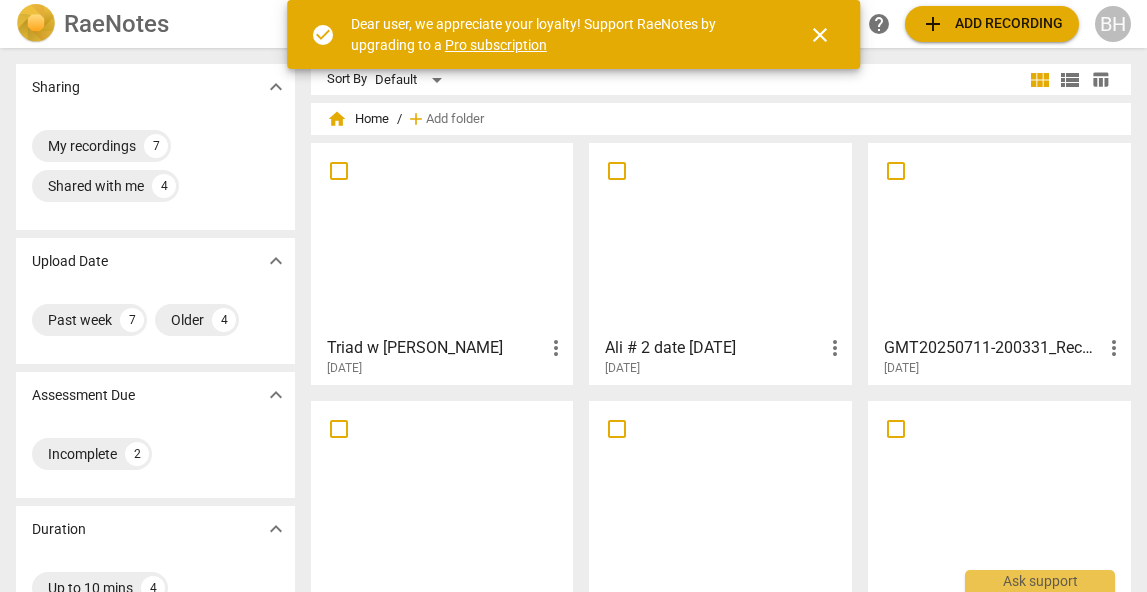 scroll, scrollTop: 0, scrollLeft: 0, axis: both 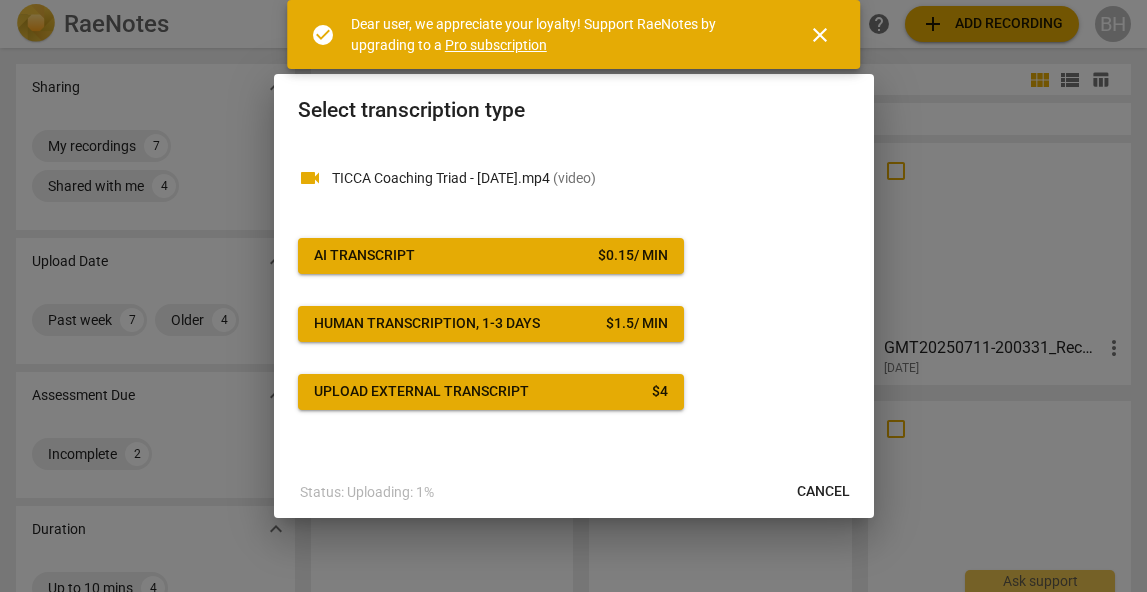 click on "$ 0.15  / min" at bounding box center [633, 256] 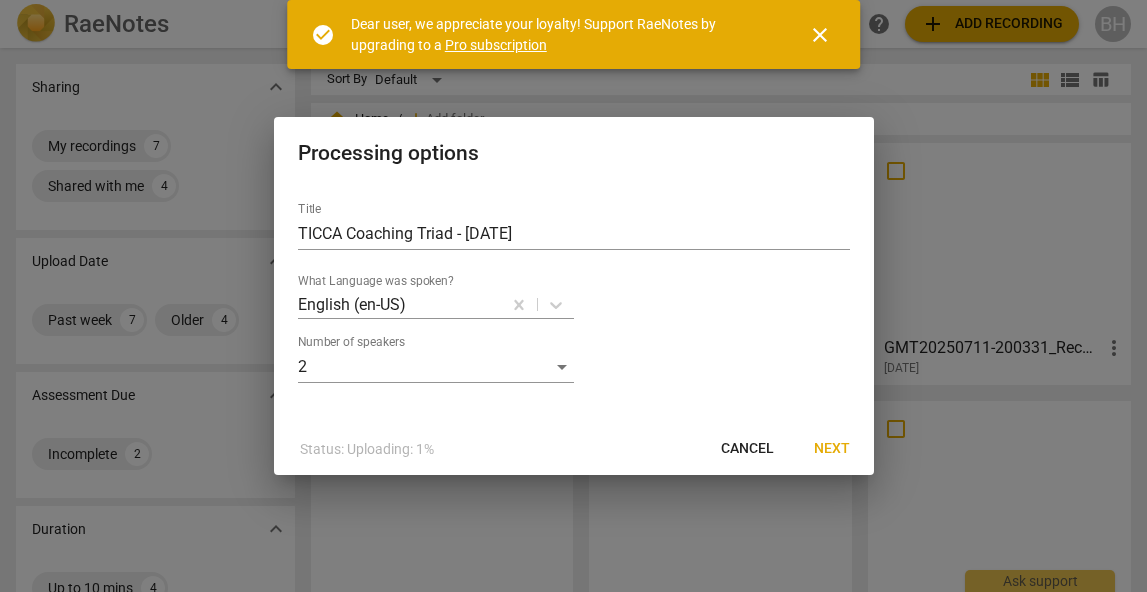 click on "Next" at bounding box center (832, 449) 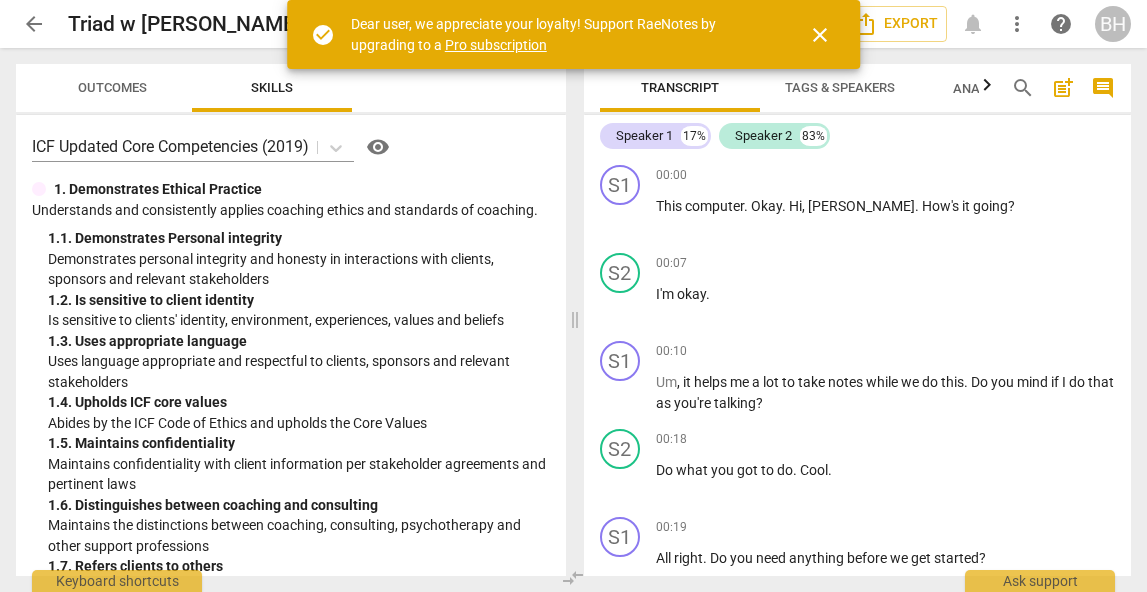 scroll, scrollTop: 0, scrollLeft: 0, axis: both 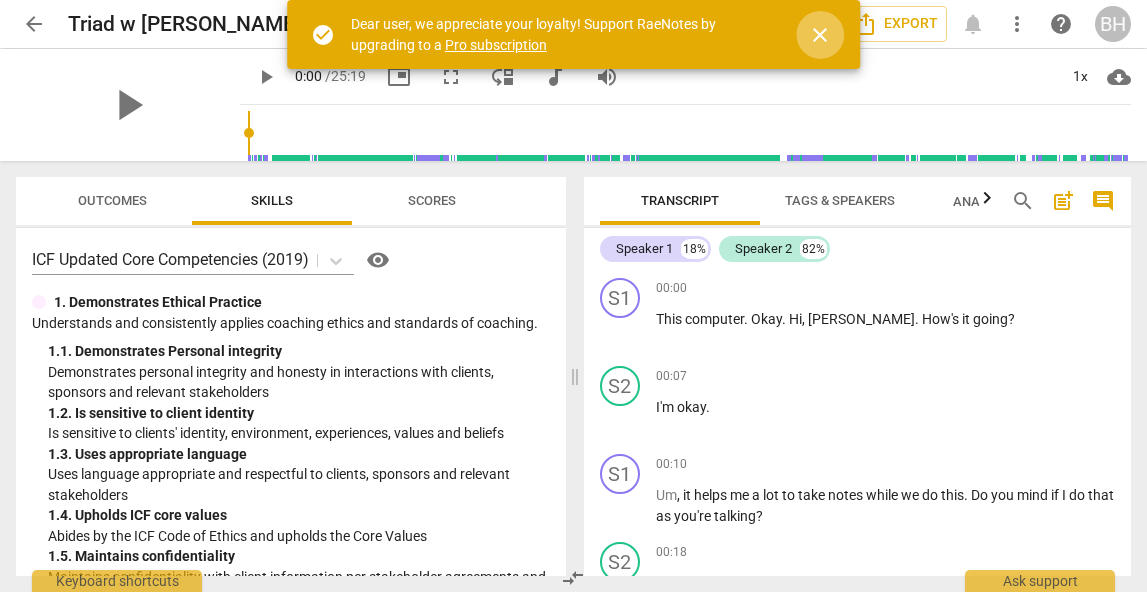 click on "close" at bounding box center [820, 35] 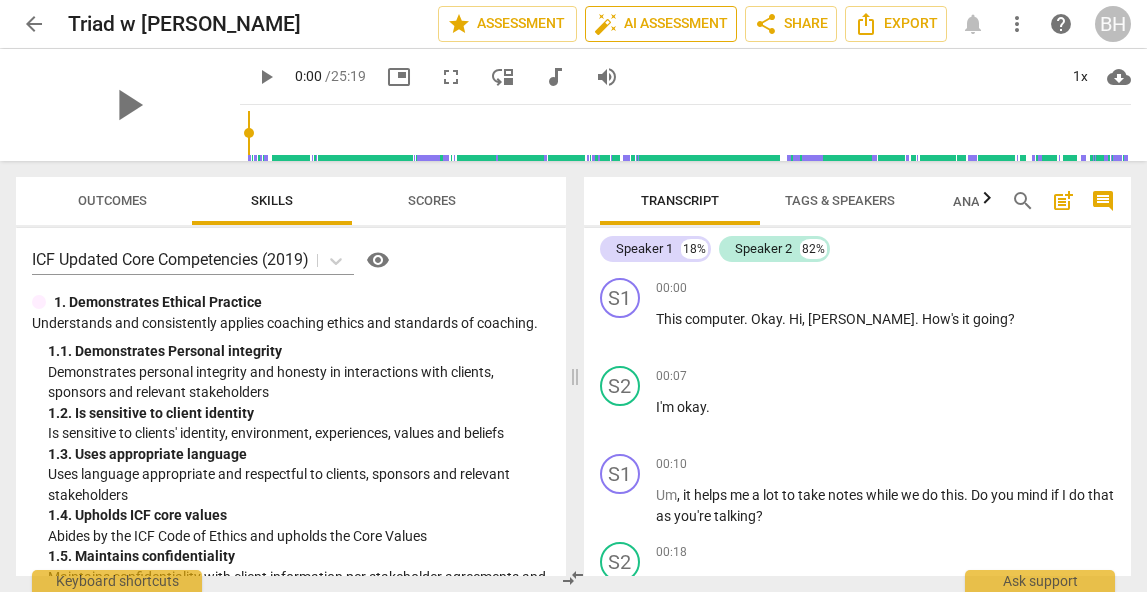 click on "auto_fix_high    AI Assessment" at bounding box center (661, 24) 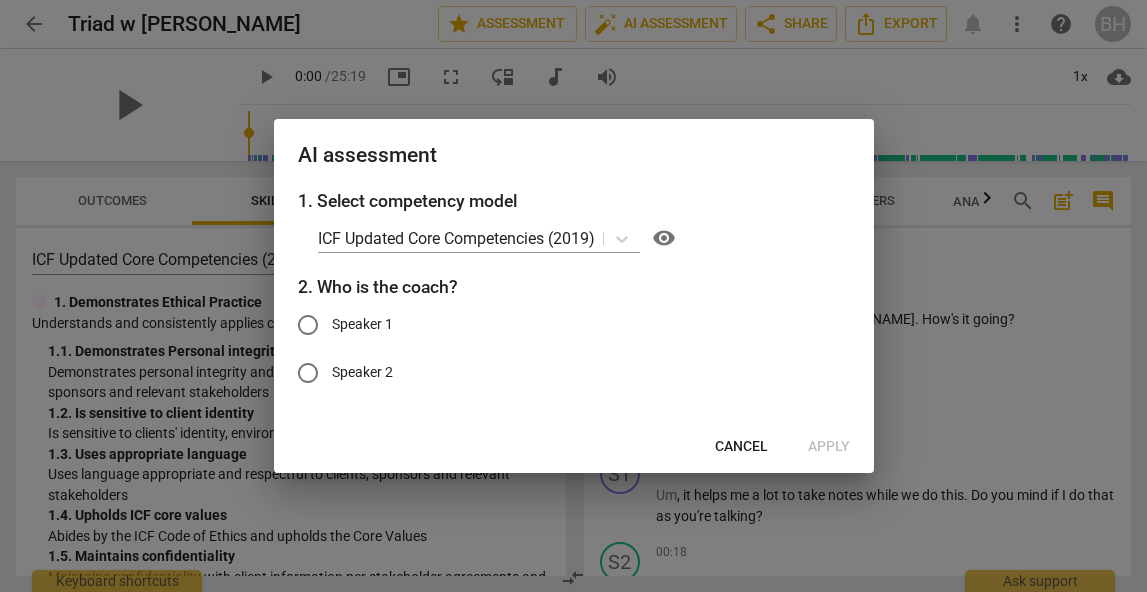 click on "Cancel" at bounding box center [741, 447] 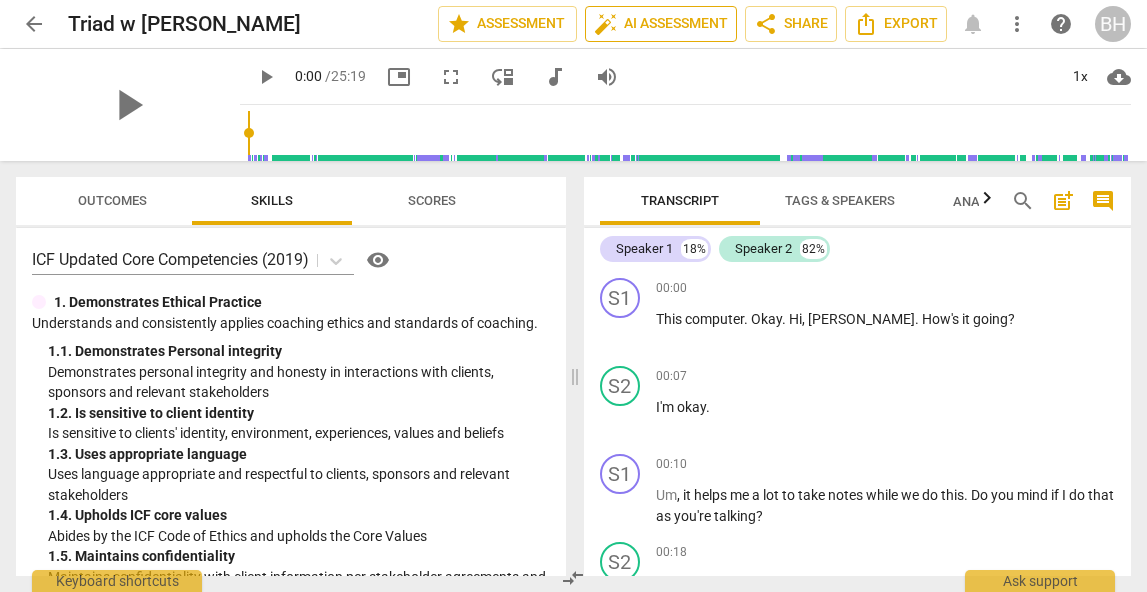 click on "auto_fix_high    AI Assessment" at bounding box center [661, 24] 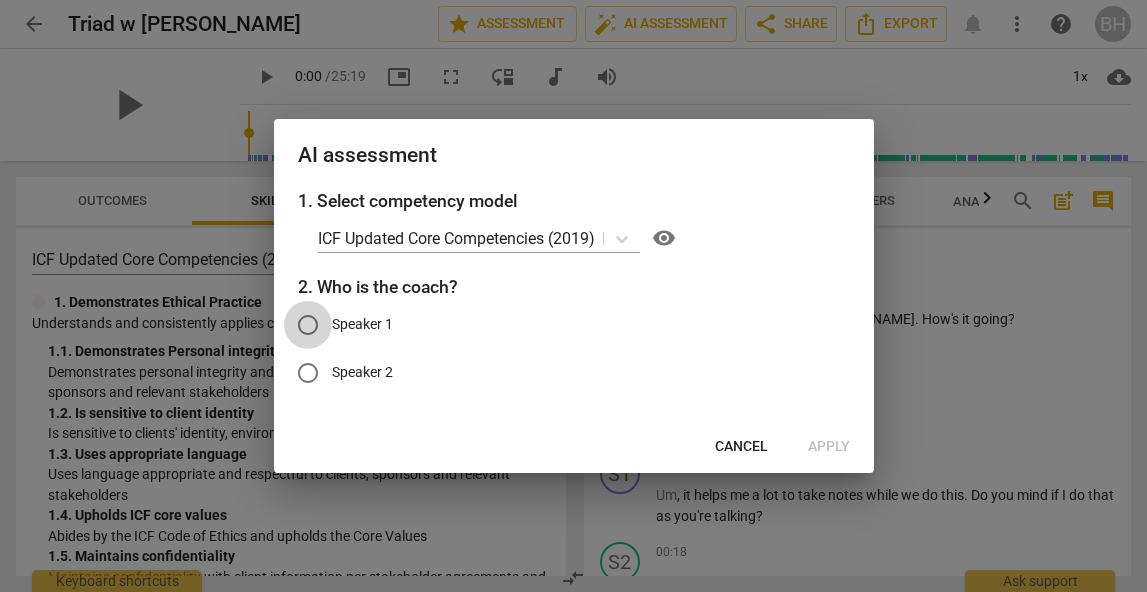 click on "Speaker 1" at bounding box center [308, 325] 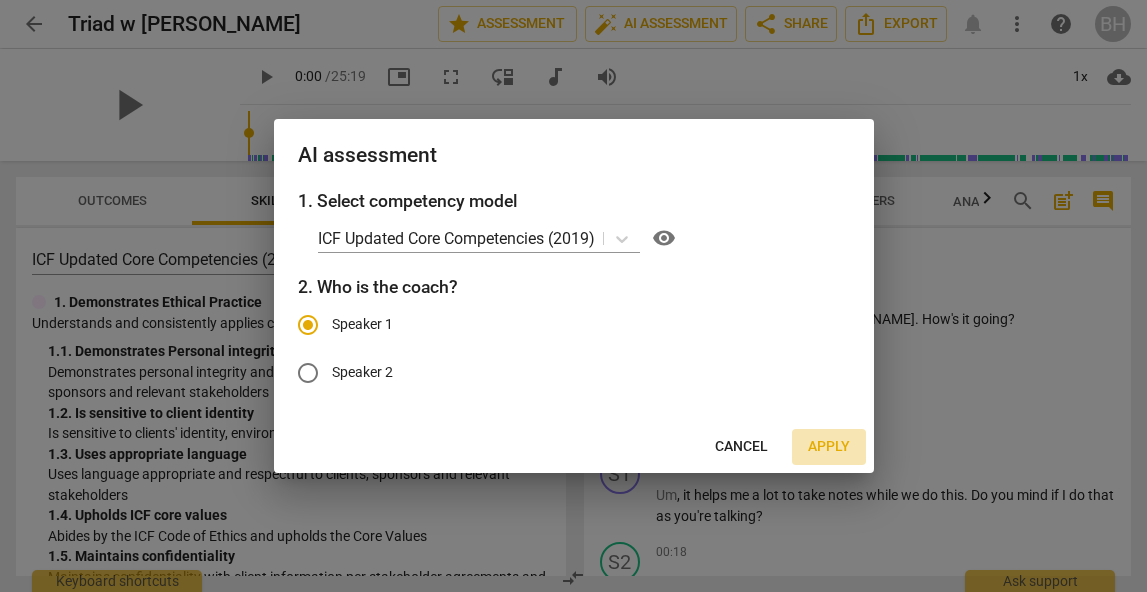 click on "Apply" at bounding box center [829, 447] 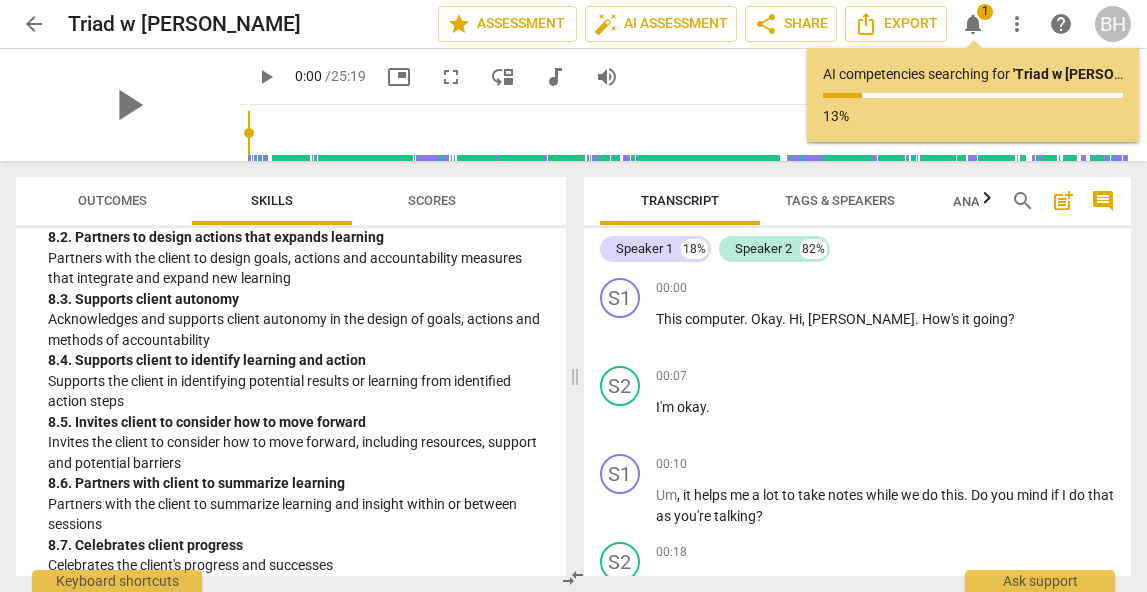 scroll, scrollTop: 3823, scrollLeft: 0, axis: vertical 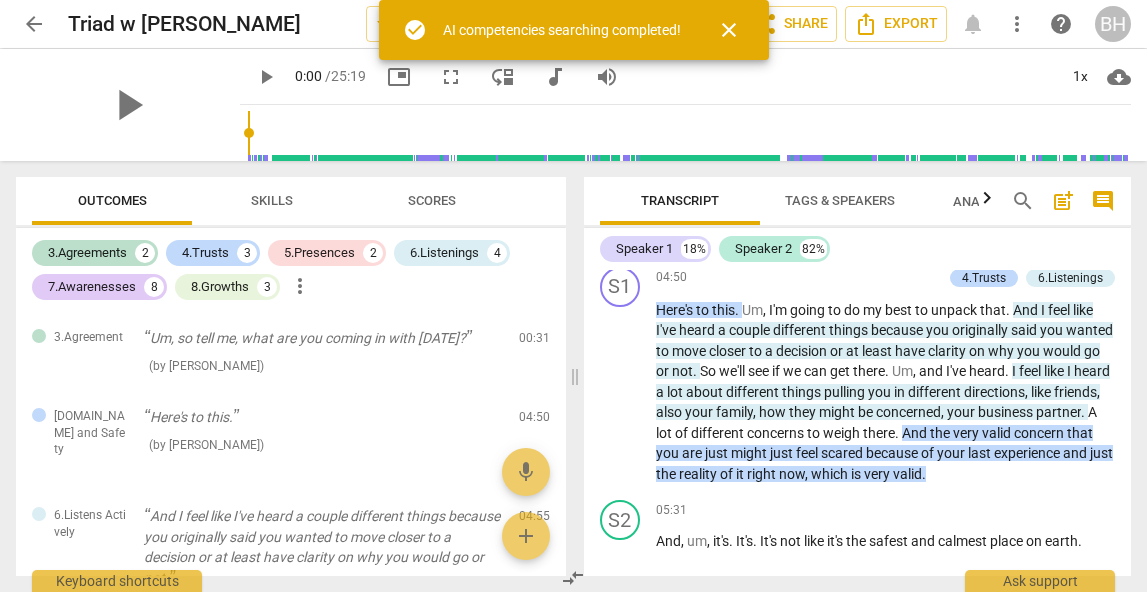 click on "close" at bounding box center [729, 30] 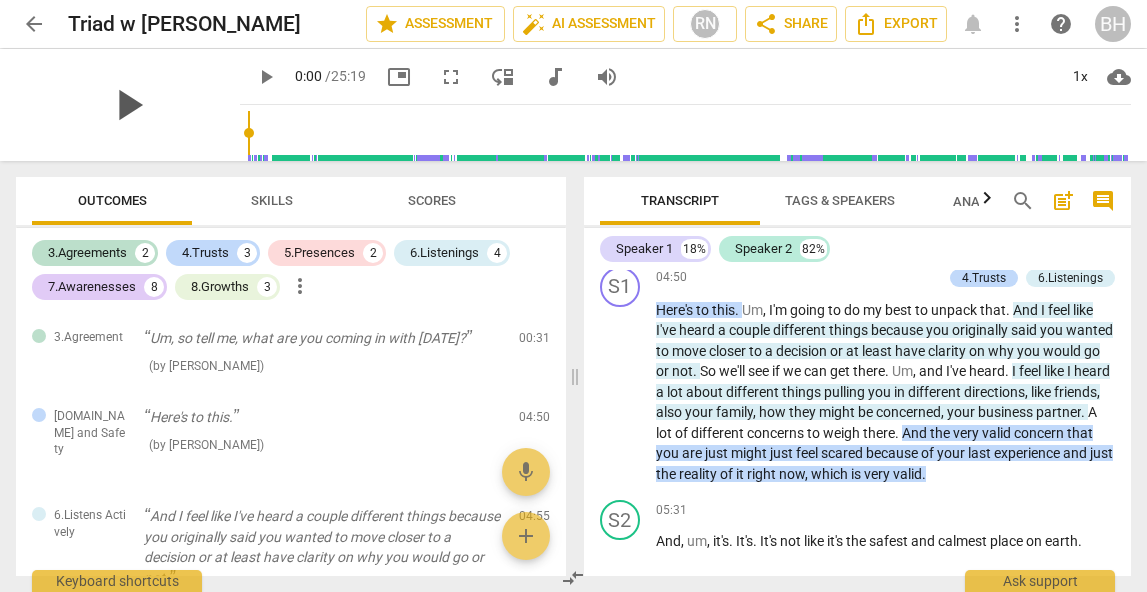 click on "play_arrow" at bounding box center [128, 105] 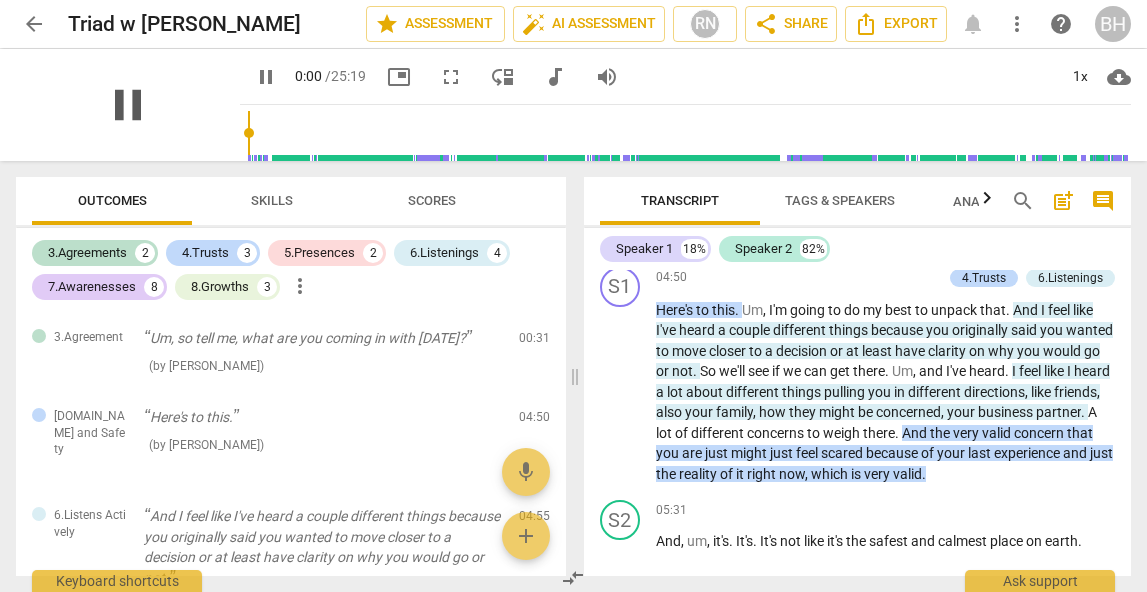 scroll, scrollTop: 41, scrollLeft: 0, axis: vertical 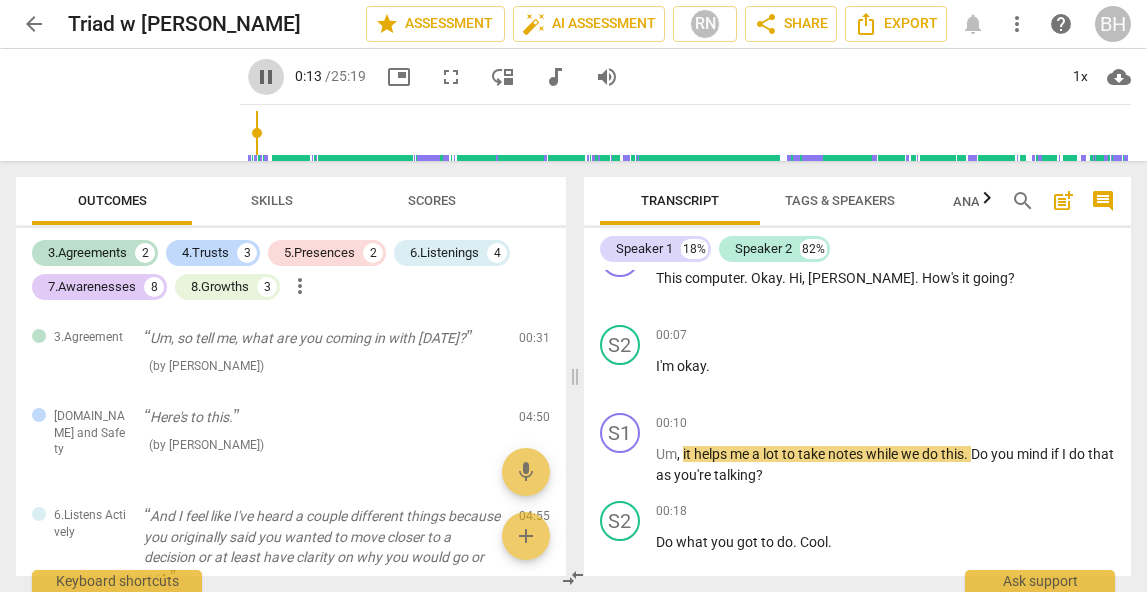 click on "pause" at bounding box center (266, 77) 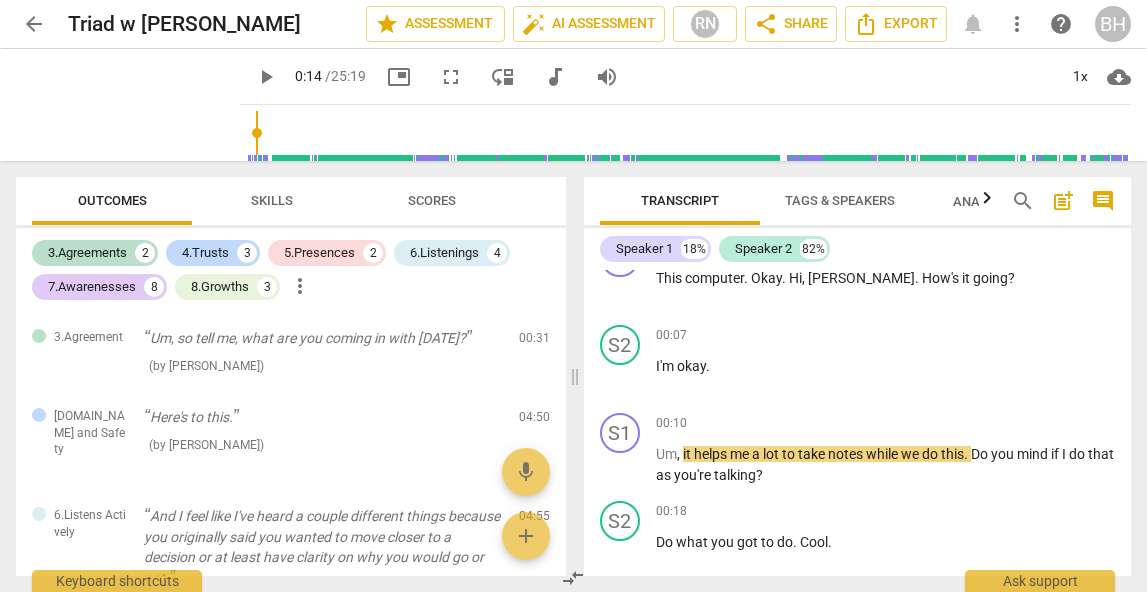 type on "14" 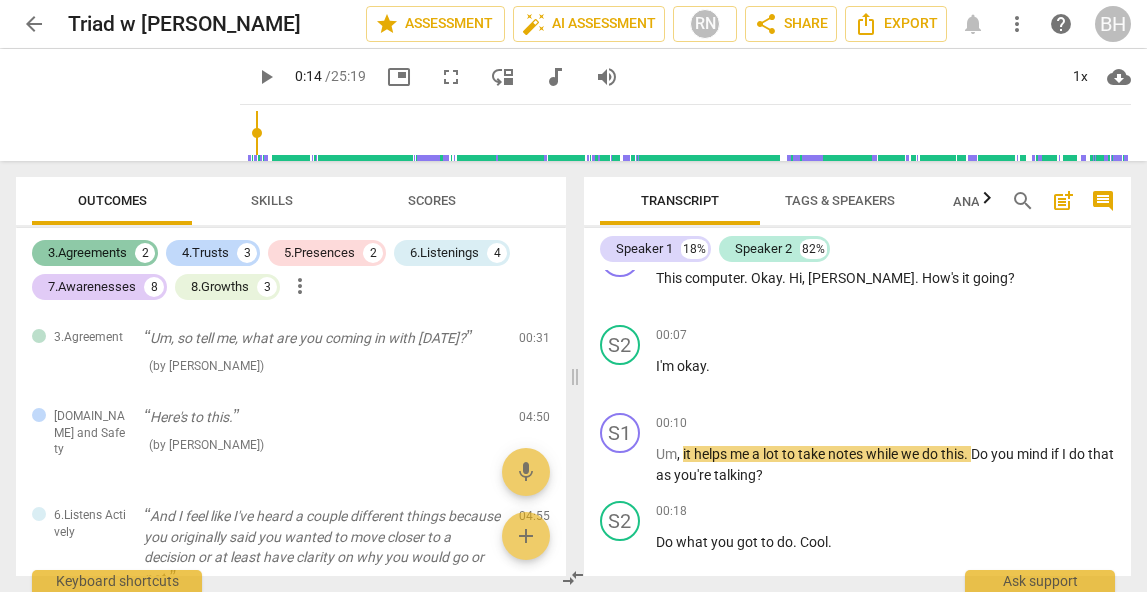 click on "3.Agreements" at bounding box center (87, 253) 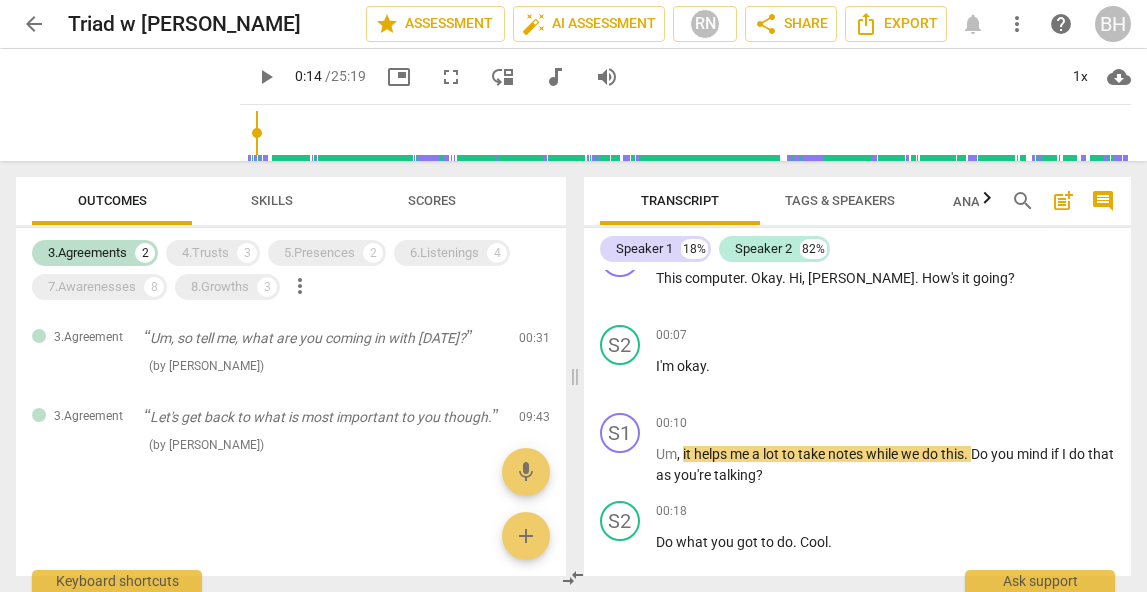 scroll, scrollTop: 0, scrollLeft: 0, axis: both 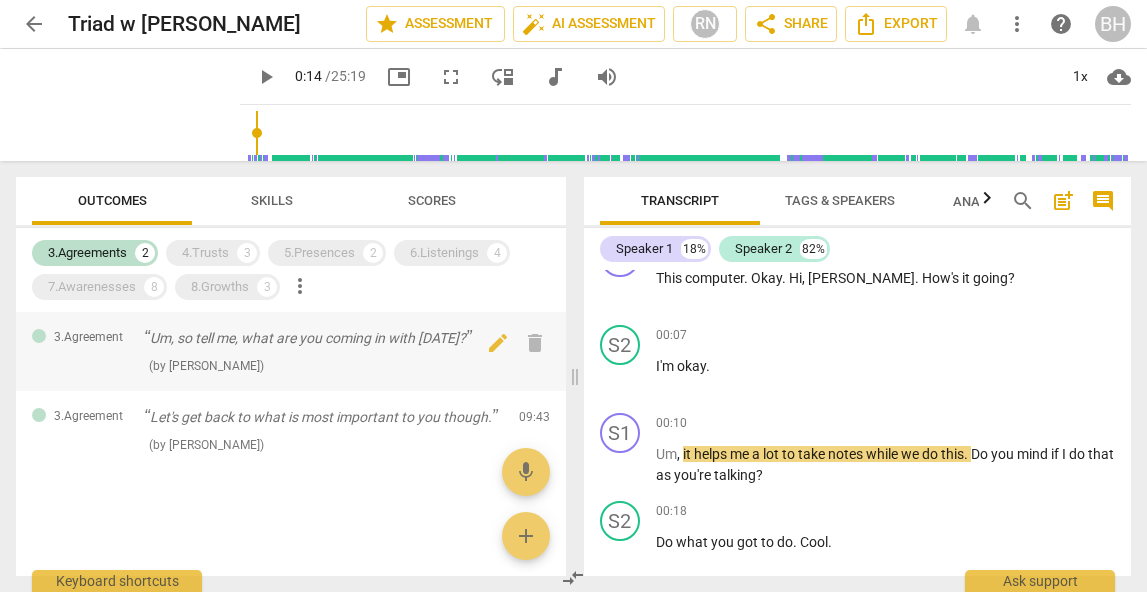 click on "Um, so tell me, what are you coming in with today?" at bounding box center [323, 338] 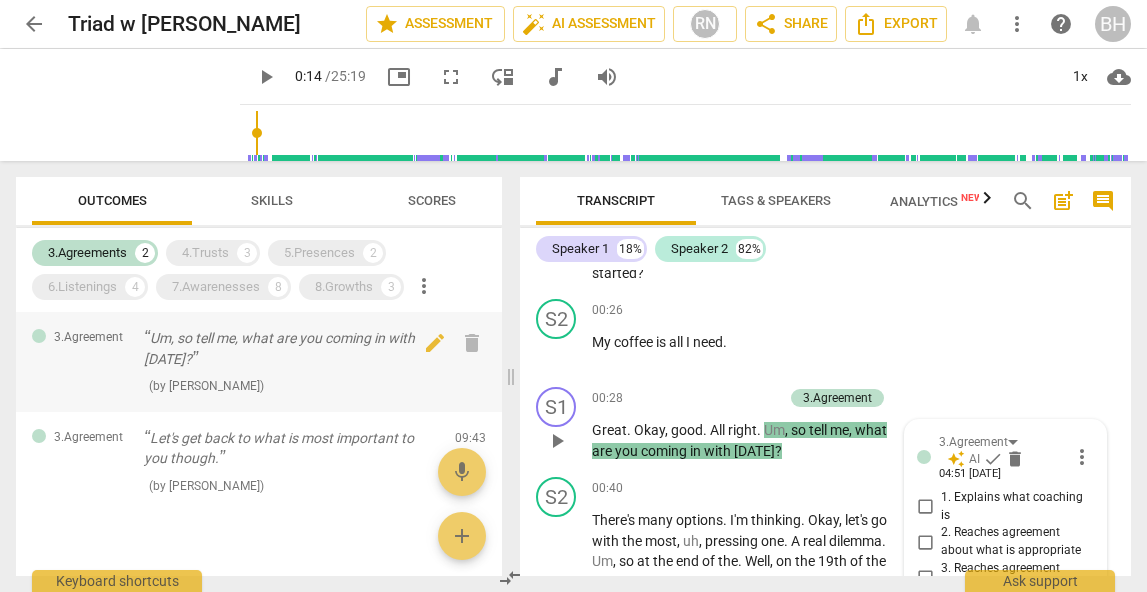 scroll, scrollTop: 424, scrollLeft: 0, axis: vertical 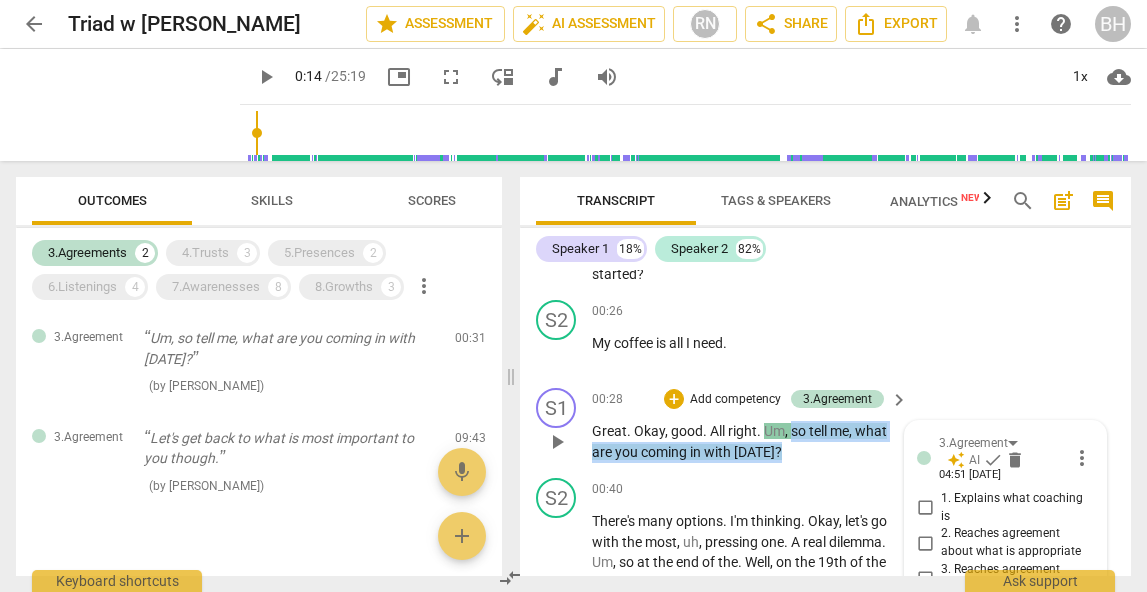 drag, startPoint x: 792, startPoint y: 450, endPoint x: 789, endPoint y: 437, distance: 13.341664 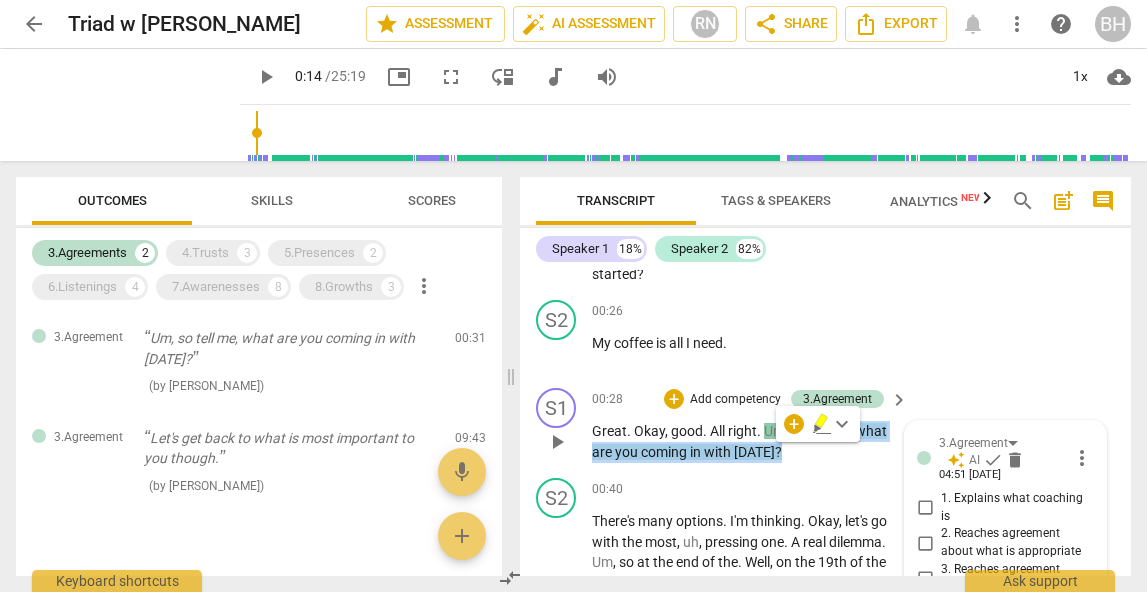 copy on "so   tell   me ,   what   are   you   coming   in   with   today ?" 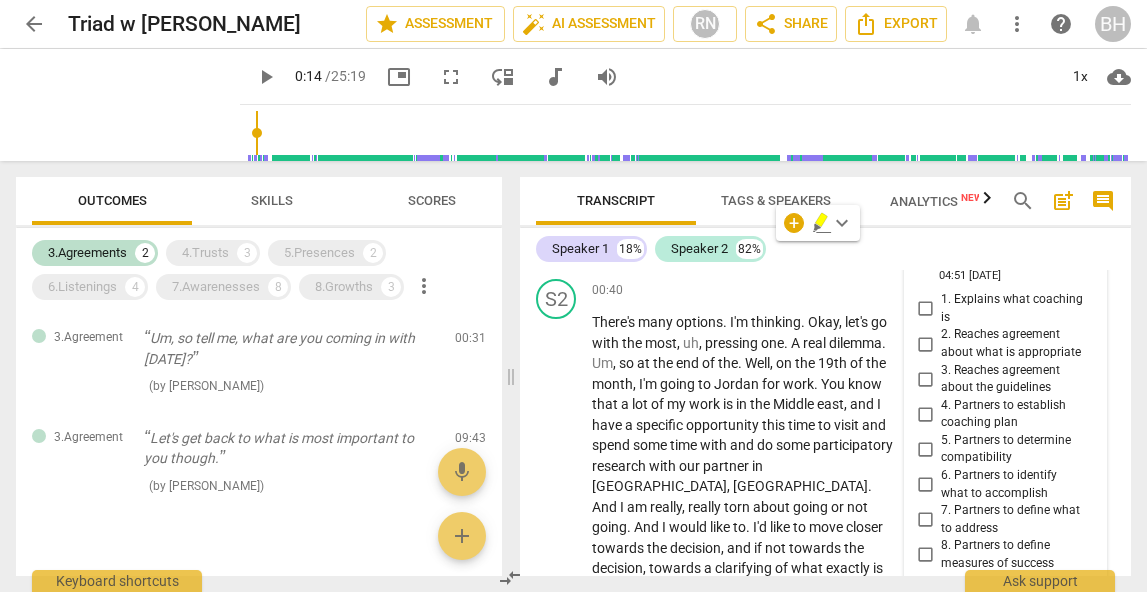 scroll, scrollTop: 625, scrollLeft: 0, axis: vertical 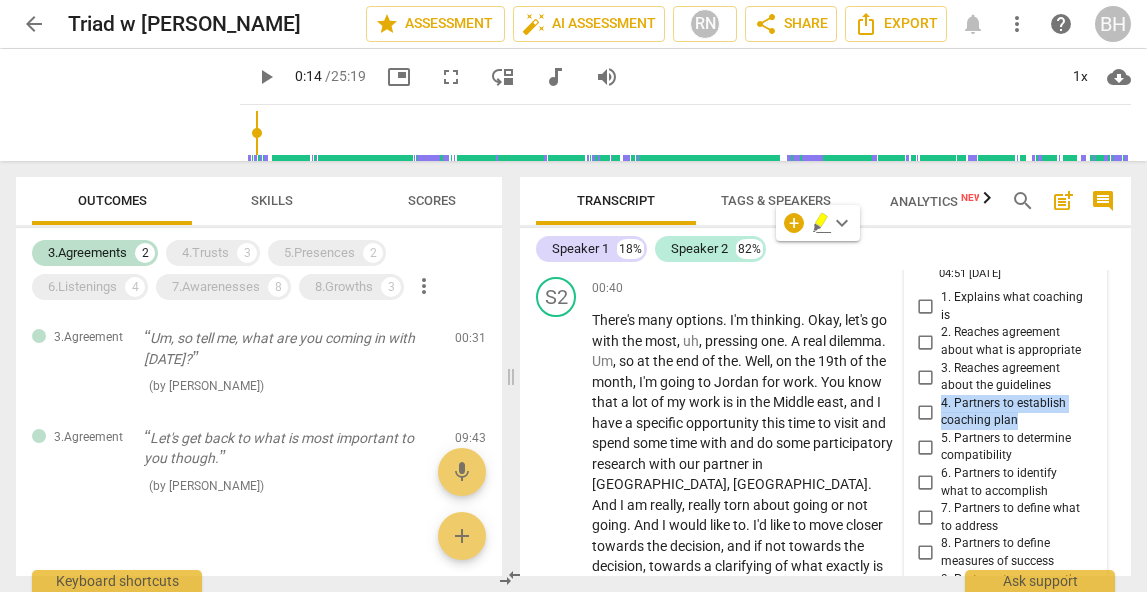 drag, startPoint x: 1019, startPoint y: 416, endPoint x: 937, endPoint y: 403, distance: 83.02409 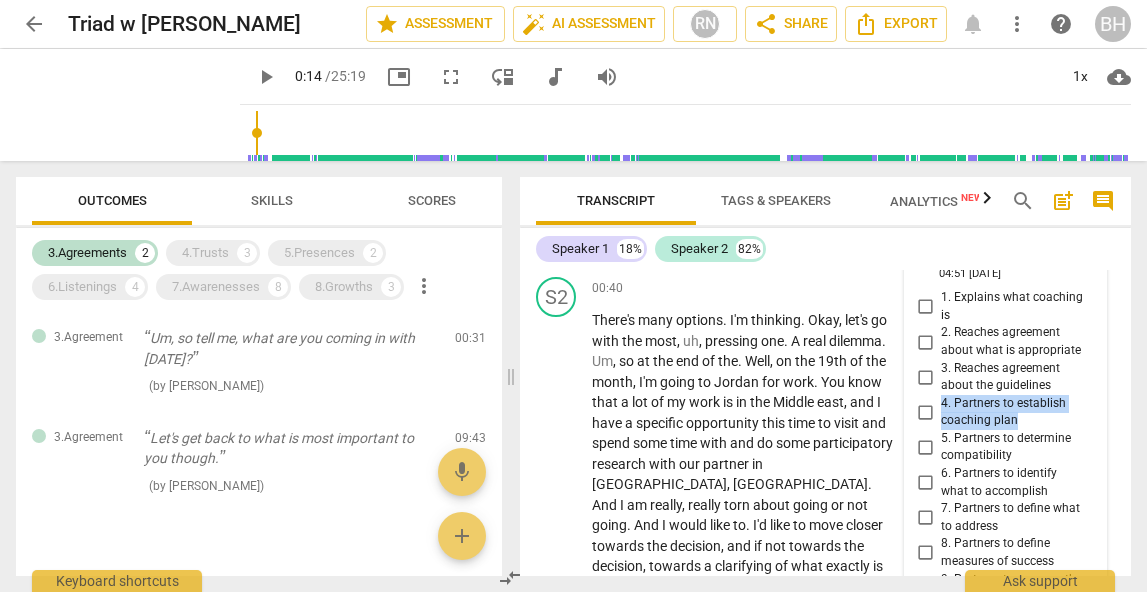 copy on "4. Partners to establish coaching plan" 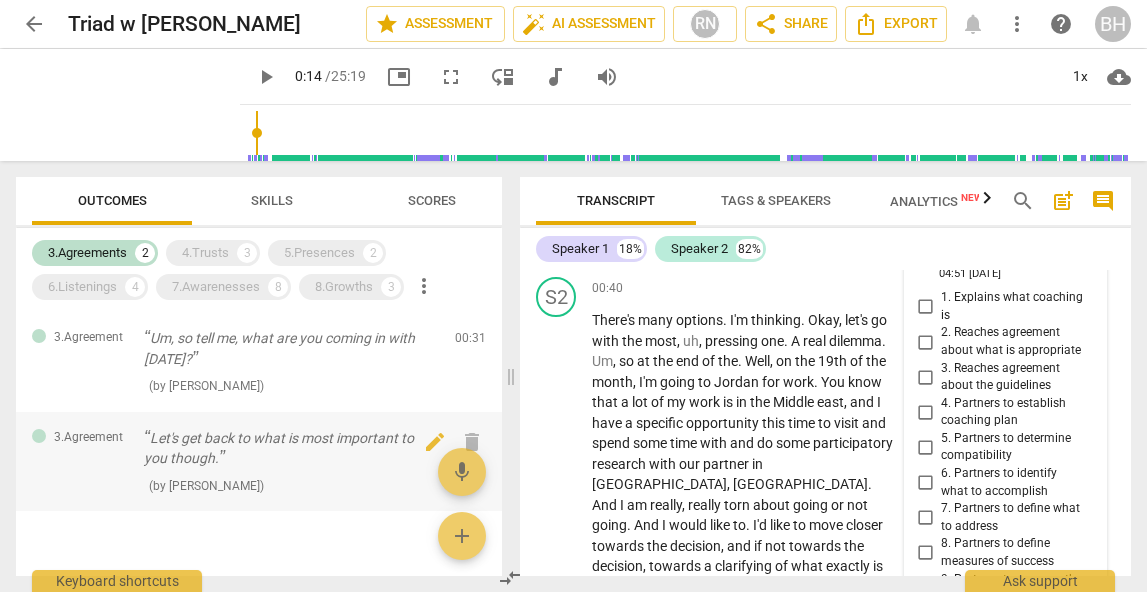 click on "Let's get back to what is most important to you though." at bounding box center (291, 448) 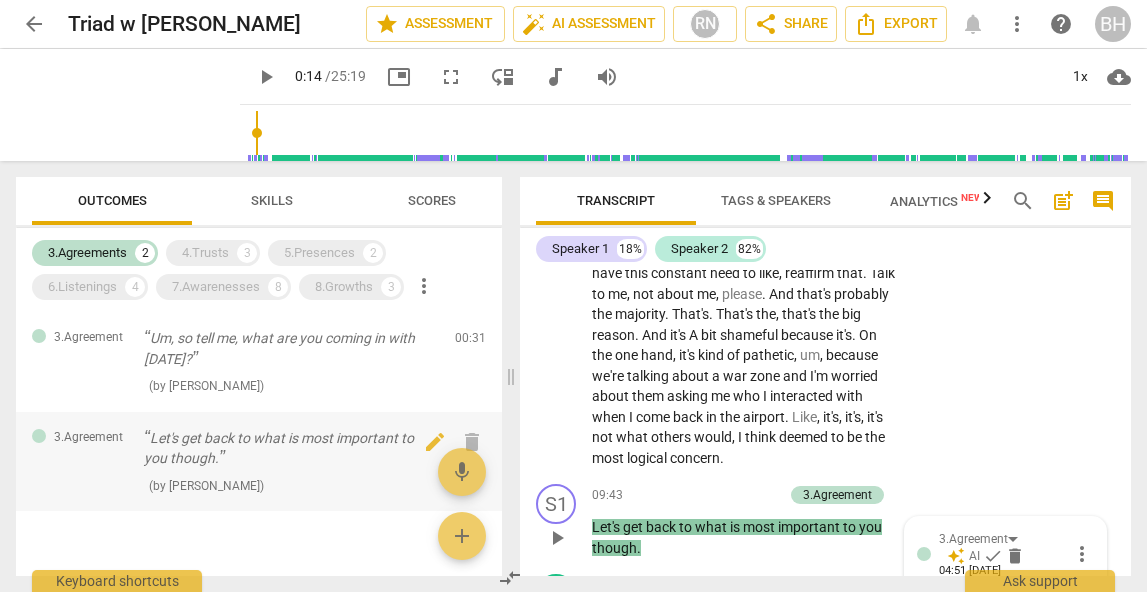 scroll, scrollTop: 4697, scrollLeft: 0, axis: vertical 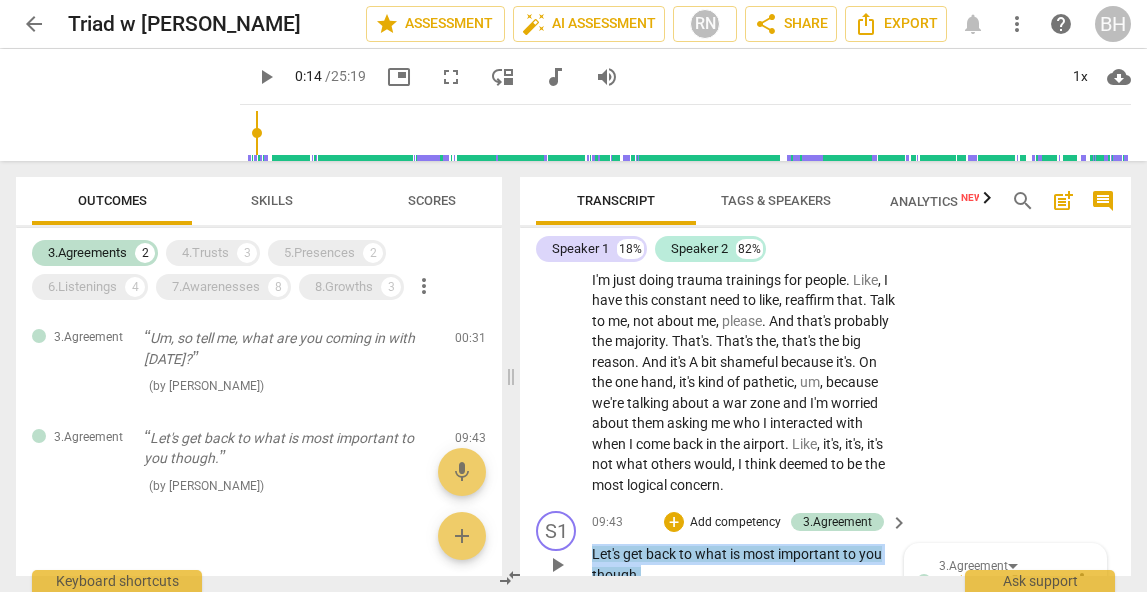 drag, startPoint x: 647, startPoint y: 455, endPoint x: 593, endPoint y: 433, distance: 58.30952 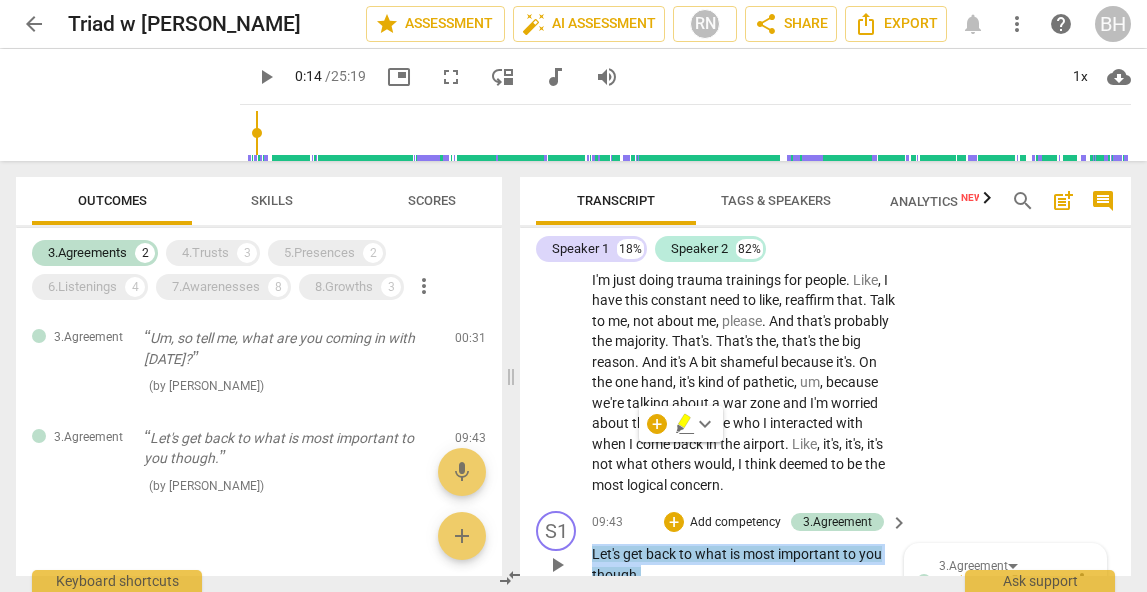 copy on "Let's   get   back   to   what   is   most   important   to   you   though ." 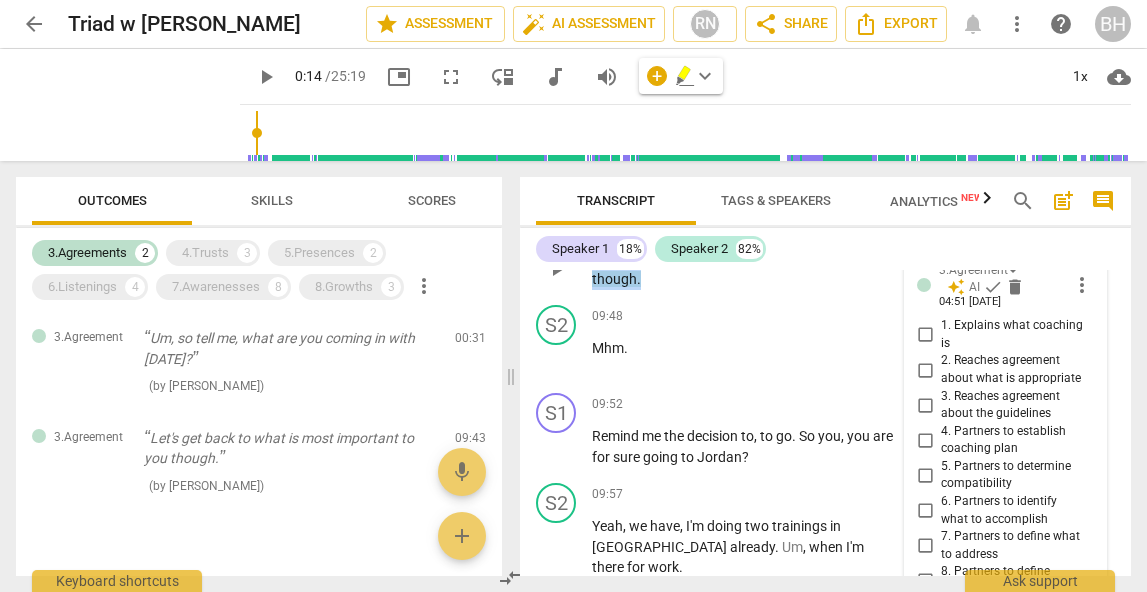 scroll, scrollTop: 4983, scrollLeft: 0, axis: vertical 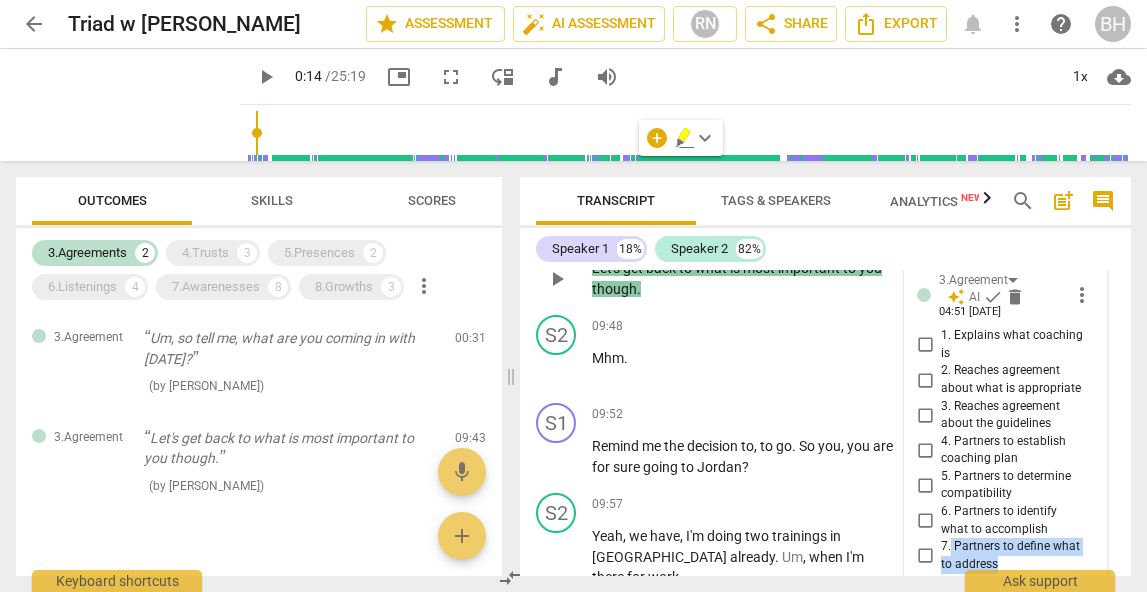 drag, startPoint x: 1002, startPoint y: 440, endPoint x: 948, endPoint y: 426, distance: 55.7853 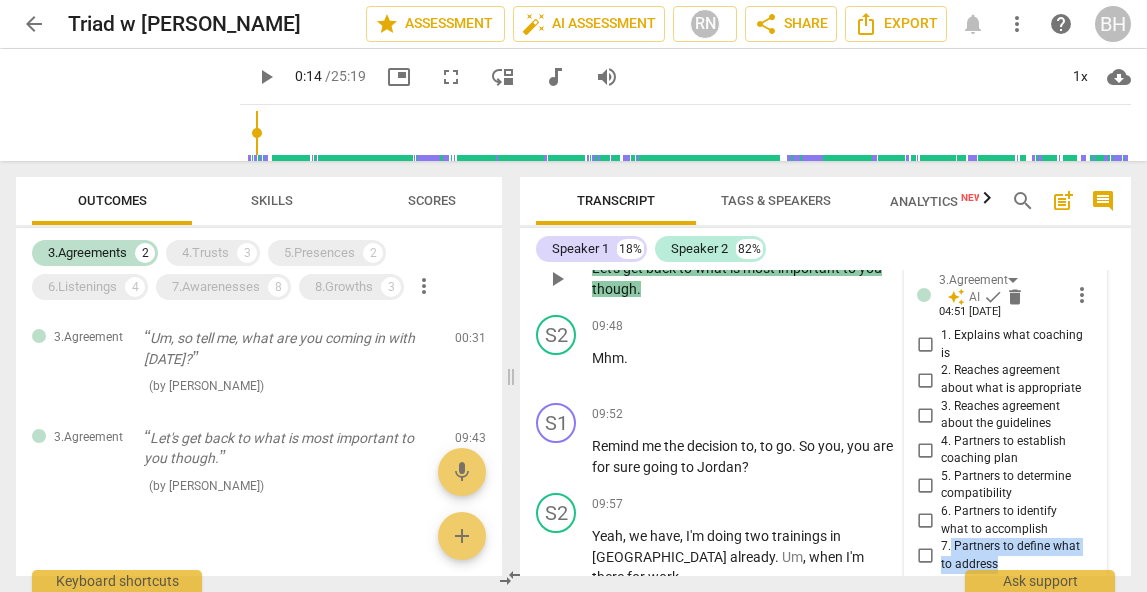 copy on "Partners to define what to address" 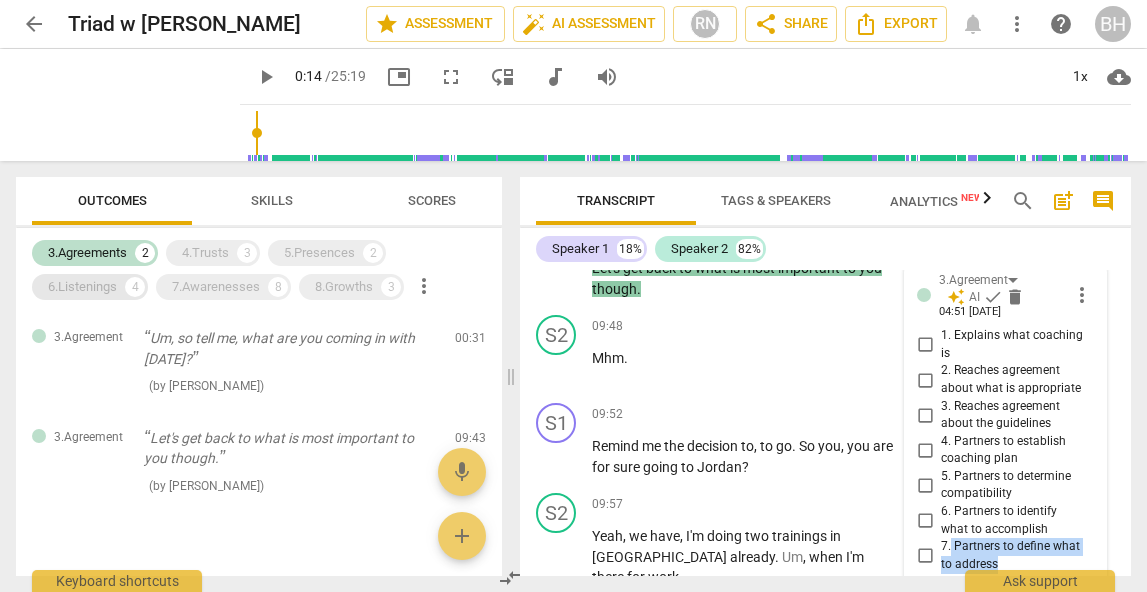 click on "6.Listenings" at bounding box center (82, 287) 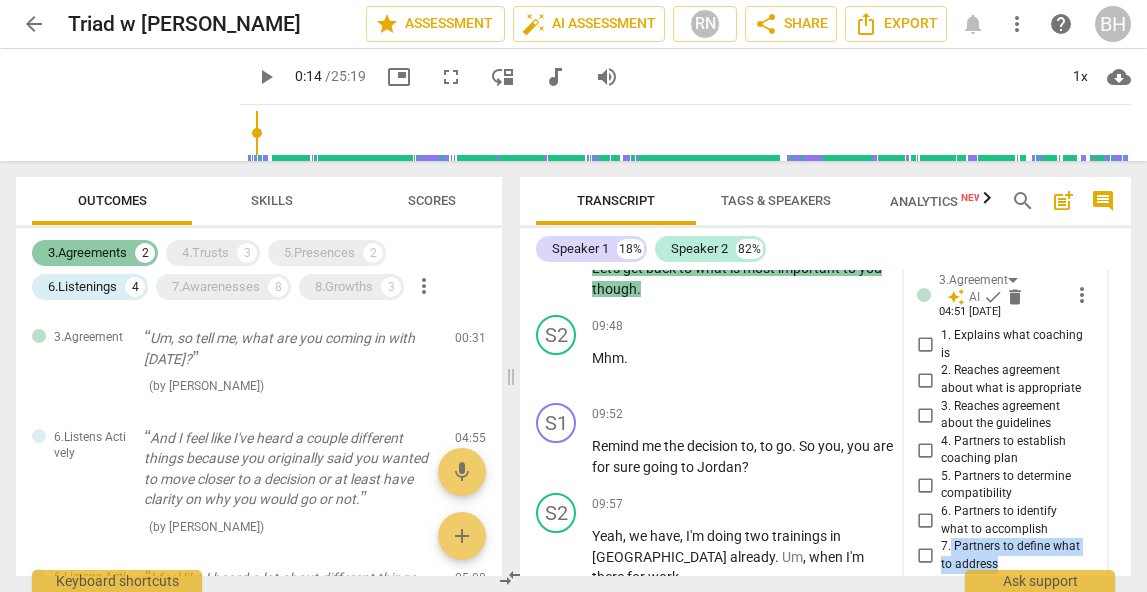 click on "3.Agreements" at bounding box center (87, 253) 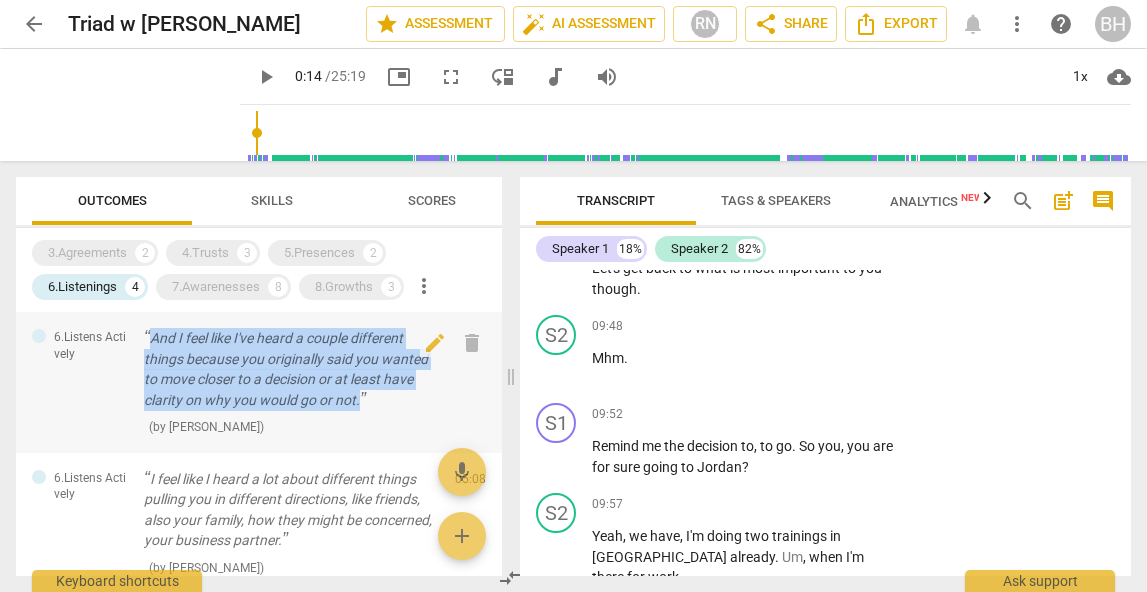 drag, startPoint x: 374, startPoint y: 395, endPoint x: 138, endPoint y: 341, distance: 242.09915 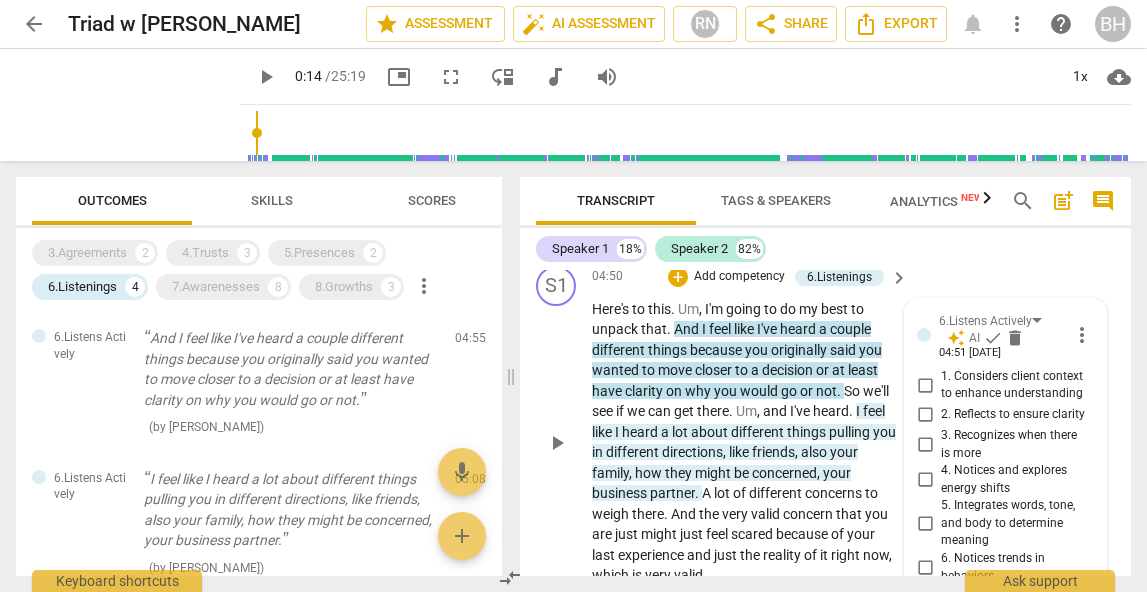 scroll, scrollTop: 2672, scrollLeft: 0, axis: vertical 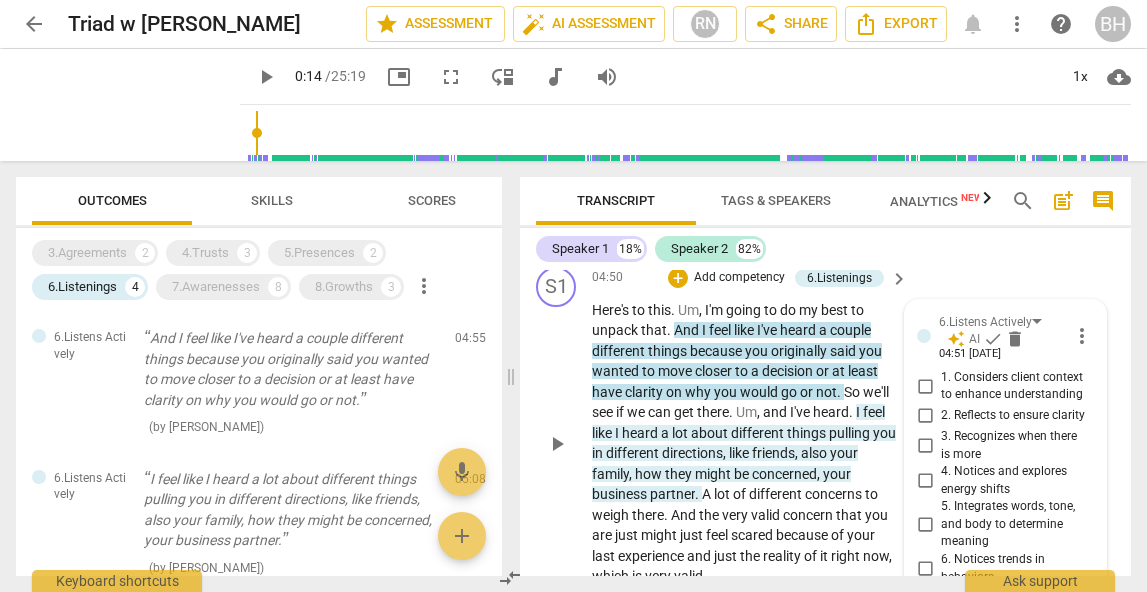 drag, startPoint x: 936, startPoint y: 306, endPoint x: 965, endPoint y: 312, distance: 29.614185 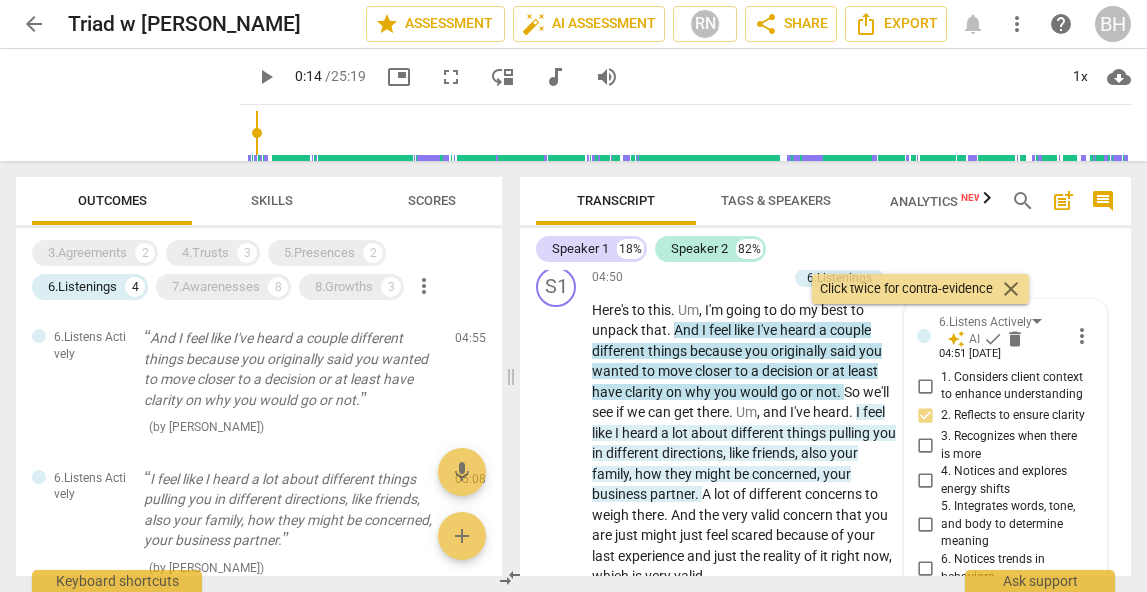 click on "close" at bounding box center (1011, 289) 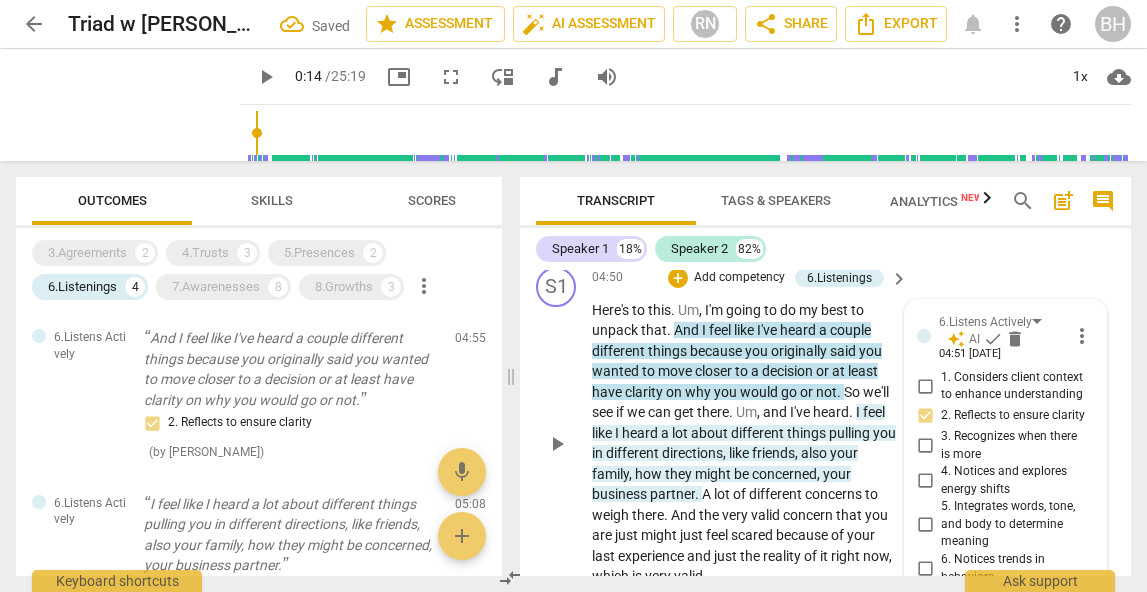 click on "3. Recognizes when there is more" at bounding box center [925, 446] 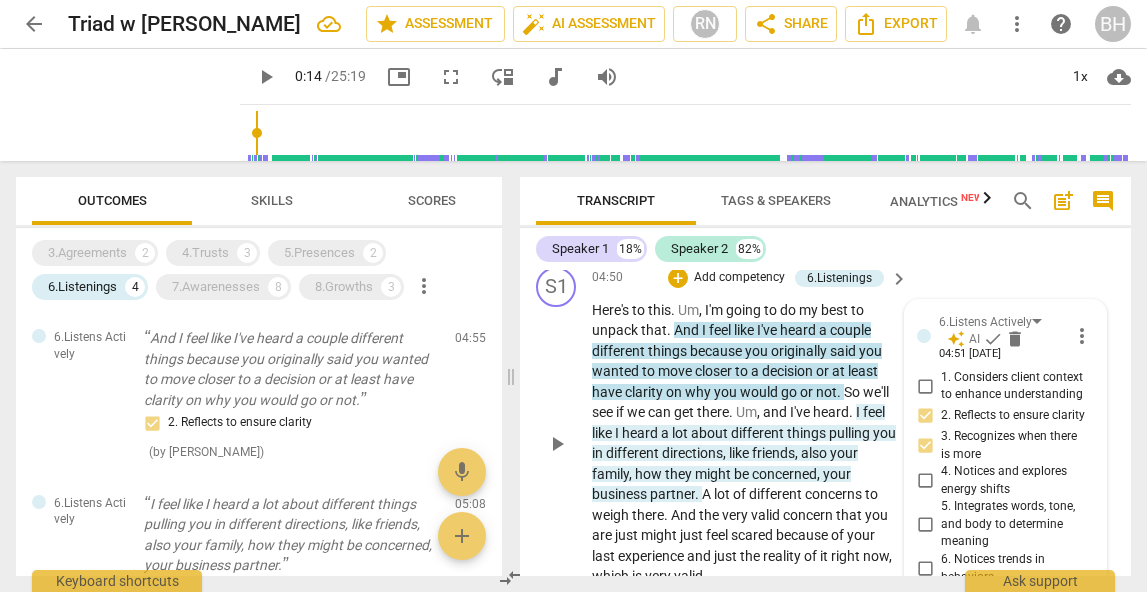 click on "3. Recognizes when there is more" at bounding box center [925, 446] 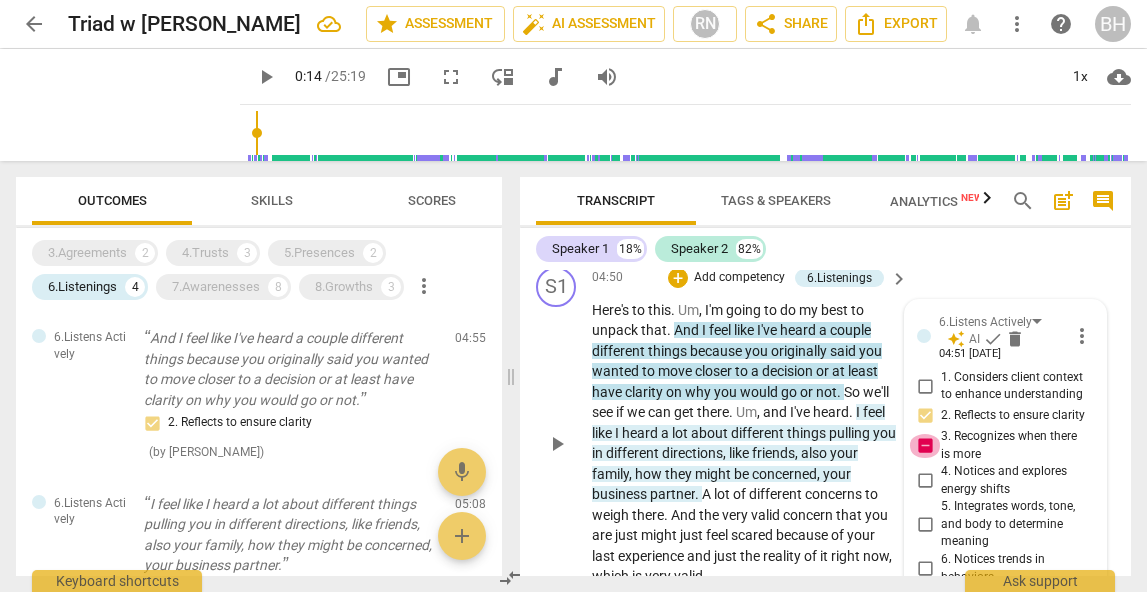 click on "3. Recognizes when there is more" at bounding box center [925, 446] 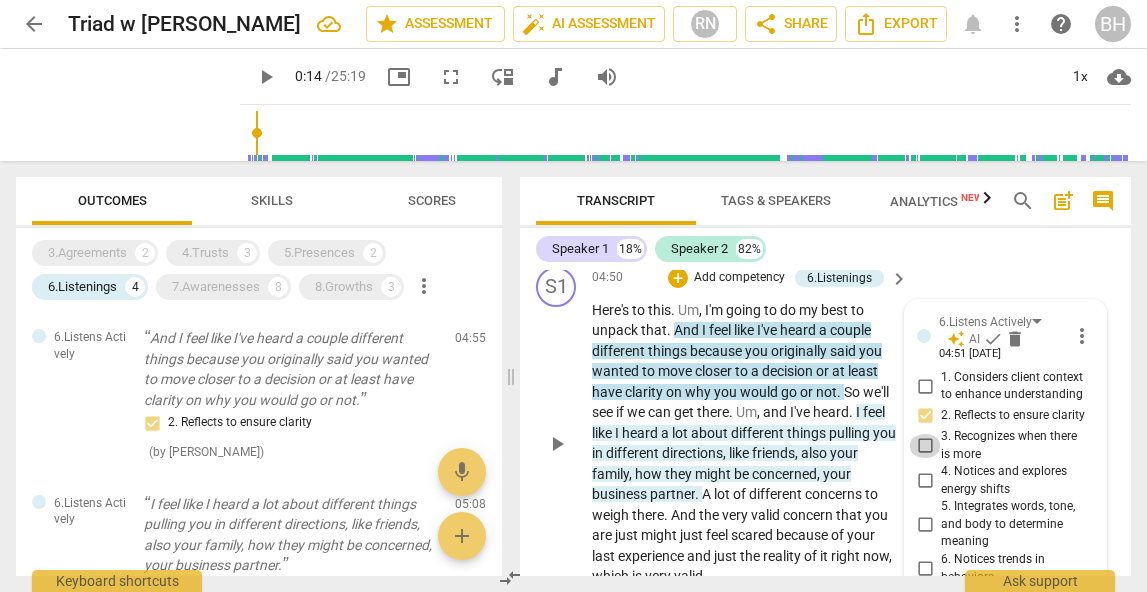 click on "3. Recognizes when there is more" at bounding box center [925, 446] 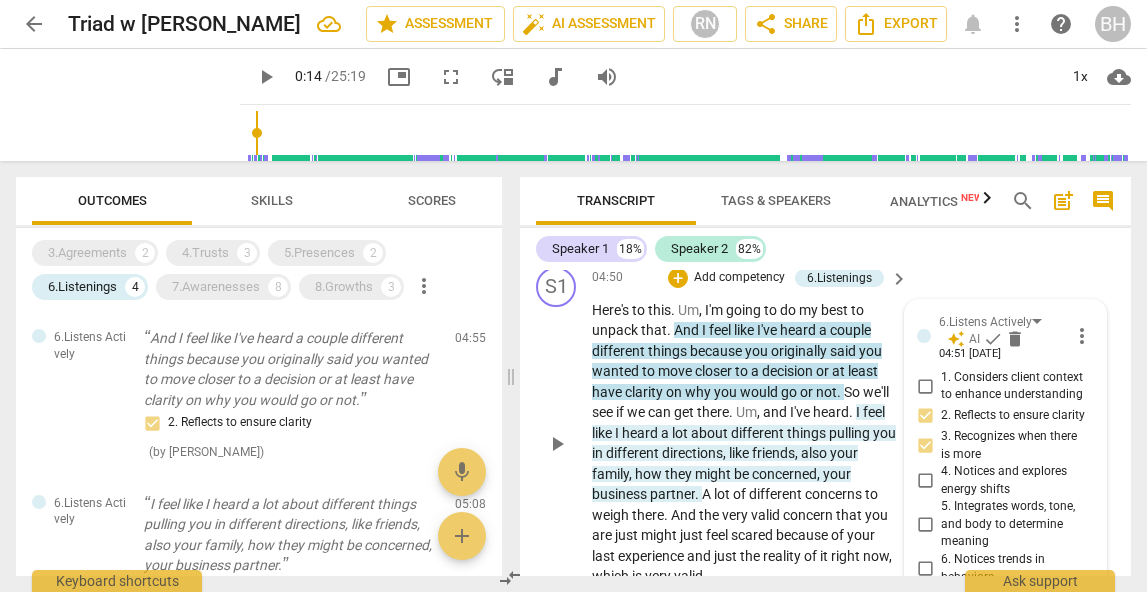 click on "3. Recognizes when there is more" at bounding box center [1013, 445] 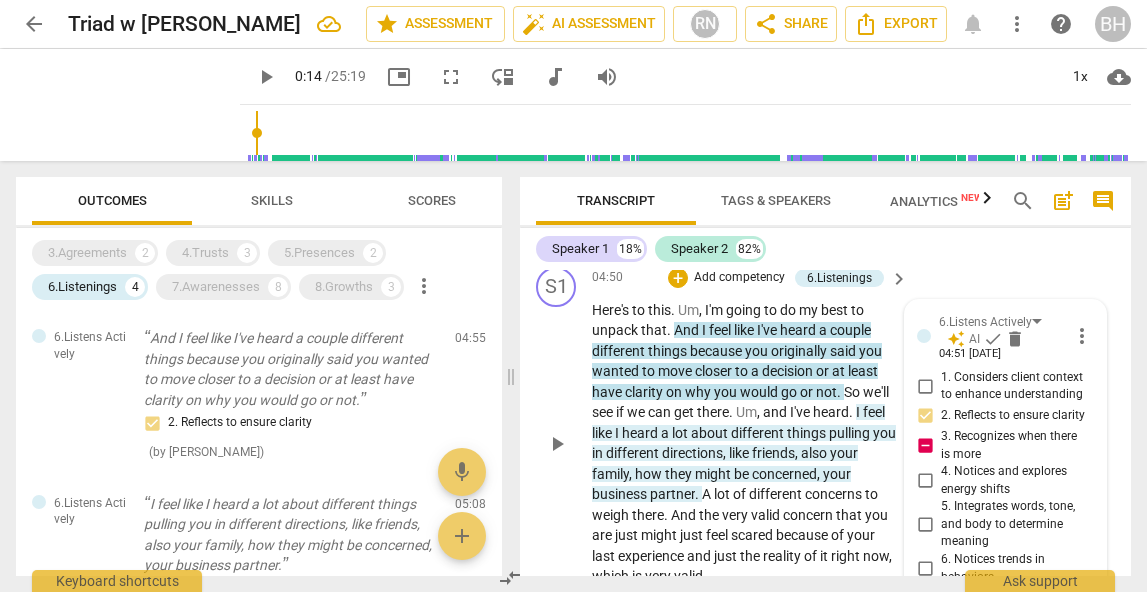 click on "3. Recognizes when there is more" at bounding box center (1013, 445) 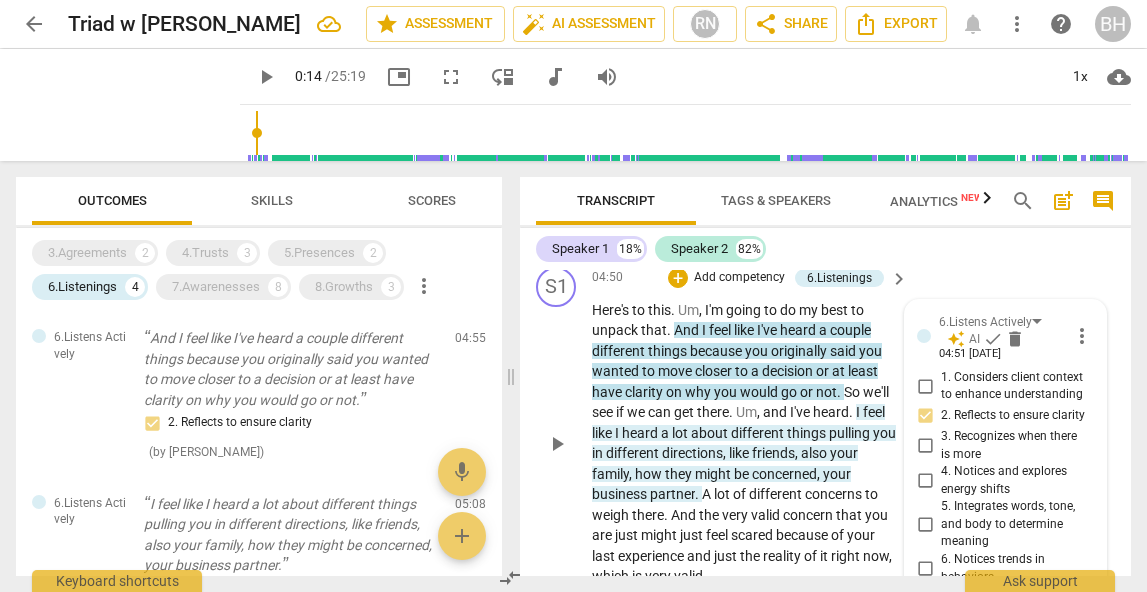 click on "3. Recognizes when there is more" at bounding box center (1013, 445) 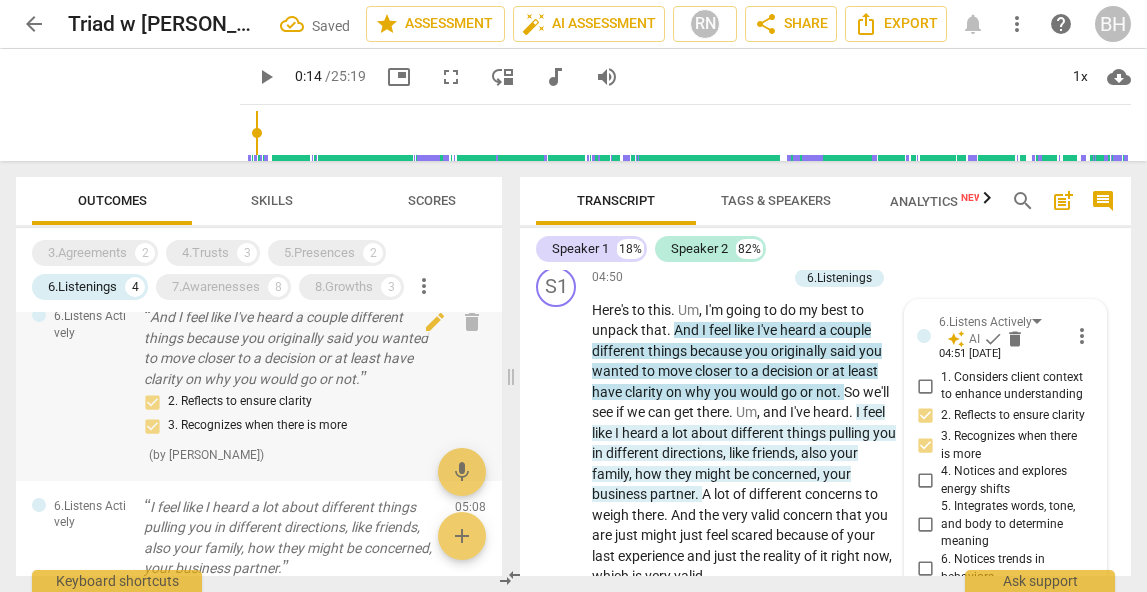 scroll, scrollTop: 19, scrollLeft: 0, axis: vertical 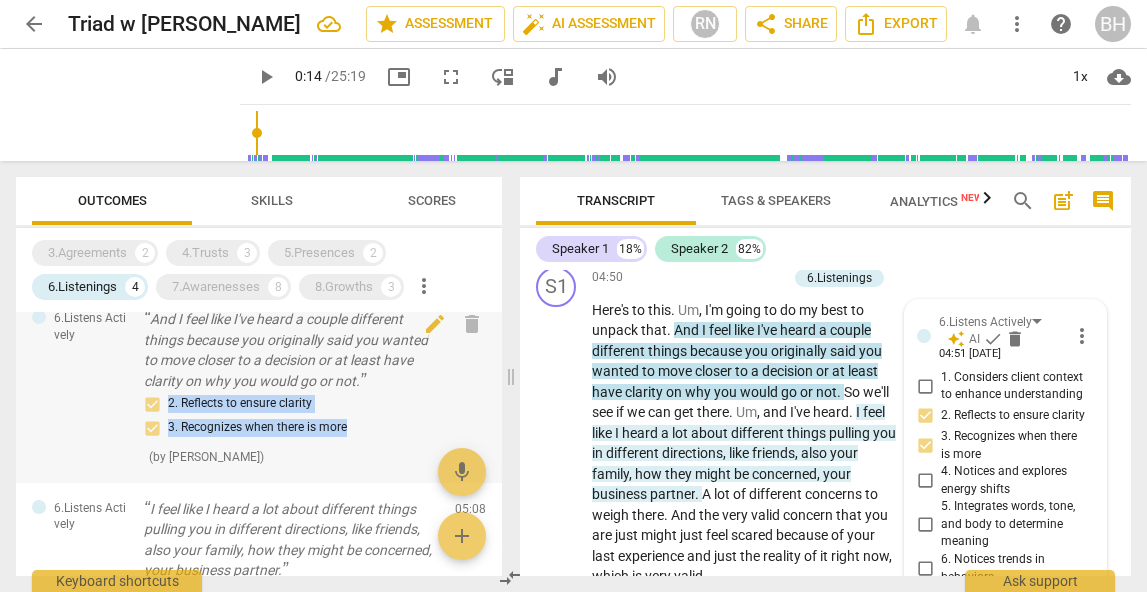 drag, startPoint x: 361, startPoint y: 437, endPoint x: 163, endPoint y: 405, distance: 200.56918 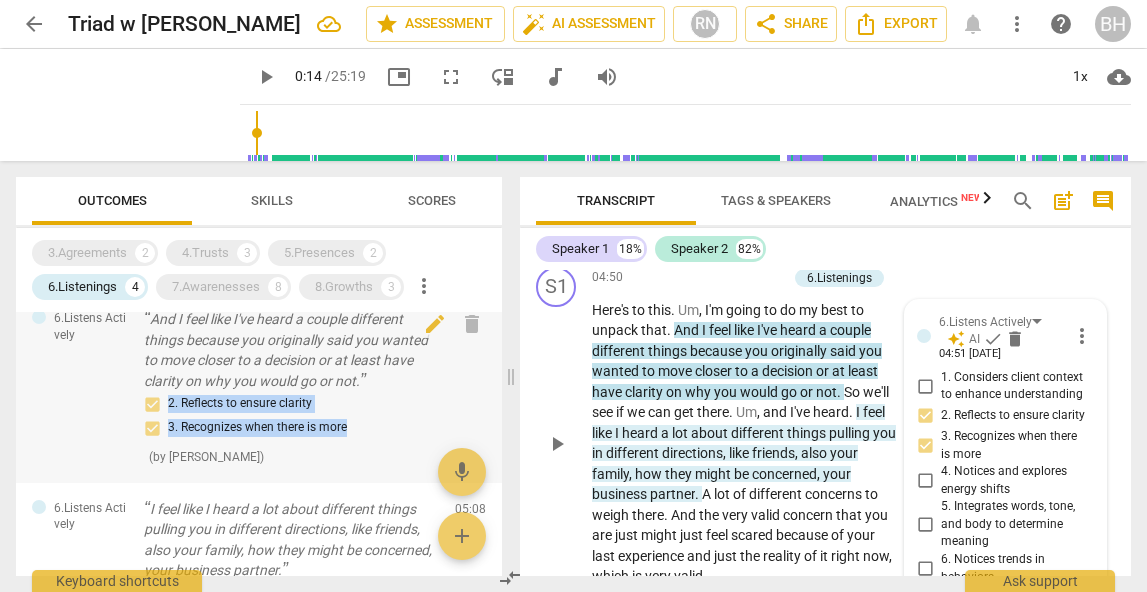 copy on "2. Reflects to ensure clarity 3. Recognizes when there is more" 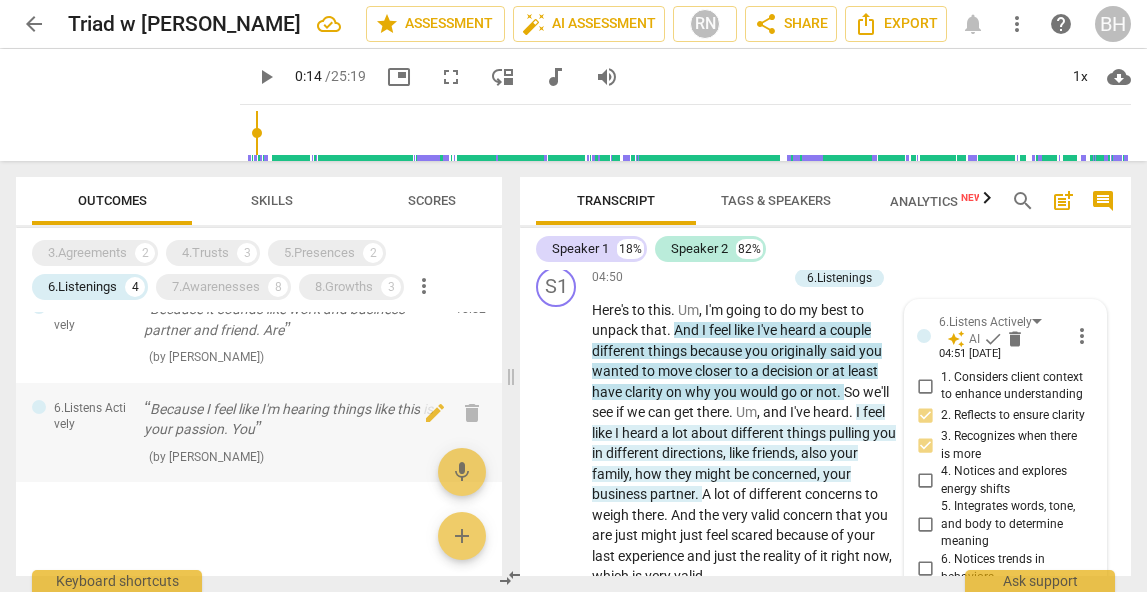 scroll, scrollTop: 365, scrollLeft: 0, axis: vertical 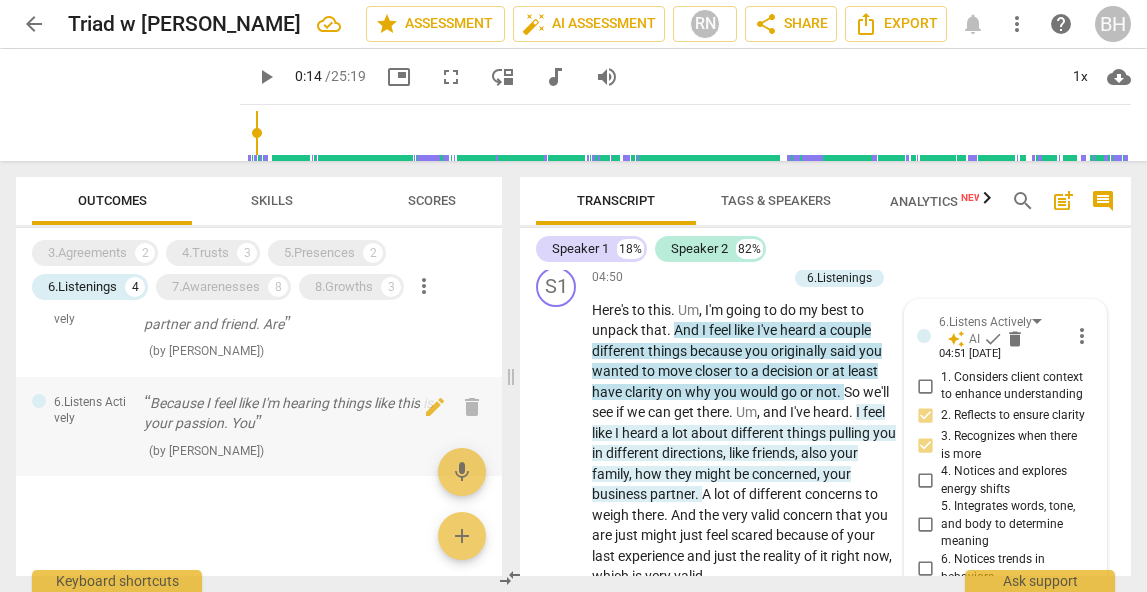 click on "Because I feel like I'm hearing things like this is your passion. You" at bounding box center (291, 413) 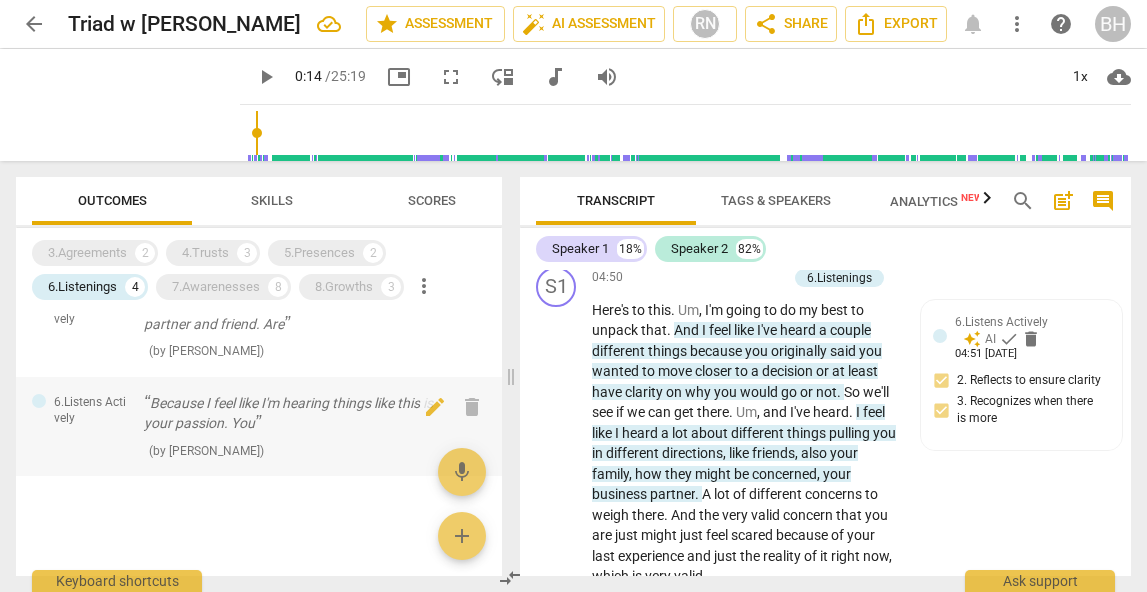 scroll, scrollTop: 8141, scrollLeft: 0, axis: vertical 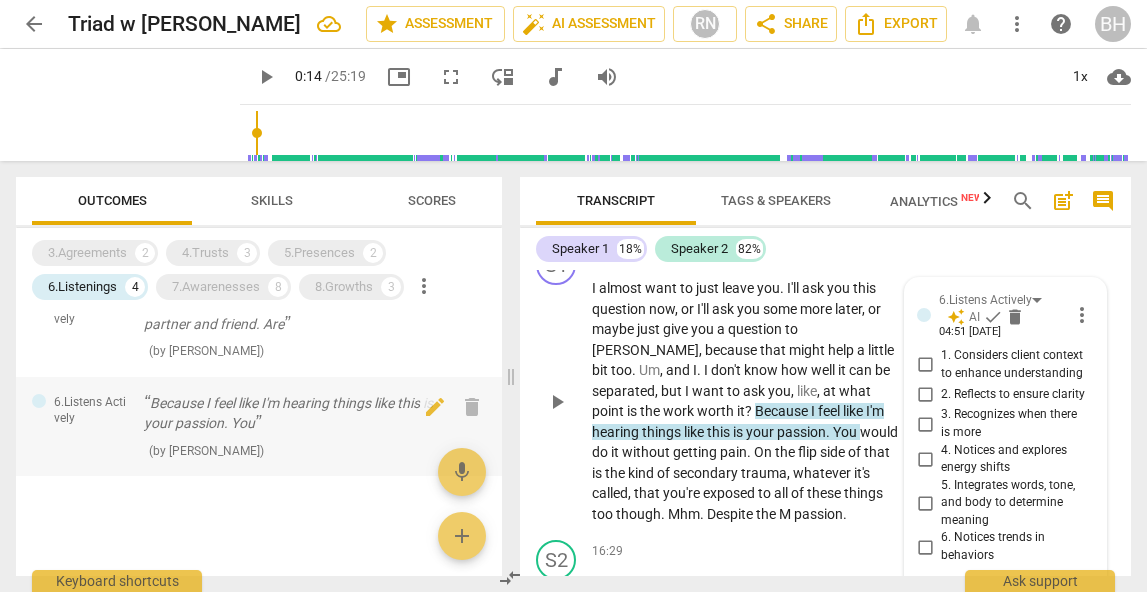 click on "Because I feel like I'm hearing things like this is your passion. You" at bounding box center (291, 413) 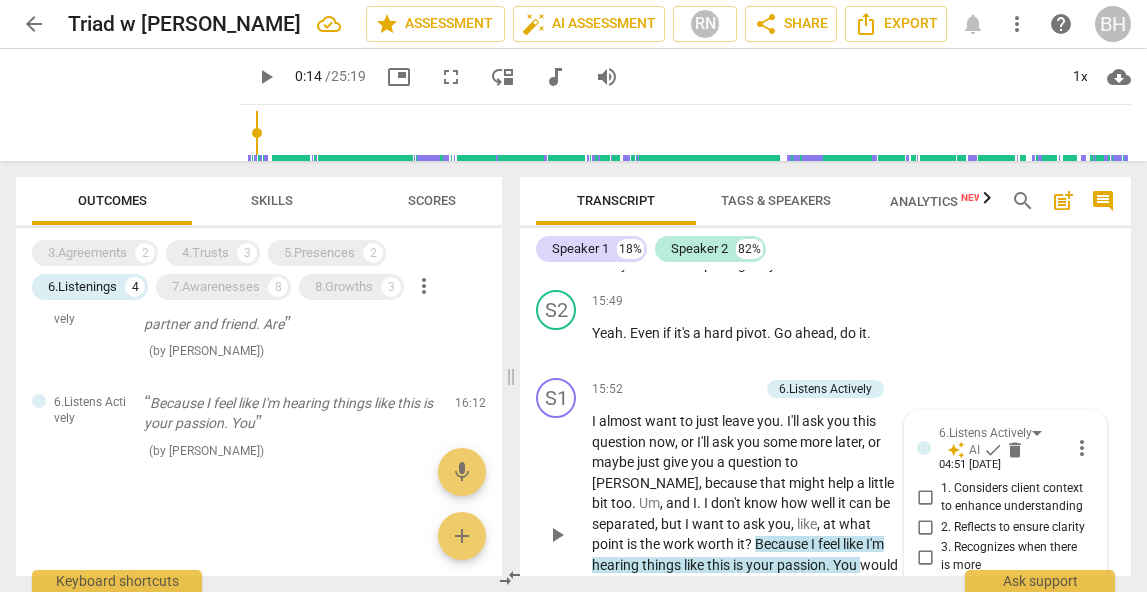 scroll, scrollTop: 8007, scrollLeft: 0, axis: vertical 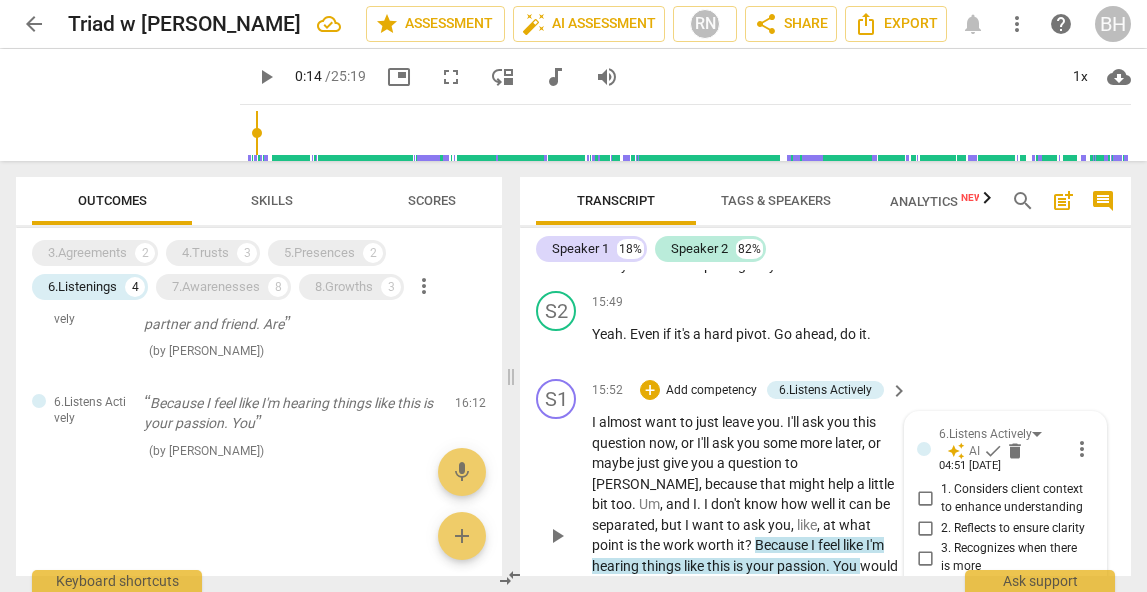 click on "You" at bounding box center (846, 566) 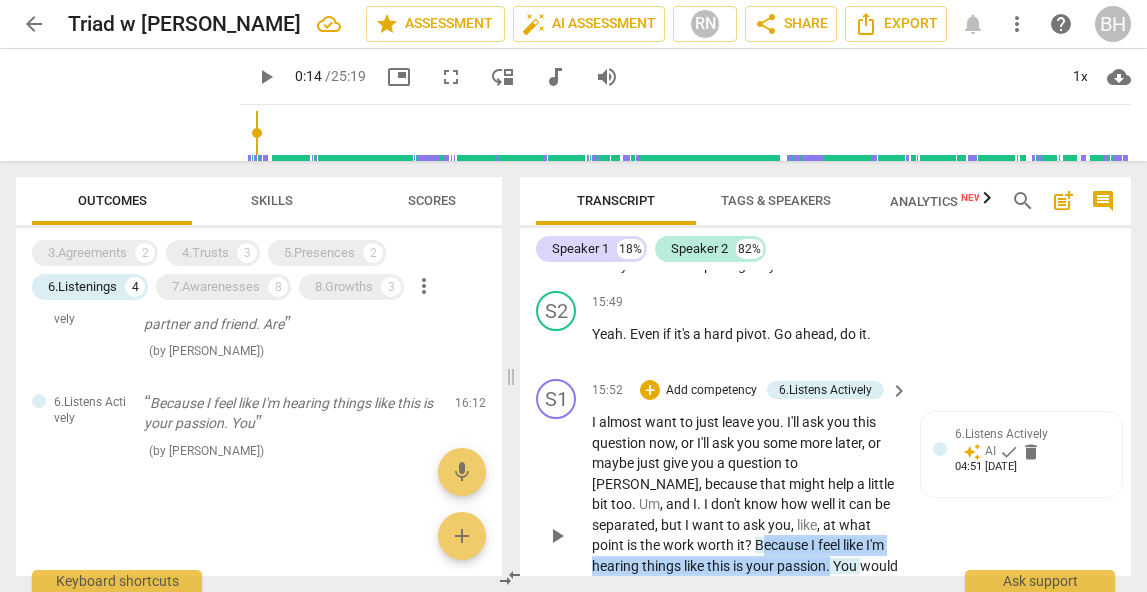 drag, startPoint x: 741, startPoint y: 379, endPoint x: 654, endPoint y: 361, distance: 88.84256 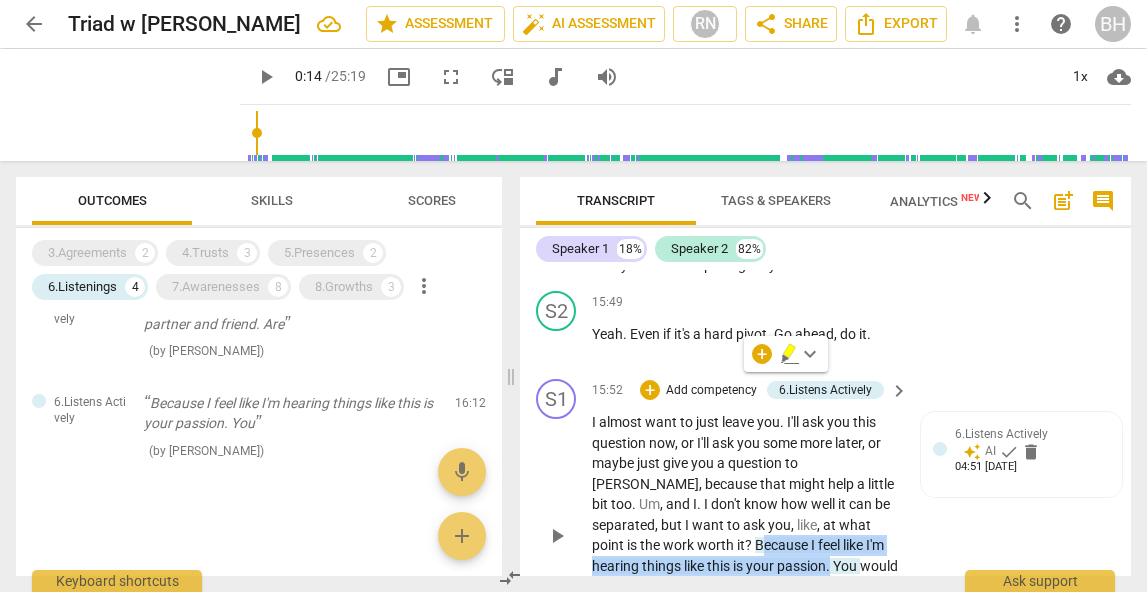 click on "I   almost   want   to   just   leave   you .   I'll   ask   you   this   question   now ,   or   I'll   ask   you   some   more   later ,   or   maybe   just   give   you   a   question   to   ponder ,   because   that   might   help   a   little   bit   too .   Um ,   and   I .   I   don't   know   how   well   it   can   be   separated ,   but   I   want   to   ask   you ,   like ,   at   what   point   is   the   work   worth   it ?   Because   I   feel   like   I'm   hearing   things   like   this   is   your   passion .   You   would   do   it   without   getting   pain .   On   the   flip   side   of   that   is   the   kind   of   secondary   trauma ,   whatever   it's   called ,   that   you're   exposed   to   all   of   these   things   too   though .   Mhm .   Despite   the   M   passion ." at bounding box center (745, 535) 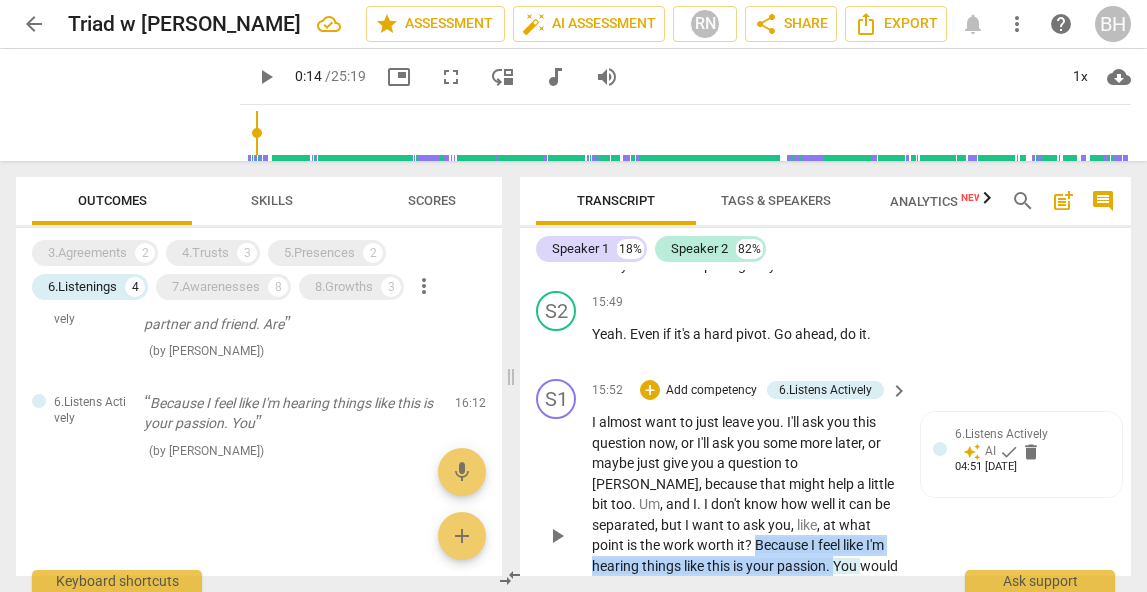 drag, startPoint x: 744, startPoint y: 380, endPoint x: 649, endPoint y: 361, distance: 96.88137 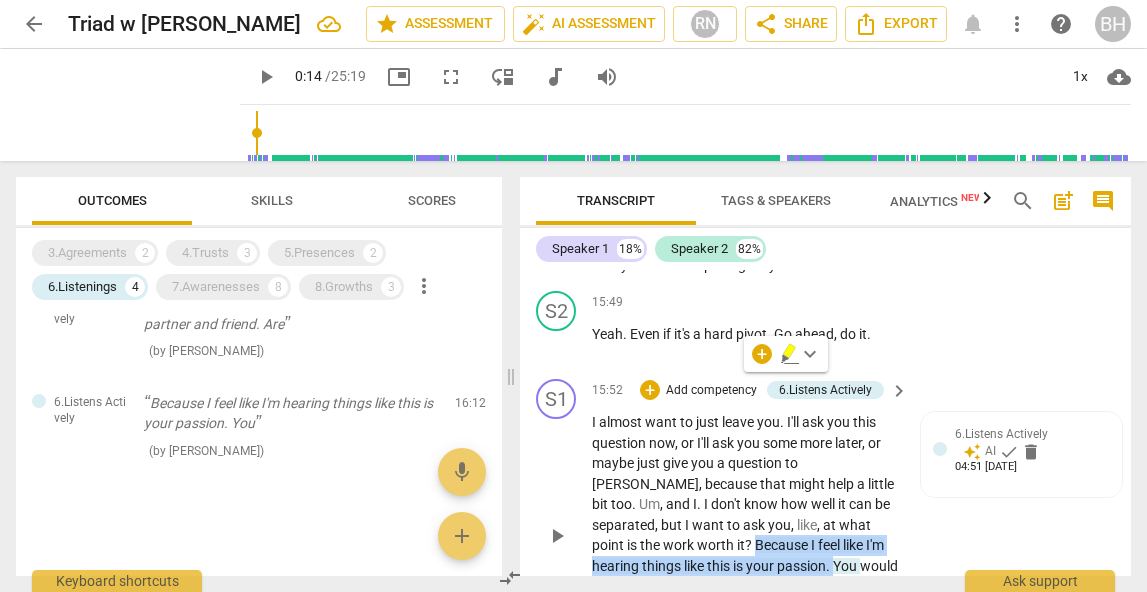 copy on "Because   I   feel   like   I'm   hearing   things   like   this   is   your   passion ." 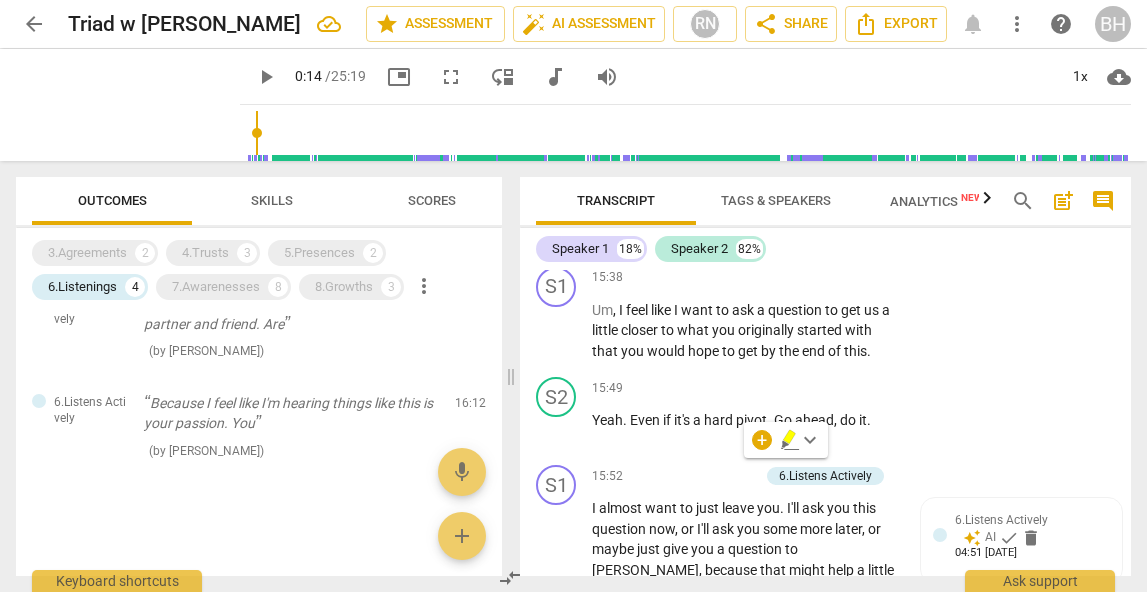 scroll, scrollTop: 7929, scrollLeft: 0, axis: vertical 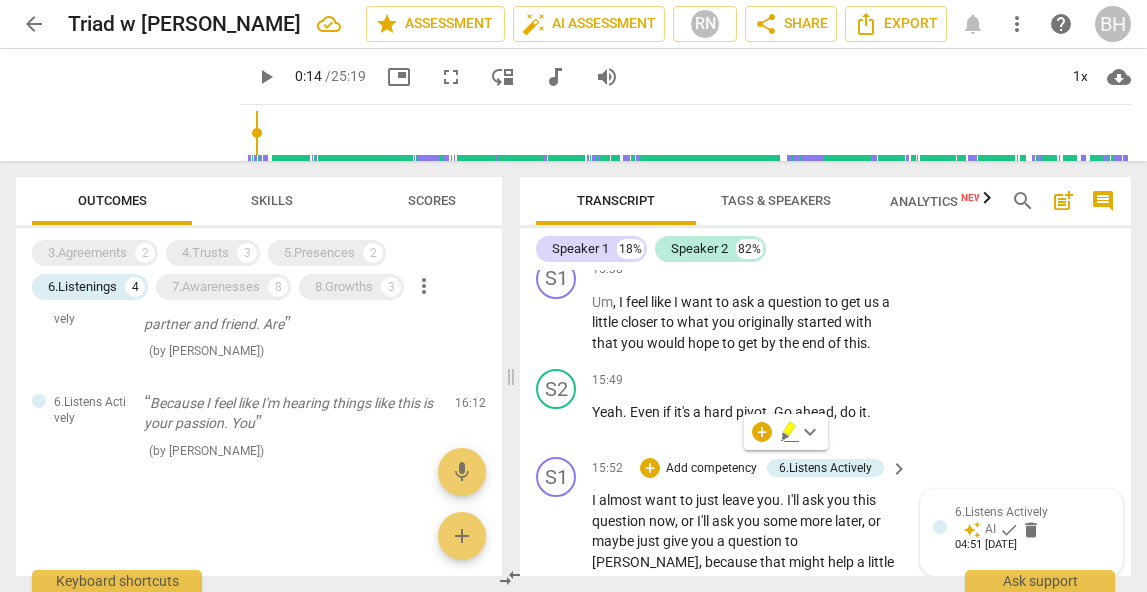 click on "6.Listens Actively" at bounding box center [1001, 512] 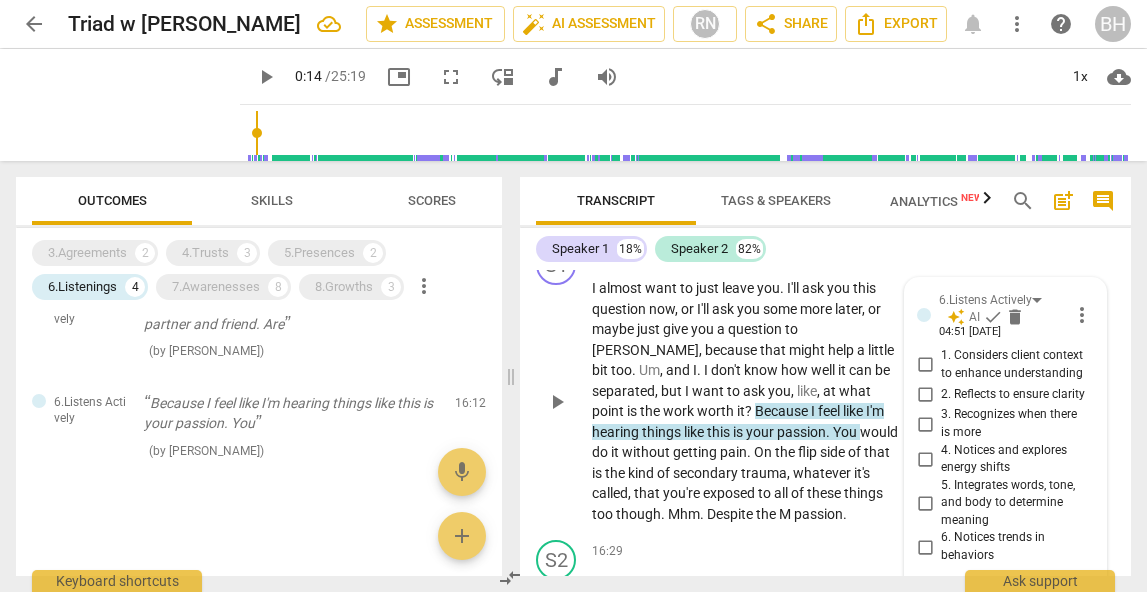 scroll, scrollTop: 8119, scrollLeft: 0, axis: vertical 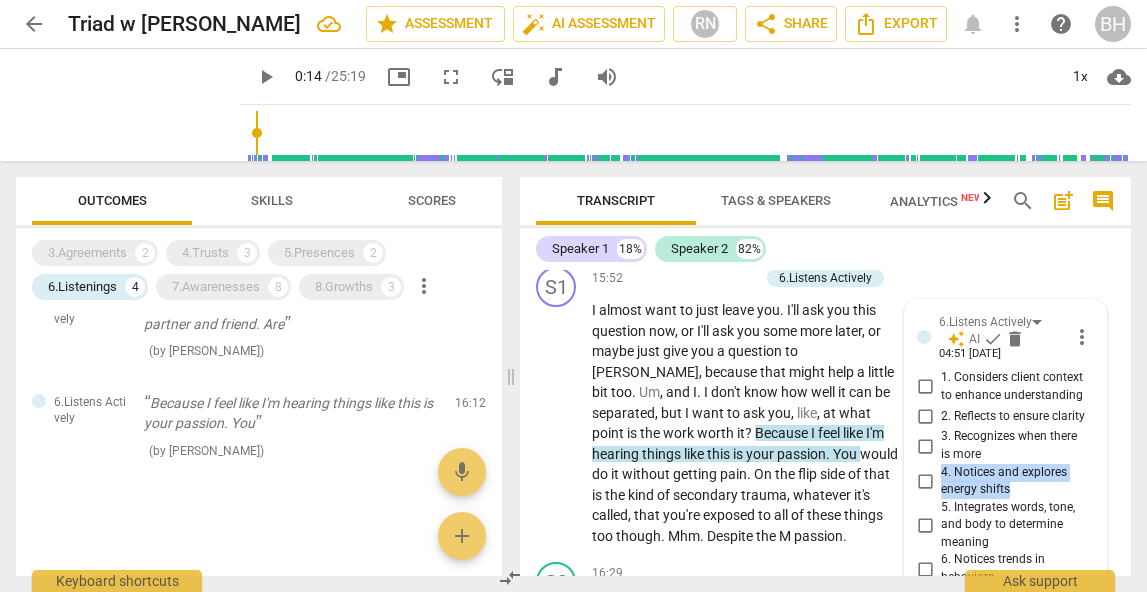 drag, startPoint x: 1011, startPoint y: 308, endPoint x: 940, endPoint y: 298, distance: 71.70077 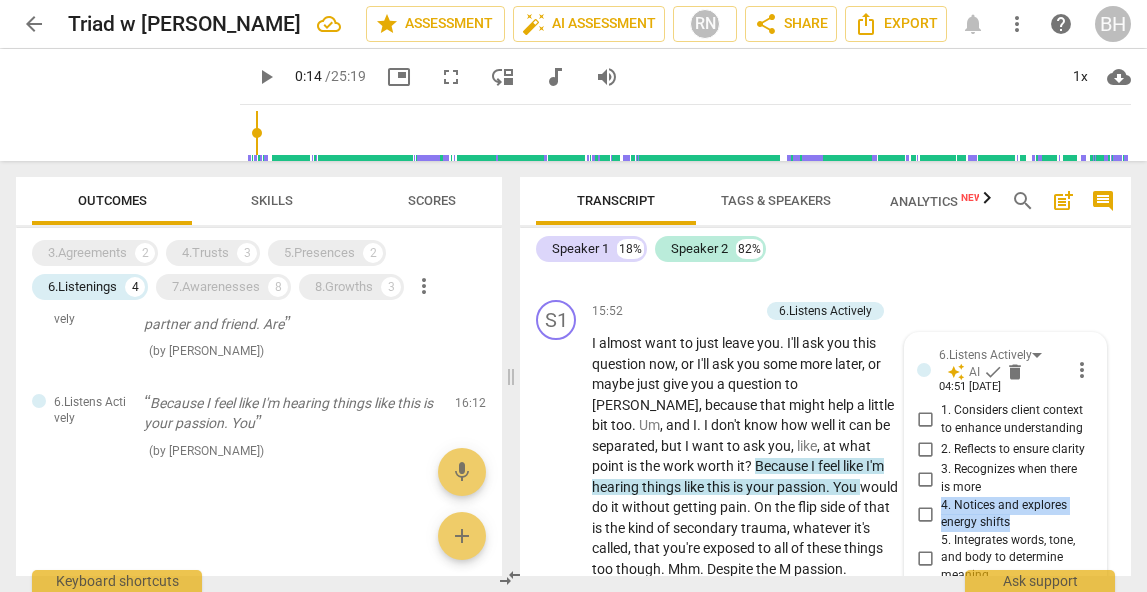 scroll, scrollTop: 8077, scrollLeft: 0, axis: vertical 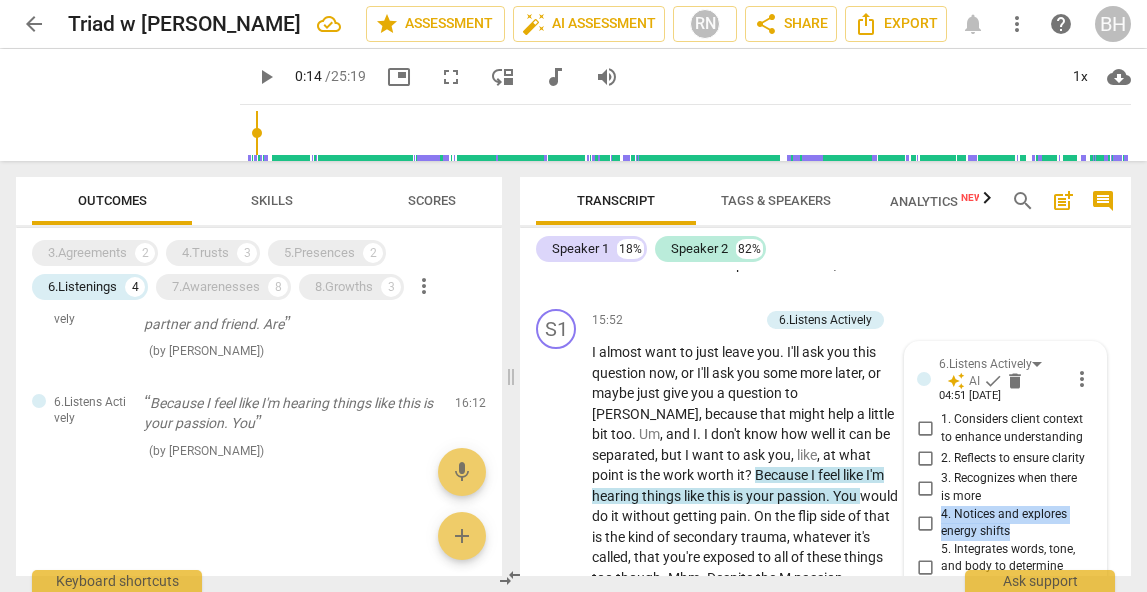 click on "4. Notices and explores energy shifts" at bounding box center [925, 523] 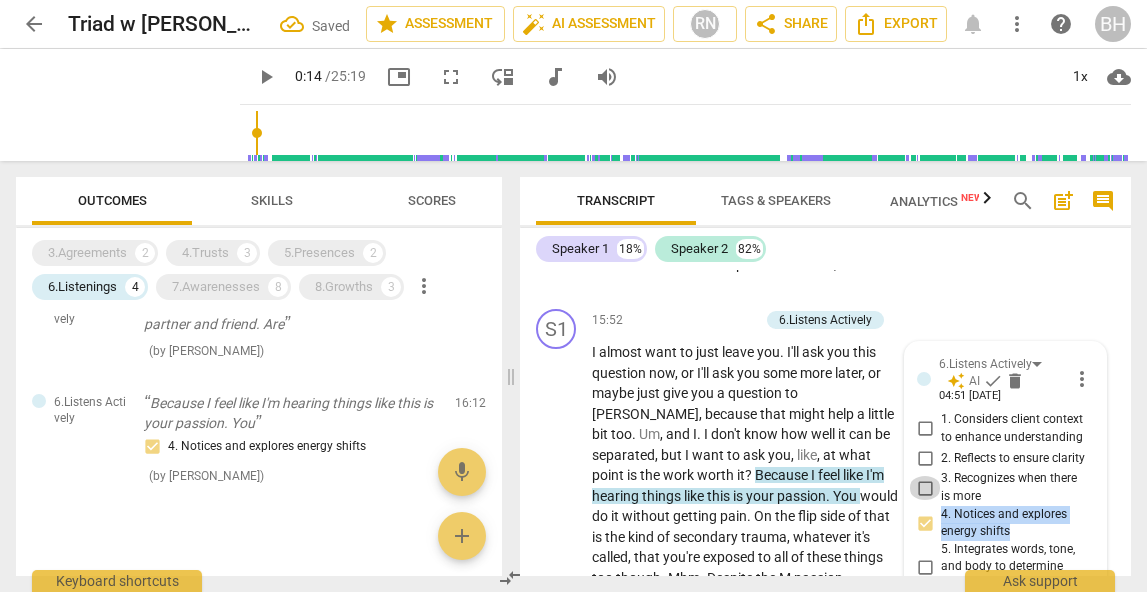 click on "3. Recognizes when there is more" at bounding box center (925, 488) 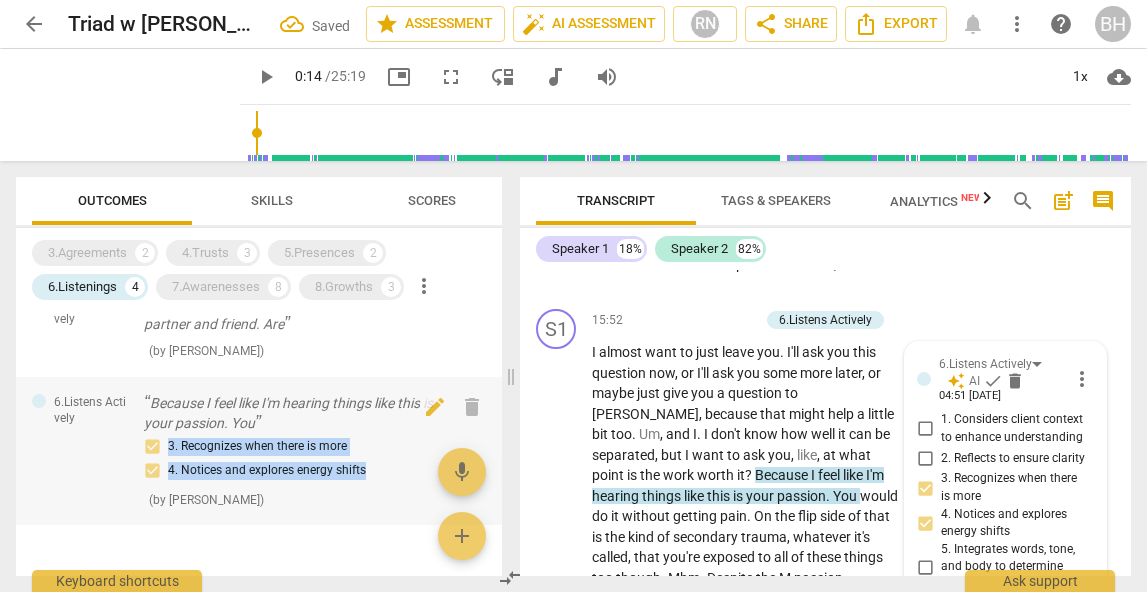 drag, startPoint x: 383, startPoint y: 476, endPoint x: 160, endPoint y: 448, distance: 224.75098 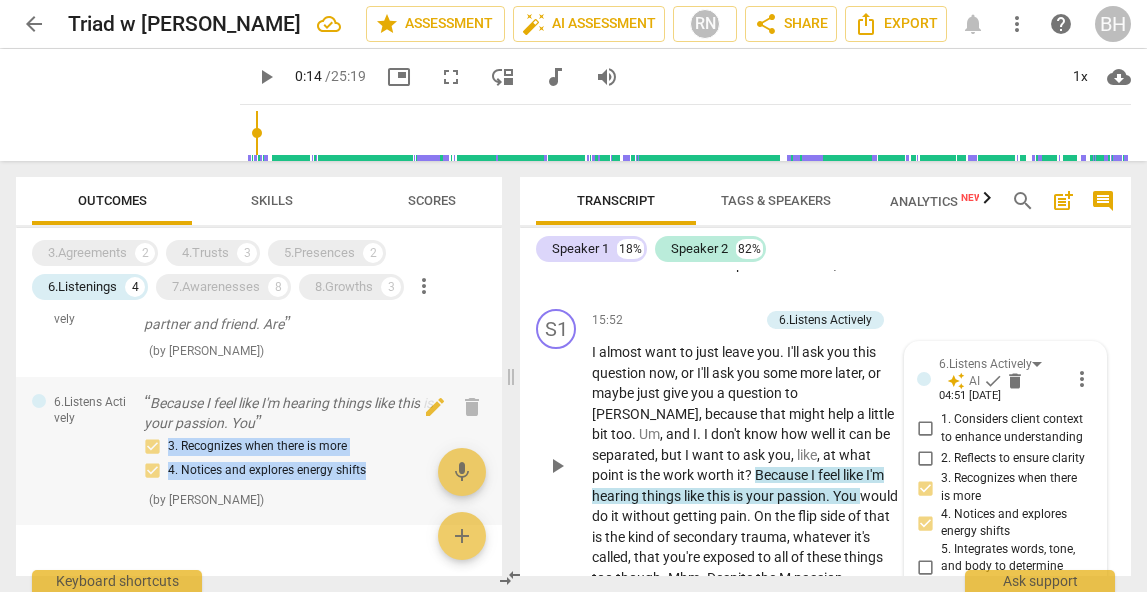click on "3. Recognizes when there is more 4. Notices and explores energy shifts" at bounding box center (291, 459) 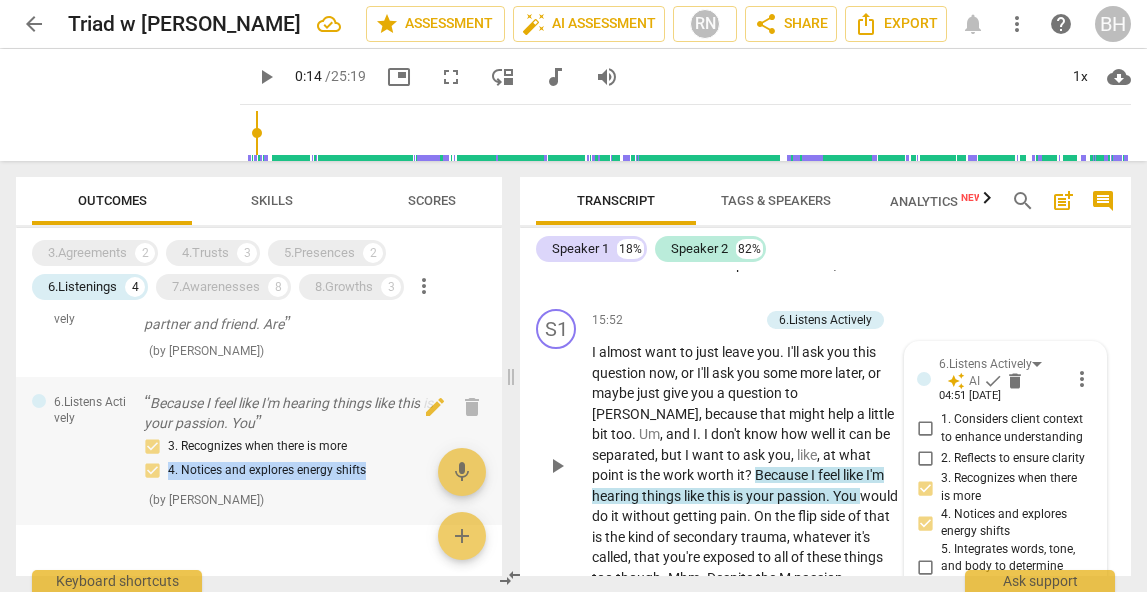 drag, startPoint x: 367, startPoint y: 467, endPoint x: 164, endPoint y: 467, distance: 203 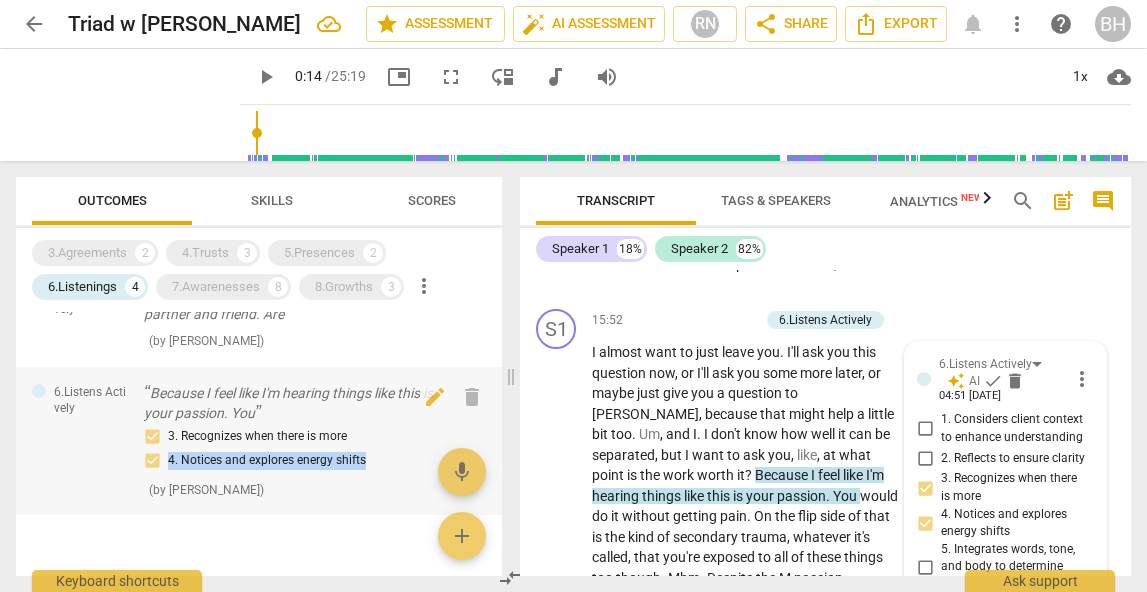 scroll, scrollTop: 352, scrollLeft: 0, axis: vertical 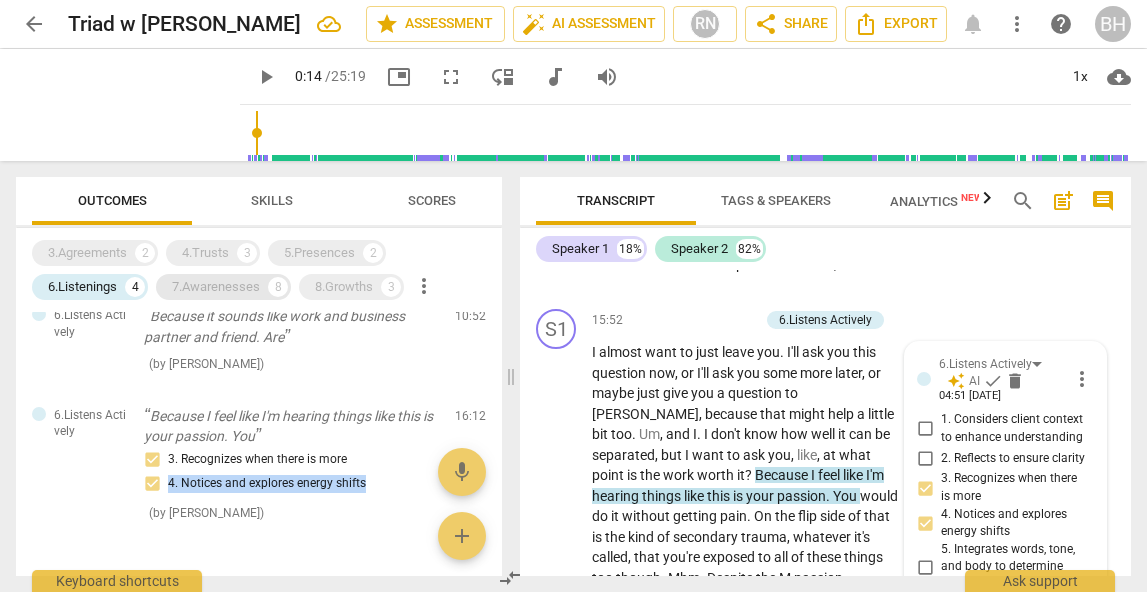 click on "7.Awarenesses" at bounding box center (216, 287) 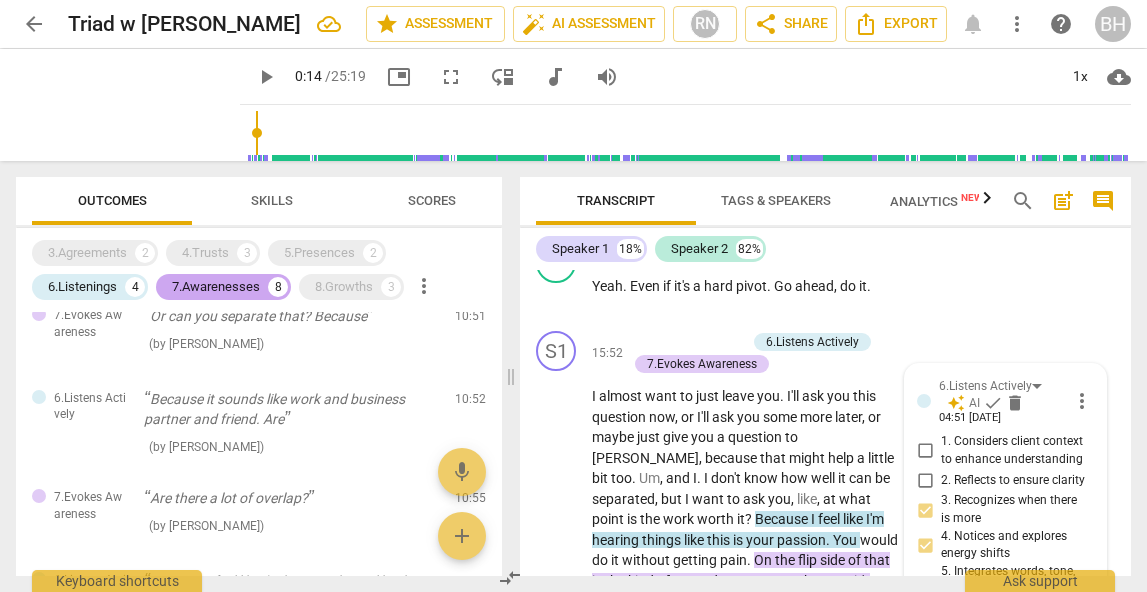 scroll, scrollTop: 352, scrollLeft: 0, axis: vertical 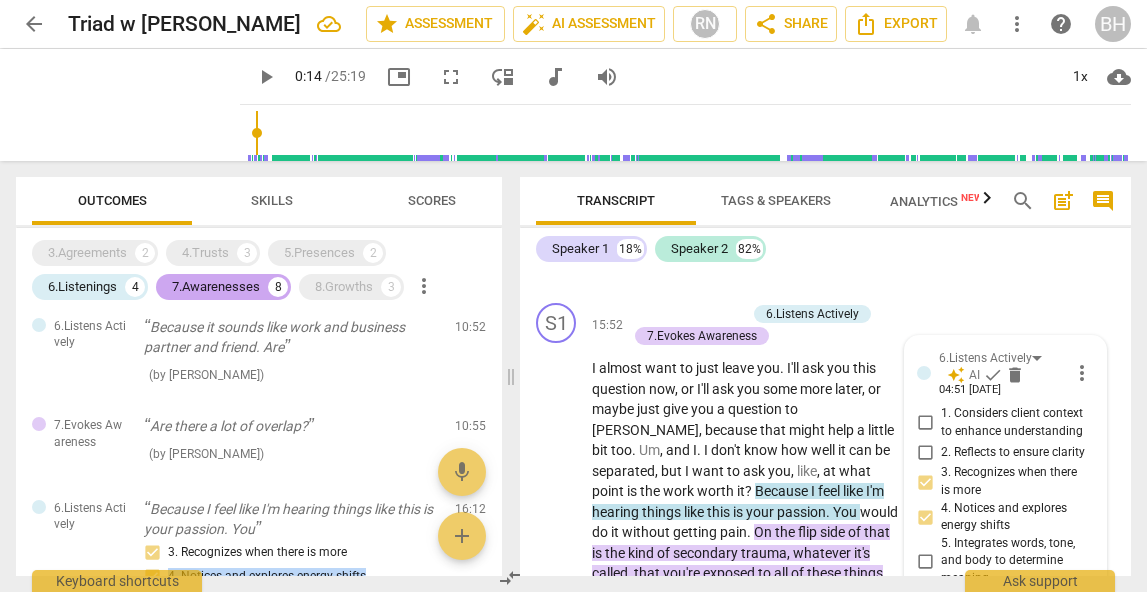 click on "7.Awarenesses" at bounding box center (216, 287) 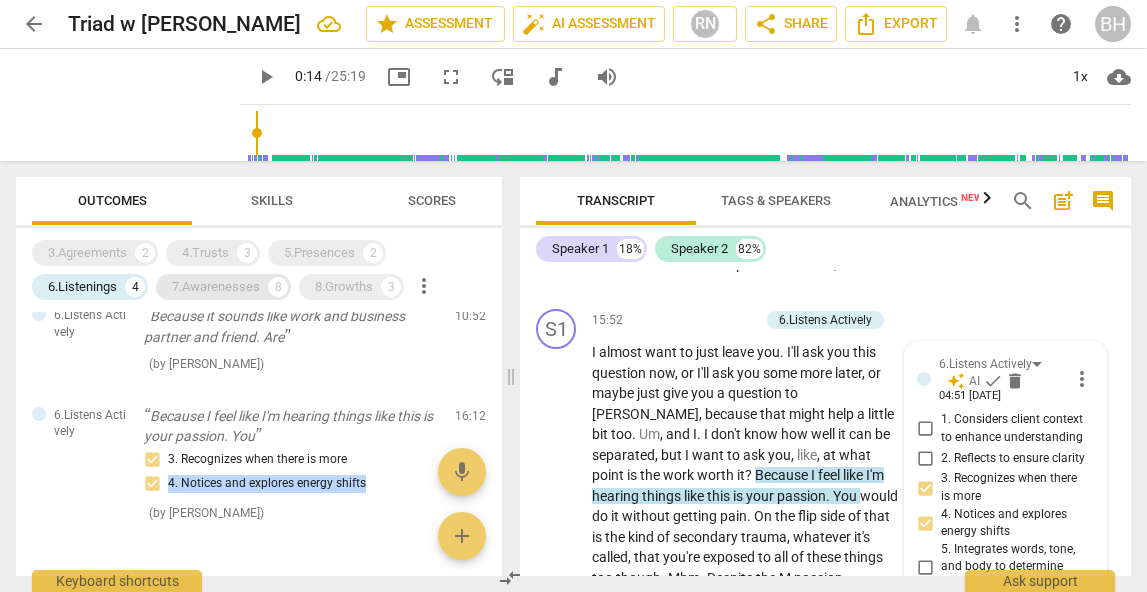 click on "7.Awarenesses" at bounding box center [216, 287] 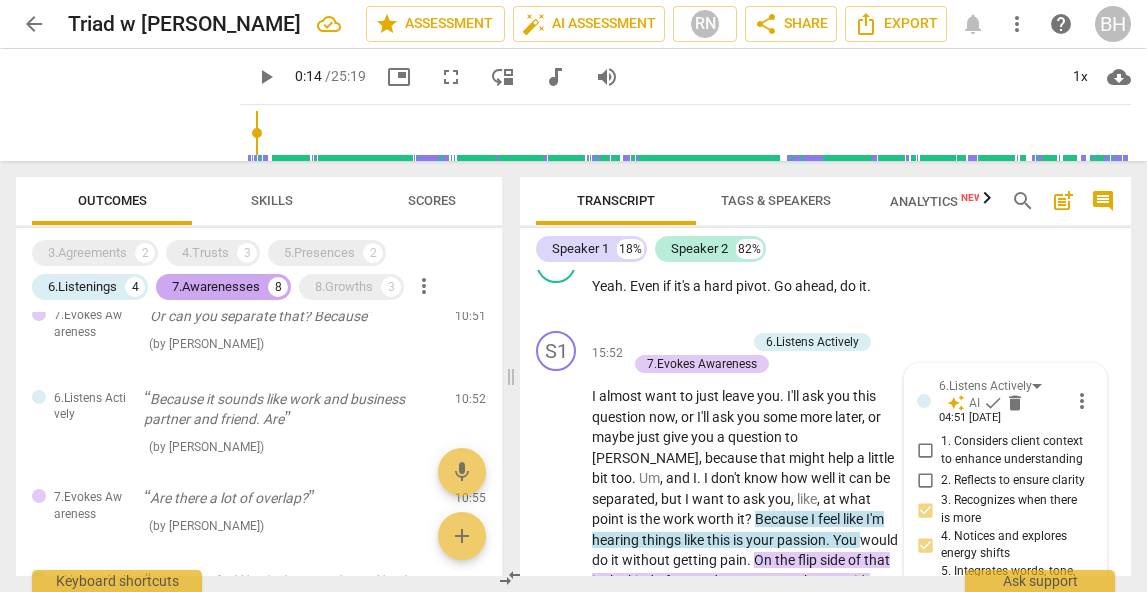 scroll, scrollTop: 434, scrollLeft: 0, axis: vertical 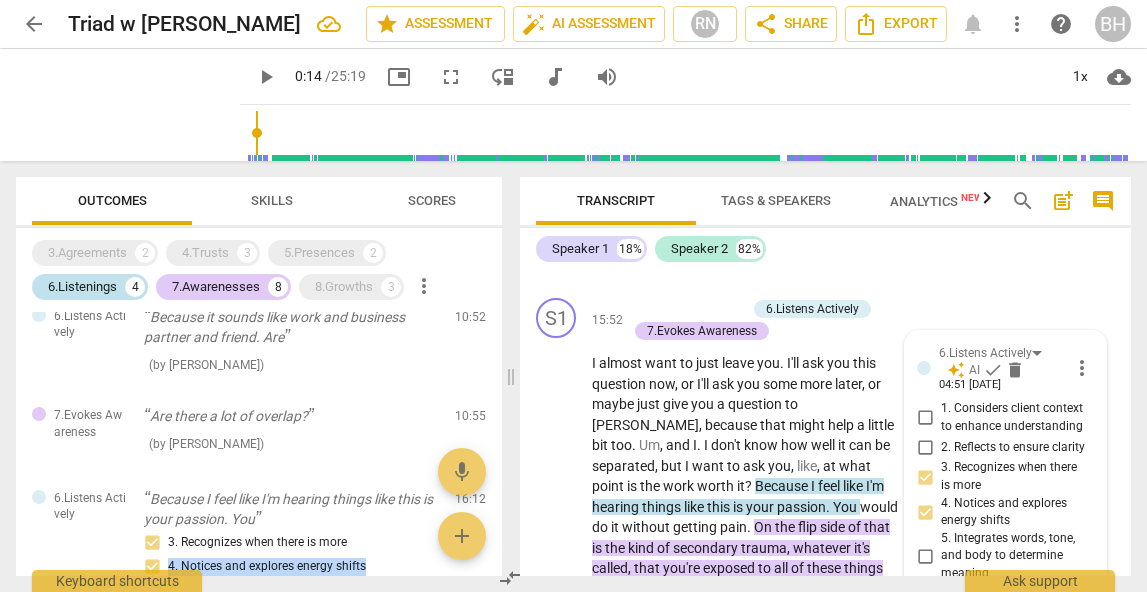 click on "6.Listenings" at bounding box center [82, 287] 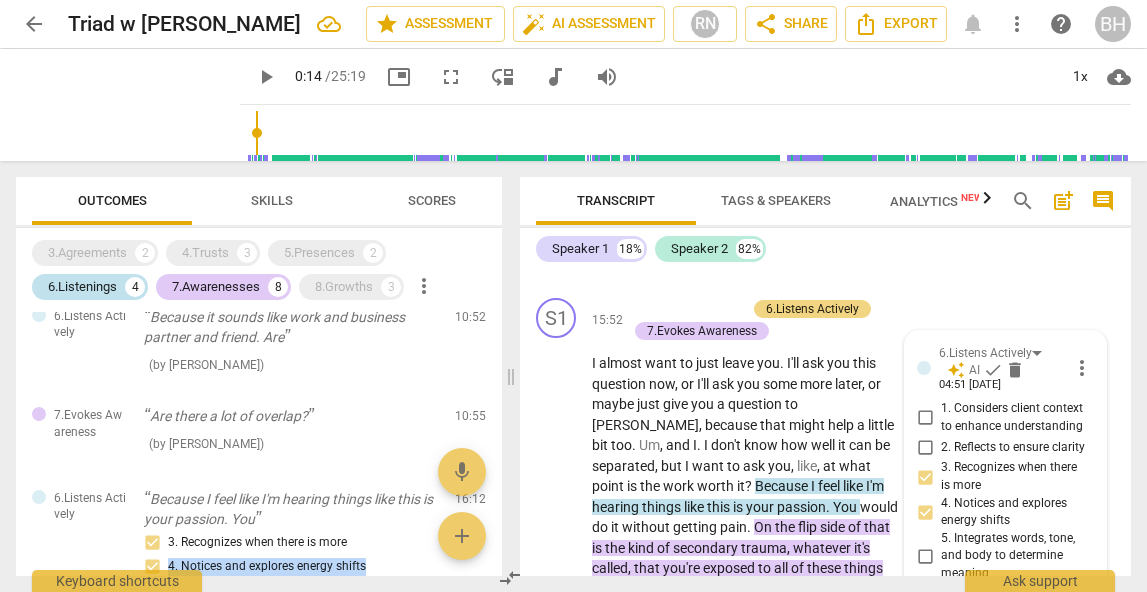 scroll, scrollTop: 5, scrollLeft: 0, axis: vertical 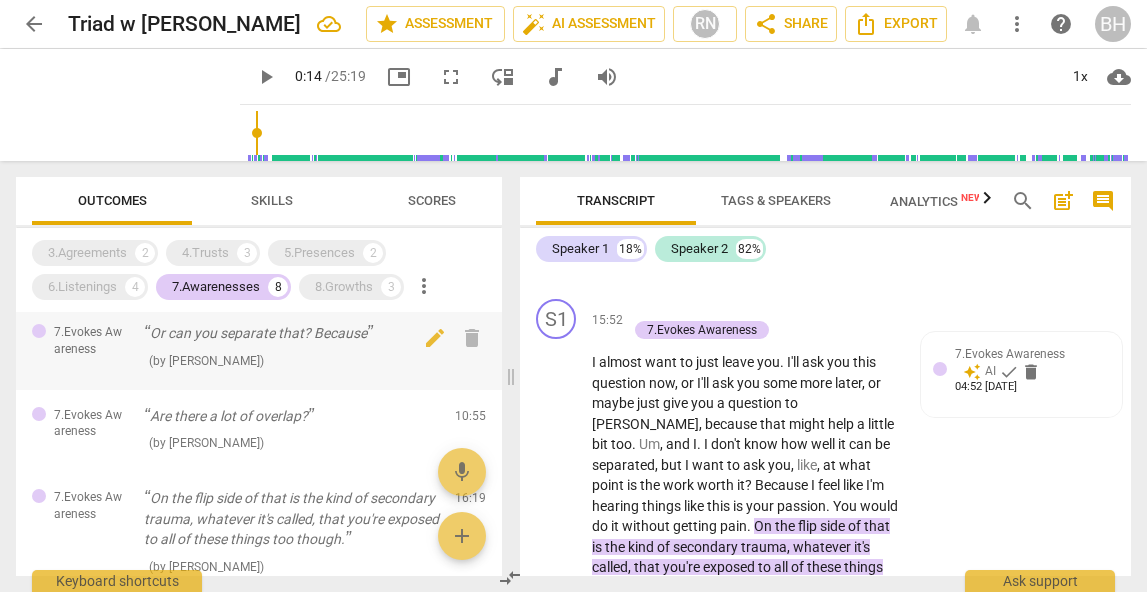 click on "Or can you separate that? Because" at bounding box center [291, 333] 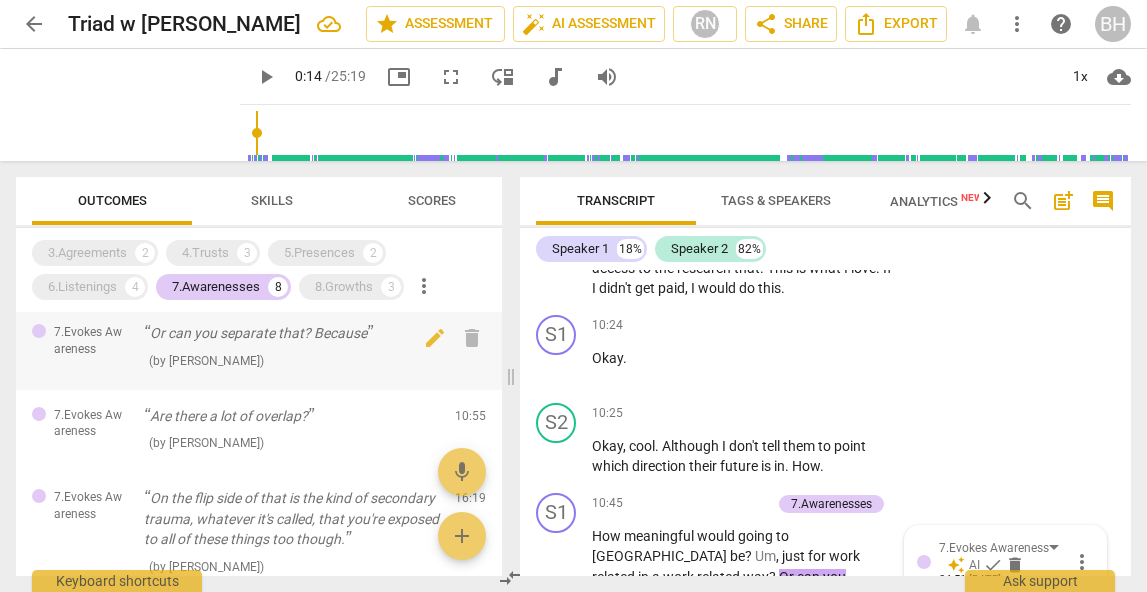 scroll, scrollTop: 5526, scrollLeft: 0, axis: vertical 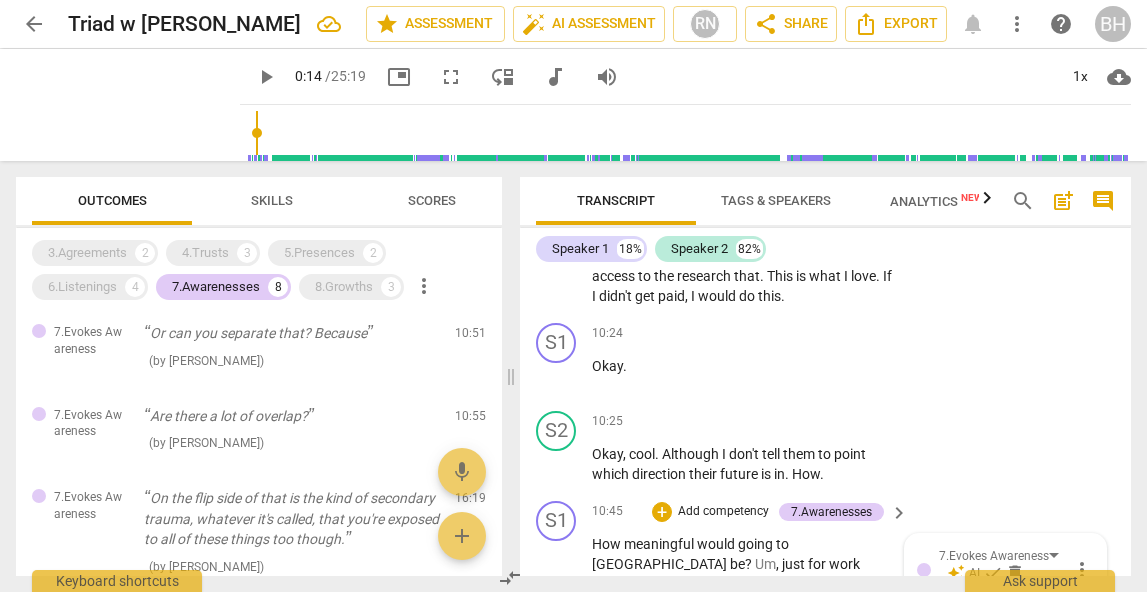 click on "?" at bounding box center [681, 605] 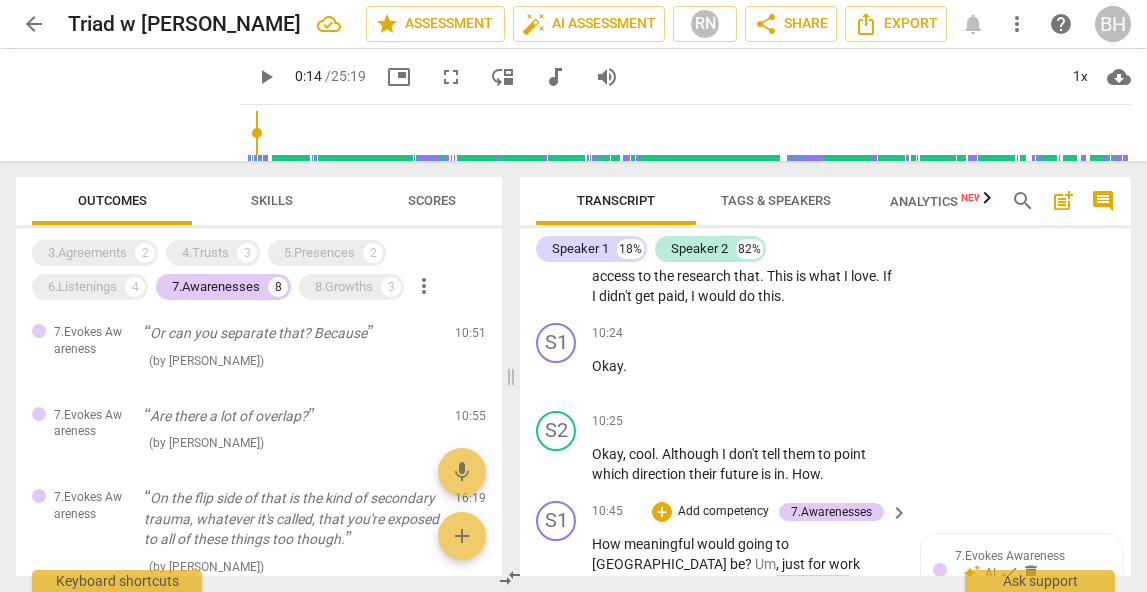 drag, startPoint x: 734, startPoint y: 440, endPoint x: 857, endPoint y: 411, distance: 126.37247 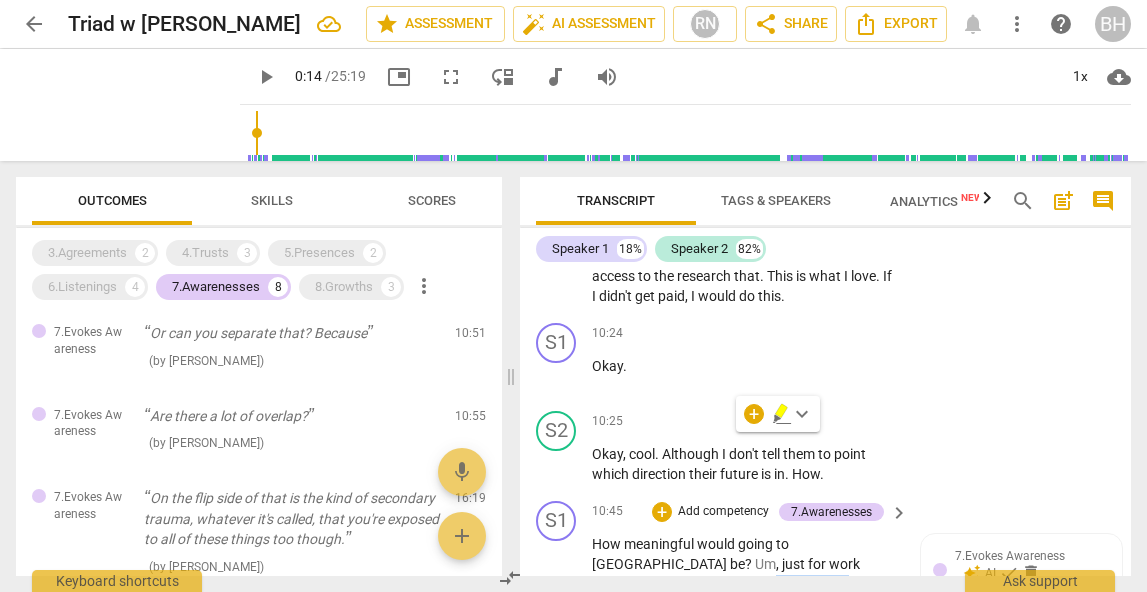 copy on "Or   can   you   separate   that ?" 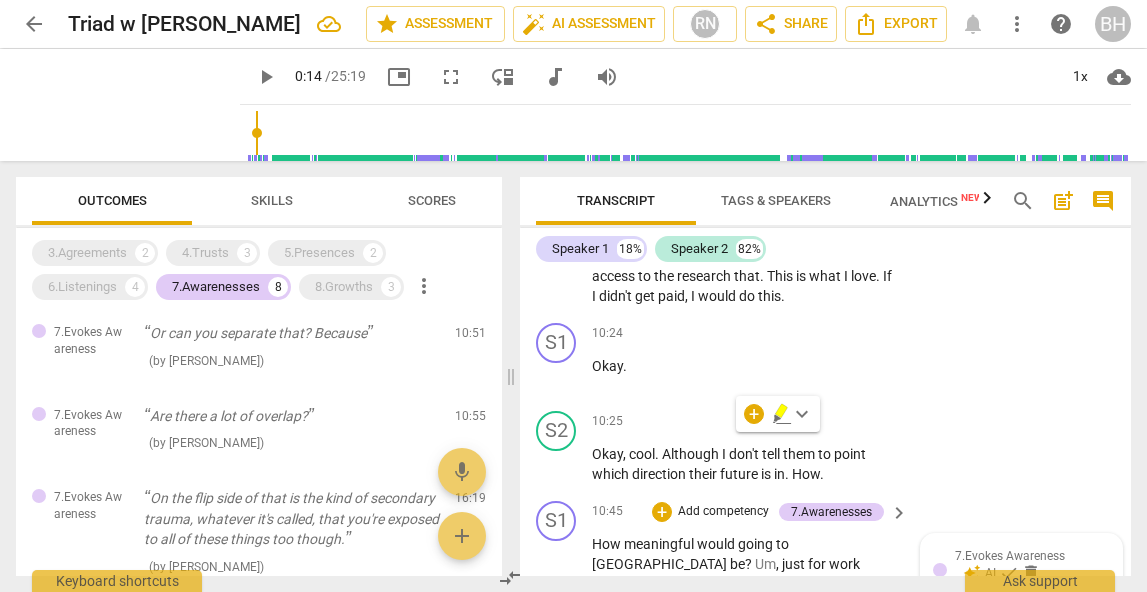 click on "7.Evokes Awareness" at bounding box center [1010, 556] 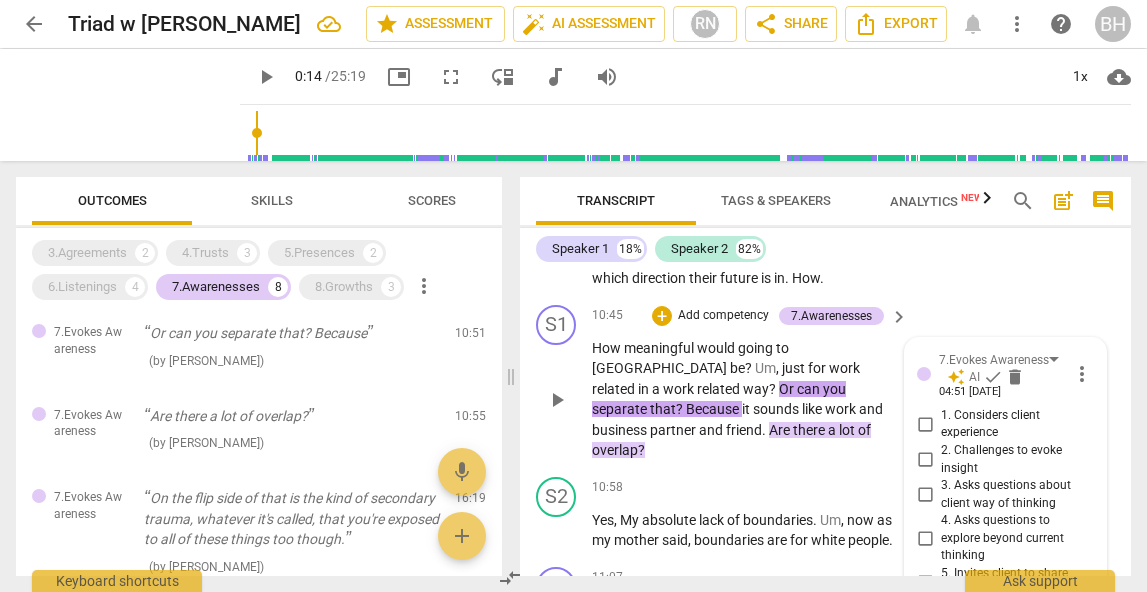 scroll, scrollTop: 5721, scrollLeft: 0, axis: vertical 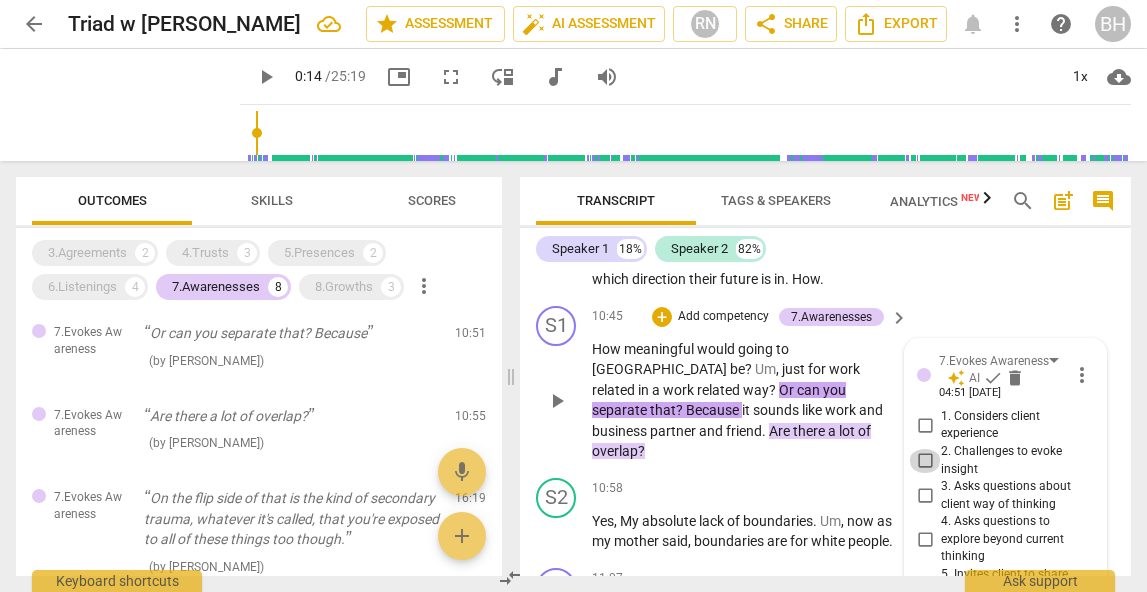 click on "2. Challenges to evoke insight" at bounding box center [925, 461] 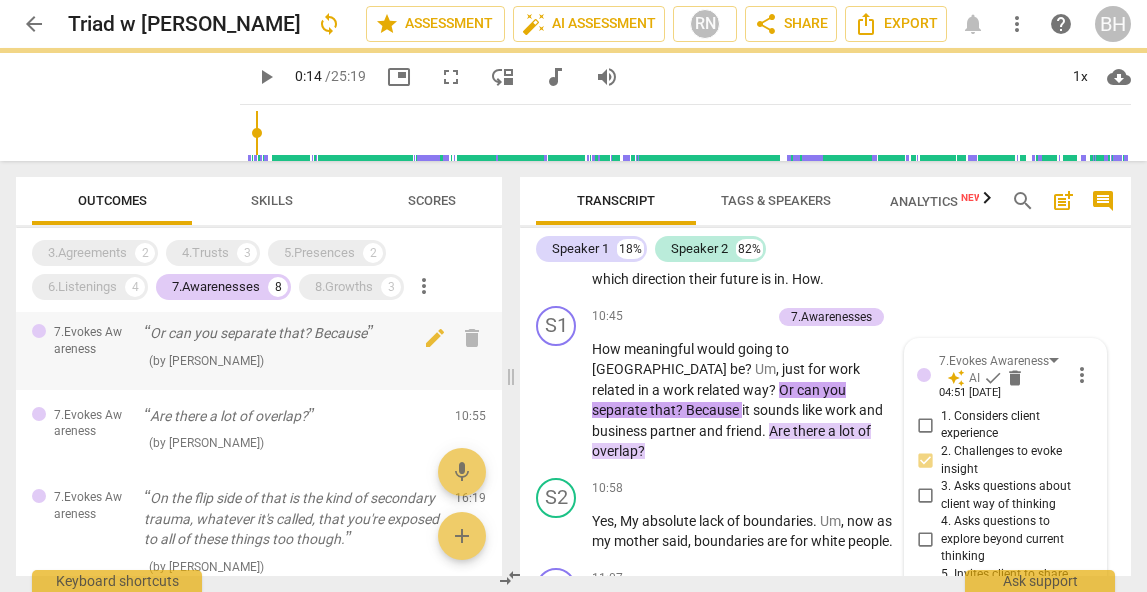 click on "7.Evokes Awareness Or can you separate that? Because ( by RaeNotes ) 10:51 edit delete" at bounding box center (259, 348) 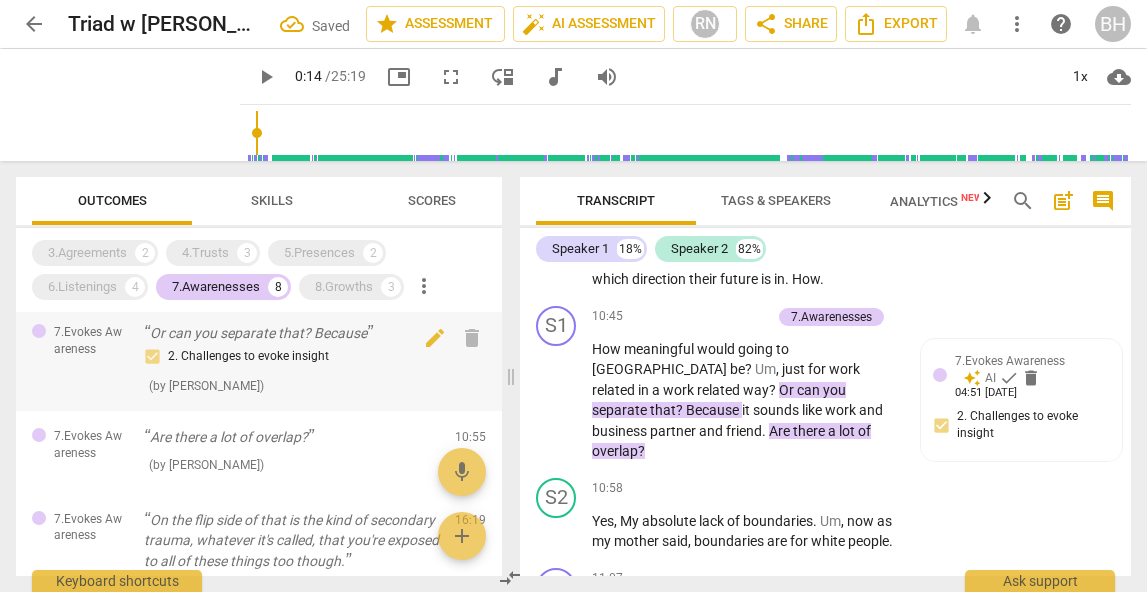 scroll, scrollTop: 26, scrollLeft: 0, axis: vertical 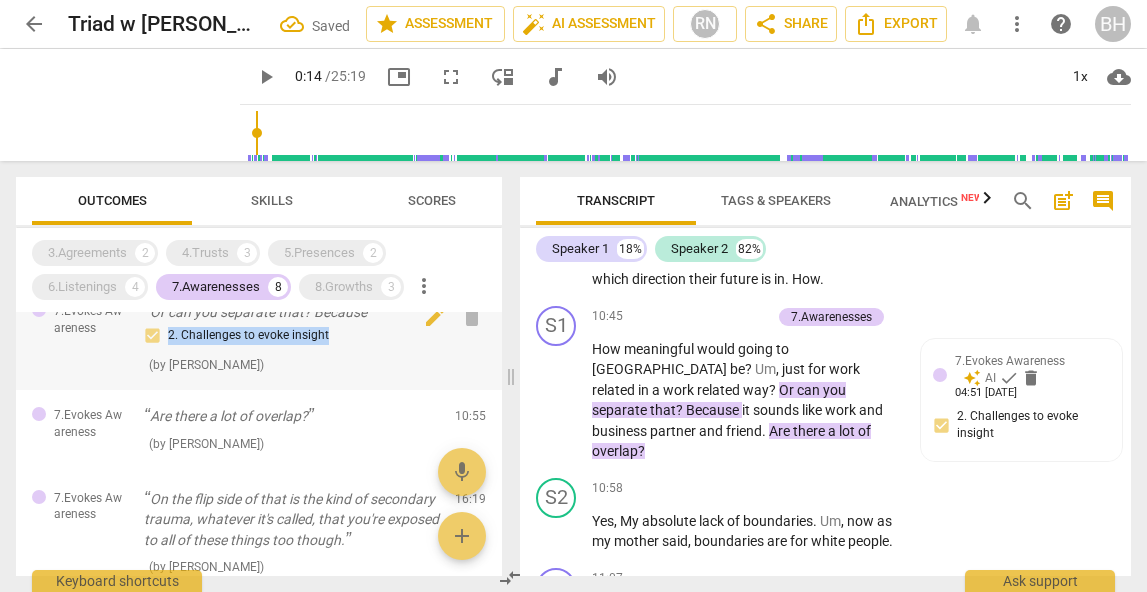 drag, startPoint x: 336, startPoint y: 337, endPoint x: 167, endPoint y: 342, distance: 169.07394 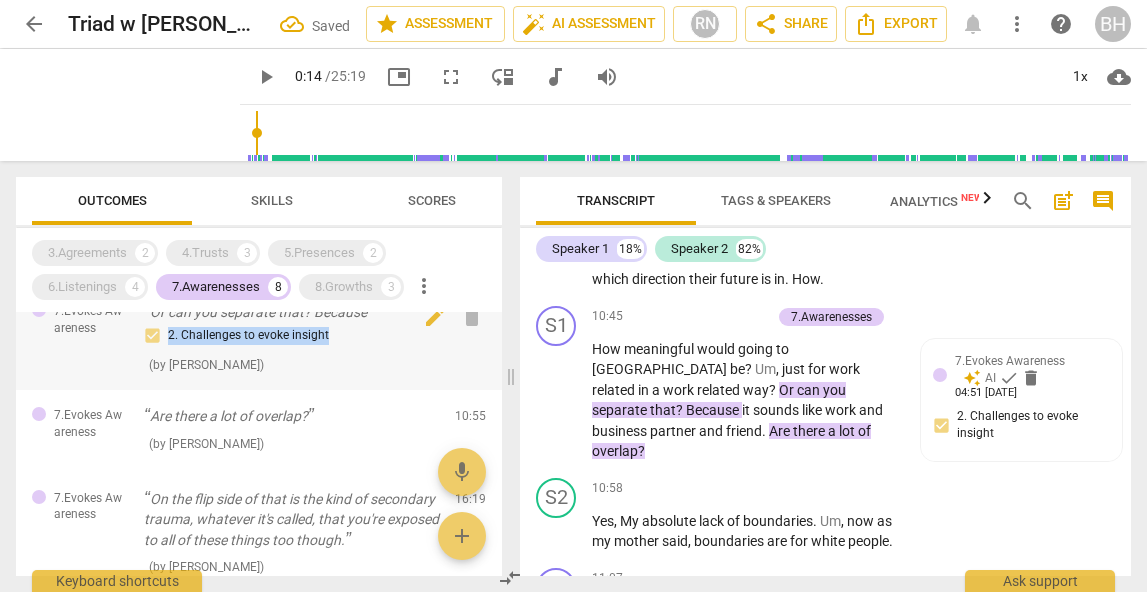 click on "2. Challenges to evoke insight" at bounding box center (291, 336) 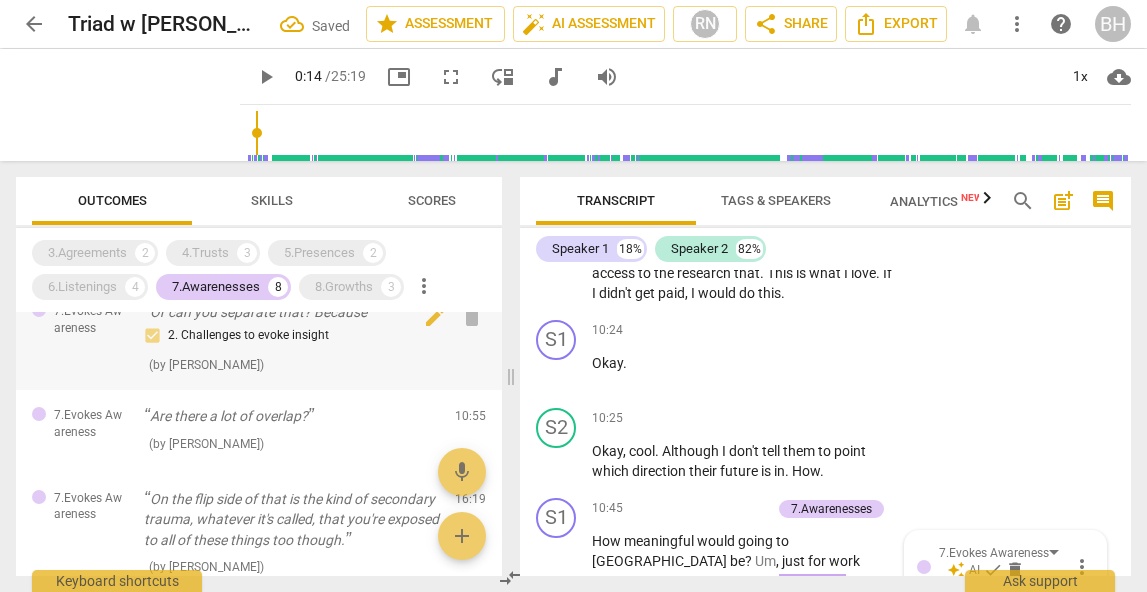scroll, scrollTop: 5526, scrollLeft: 0, axis: vertical 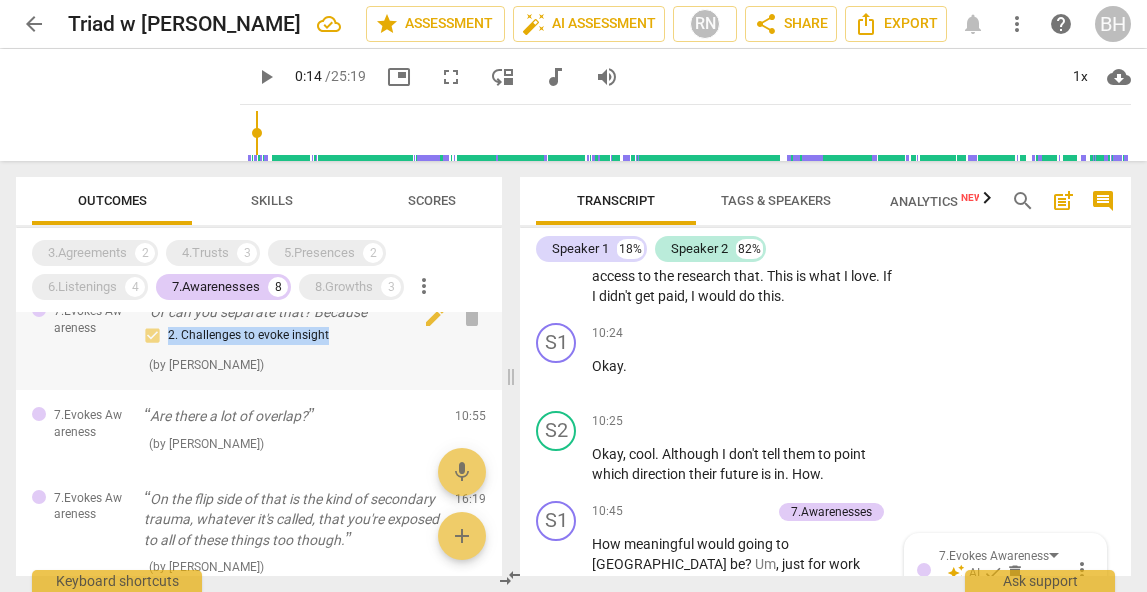 drag, startPoint x: 333, startPoint y: 339, endPoint x: 163, endPoint y: 335, distance: 170.04706 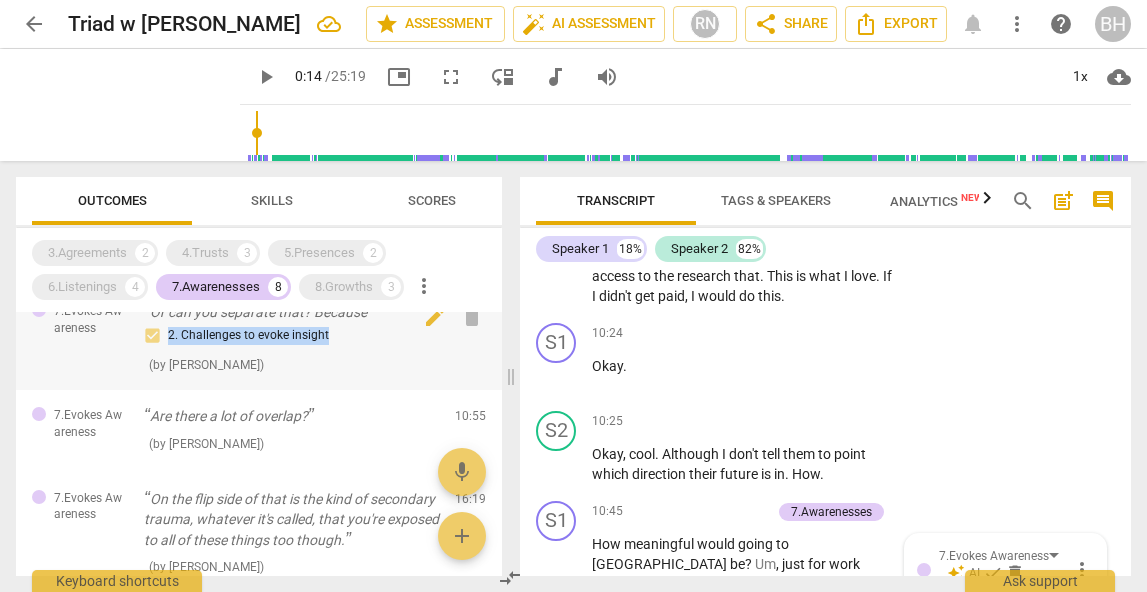 click on "2. Challenges to evoke insight" at bounding box center (291, 336) 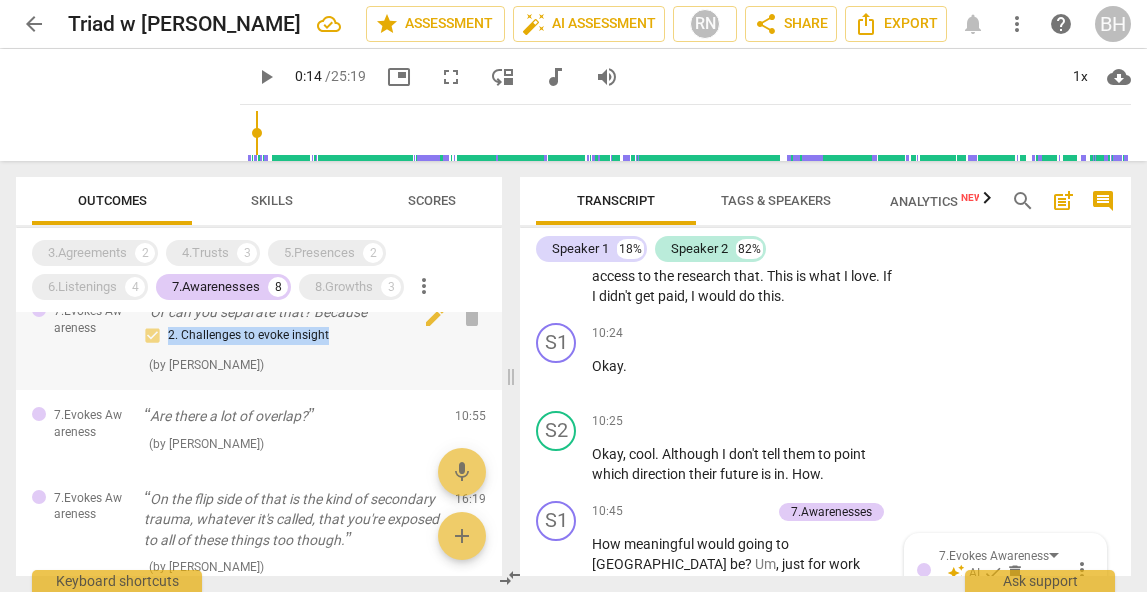 copy on "2. Challenges to evoke insight" 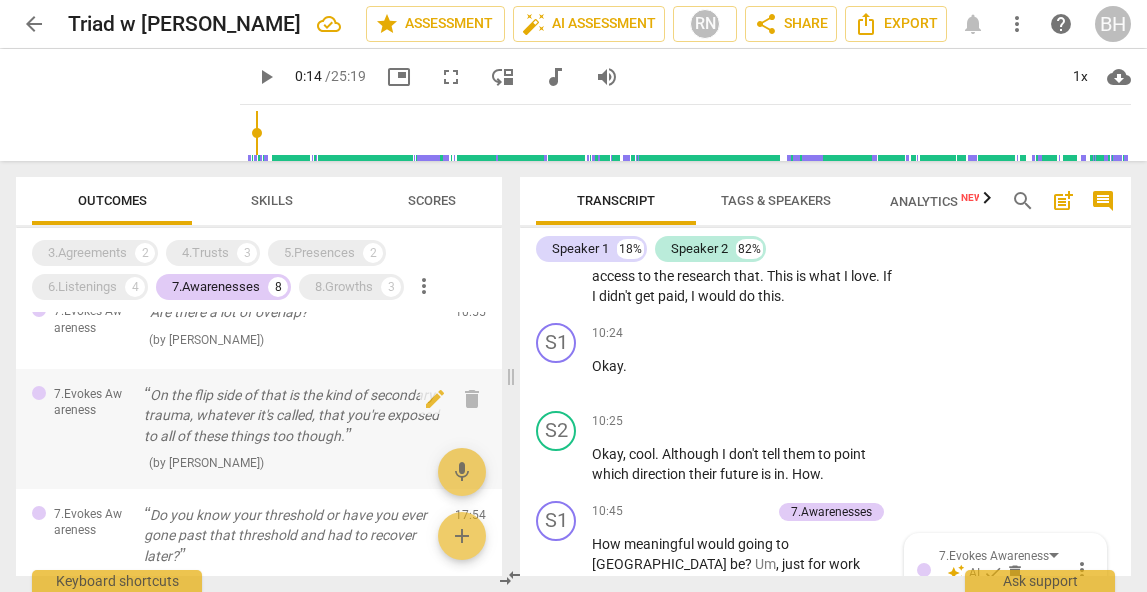 scroll, scrollTop: 143, scrollLeft: 0, axis: vertical 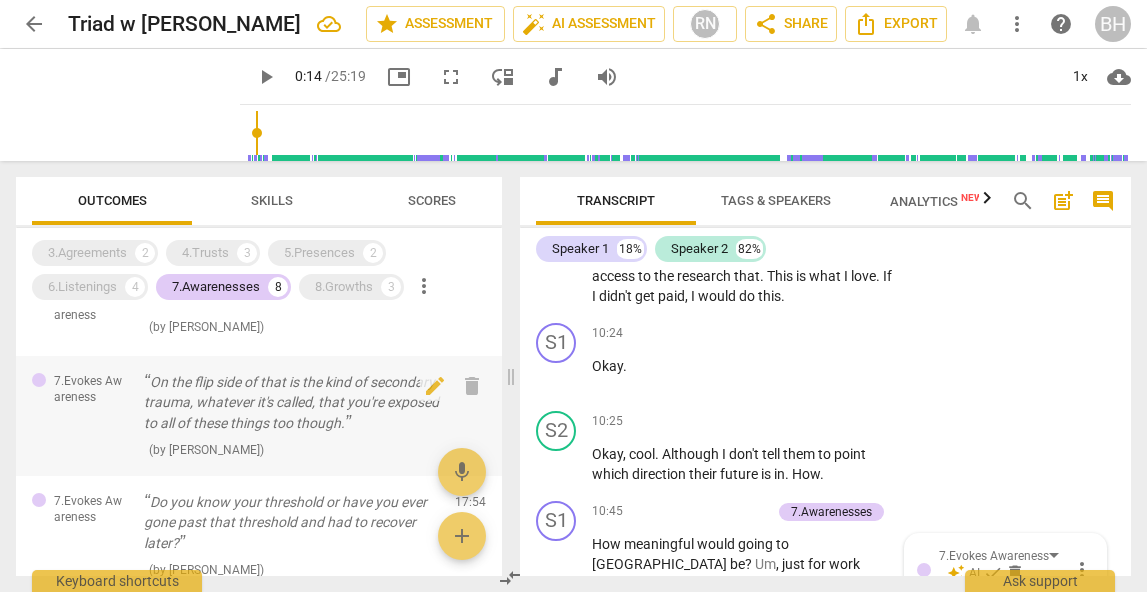 click on "On the flip side of that is the kind of secondary trauma, whatever it's called, that you're exposed to all of these things too though." at bounding box center [291, 403] 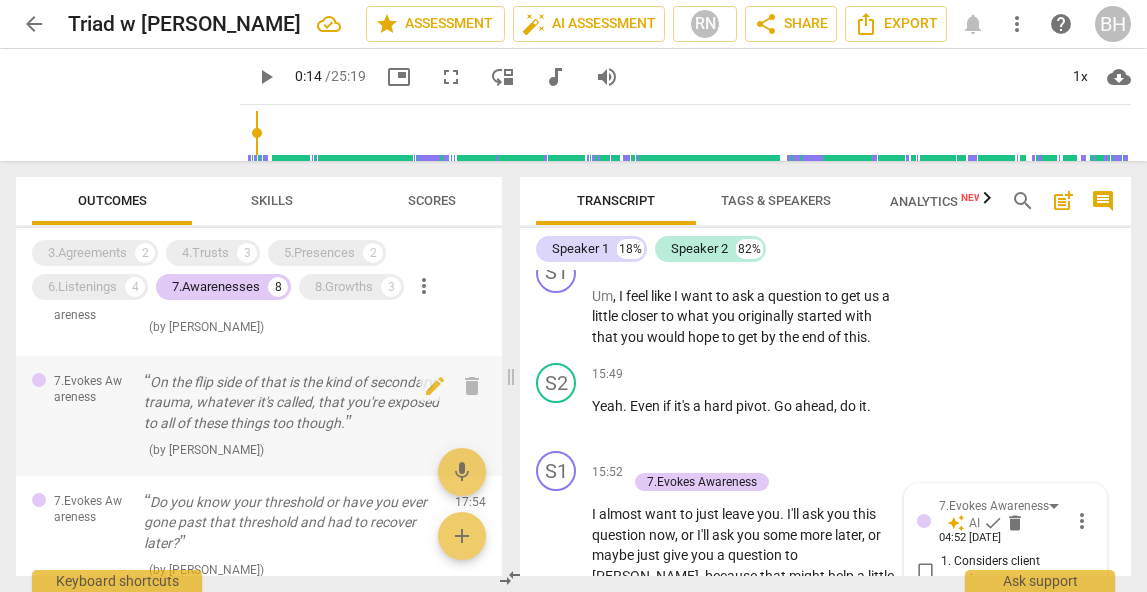 scroll, scrollTop: 7926, scrollLeft: 0, axis: vertical 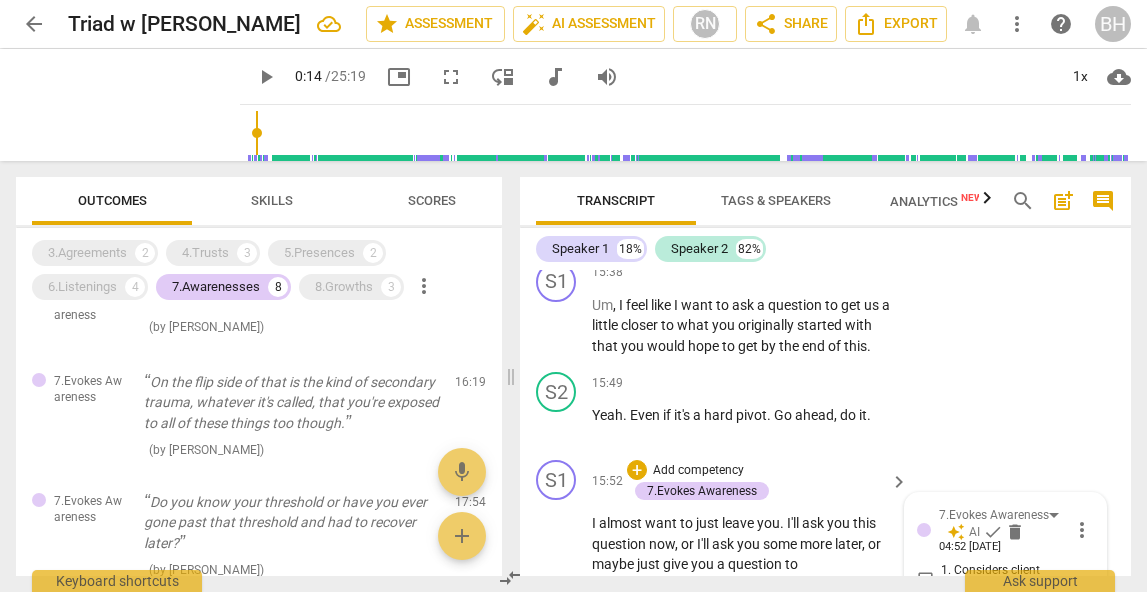 drag, startPoint x: 891, startPoint y: 546, endPoint x: 670, endPoint y: 508, distance: 224.24316 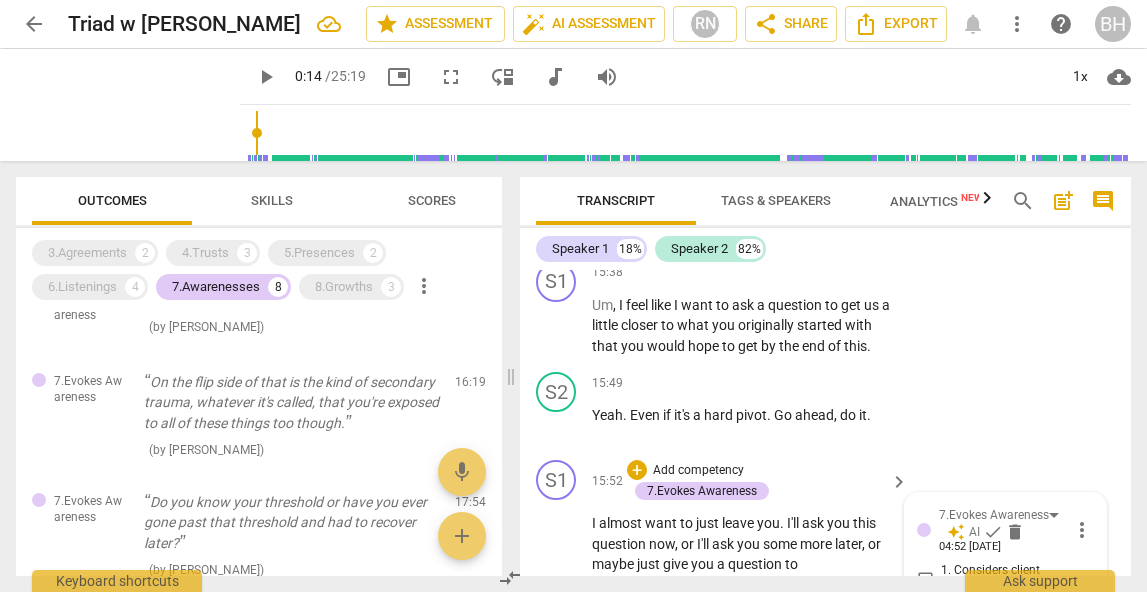click on "I   almost   want   to   just   leave   you .   I'll   ask   you   this   question   now ,   or   I'll   ask   you   some   more   later ,   or   maybe   just   give   you   a   question   to   ponder ,   because   that   might   help   a   little   bit   too .   Um ,   and   I .   I   don't   know   how   well   it   can   be   separated ,   but   I   want   to   ask   you ,   like ,   at   what   point   is   the   work   worth   it ?   Because   I   feel   like   I'm   hearing   things   like   this   is   your   passion .   You   would   do   it   without   getting   pain .   On   the   flip   side   of   that   is   the   kind   of   secondary   trauma ,   whatever   it's   called ,   that   you're   exposed   to   all   of   these   things   too   though .   Mhm .   Despite   the   M   passion ." at bounding box center (745, 636) 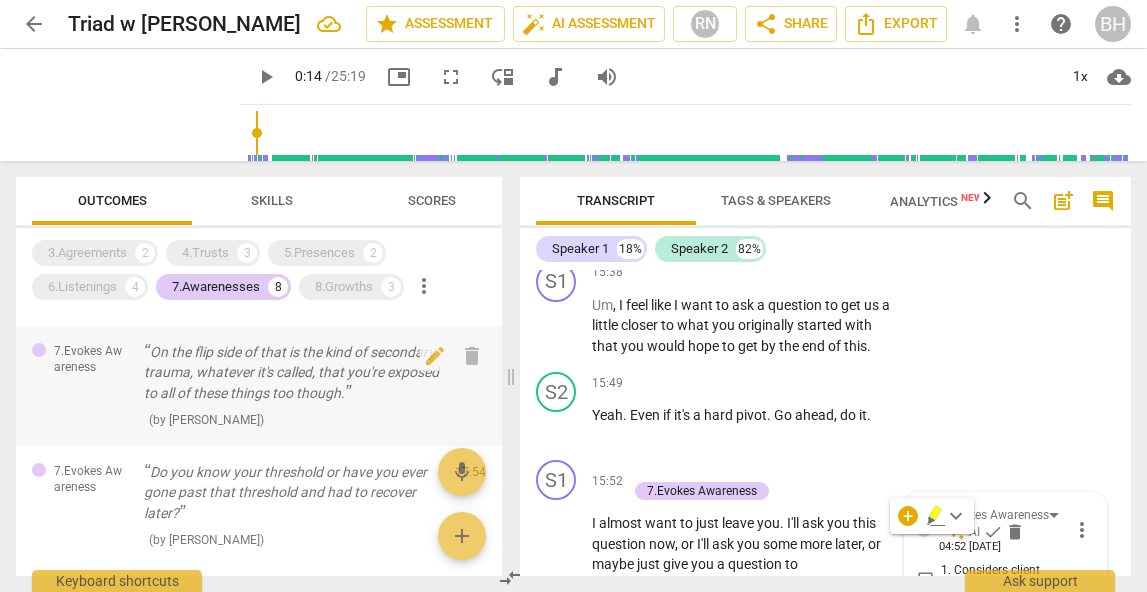 scroll, scrollTop: 175, scrollLeft: 0, axis: vertical 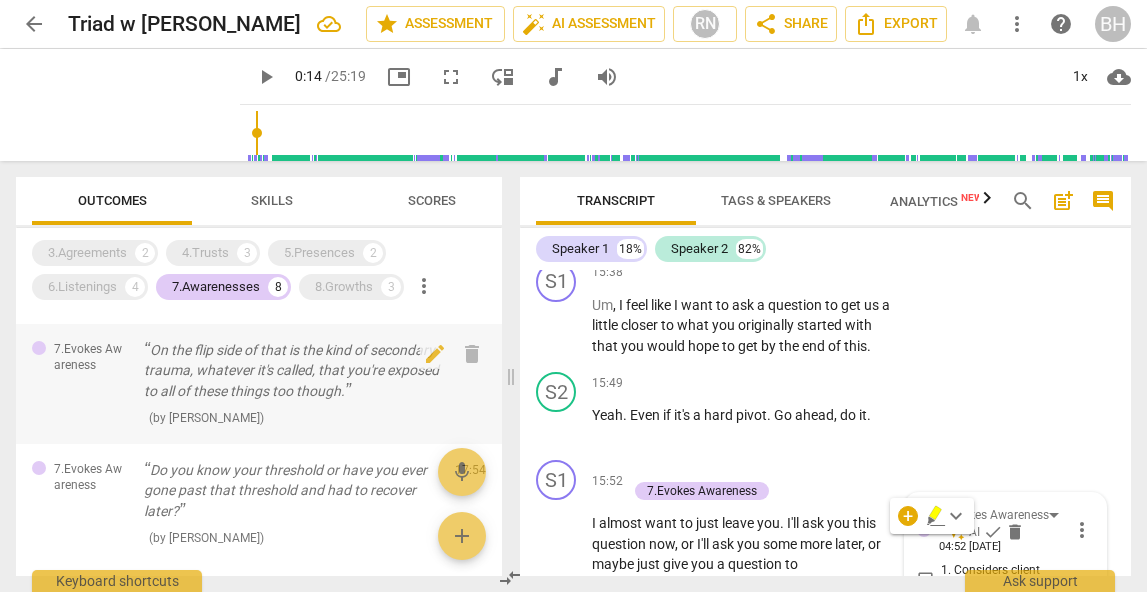 click on "On the flip side of that is the kind of secondary trauma, whatever it's called, that you're exposed to all of these things too though." at bounding box center (291, 371) 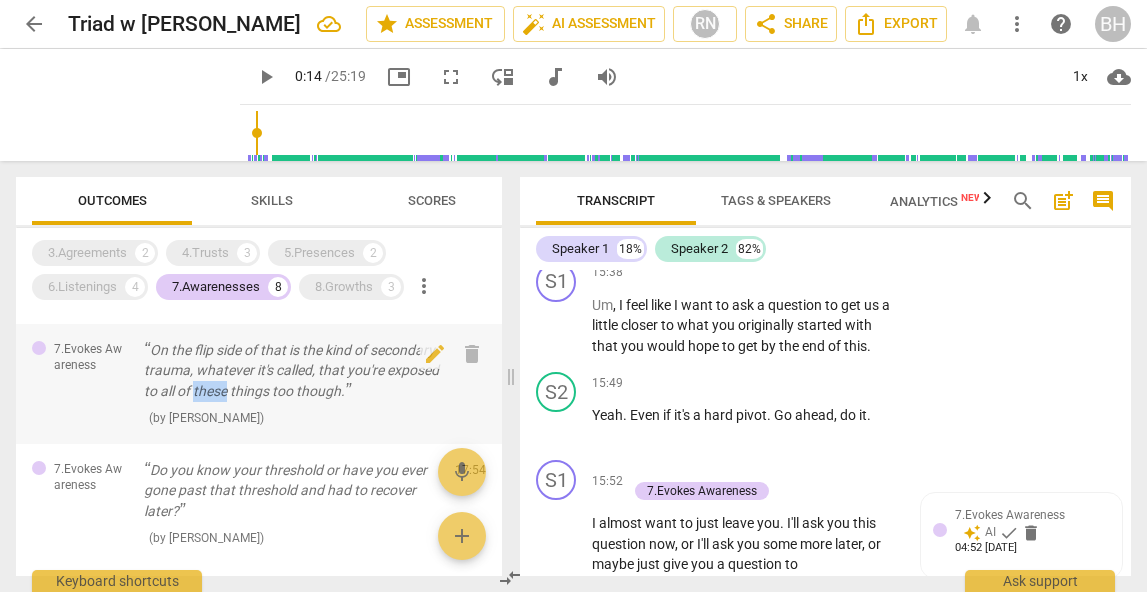 click on "On the flip side of that is the kind of secondary trauma, whatever it's called, that you're exposed to all of these things too though." at bounding box center [291, 371] 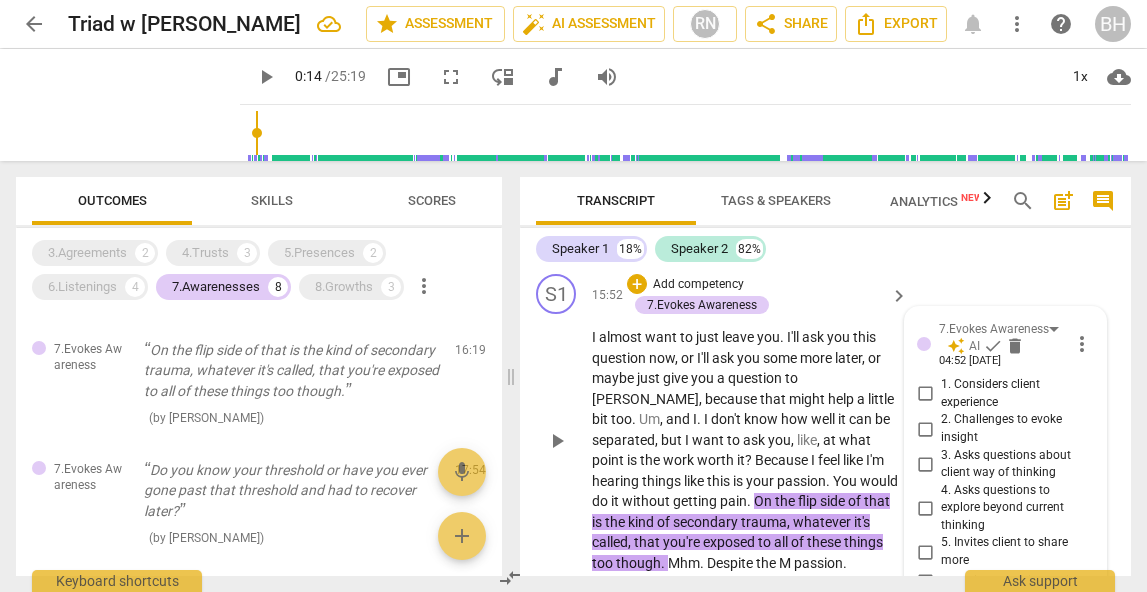 scroll, scrollTop: 8109, scrollLeft: 0, axis: vertical 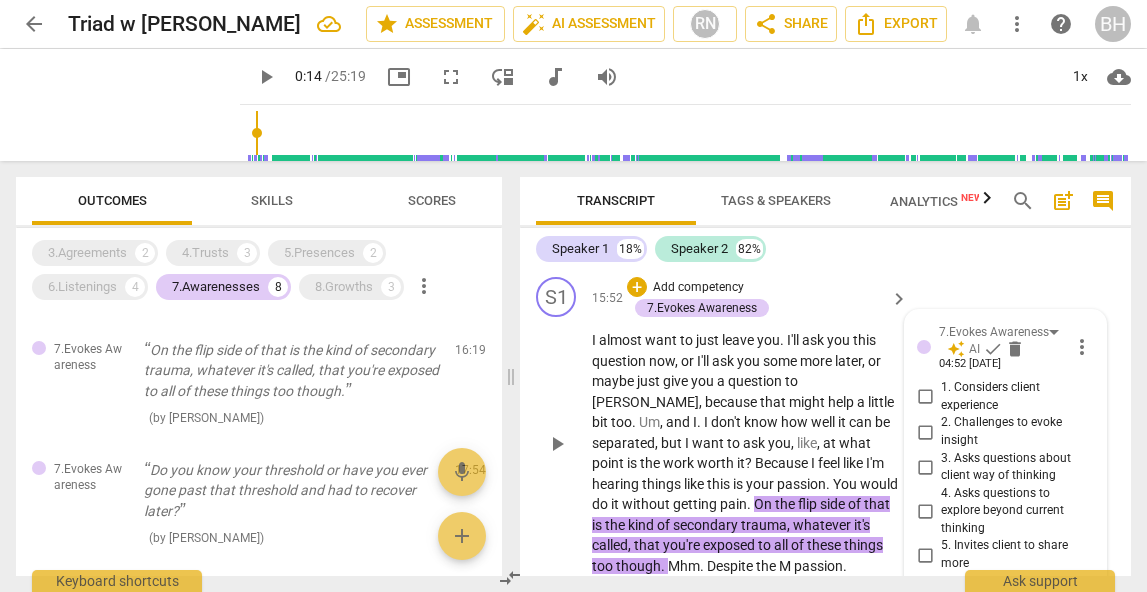 click on "8. Helps identify factors to influence patterns" at bounding box center [925, 649] 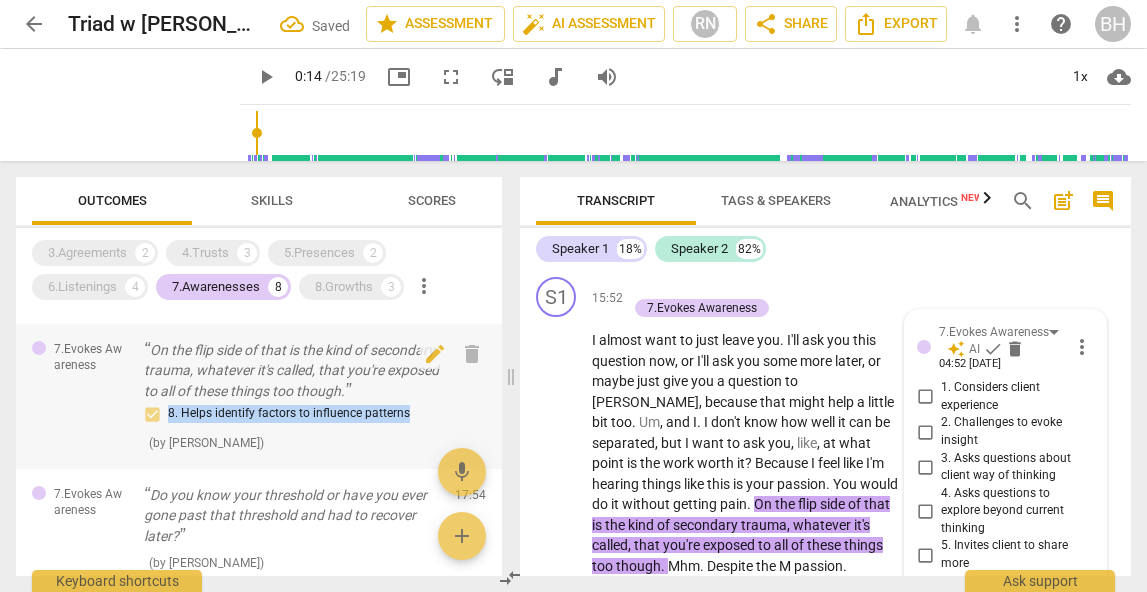 drag, startPoint x: 419, startPoint y: 440, endPoint x: 170, endPoint y: 438, distance: 249.00803 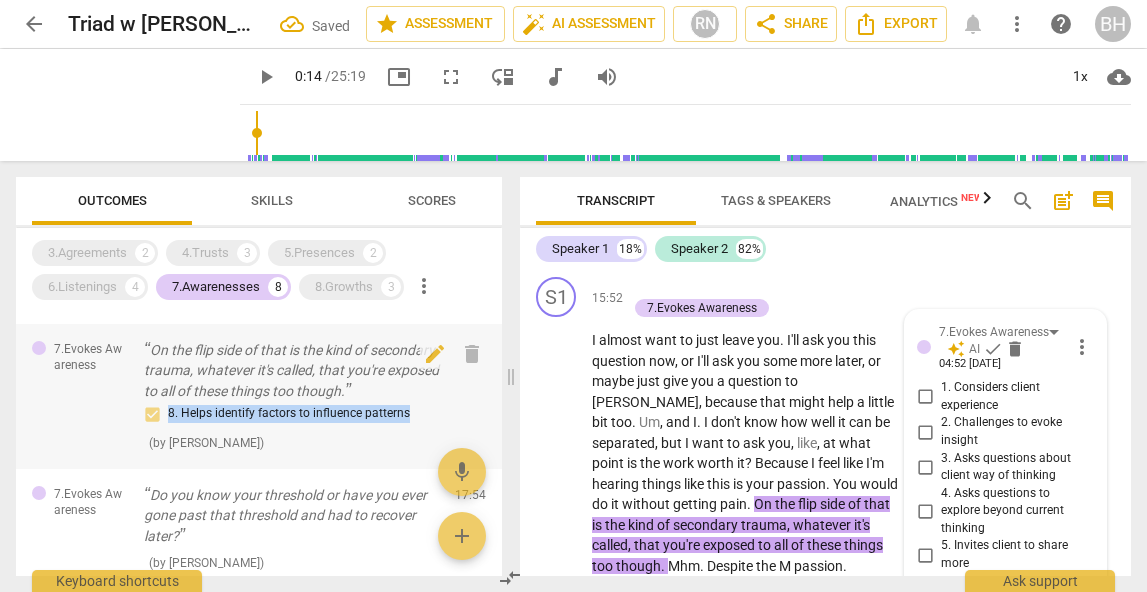 click on "8. Helps identify factors to influence patterns" at bounding box center (291, 414) 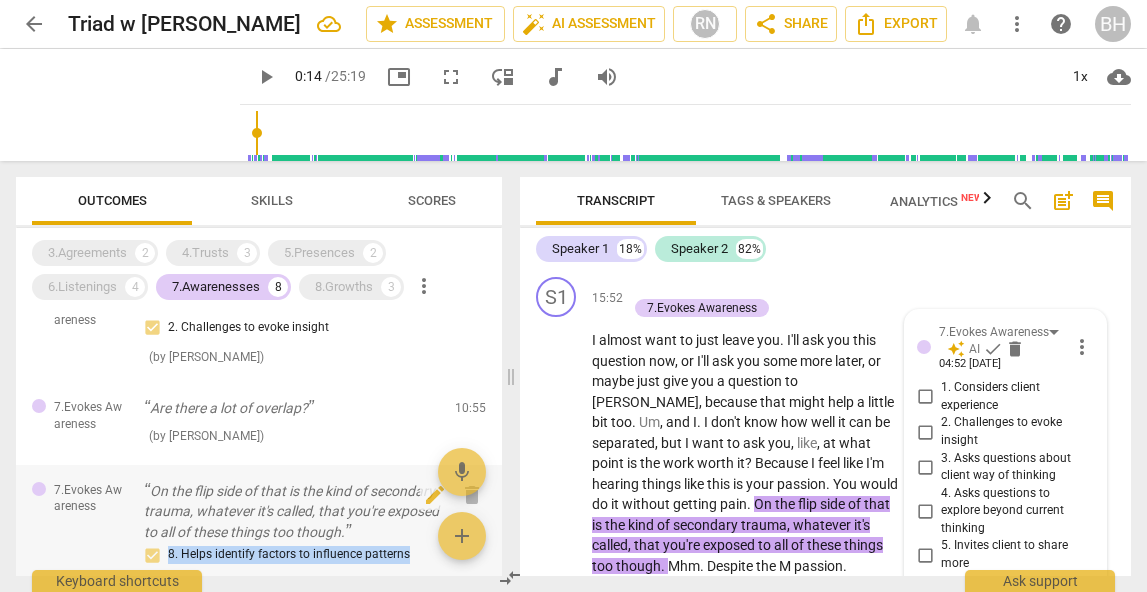 scroll, scrollTop: 0, scrollLeft: 0, axis: both 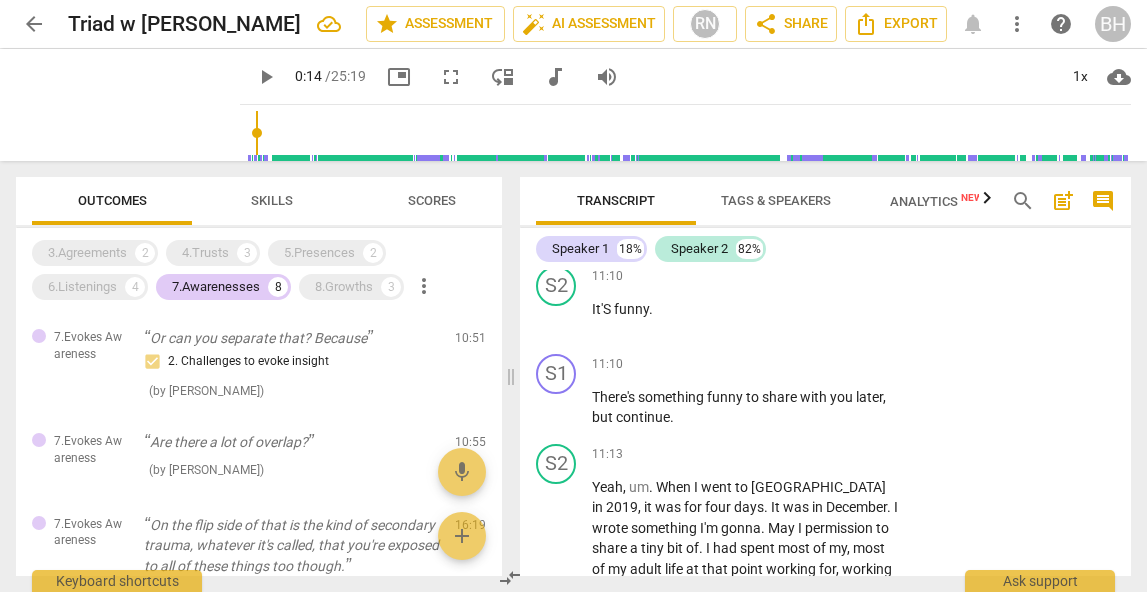 click on "play_arrow" at bounding box center (266, 77) 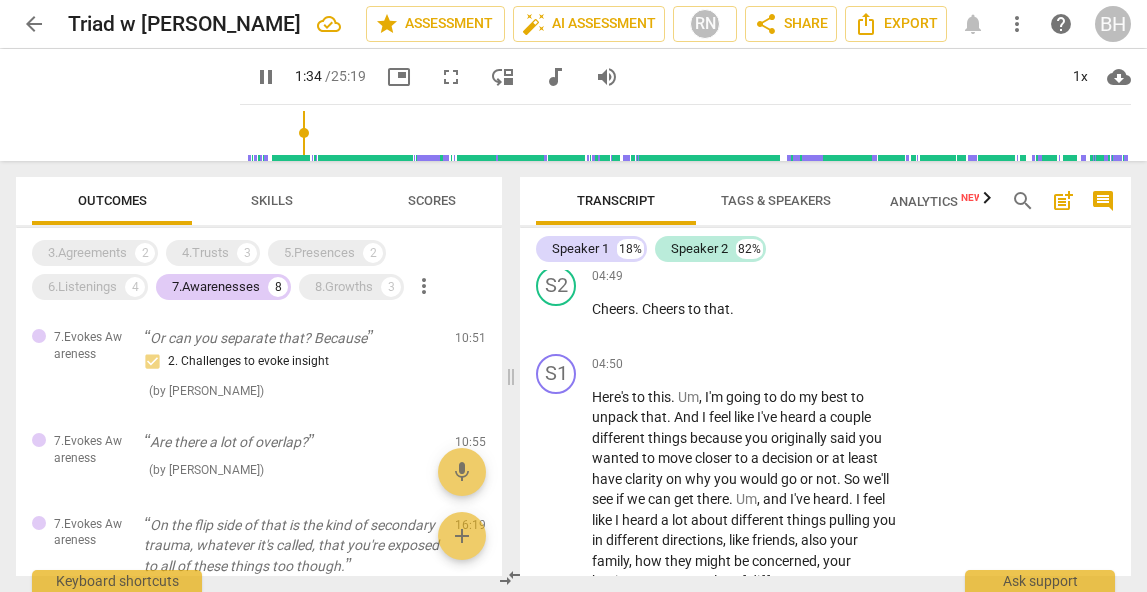 scroll, scrollTop: 2588, scrollLeft: 0, axis: vertical 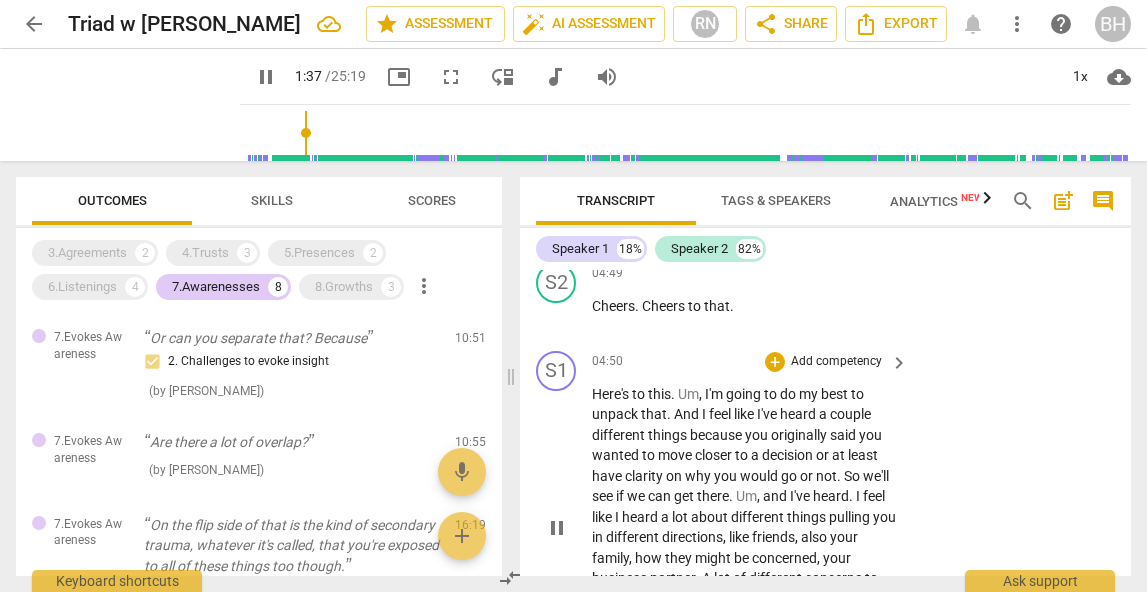 click on "Here's   to   this .   Um ,   I'm   going   to   do   my   best   to   unpack   that .   And   I   feel   like   I've   heard   a   couple   different   things   because   you   originally   said   you   wanted   to   move   closer   to   a   decision   or   at   least   have   clarity   on   why   you   would   go   or   not .   So   we'll   see   if   we   can   get   there .   Um ,   and   I've   heard .   I   feel   like   I   heard   a   lot   about   different   things   pulling   you   in   different   directions ,   like   friends ,   also   your   family ,   how   they   might   be   concerned ,   your   business   partner .   A   lot   of   different   concerns   to   weigh   there .   And   the   very   valid   concern   that   you   are   just   might   just   feel   scared   because   of   your   last   experience   and   just   the   reality   of   it   right   now ,   which   is   very   valid ." at bounding box center [745, 527] 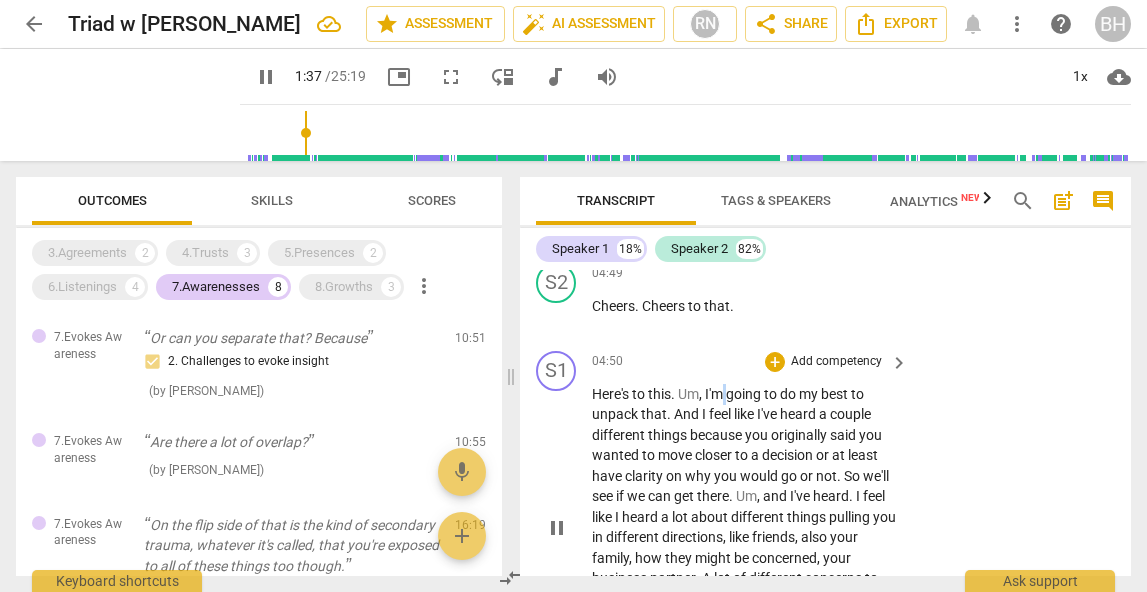 click on "Here's   to   this .   Um ,   I'm   going   to   do   my   best   to   unpack   that .   And   I   feel   like   I've   heard   a   couple   different   things   because   you   originally   said   you   wanted   to   move   closer   to   a   decision   or   at   least   have   clarity   on   why   you   would   go   or   not .   So   we'll   see   if   we   can   get   there .   Um ,   and   I've   heard .   I   feel   like   I   heard   a   lot   about   different   things   pulling   you   in   different   directions ,   like   friends ,   also   your   family ,   how   they   might   be   concerned ,   your   business   partner .   A   lot   of   different   concerns   to   weigh   there .   And   the   very   valid   concern   that   you   are   just   might   just   feel   scared   because   of   your   last   experience   and   just   the   reality   of   it   right   now ,   which   is   very   valid ." at bounding box center [745, 527] 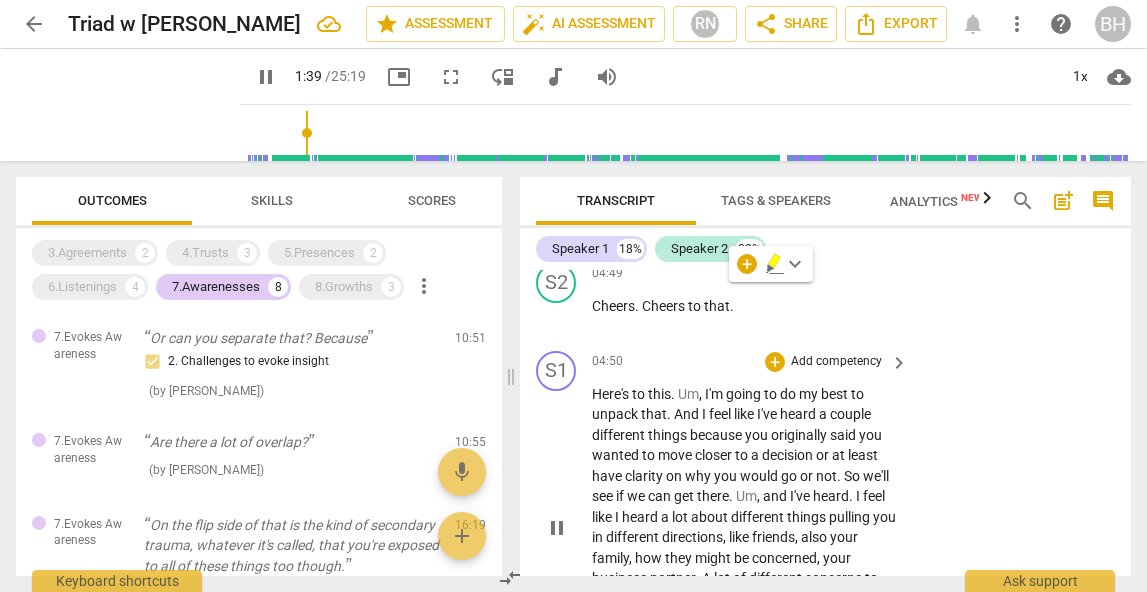 click on "I'm" at bounding box center [715, 394] 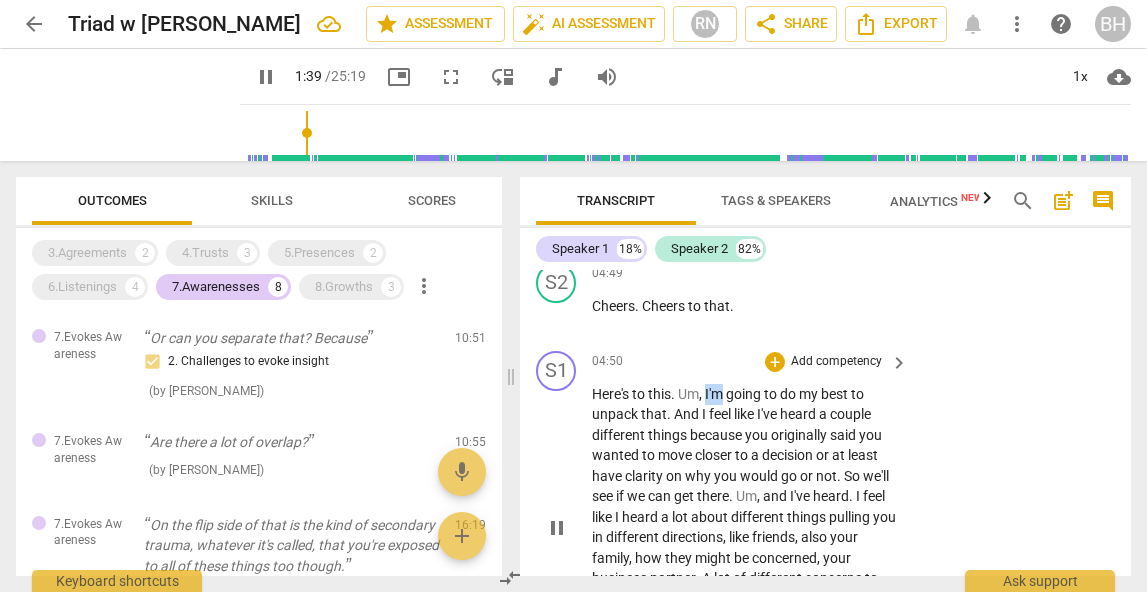 click on "I'm" at bounding box center [715, 394] 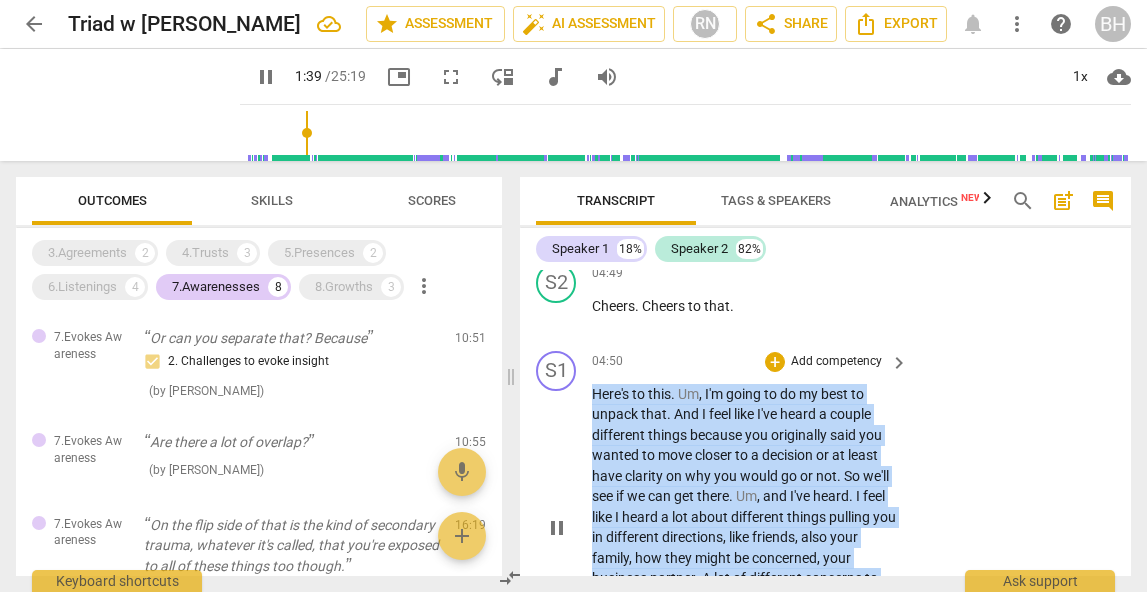 click on "I'm" at bounding box center (715, 394) 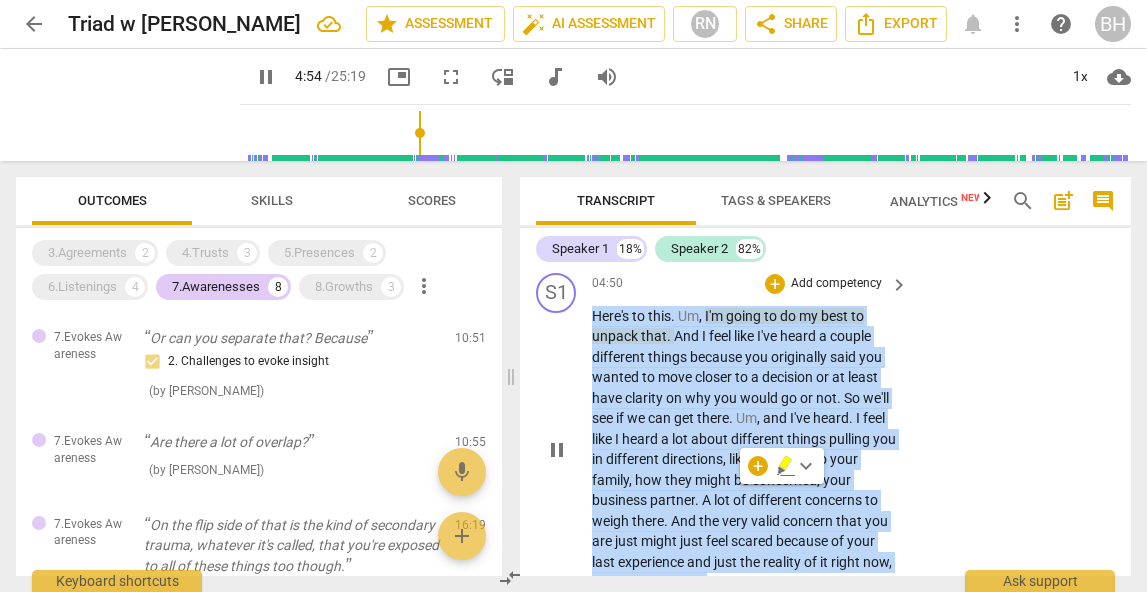 scroll, scrollTop: 2680, scrollLeft: 0, axis: vertical 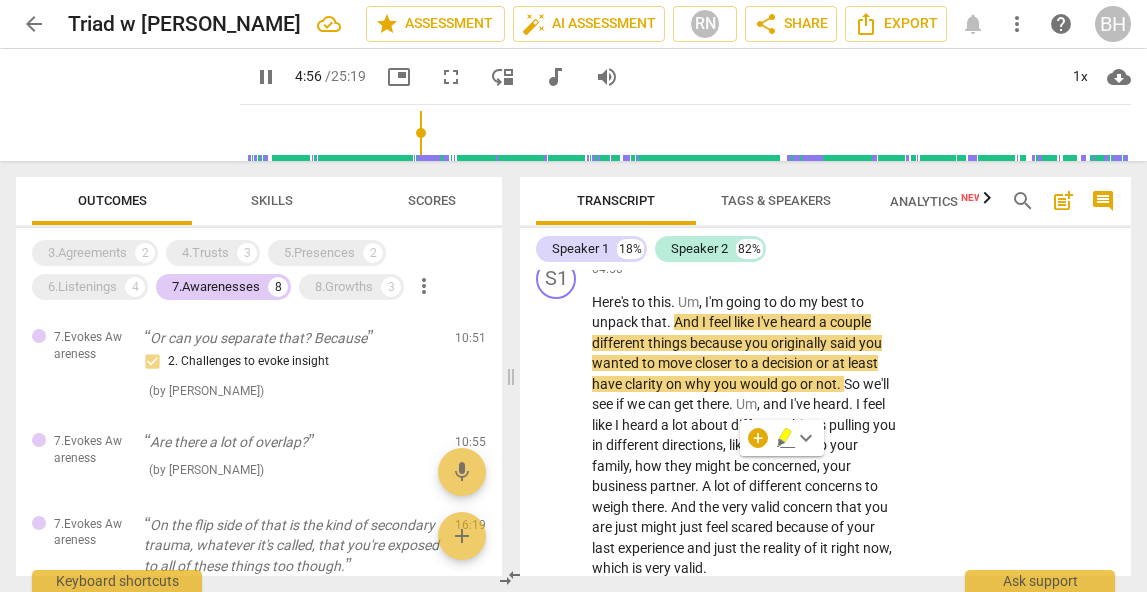 click on "S2 play_arrow pause 05:31 + Add competency keyboard_arrow_right And ,   um ,   it's .   It's .   It's   not   like   it's   the   safest   and   calmest   place   on   earth ." at bounding box center (825, 632) 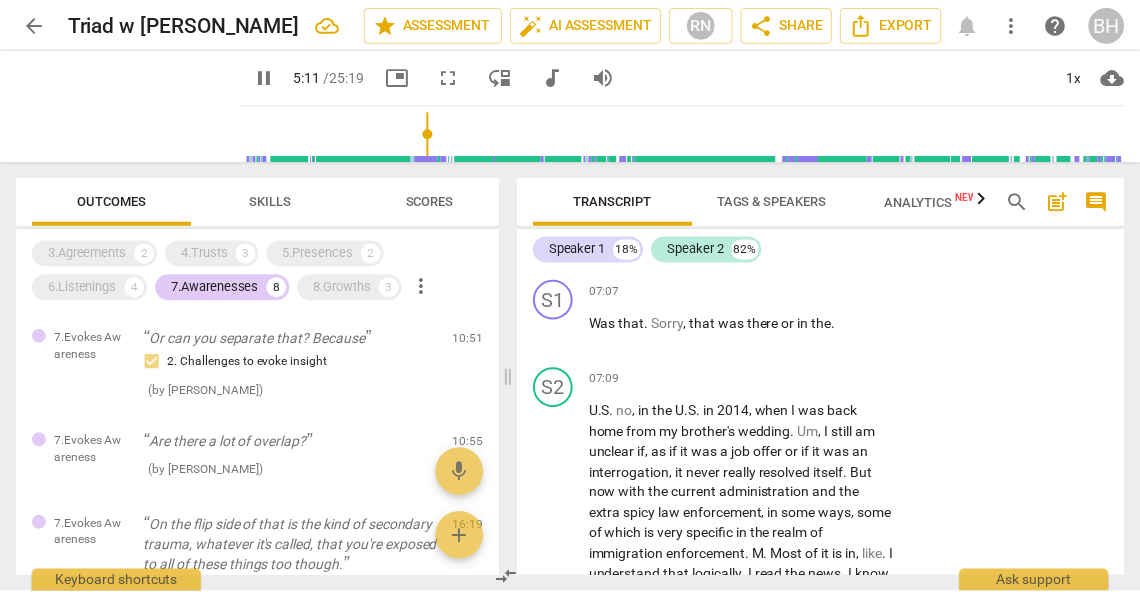 scroll, scrollTop: 3793, scrollLeft: 0, axis: vertical 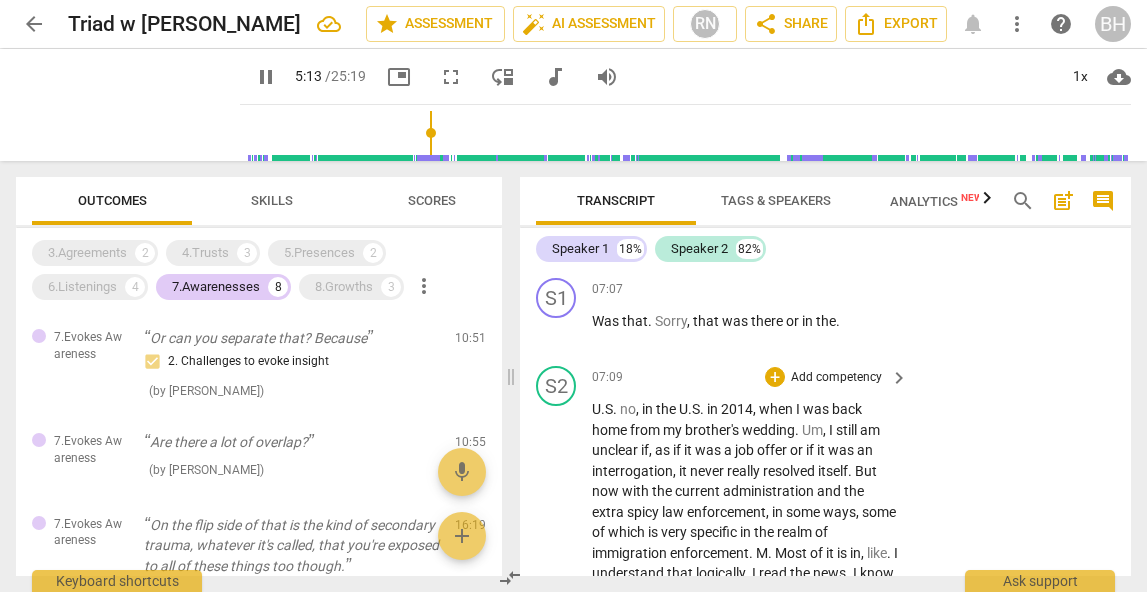 click on "no" at bounding box center [628, 409] 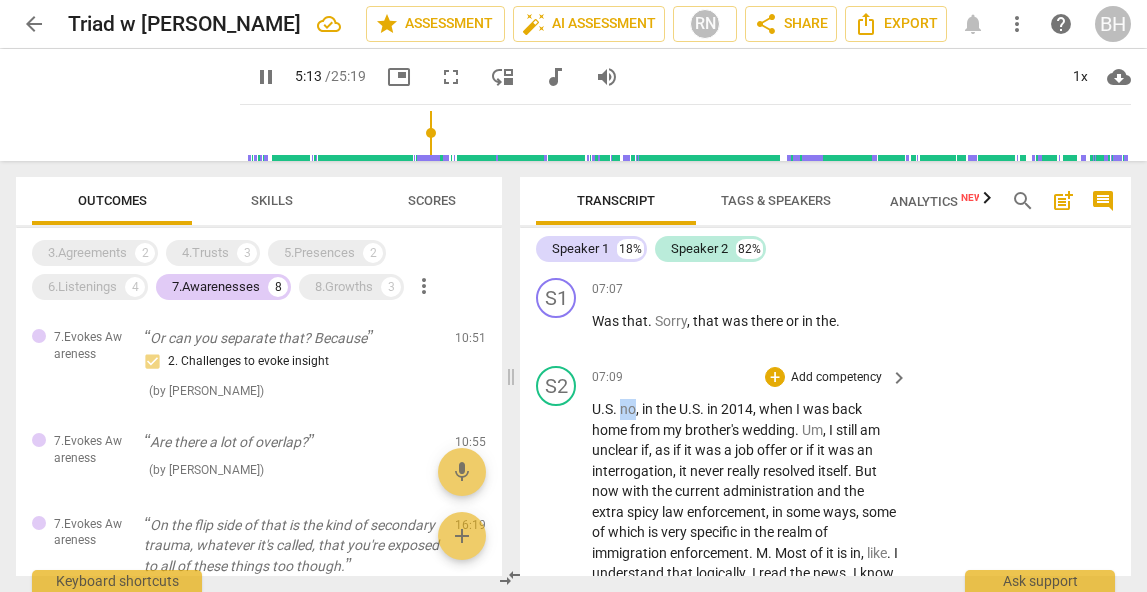 click on "no" at bounding box center (628, 409) 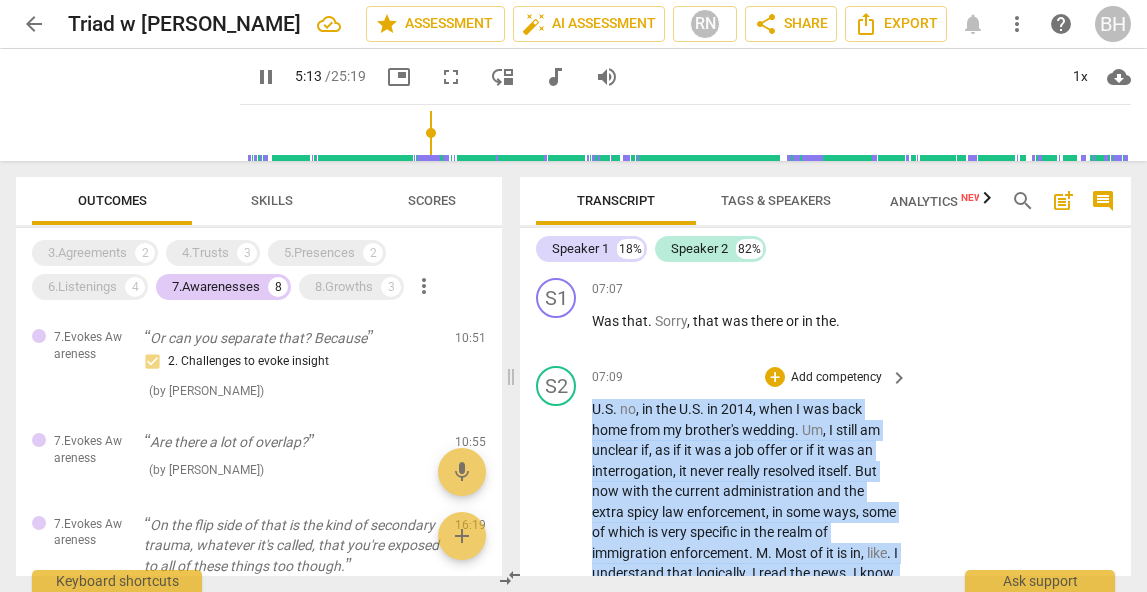click on "no" at bounding box center [628, 409] 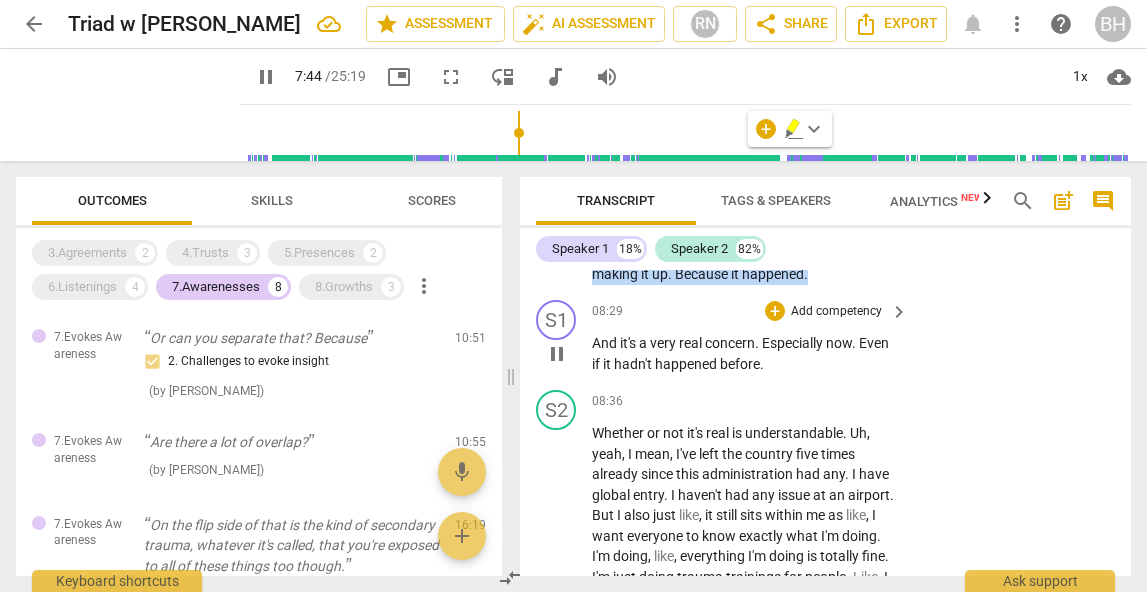scroll, scrollTop: 4401, scrollLeft: 0, axis: vertical 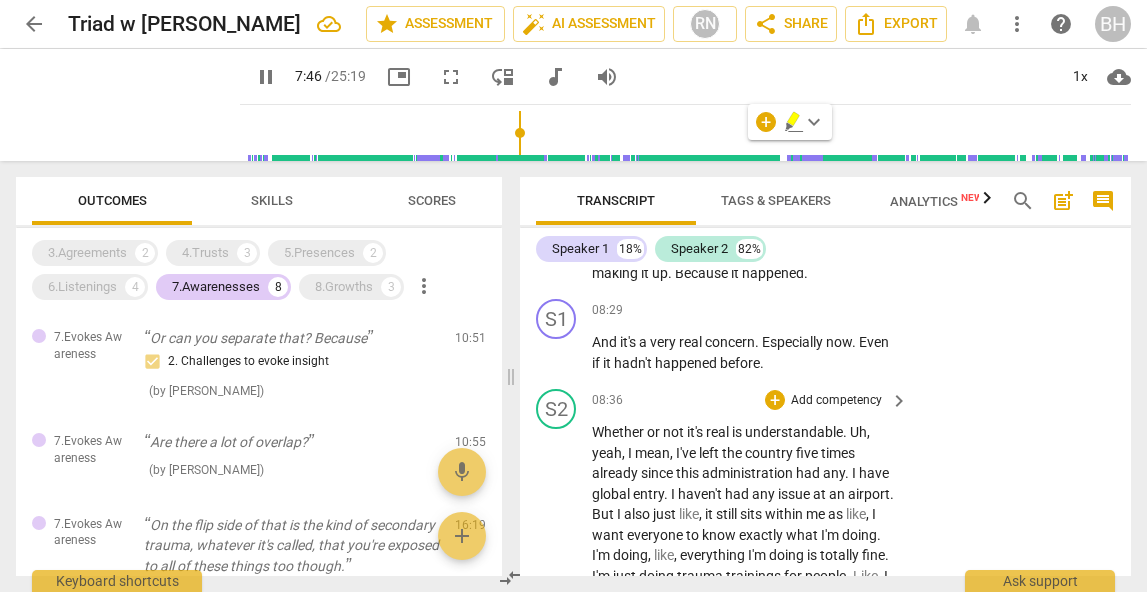 click on "Whether   or   not   it's   real   is   understandable .   Uh ,   yeah ,   I   mean ,   I've   left   the   country   five   times   already   since   this   administration   had   any .   I   have   global   entry .   I   haven't   had   any   issue   at   an   airport .   But   I   also   just   like ,   it   still   sits   within   me   as   like ,   I   want   everyone   to   know   exactly   what   I'm   doing .   I'm   doing ,   like ,   everything   I'm   doing   is   totally   fine .   I'm   just   doing   trauma   trainings   for   people .   Like ,   I   have   this   constant   need   to   like ,   reaffirm   that .   Talk   to   me ,   not   about   me ,   please .   And   that's   probably   the   majority .   That's .   That's   the ,   that's   the   big   reason .   And   it's   A   bit   shameful   because   it's .   On   the   one   hand ,   it's   kind   of   pathetic ,   um ,   because   we're   talking   about   a   war   zone   and   I'm   worried   about   them   asking   me   who   I" at bounding box center (745, 606) 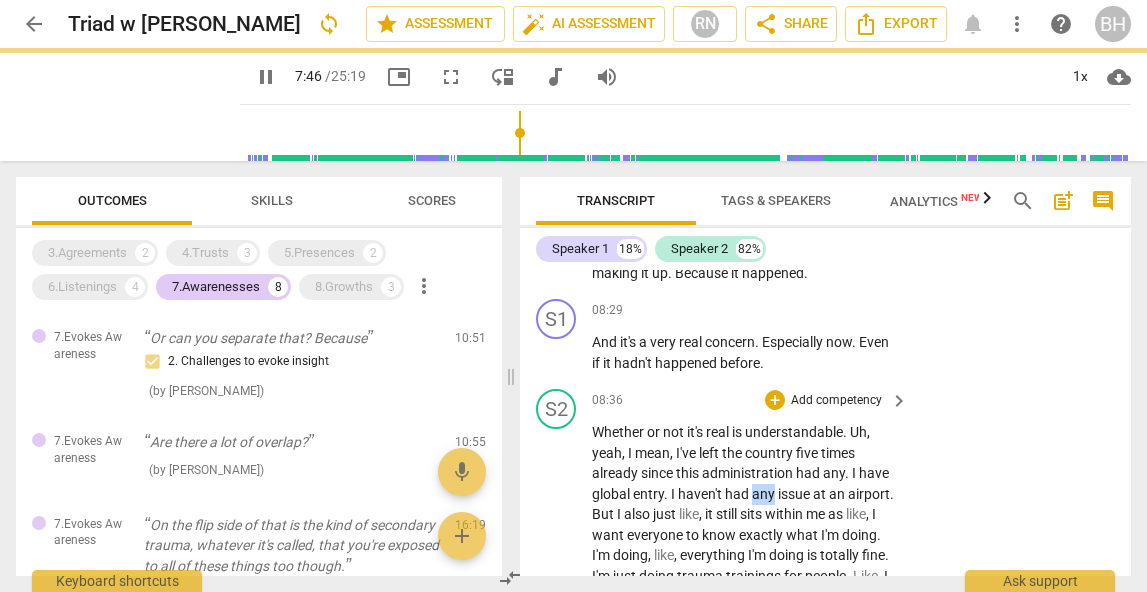 click on "Whether   or   not   it's   real   is   understandable .   Uh ,   yeah ,   I   mean ,   I've   left   the   country   five   times   already   since   this   administration   had   any .   I   have   global   entry .   I   haven't   had   any   issue   at   an   airport .   But   I   also   just   like ,   it   still   sits   within   me   as   like ,   I   want   everyone   to   know   exactly   what   I'm   doing .   I'm   doing ,   like ,   everything   I'm   doing   is   totally   fine .   I'm   just   doing   trauma   trainings   for   people .   Like ,   I   have   this   constant   need   to   like ,   reaffirm   that .   Talk   to   me ,   not   about   me ,   please .   And   that's   probably   the   majority .   That's .   That's   the ,   that's   the   big   reason .   And   it's   A   bit   shameful   because   it's .   On   the   one   hand ,   it's   kind   of   pathetic ,   um ,   because   we're   talking   about   a   war   zone   and   I'm   worried   about   them   asking   me   who   I" at bounding box center (745, 606) 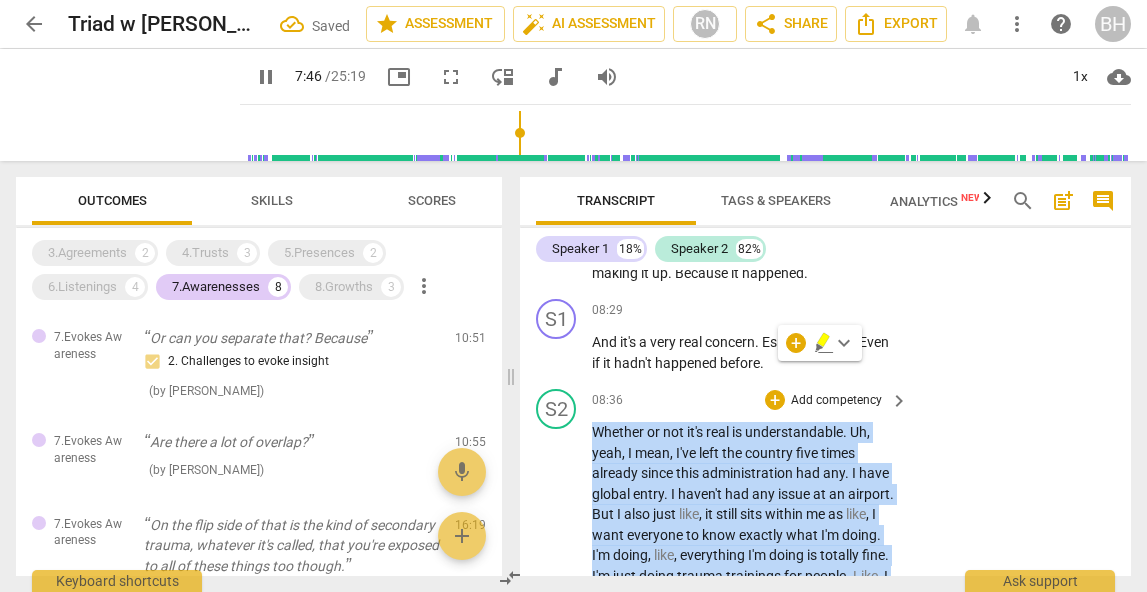 click on "Whether   or   not   it's   real   is   understandable .   Uh ,   yeah ,   I   mean ,   I've   left   the   country   five   times   already   since   this   administration   had   any .   I   have   global   entry .   I   haven't   had   any   issue   at   an   airport .   But   I   also   just   like ,   it   still   sits   within   me   as   like ,   I   want   everyone   to   know   exactly   what   I'm   doing .   I'm   doing ,   like ,   everything   I'm   doing   is   totally   fine .   I'm   just   doing   trauma   trainings   for   people .   Like ,   I   have   this   constant   need   to   like ,   reaffirm   that .   Talk   to   me ,   not   about   me ,   please .   And   that's   probably   the   majority .   That's .   That's   the ,   that's   the   big   reason .   And   it's   A   bit   shameful   because   it's .   On   the   one   hand ,   it's   kind   of   pathetic ,   um ,   because   we're   talking   about   a   war   zone   and   I'm   worried   about   them   asking   me   who   I" at bounding box center (745, 606) 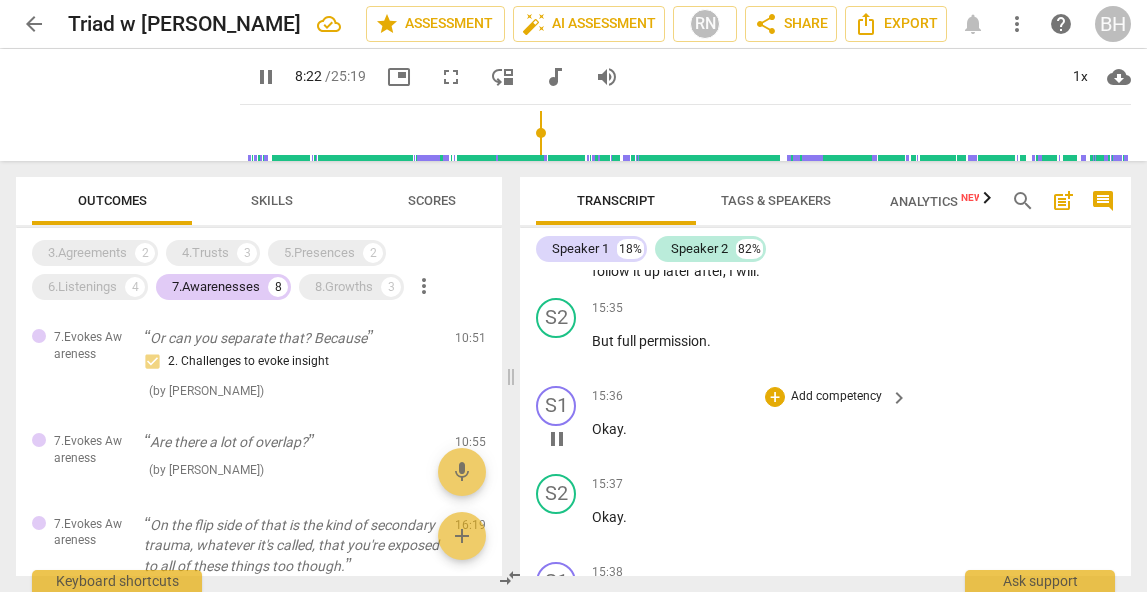 scroll, scrollTop: 7628, scrollLeft: 0, axis: vertical 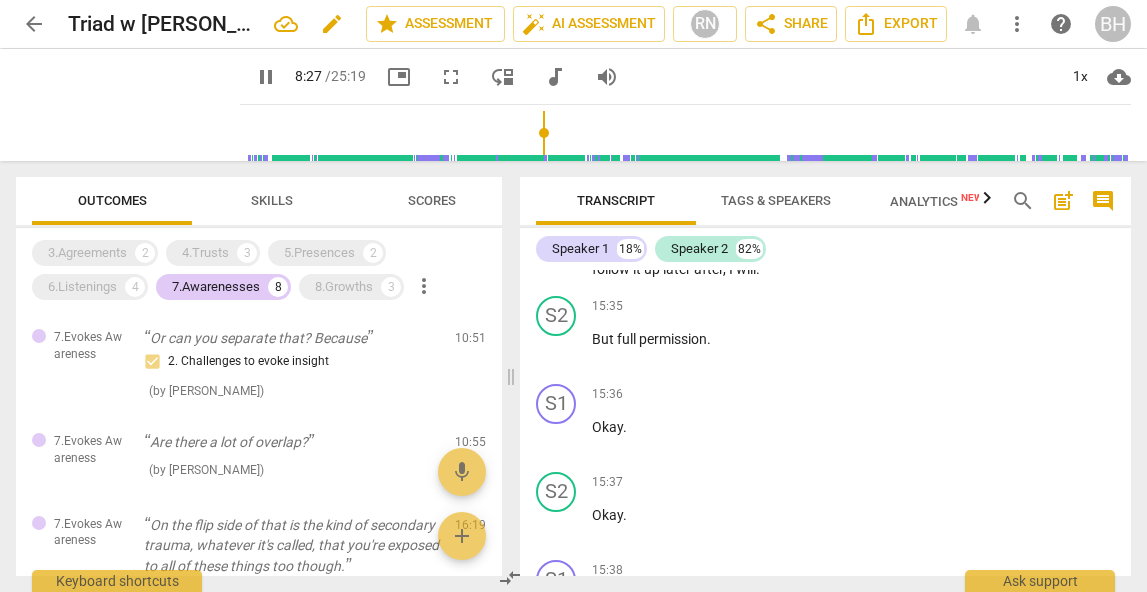 type on "508" 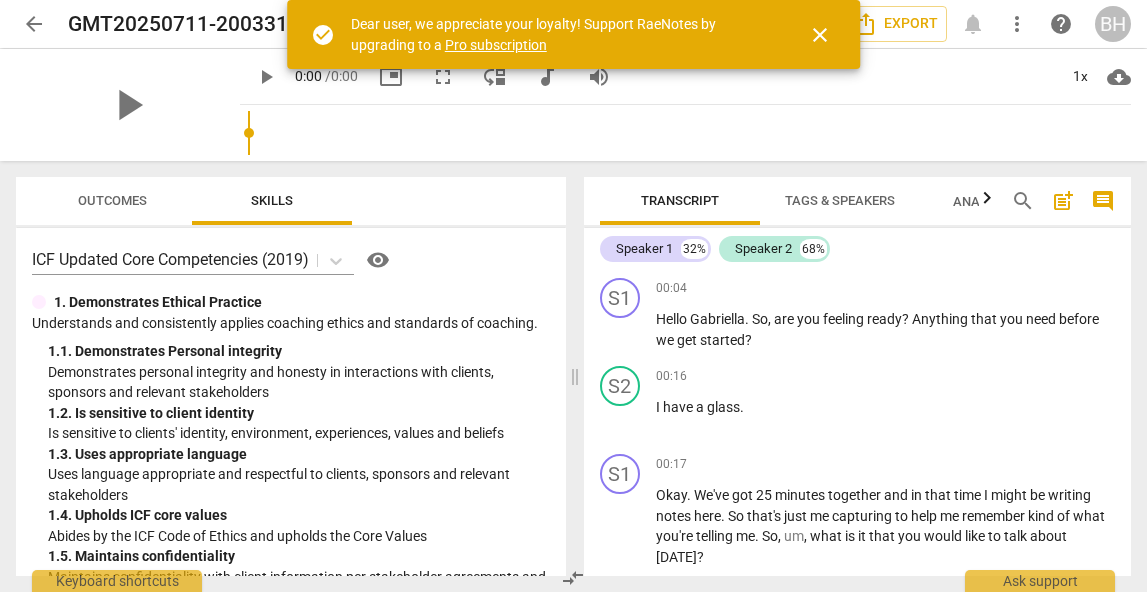 scroll, scrollTop: 0, scrollLeft: 0, axis: both 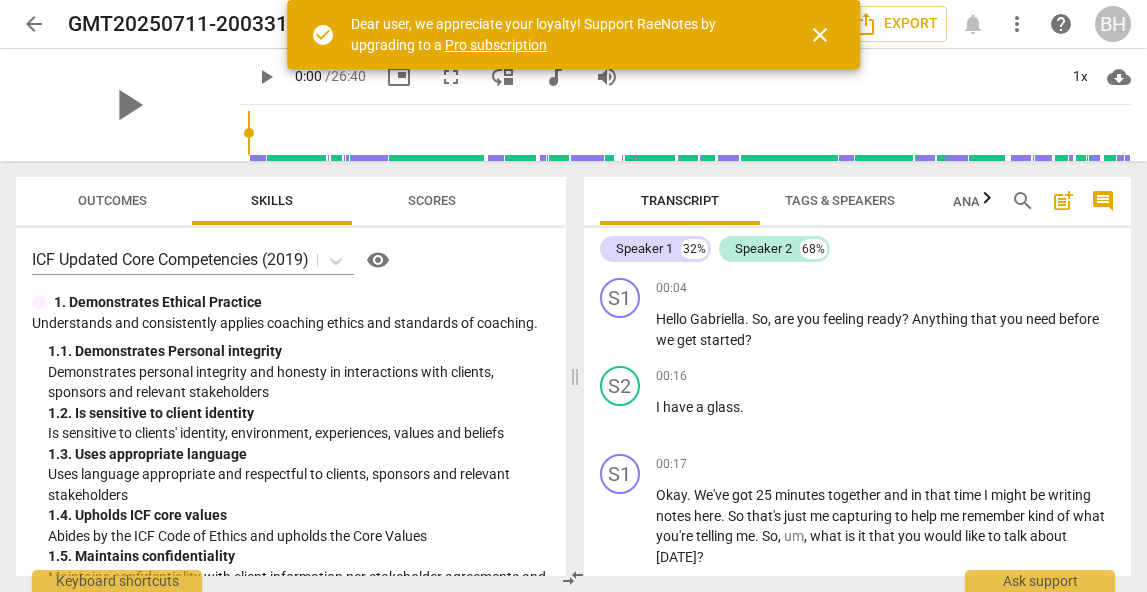 click on "close" at bounding box center [820, 35] 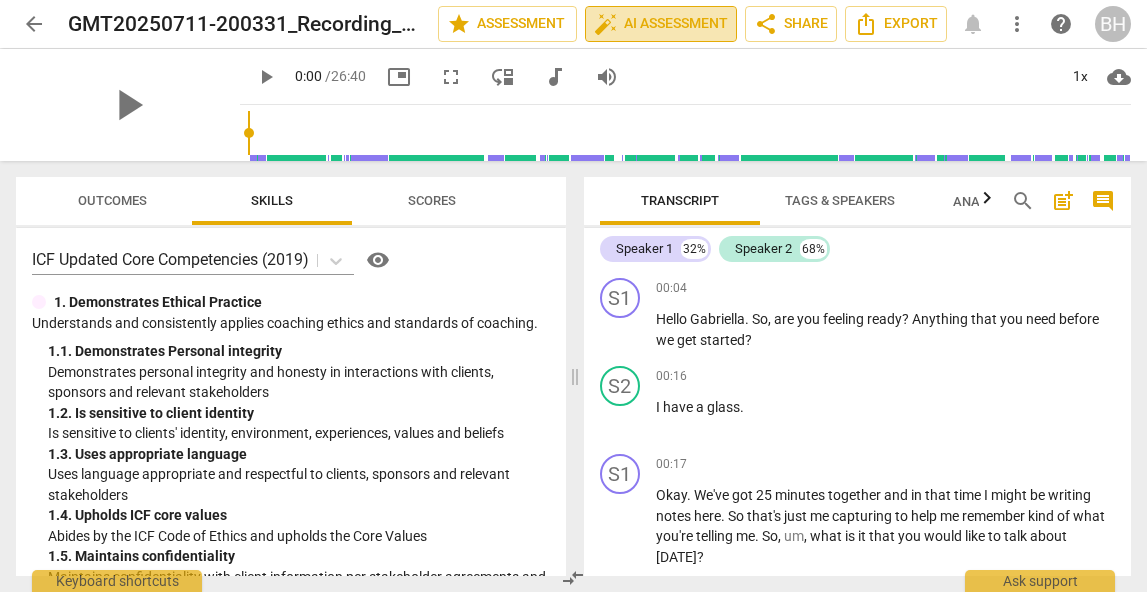 click on "auto_fix_high    AI Assessment" at bounding box center (661, 24) 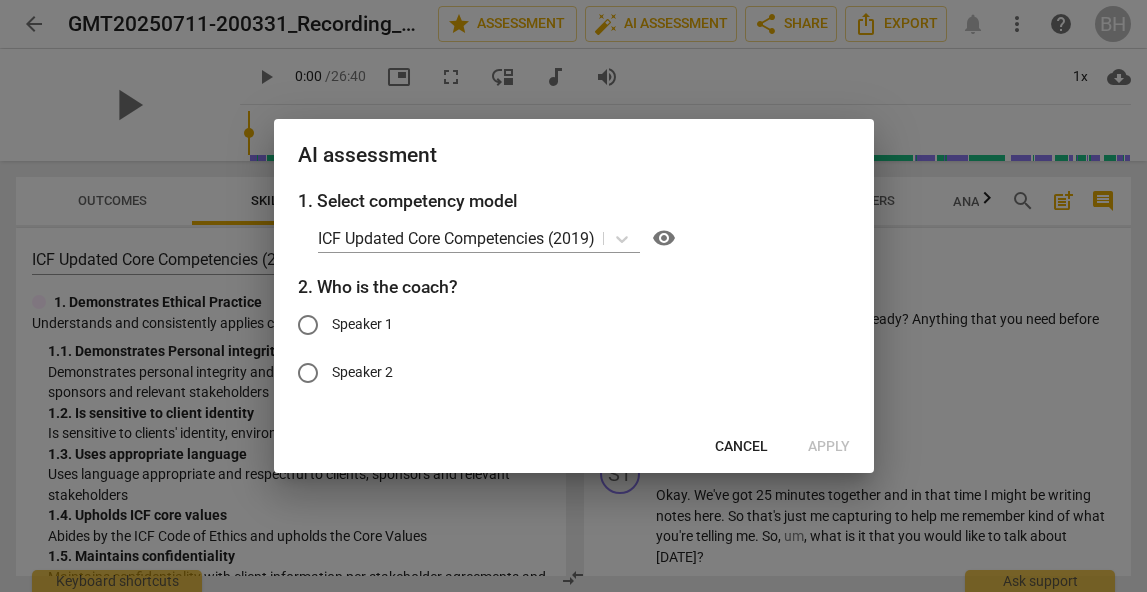 click on "Cancel" at bounding box center [741, 447] 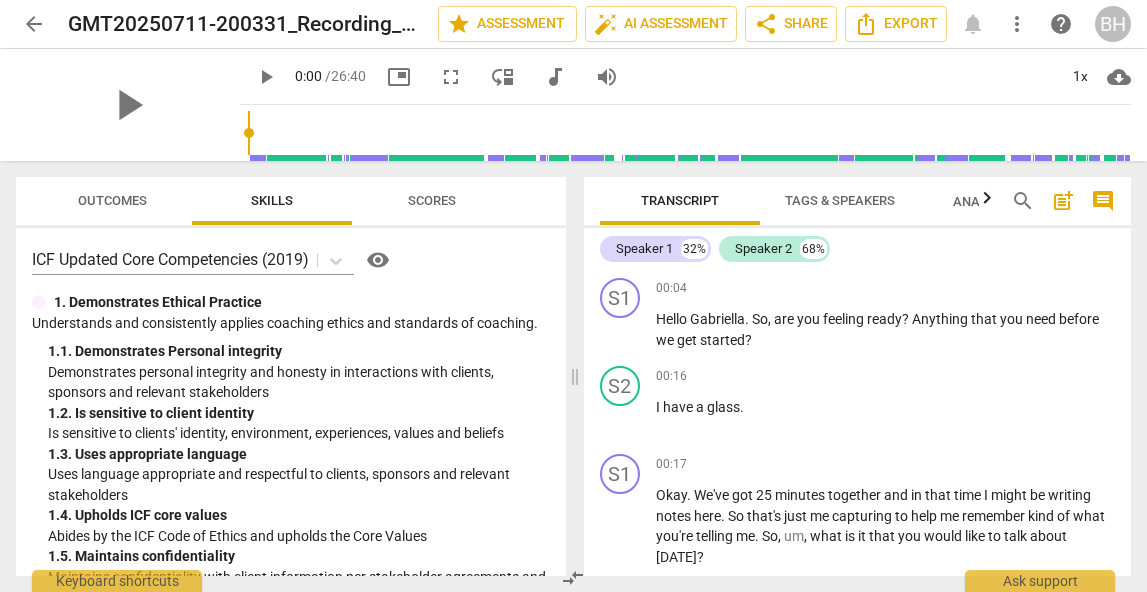 click on "play_arrow" at bounding box center [266, 77] 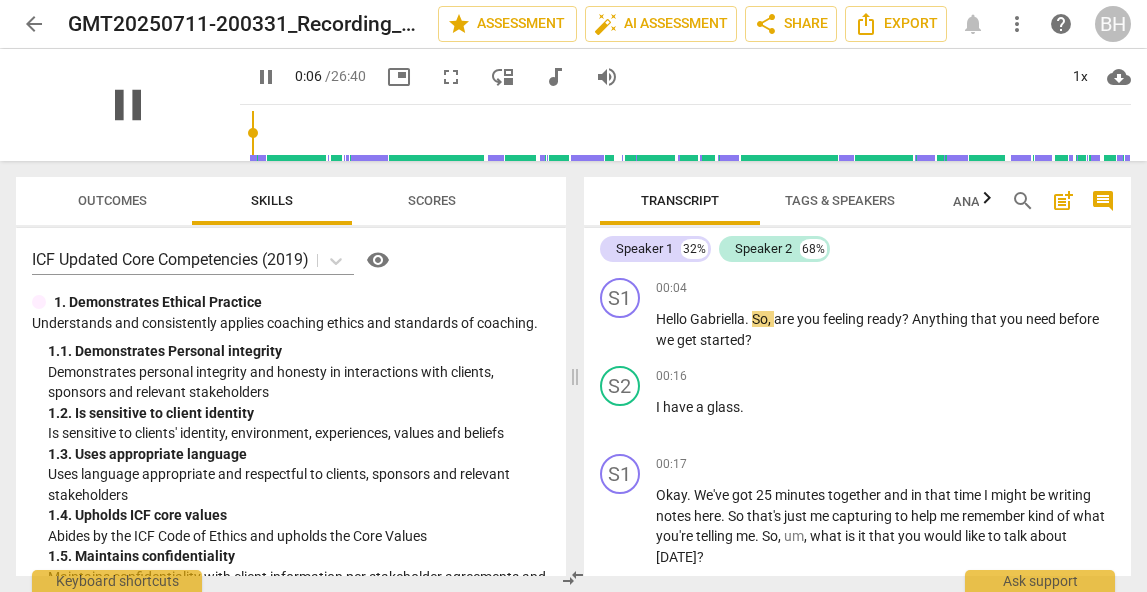 click on "pause" at bounding box center [128, 105] 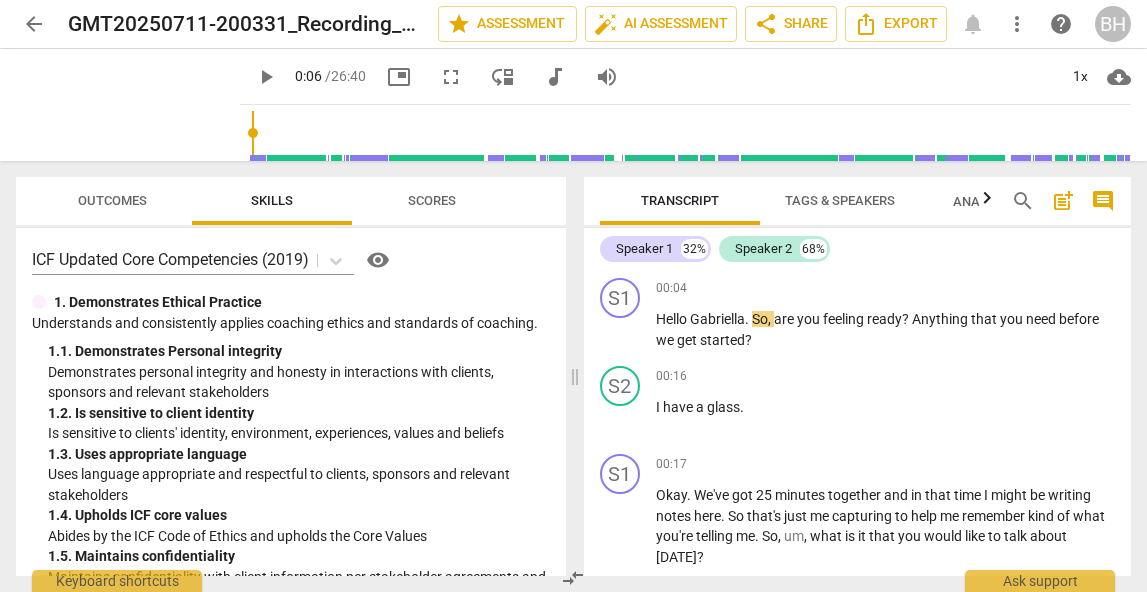 type on "7" 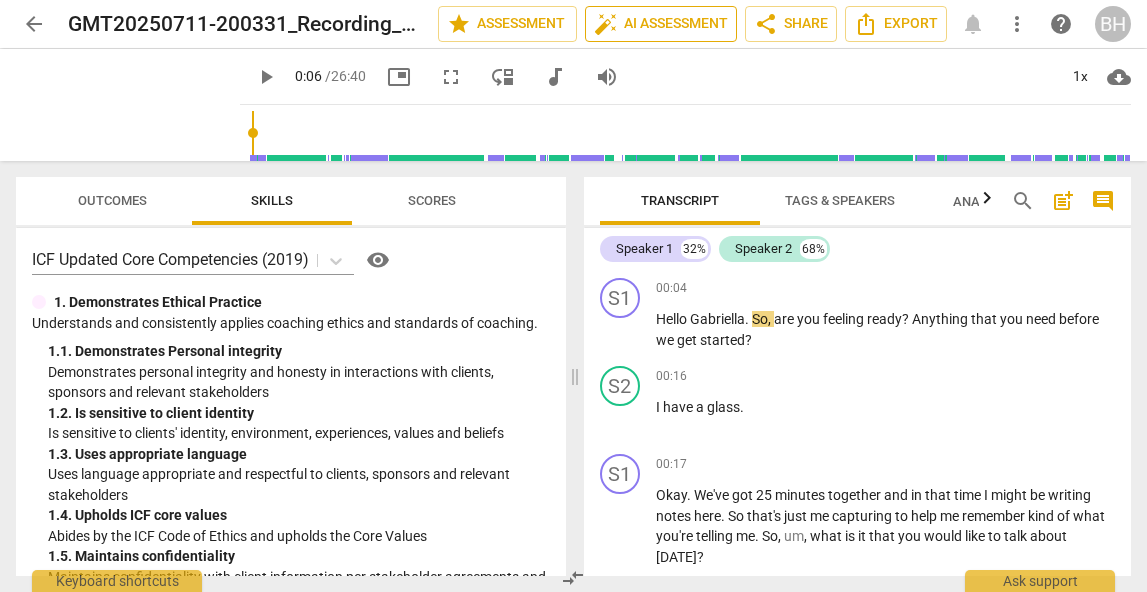 click on "auto_fix_high    AI Assessment" at bounding box center [661, 24] 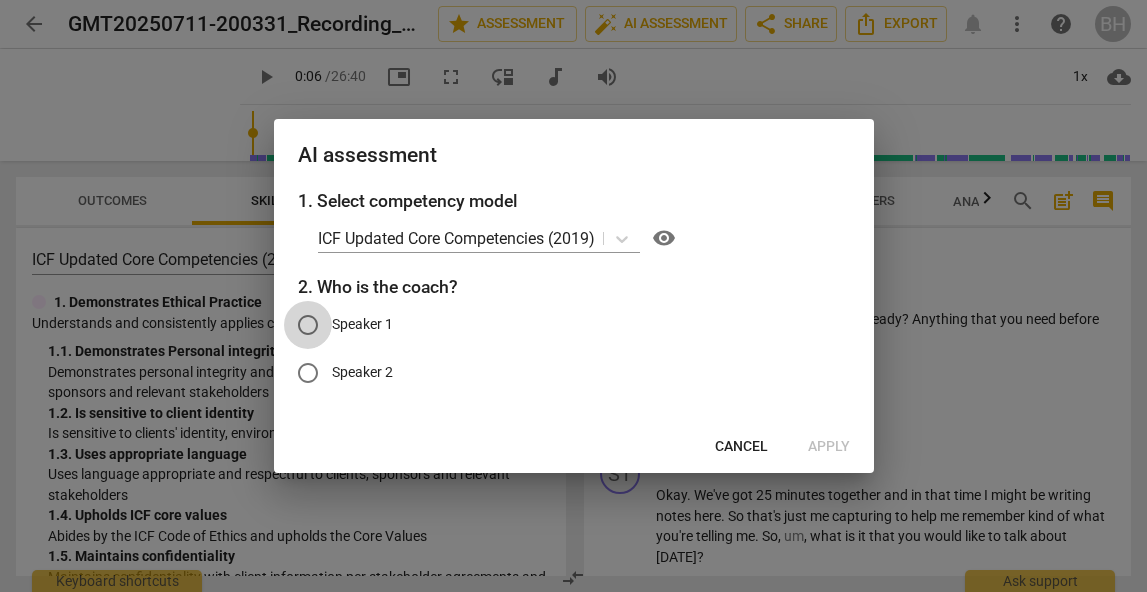 click on "Speaker 1" at bounding box center (308, 325) 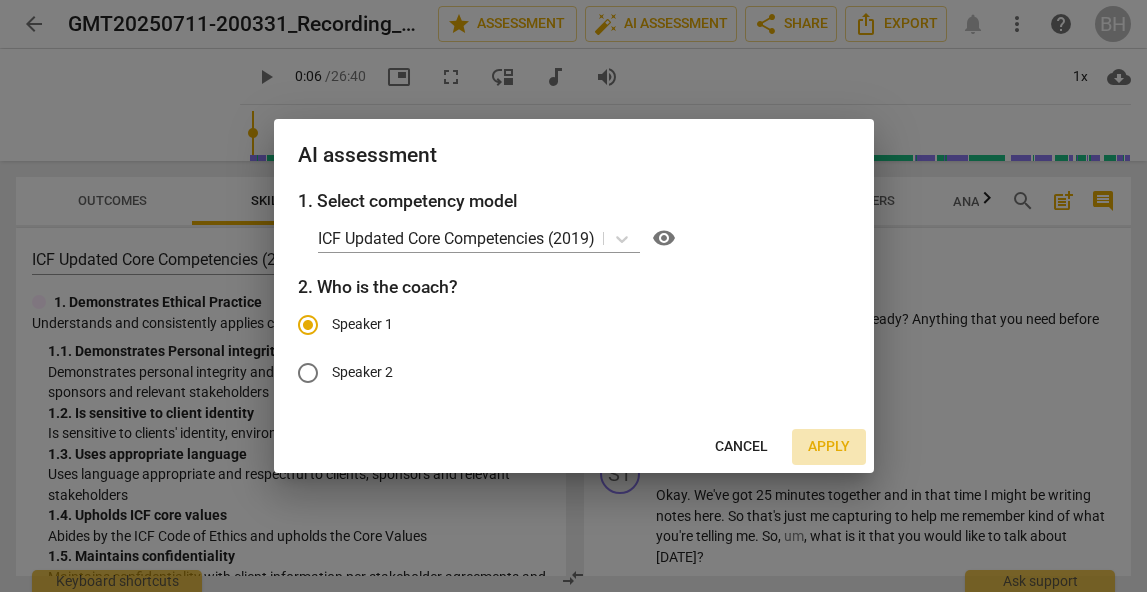 click on "Apply" at bounding box center (829, 447) 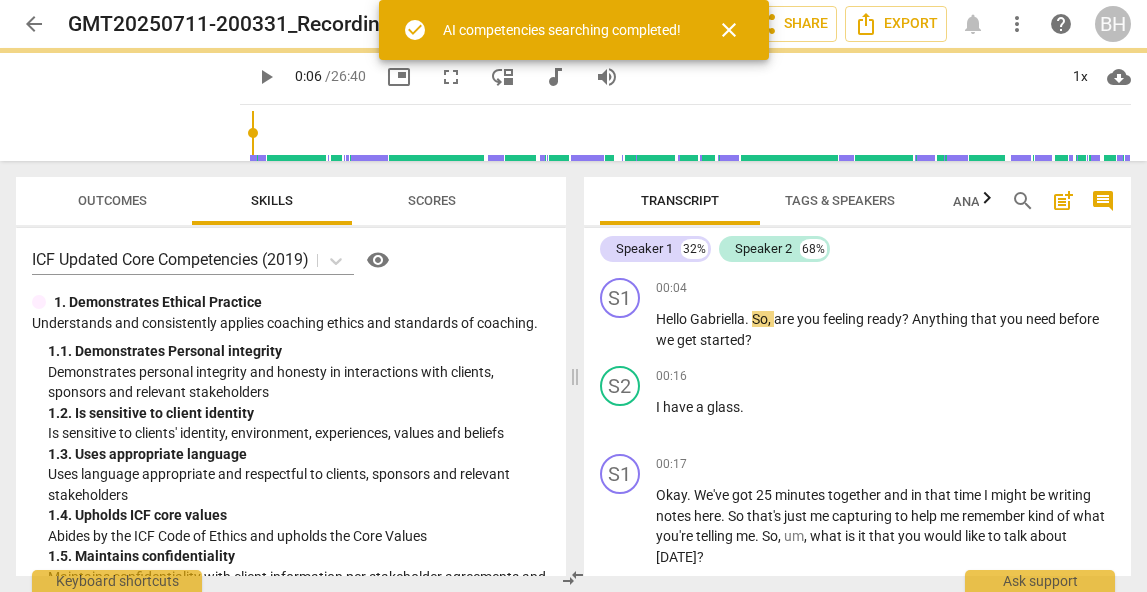type on "7" 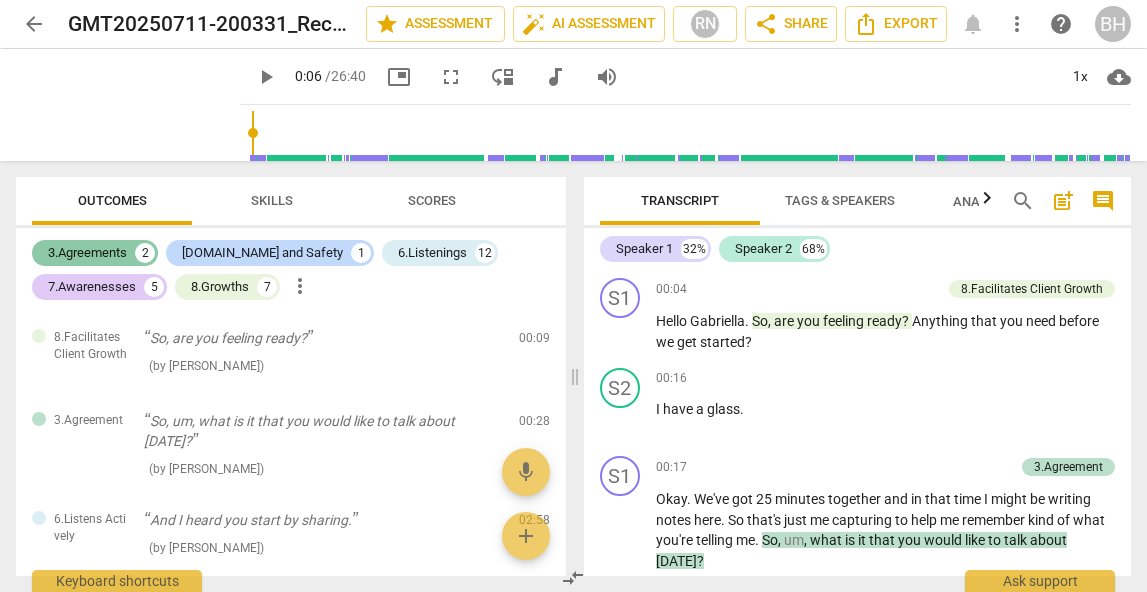 click on "3.Agreements" at bounding box center [87, 253] 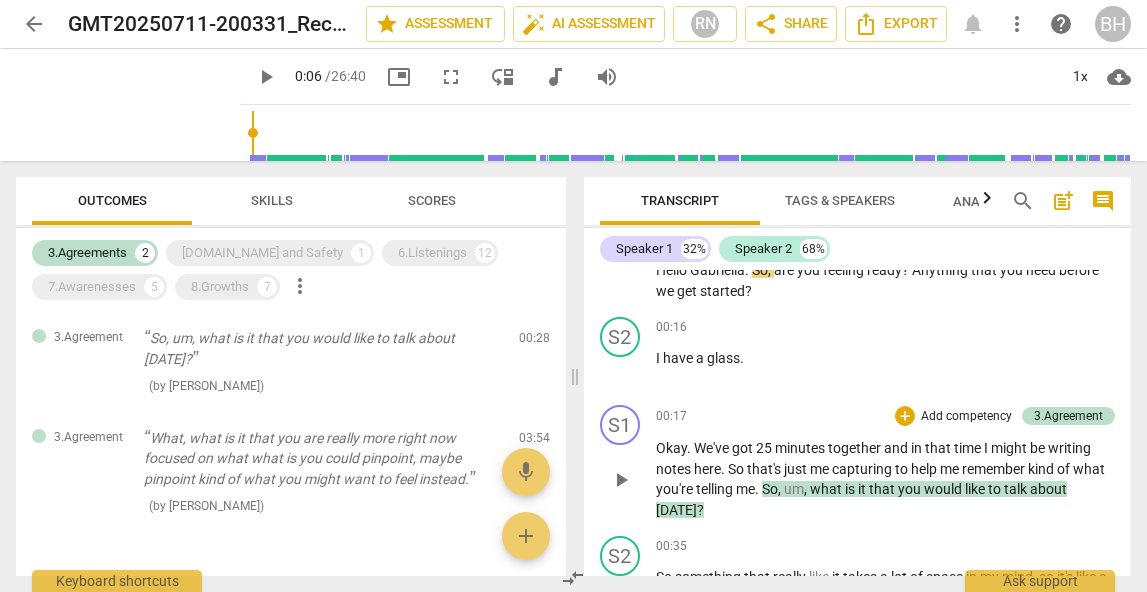 scroll, scrollTop: 60, scrollLeft: 0, axis: vertical 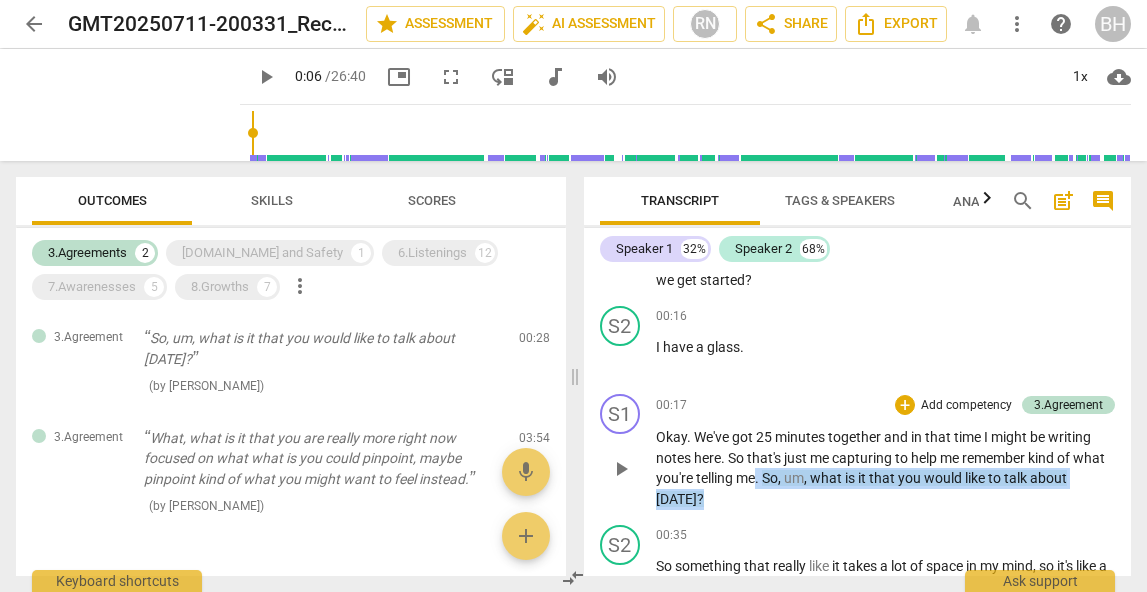drag, startPoint x: 715, startPoint y: 499, endPoint x: 788, endPoint y: 479, distance: 75.690155 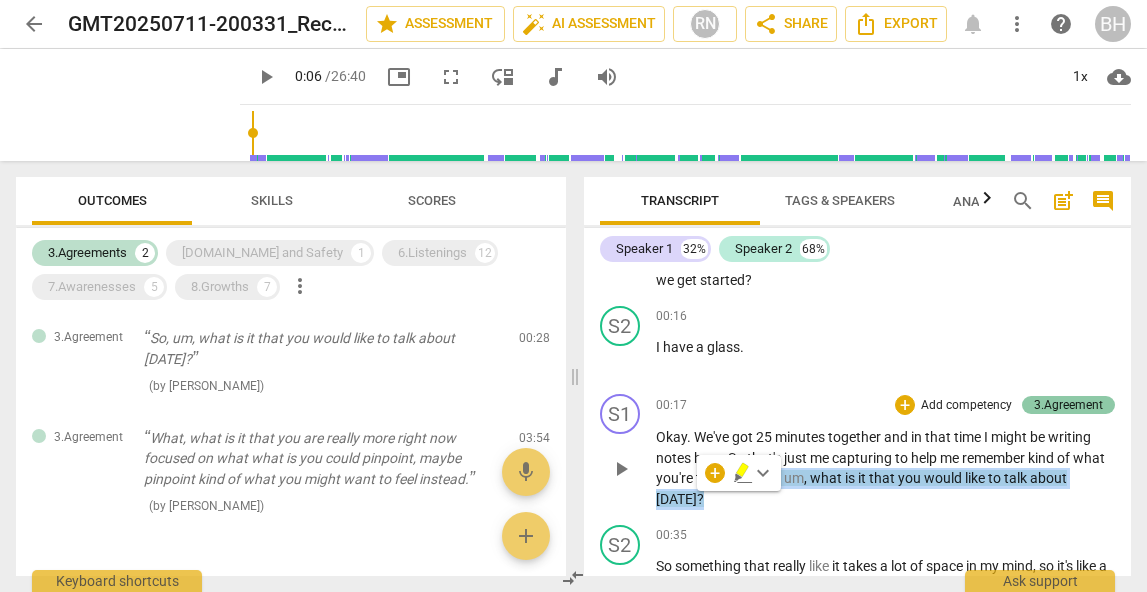 click on "3.Agreement" at bounding box center [1068, 405] 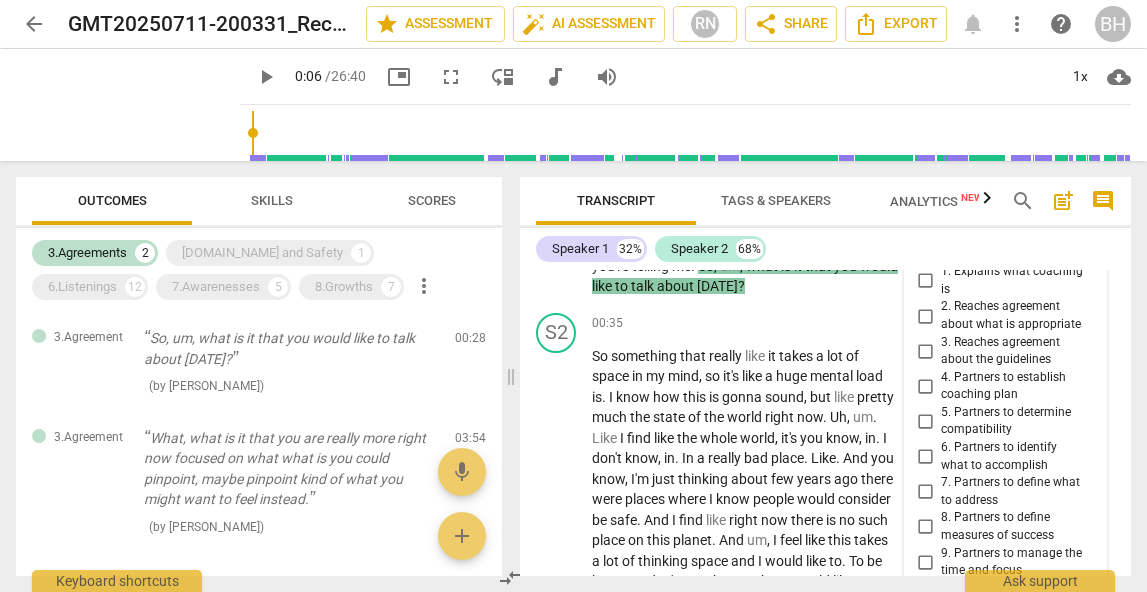 scroll, scrollTop: 297, scrollLeft: 0, axis: vertical 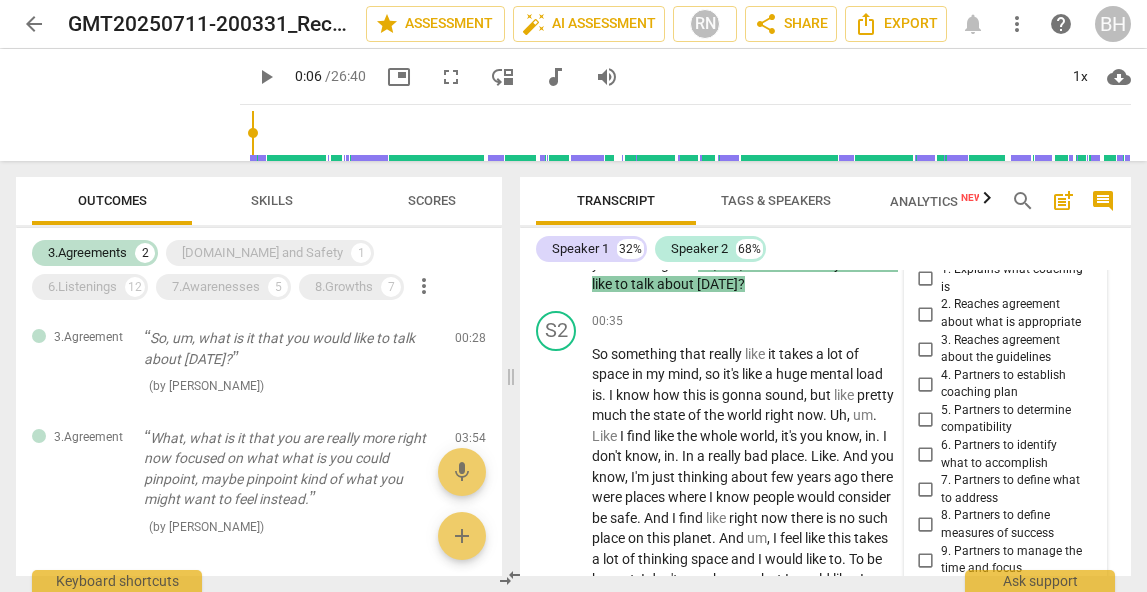 click on "4. Partners to establish coaching plan" at bounding box center [925, 384] 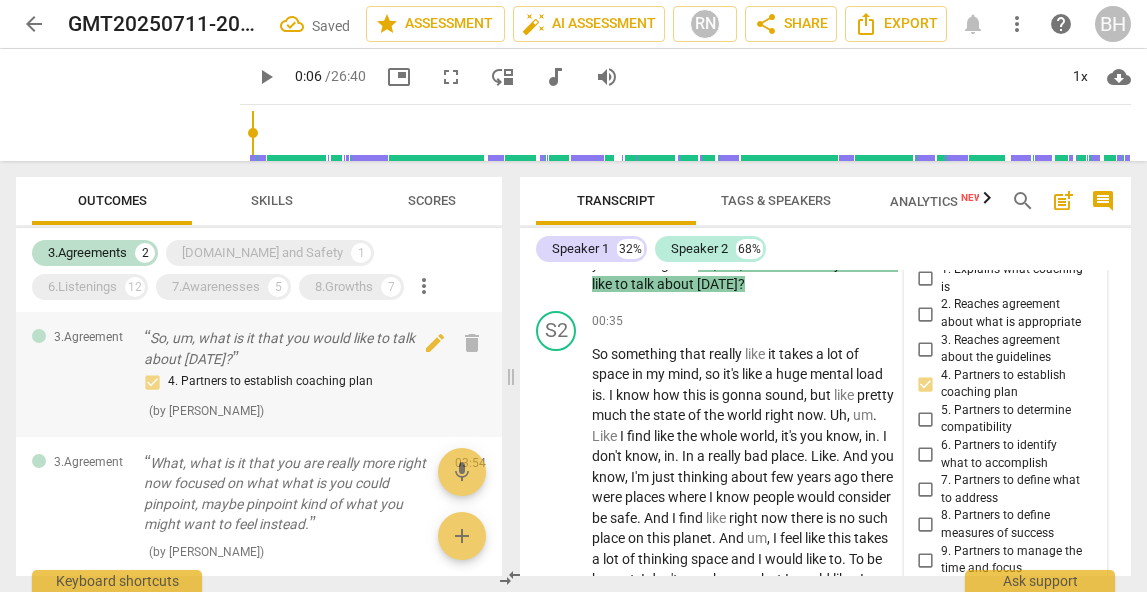 click on "4. Partners to establish coaching plan" at bounding box center (291, 382) 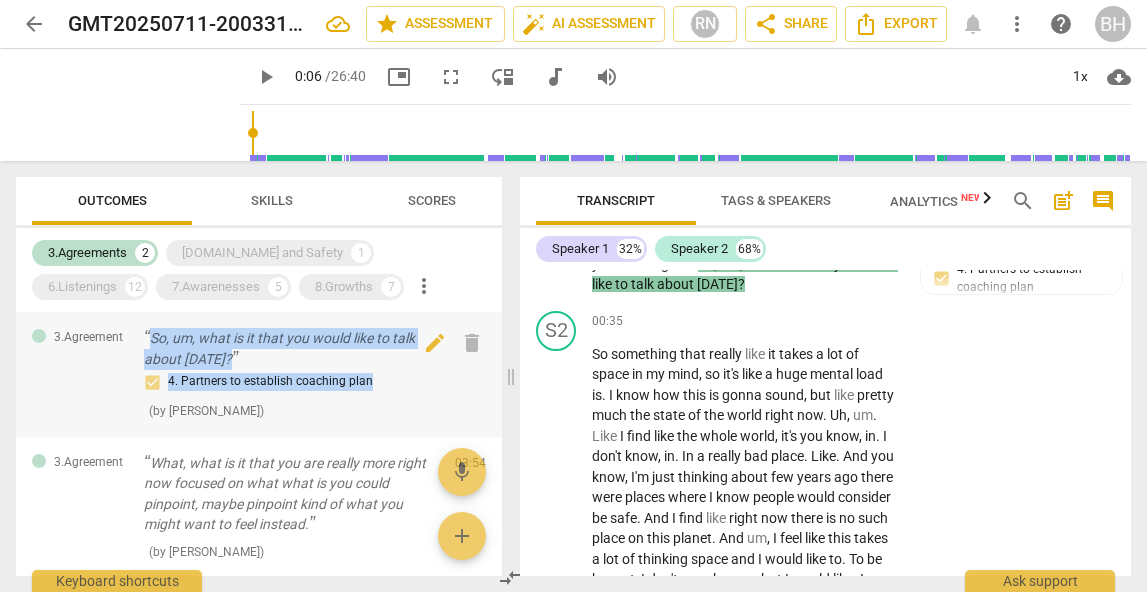 drag, startPoint x: 389, startPoint y: 388, endPoint x: 131, endPoint y: 335, distance: 263.38754 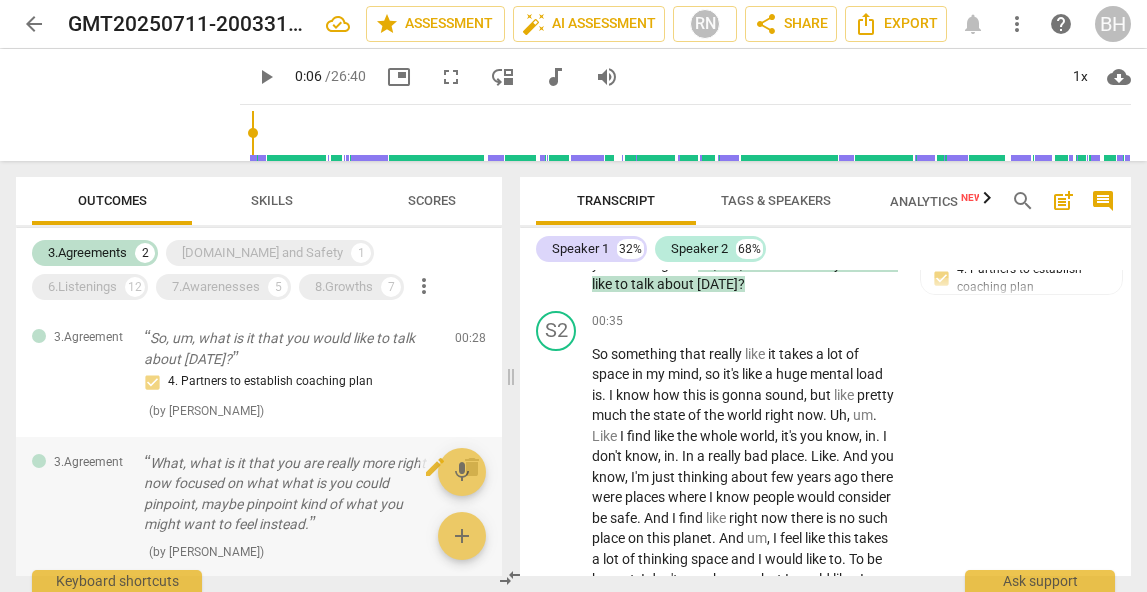 click on "What, what is it that you are really more right now focused on what what is you could pinpoint, maybe pinpoint kind of what you might want to feel instead." at bounding box center (291, 494) 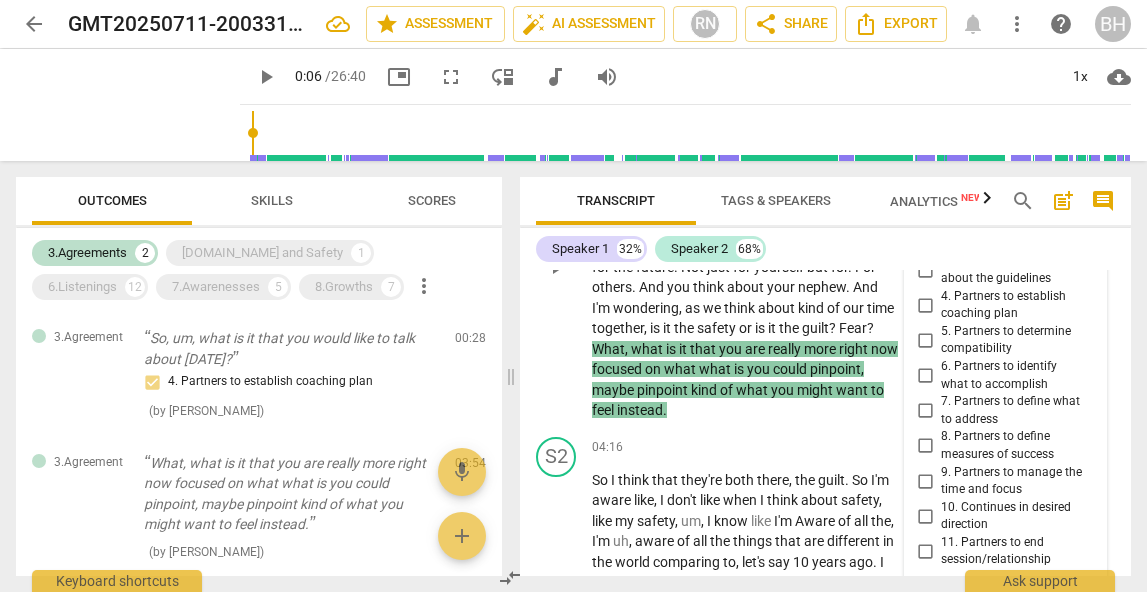 scroll, scrollTop: 1529, scrollLeft: 0, axis: vertical 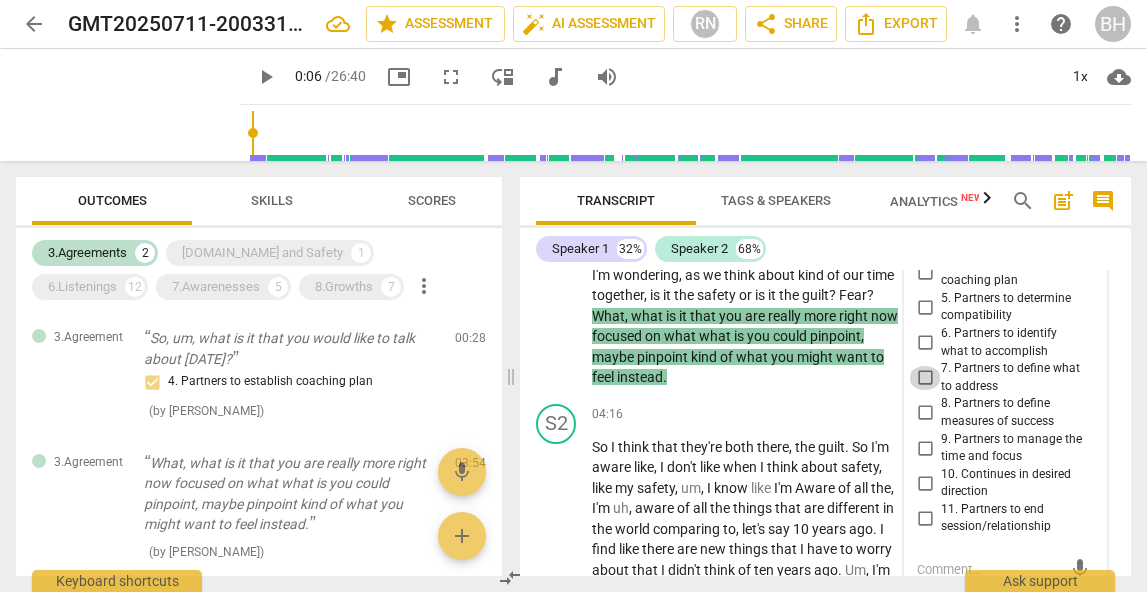 click on "7. Partners to define what to address" at bounding box center [925, 378] 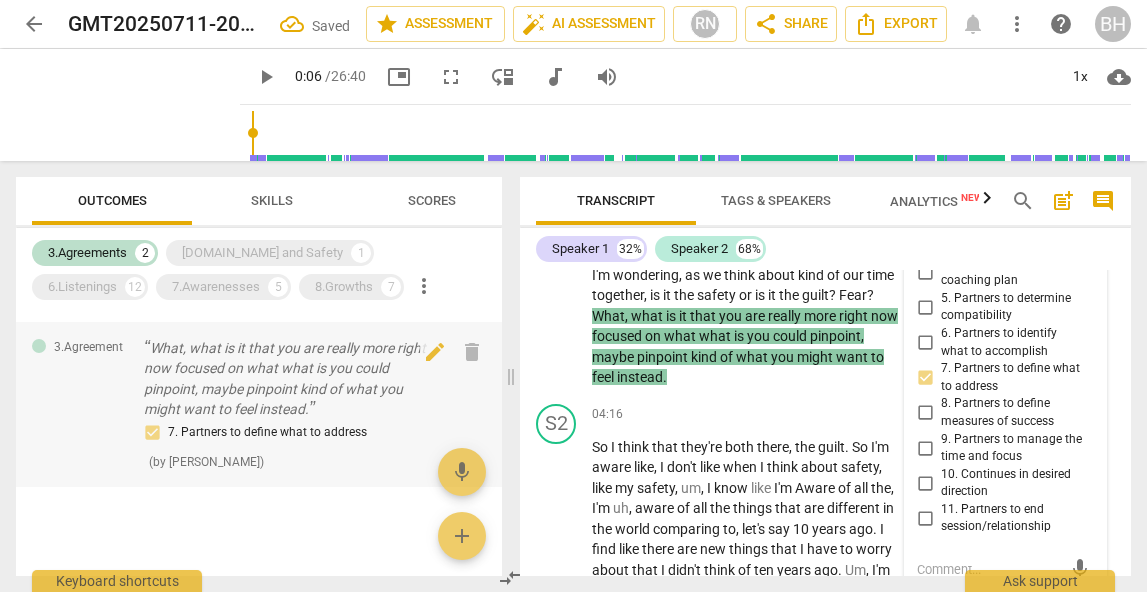scroll, scrollTop: 116, scrollLeft: 0, axis: vertical 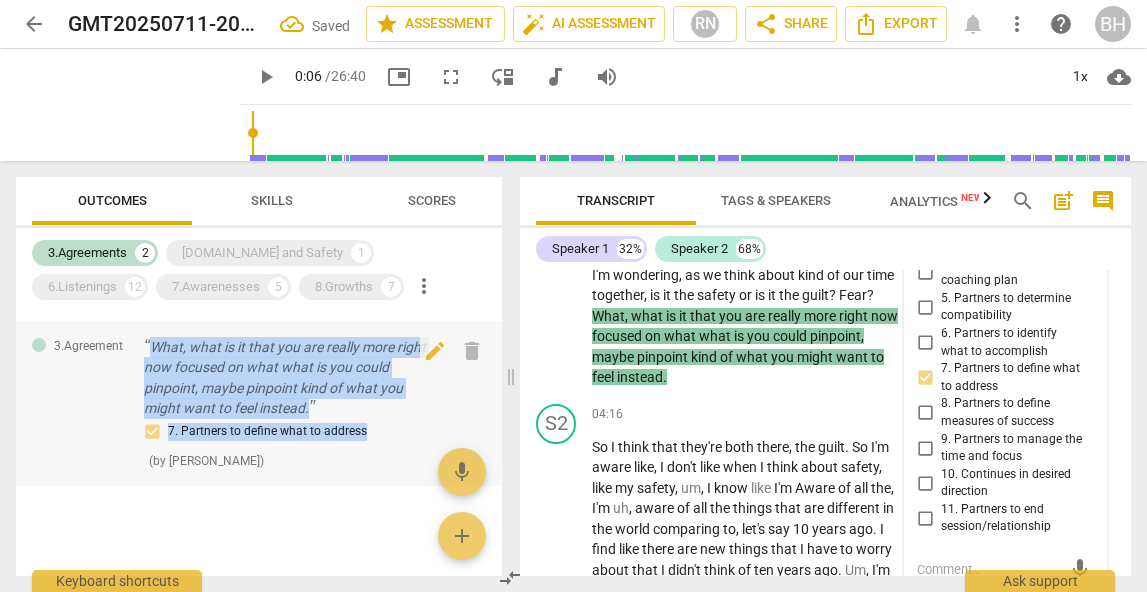 drag, startPoint x: 377, startPoint y: 431, endPoint x: 140, endPoint y: 346, distance: 251.78165 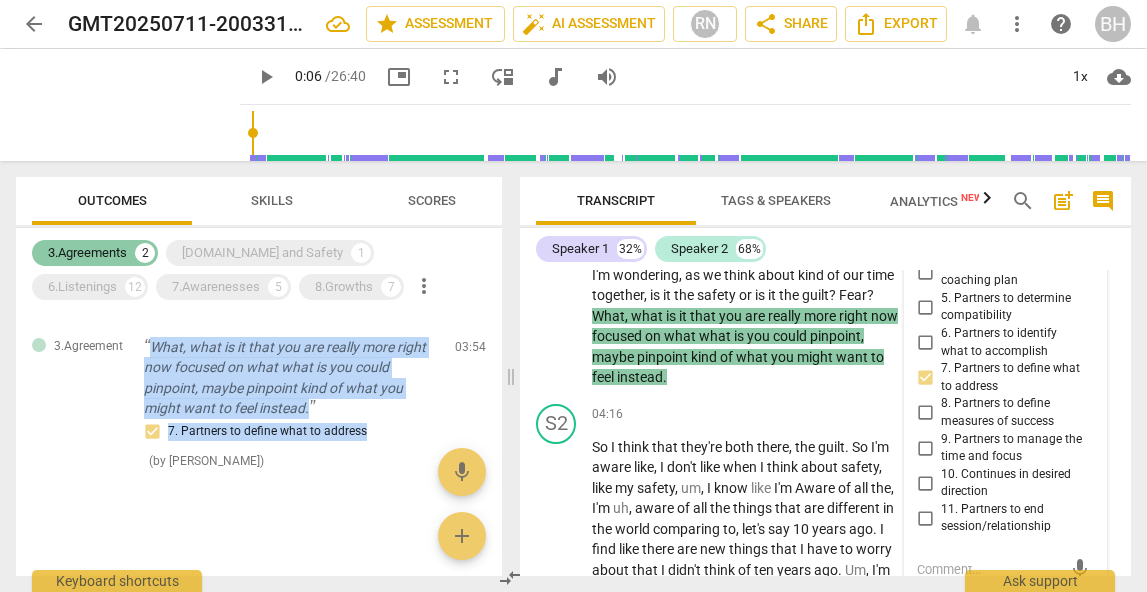 click on "3.Agreements" at bounding box center (87, 253) 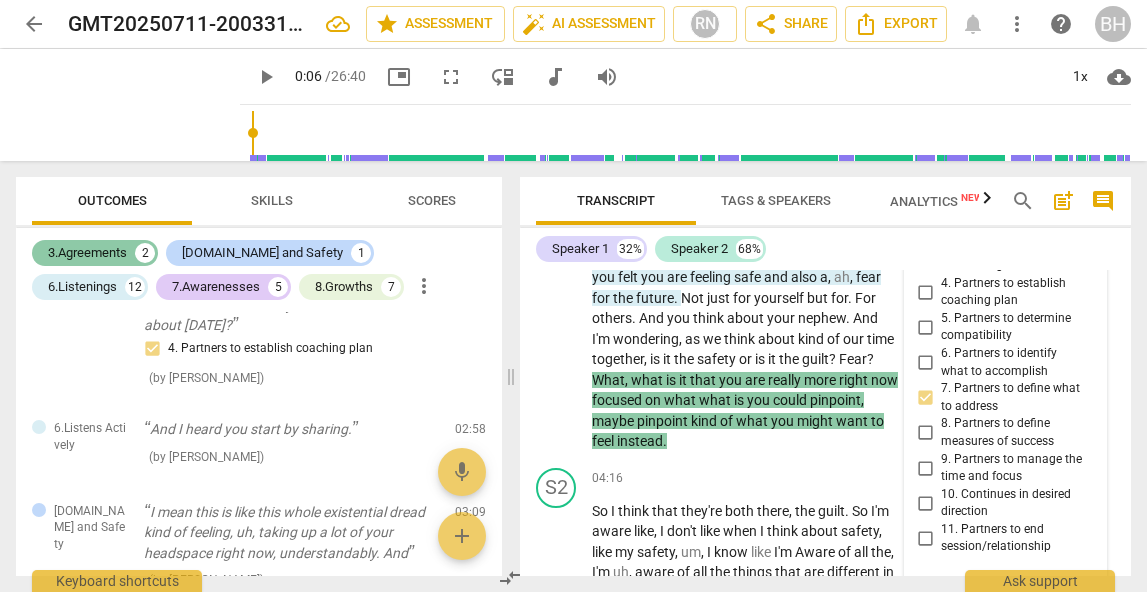 scroll, scrollTop: 198, scrollLeft: 0, axis: vertical 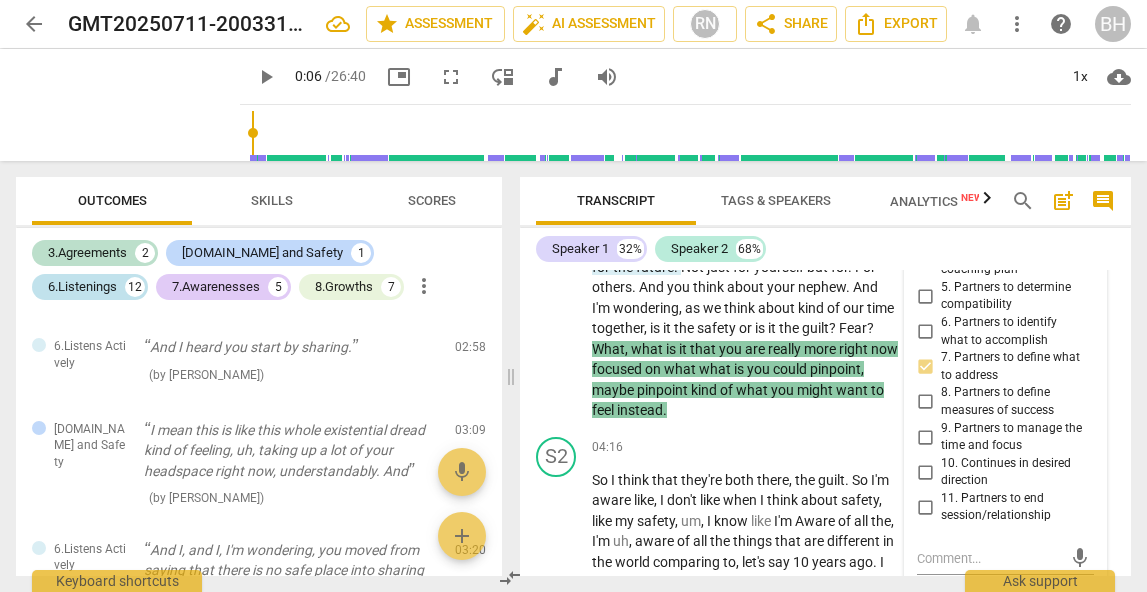 click on "6.Listenings" at bounding box center (82, 287) 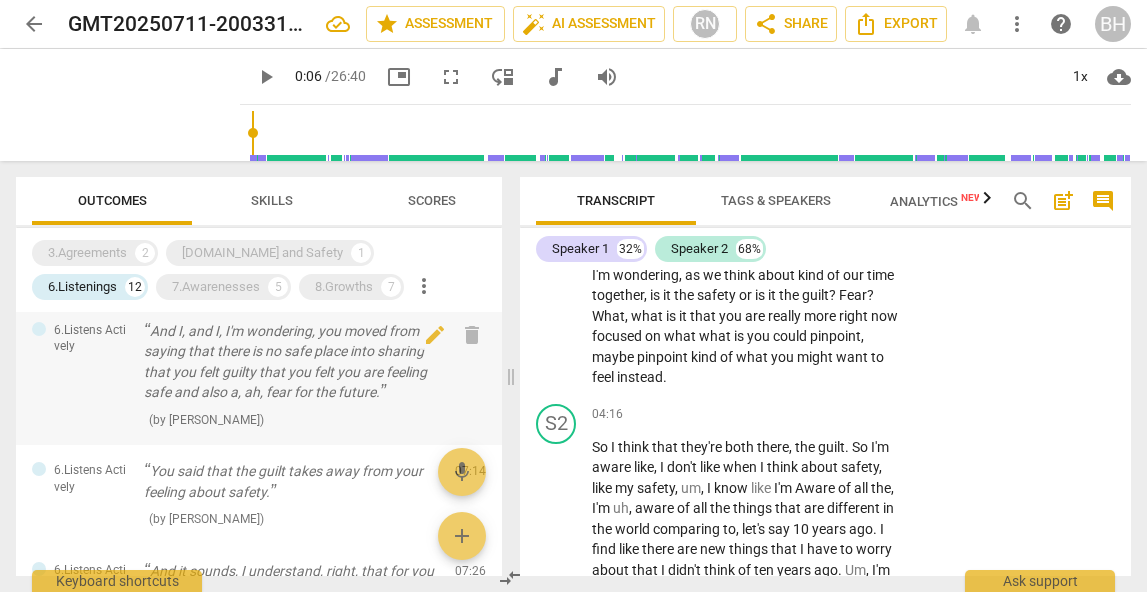 scroll, scrollTop: 88, scrollLeft: 0, axis: vertical 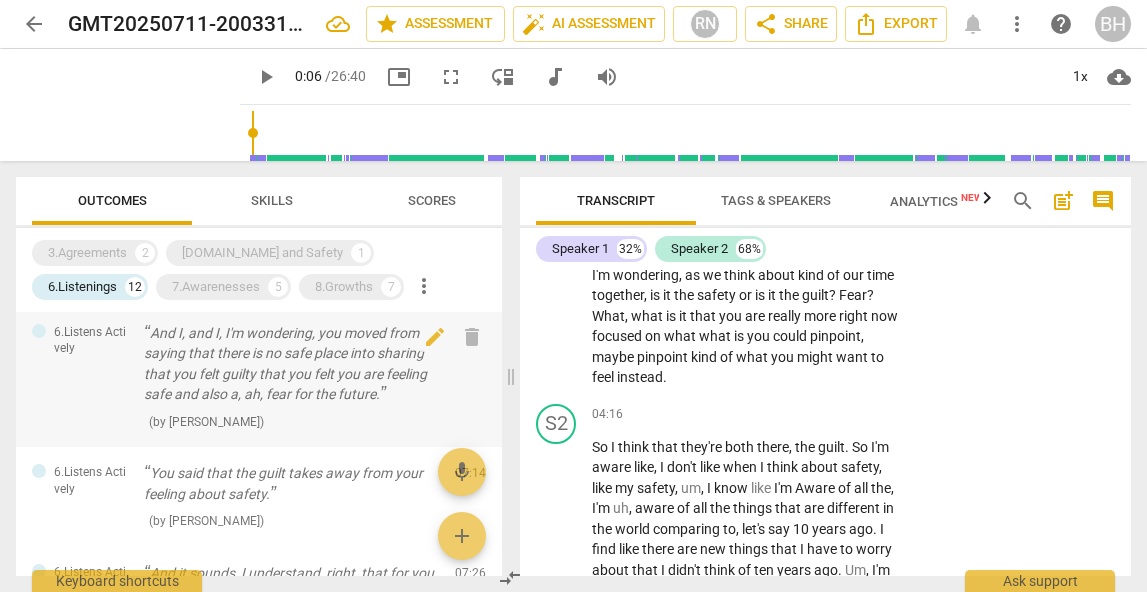 click on "And I, and I, I'm wondering, you moved from saying that there is no safe place into sharing that you felt guilty that you felt you are feeling safe and also a, ah, fear for the future." at bounding box center [291, 364] 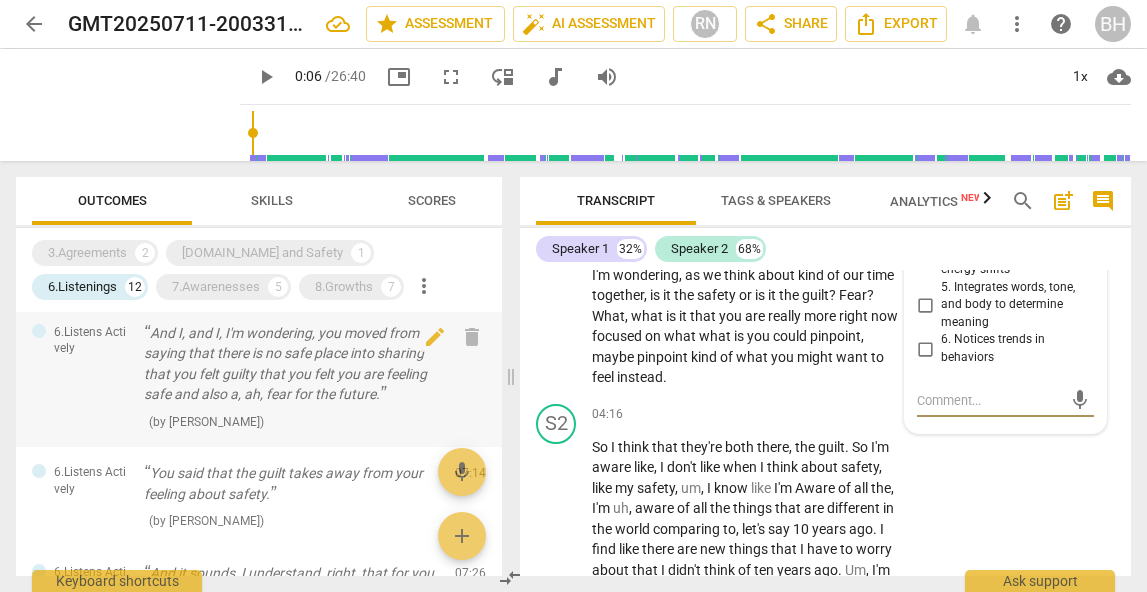 click on "And I, and I, I'm wondering, you moved from saying that there is no safe place into sharing that you felt guilty that you felt you are feeling safe and also a, ah, fear for the future." at bounding box center (291, 364) 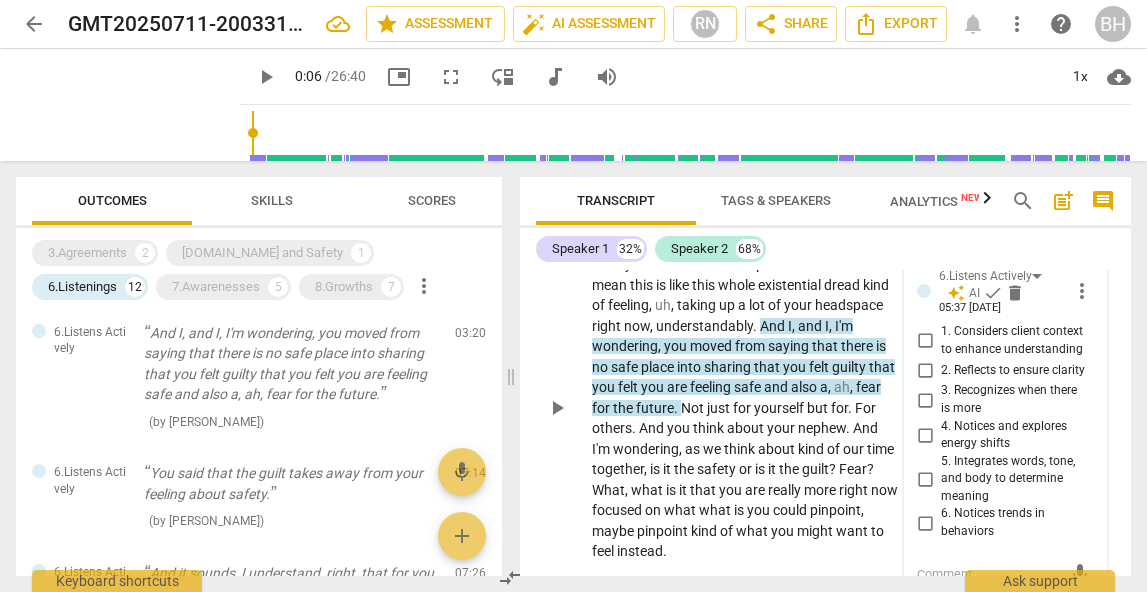 scroll, scrollTop: 1353, scrollLeft: 0, axis: vertical 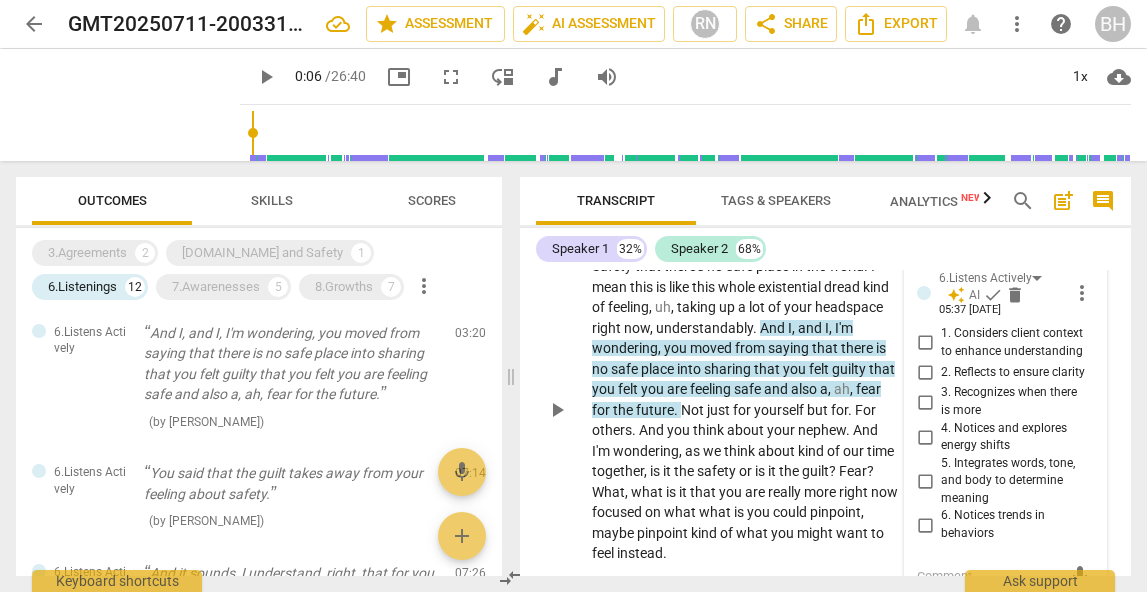 click on "2. Reflects to ensure clarity" at bounding box center (925, 372) 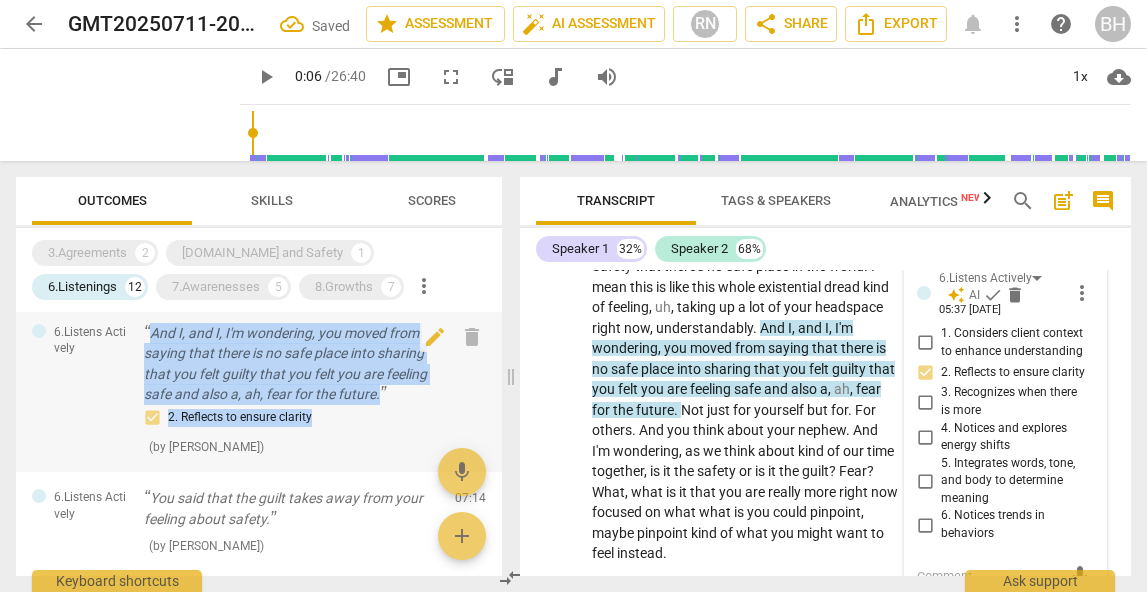 drag, startPoint x: 330, startPoint y: 423, endPoint x: 142, endPoint y: 326, distance: 211.54904 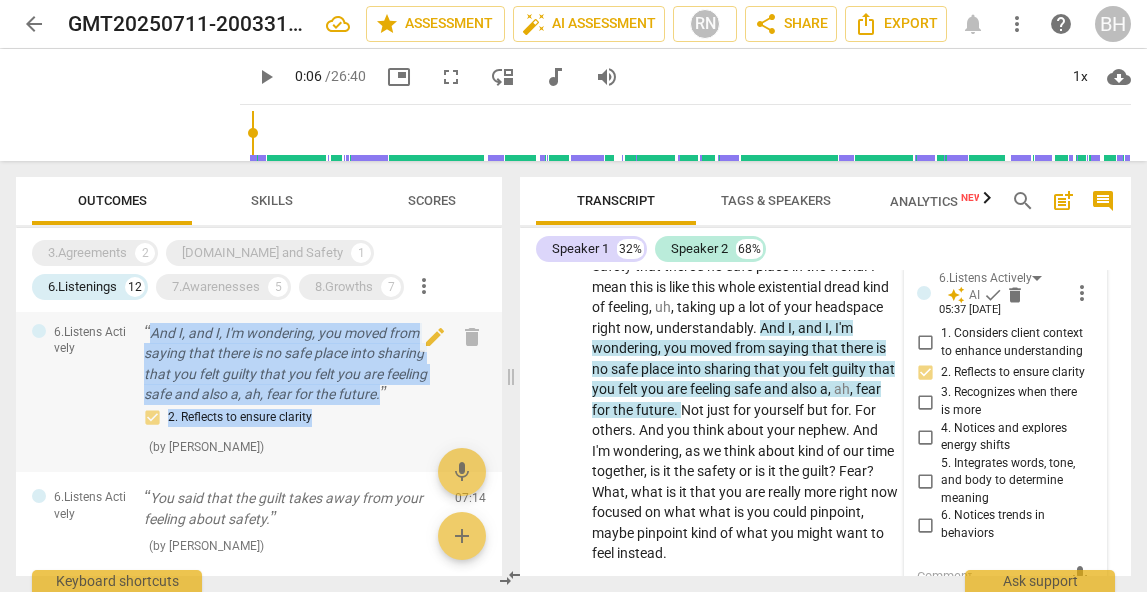 copy on "And I, and I, I'm wondering, you moved from saying that there is no safe place into sharing that you felt guilty that you felt you are feeling safe and also a, ah, fear for the future. 2. Reflects to ensure clarity" 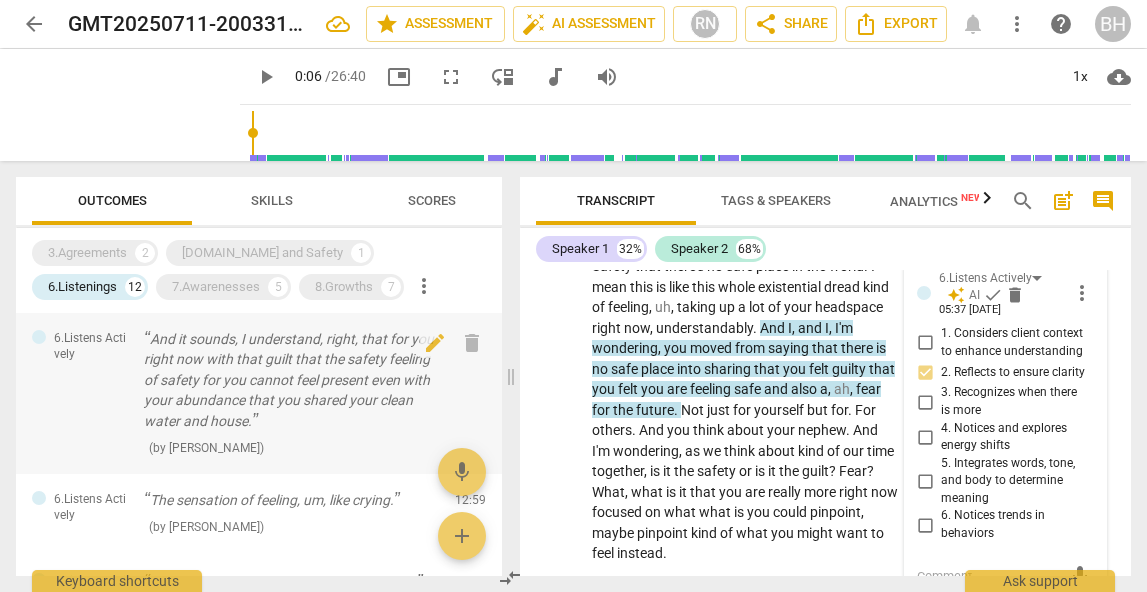 scroll, scrollTop: 325, scrollLeft: 0, axis: vertical 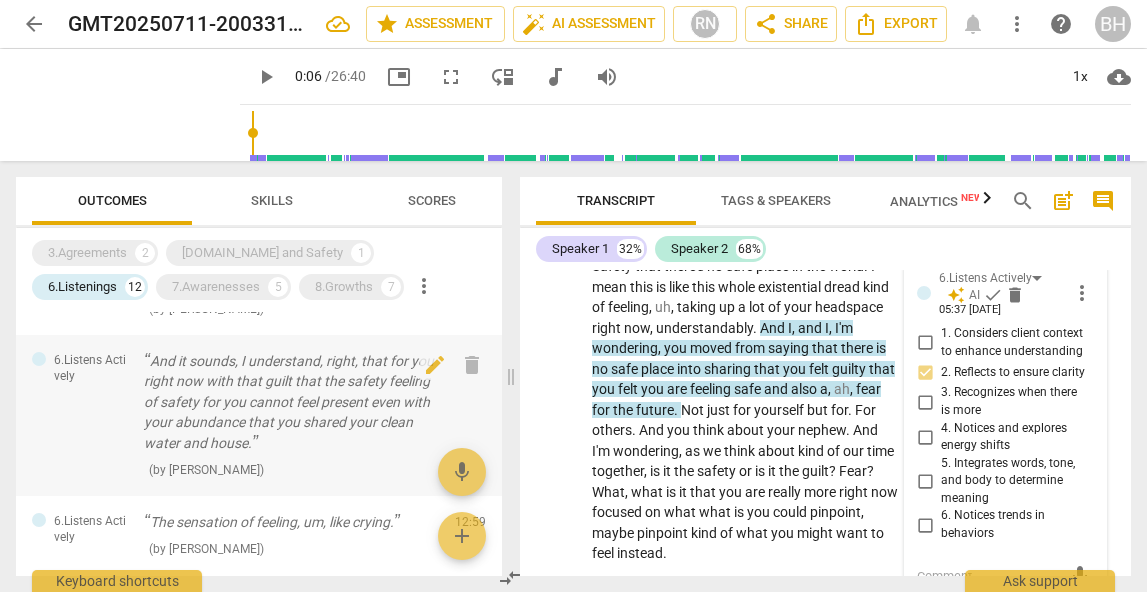 click on "And it sounds, I understand, right, that for you right now with that guilt that the safety feeling of safety for you cannot feel present even with your abundance that you shared your clean water and house." at bounding box center (291, 402) 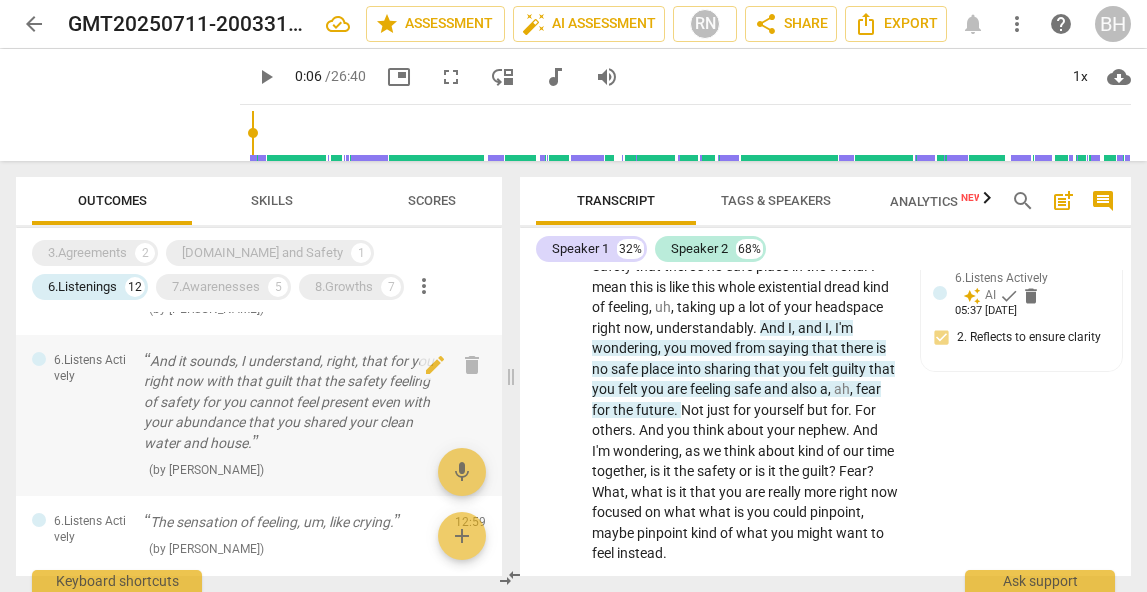 scroll, scrollTop: 2517, scrollLeft: 0, axis: vertical 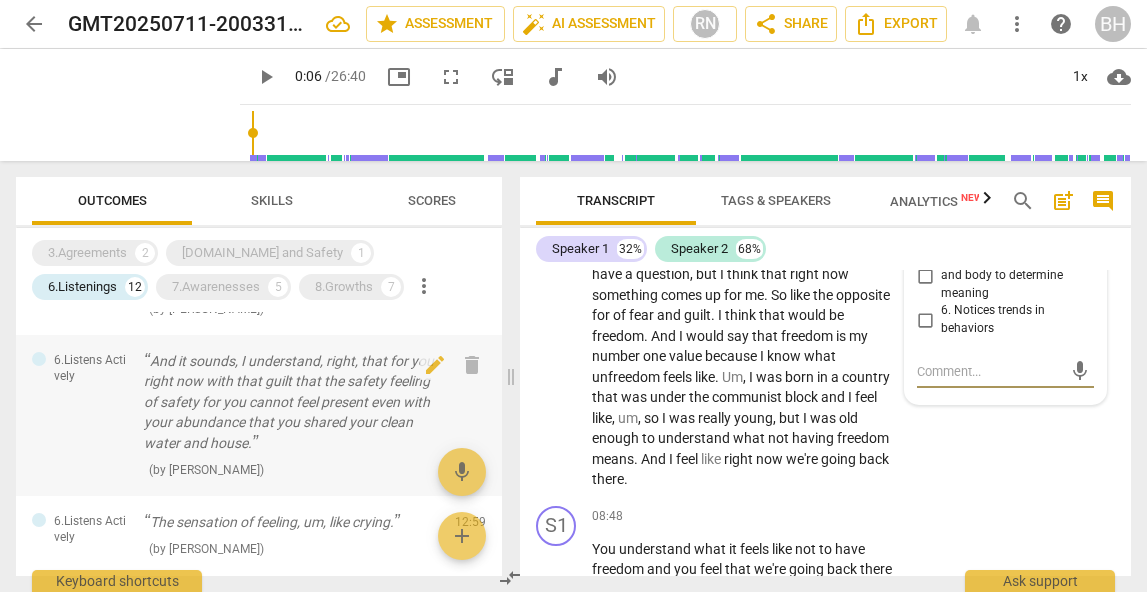 click on "And it sounds, I understand, right, that for you right now with that guilt that the safety feeling of safety for you cannot feel present even with your abundance that you shared your clean water and house." at bounding box center (291, 402) 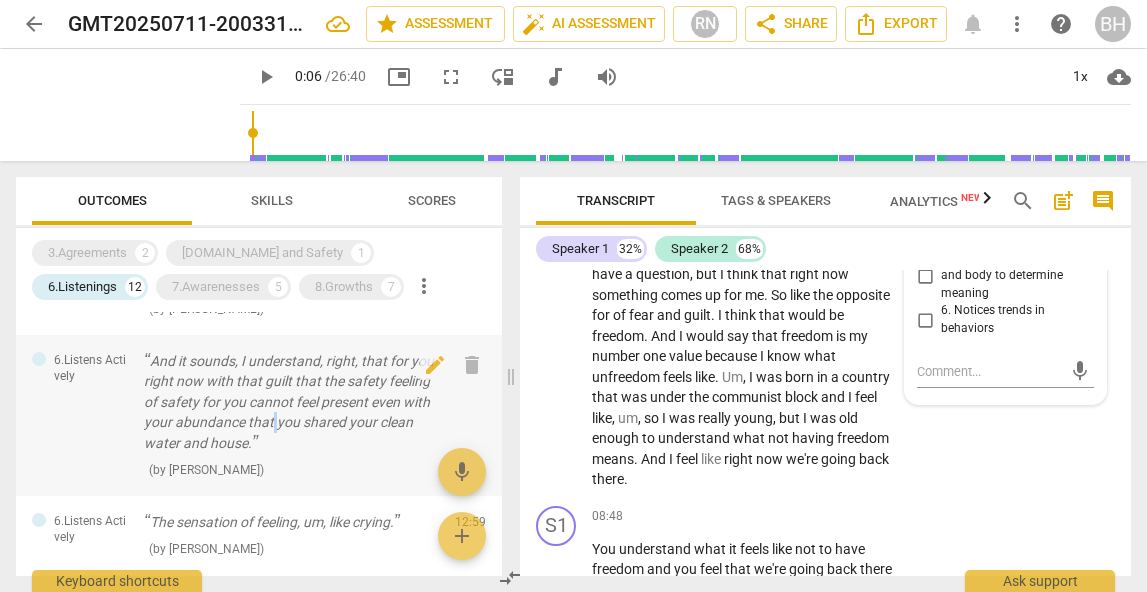 click on "And it sounds, I understand, right, that for you right now with that guilt that the safety feeling of safety for you cannot feel present even with your abundance that you shared your clean water and house." at bounding box center (291, 402) 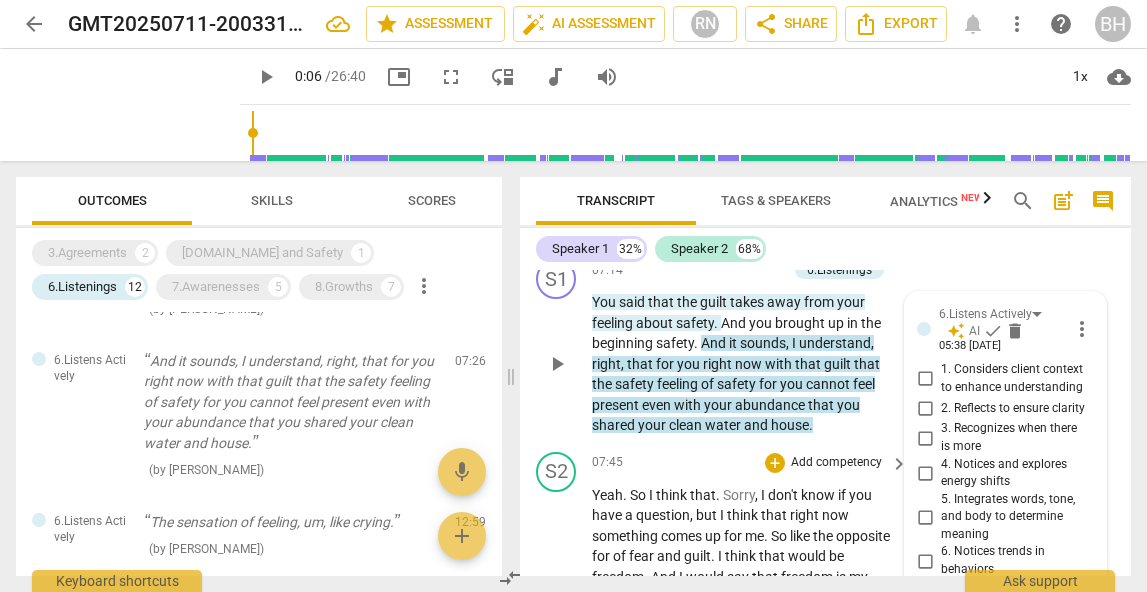 scroll, scrollTop: 2288, scrollLeft: 0, axis: vertical 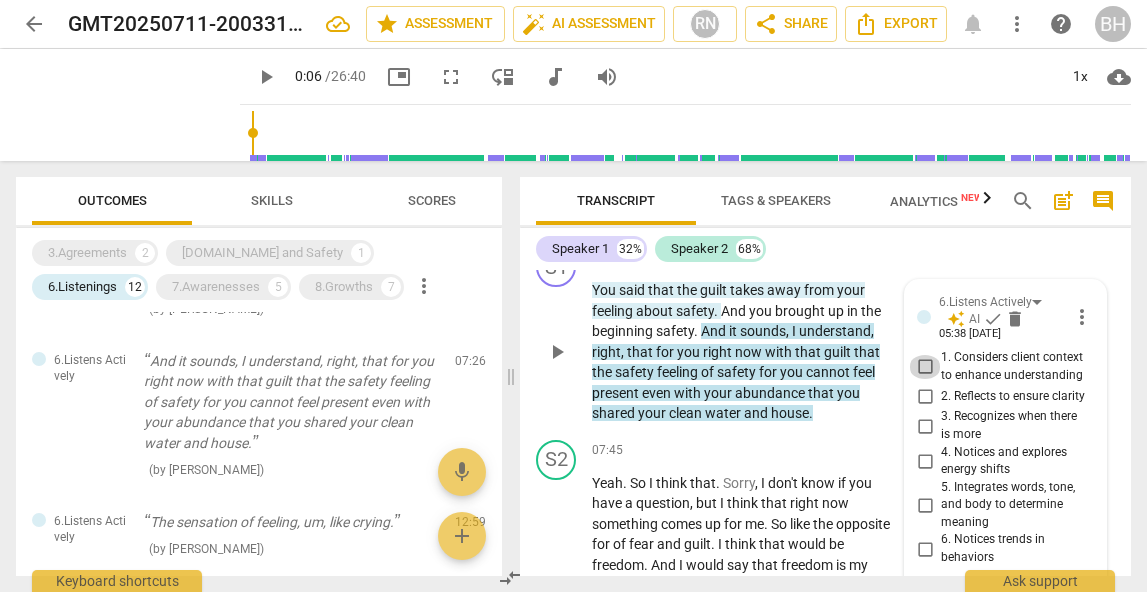 click on "1. Considers client context to enhance understanding" at bounding box center [925, 367] 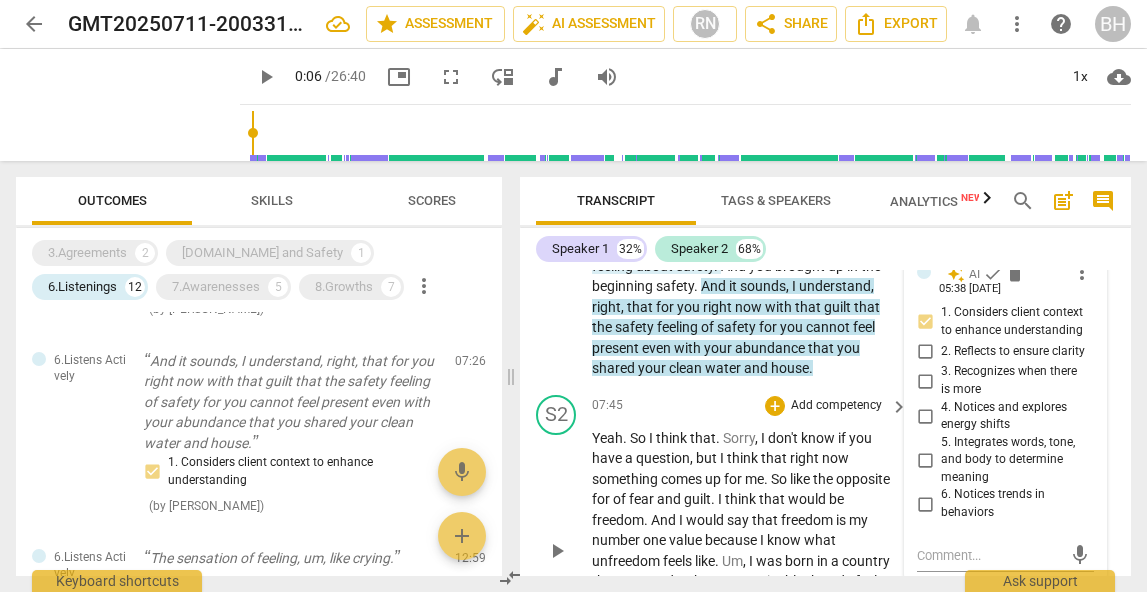 scroll, scrollTop: 2324, scrollLeft: 0, axis: vertical 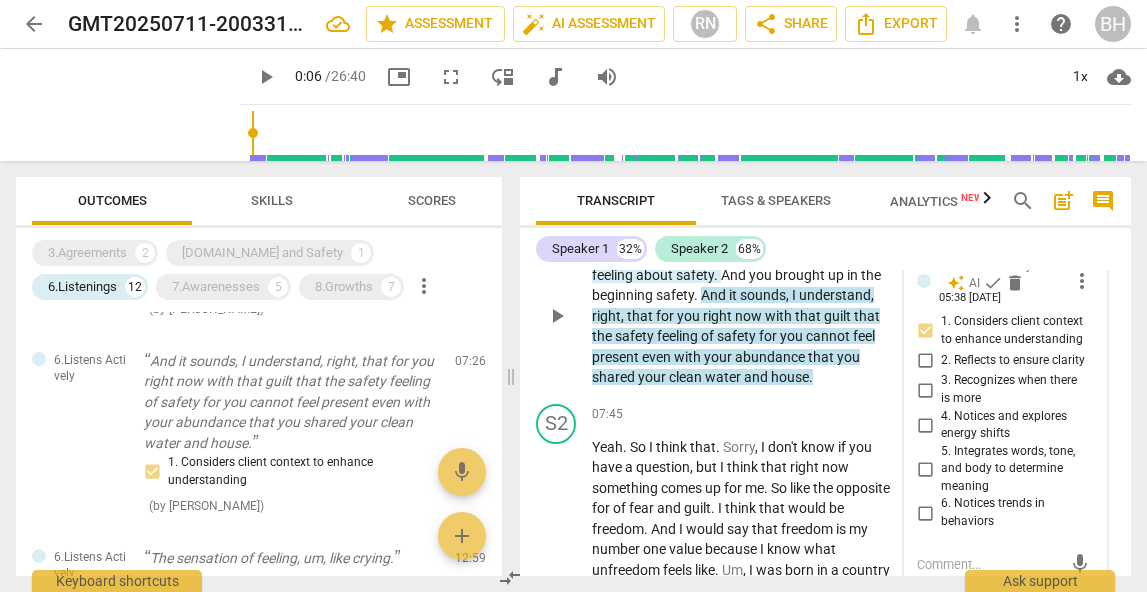 click on "3. Recognizes when there is more" at bounding box center [925, 390] 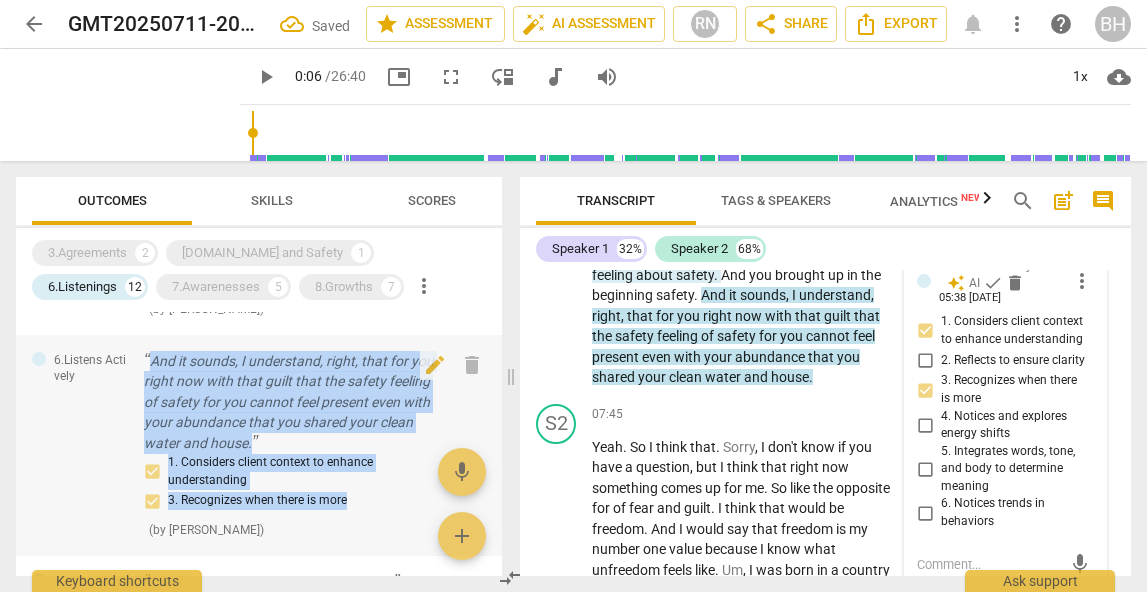 drag, startPoint x: 375, startPoint y: 500, endPoint x: 142, endPoint y: 357, distance: 273.3825 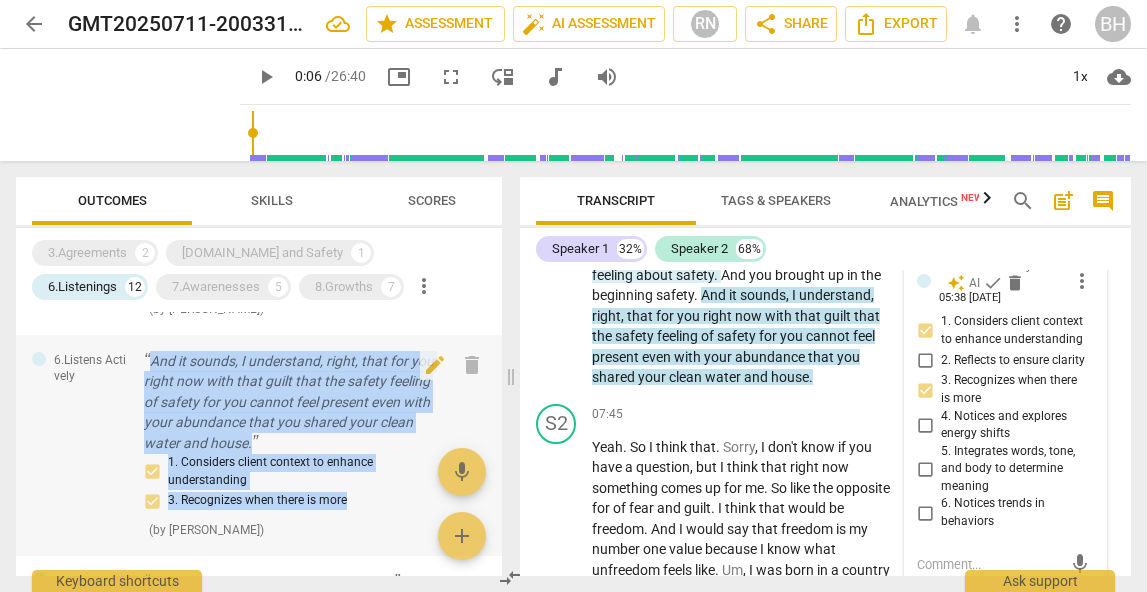 copy on "And it sounds, I understand, right, that for you right now with that guilt that the safety feeling of safety for you cannot feel present even with your abundance that you shared your clean water and house. 1. Considers client context to enhance understanding 3. Recognizes when there is more" 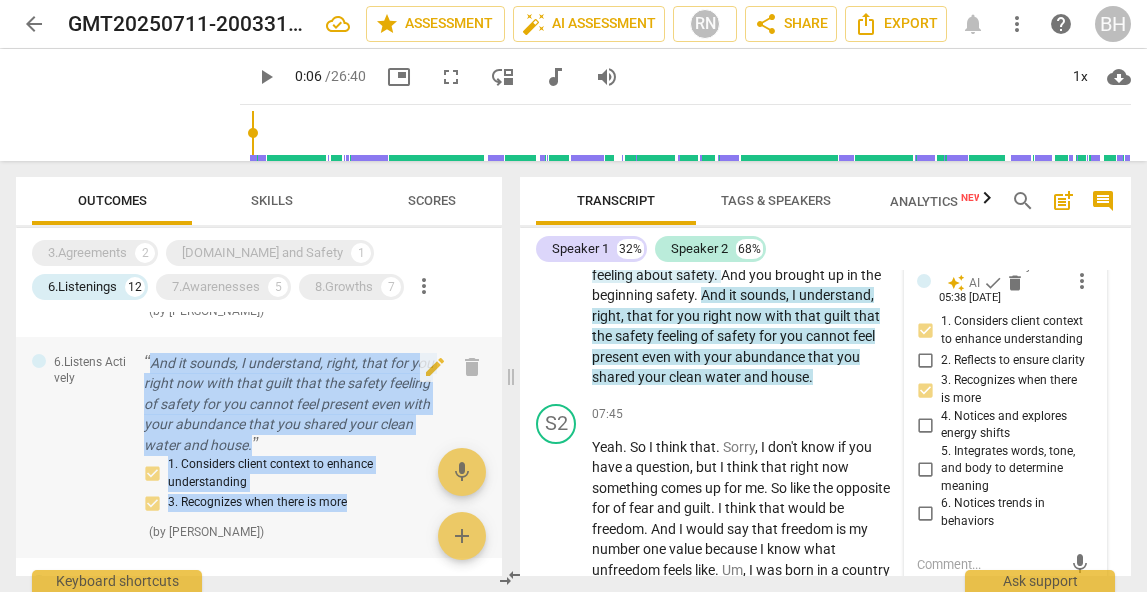 scroll, scrollTop: 327, scrollLeft: 0, axis: vertical 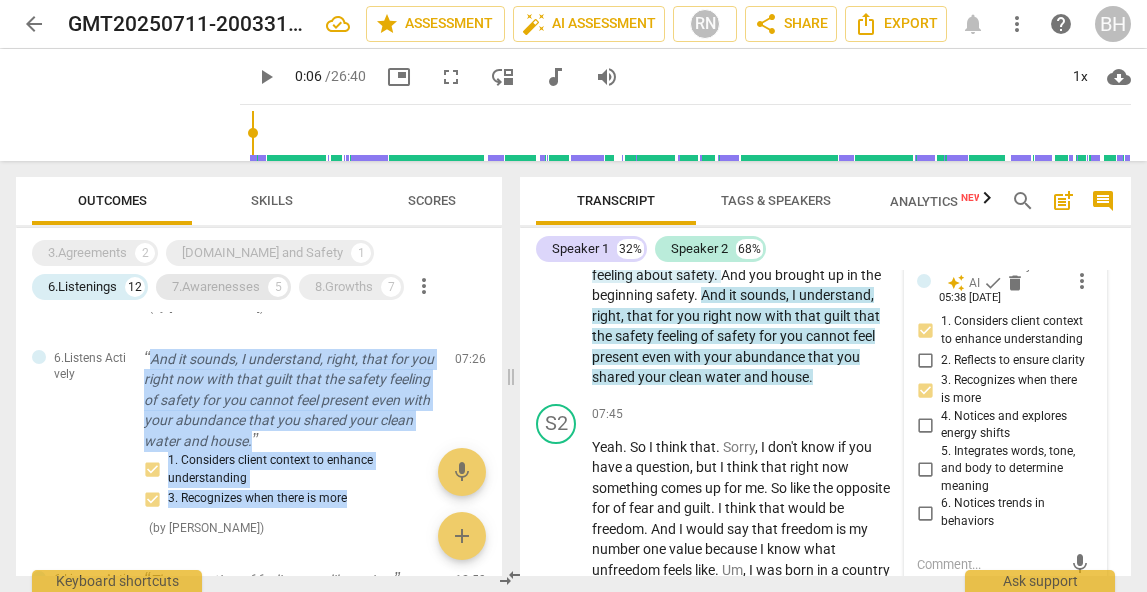 click on "7.Awarenesses 5" at bounding box center (223, 287) 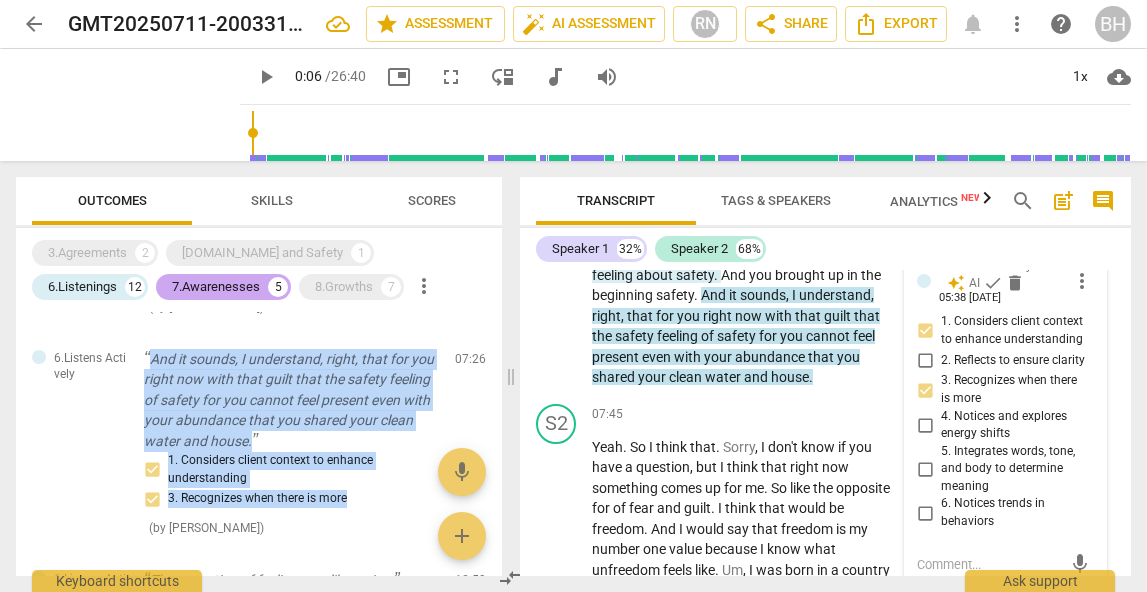 click on "7.Awarenesses 5" at bounding box center [223, 287] 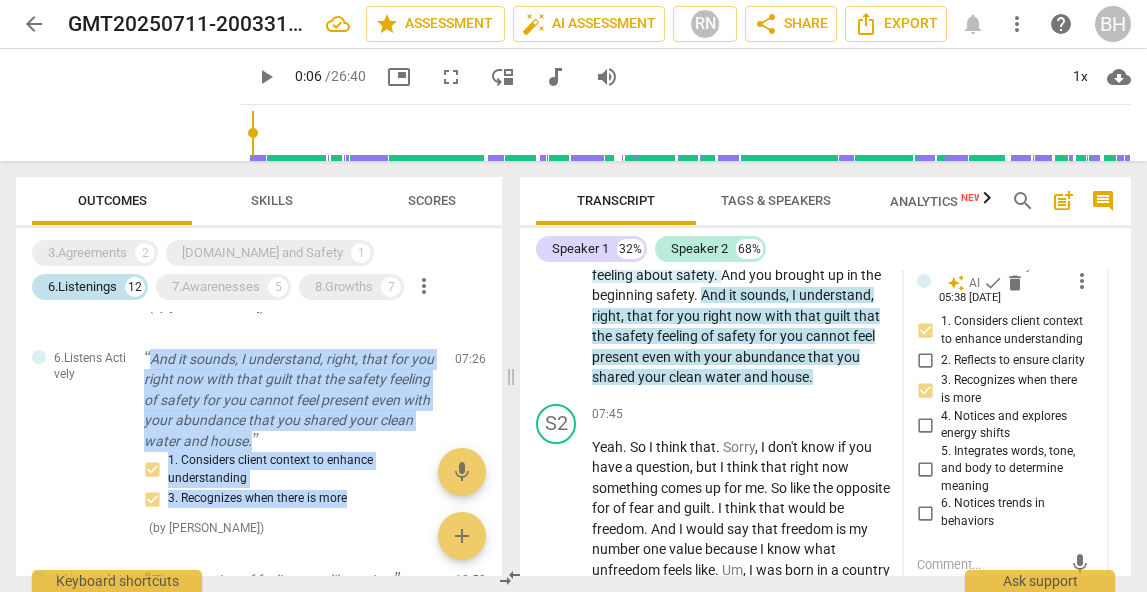 click on "6.Listenings" at bounding box center [82, 287] 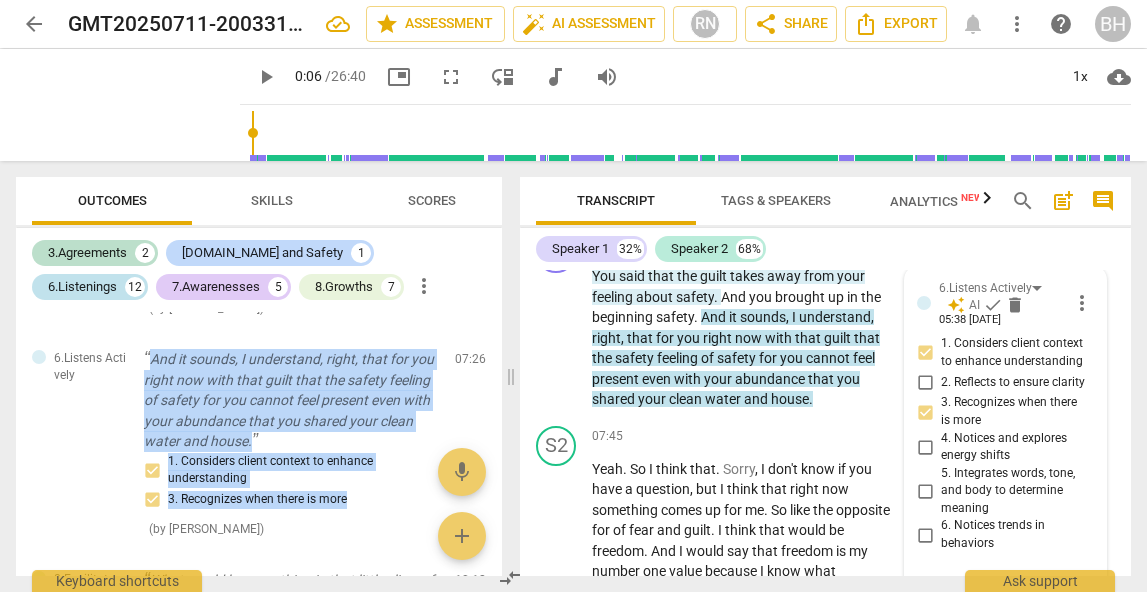click on "6.Listenings" at bounding box center (82, 287) 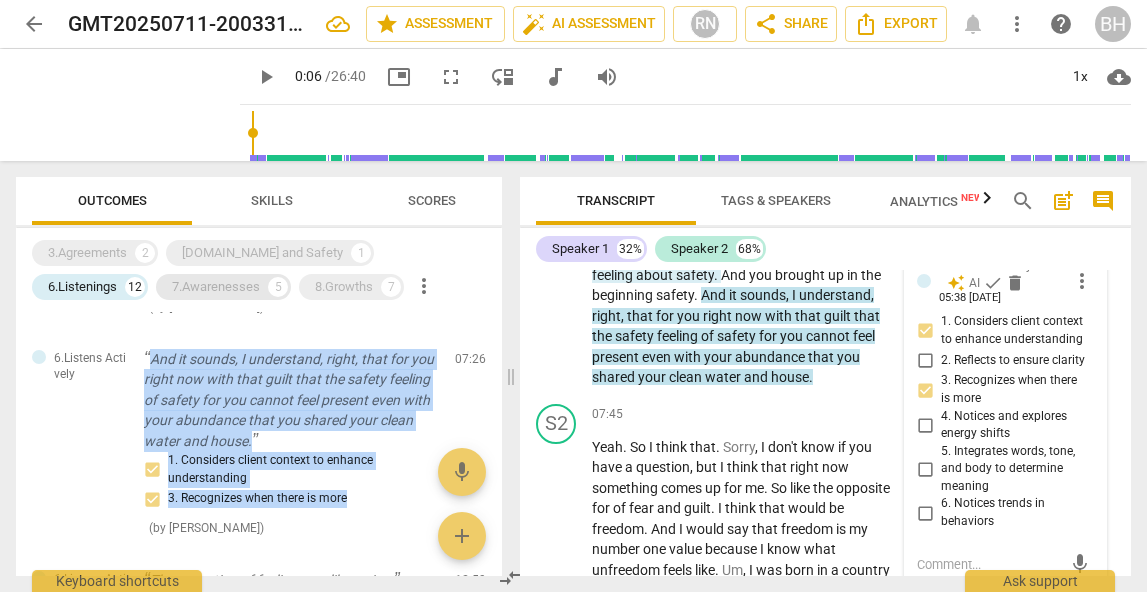 click on "7.Awarenesses" at bounding box center [216, 287] 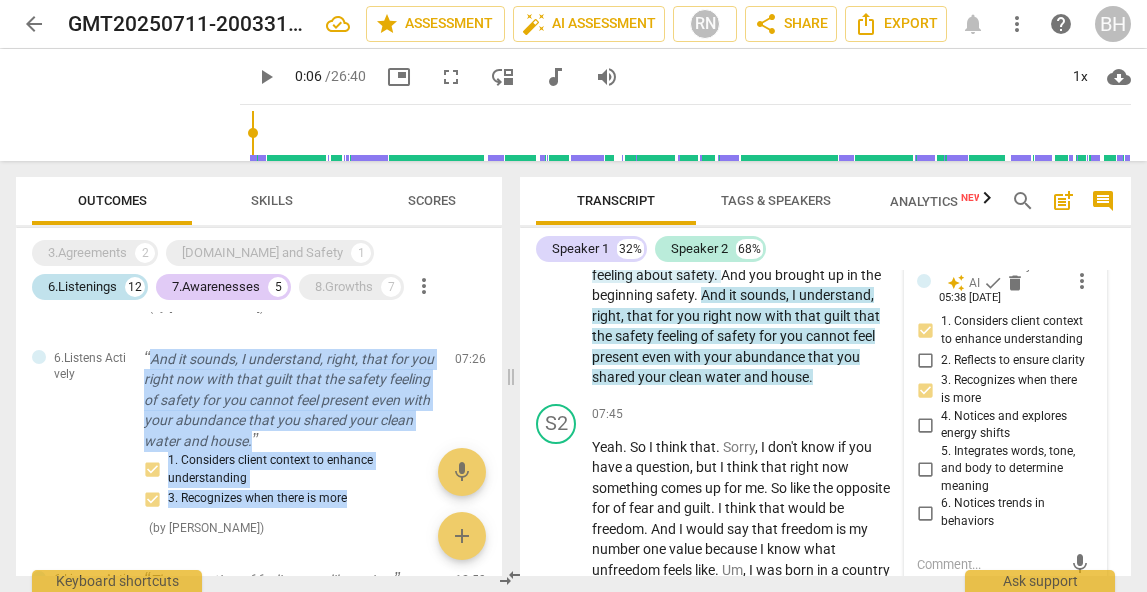 click on "6.Listenings" at bounding box center [82, 287] 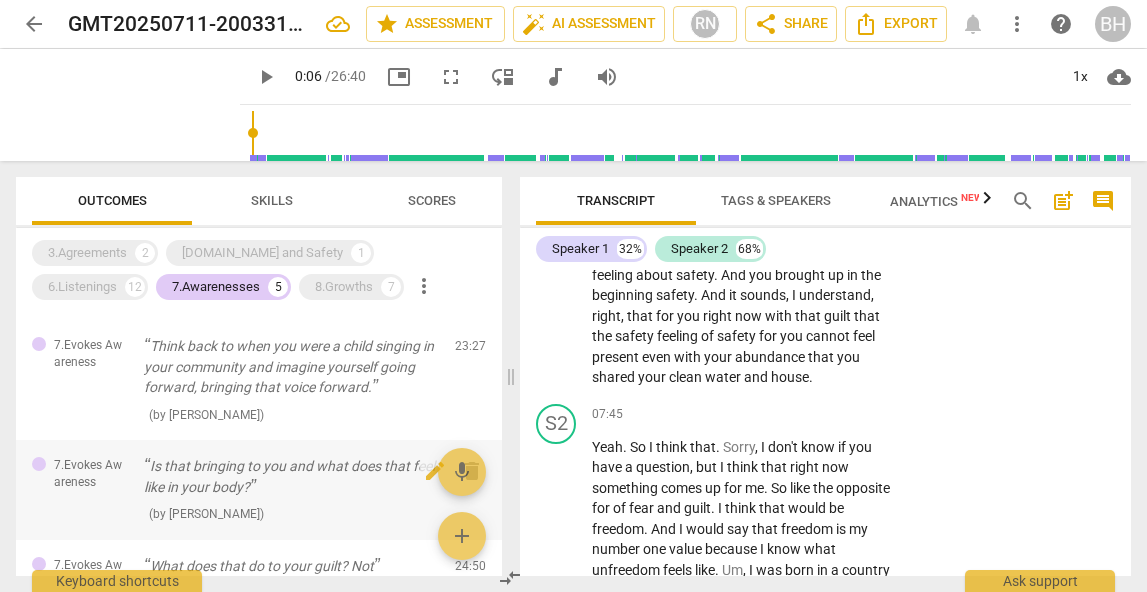 scroll, scrollTop: 192, scrollLeft: 0, axis: vertical 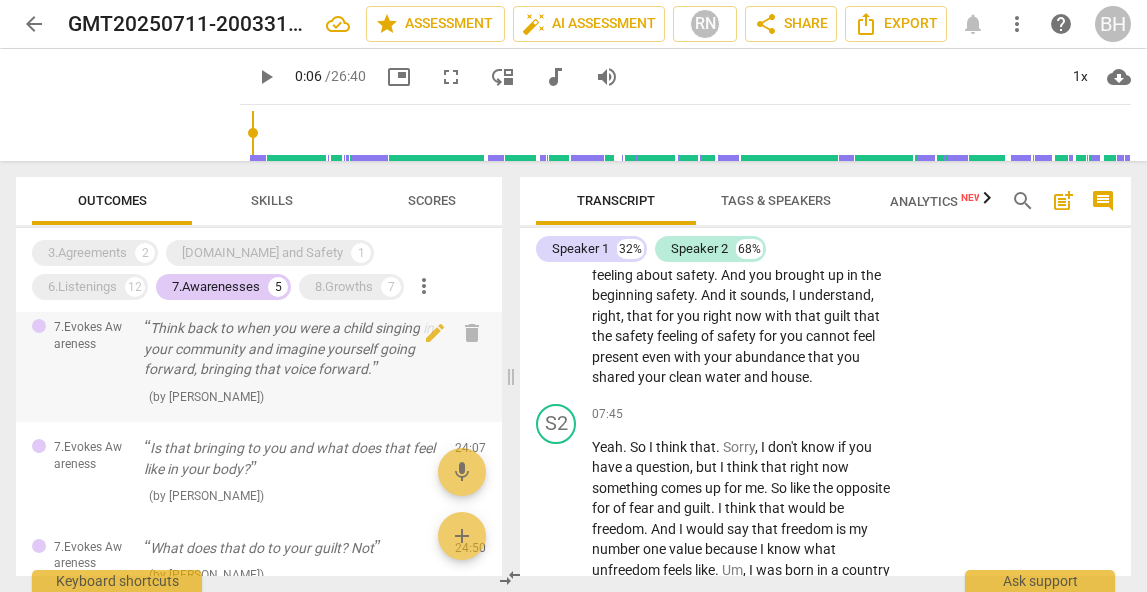 click on "Think back to when you were a child singing in your community and imagine yourself going forward, bringing that voice forward." at bounding box center [291, 349] 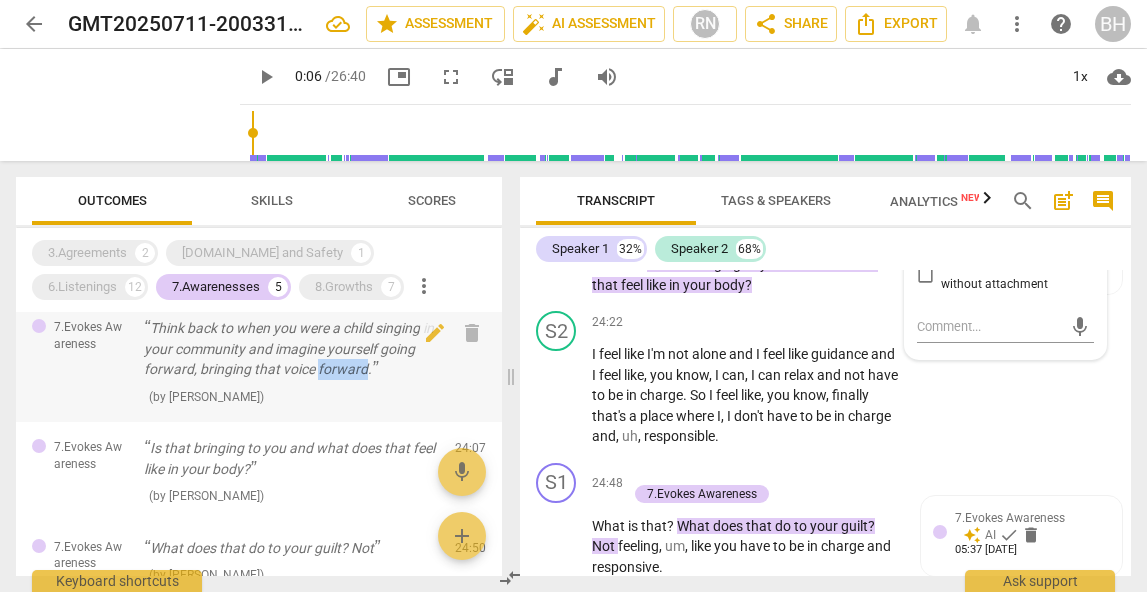 click on "Think back to when you were a child singing in your community and imagine yourself going forward, bringing that voice forward." at bounding box center [291, 349] 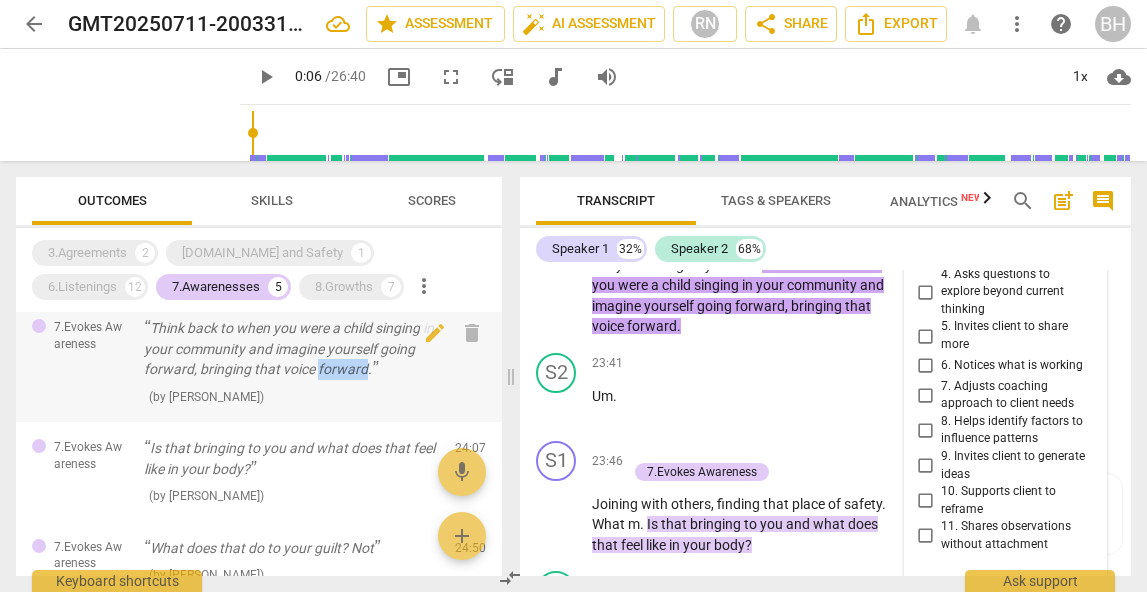 scroll, scrollTop: 7871, scrollLeft: 0, axis: vertical 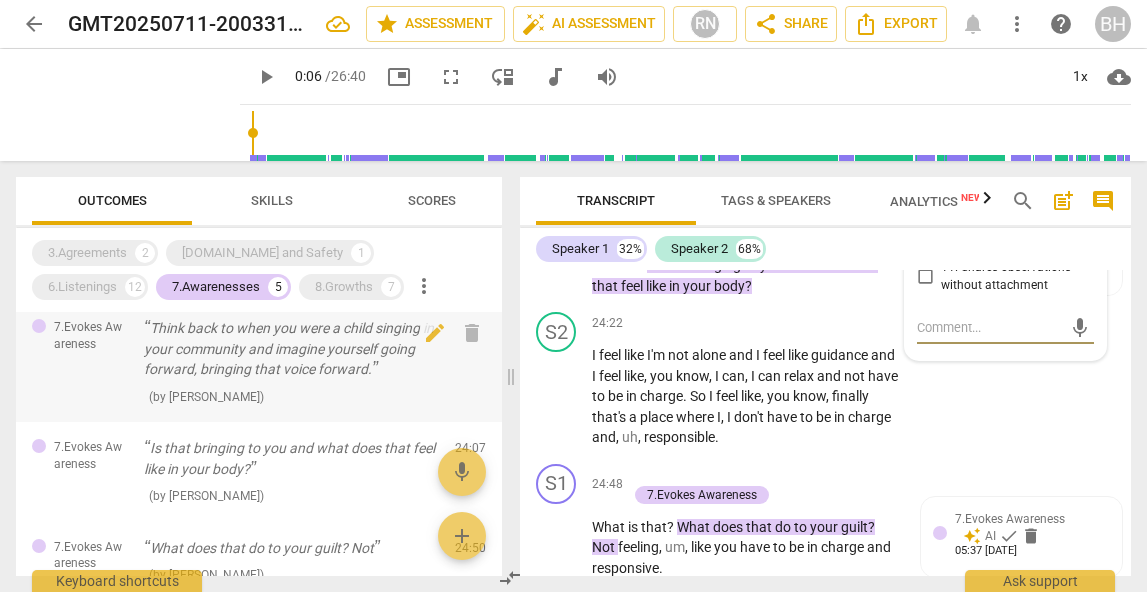 click on "Think back to when you were a child singing in your community and imagine yourself going forward, bringing that voice forward." at bounding box center [291, 349] 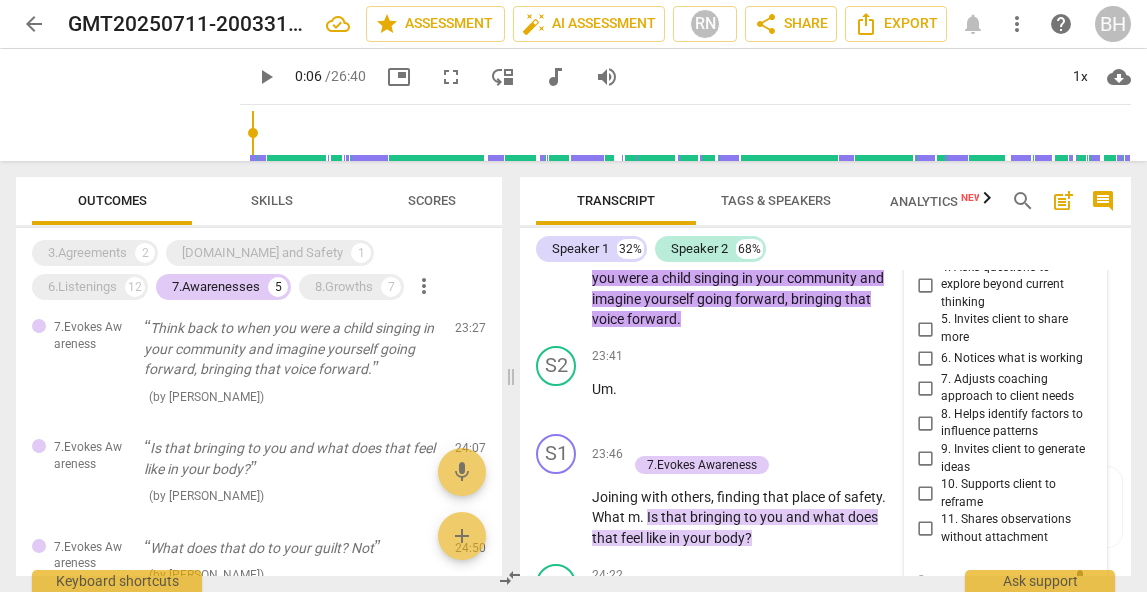 scroll, scrollTop: 7623, scrollLeft: 0, axis: vertical 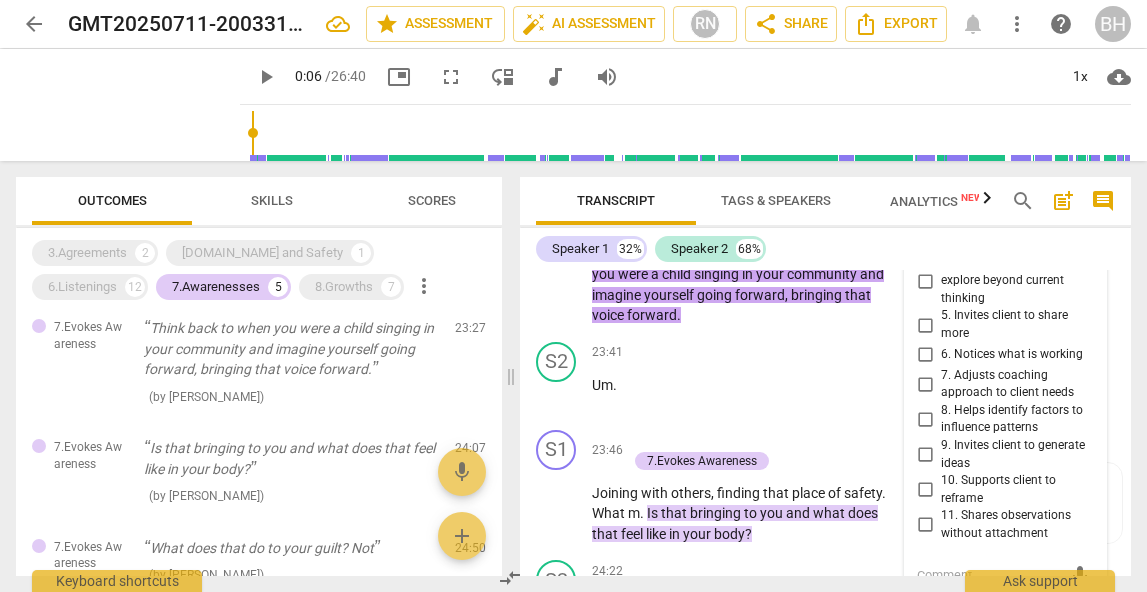 click on "4. Asks questions to explore beyond current thinking" at bounding box center (925, 281) 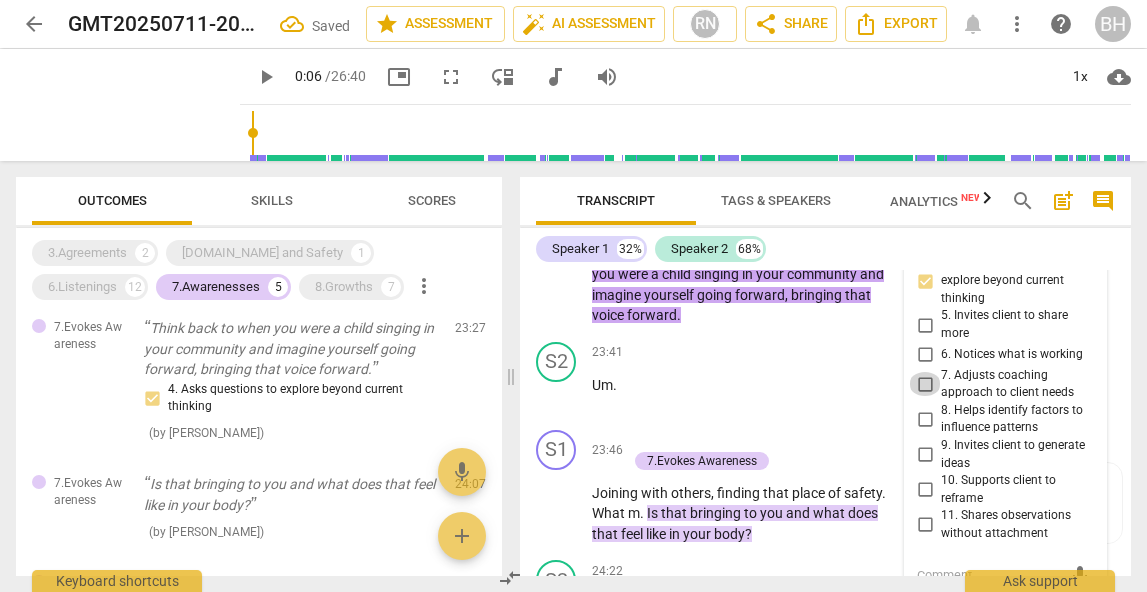 click on "7. Adjusts coaching approach to client needs" at bounding box center (925, 384) 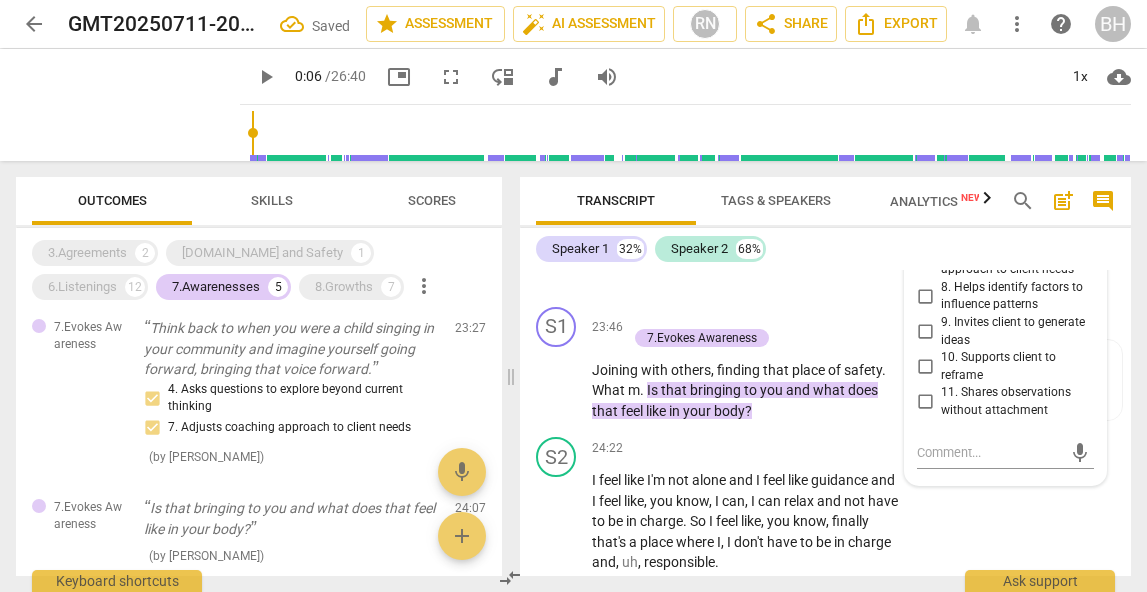 scroll, scrollTop: 7775, scrollLeft: 0, axis: vertical 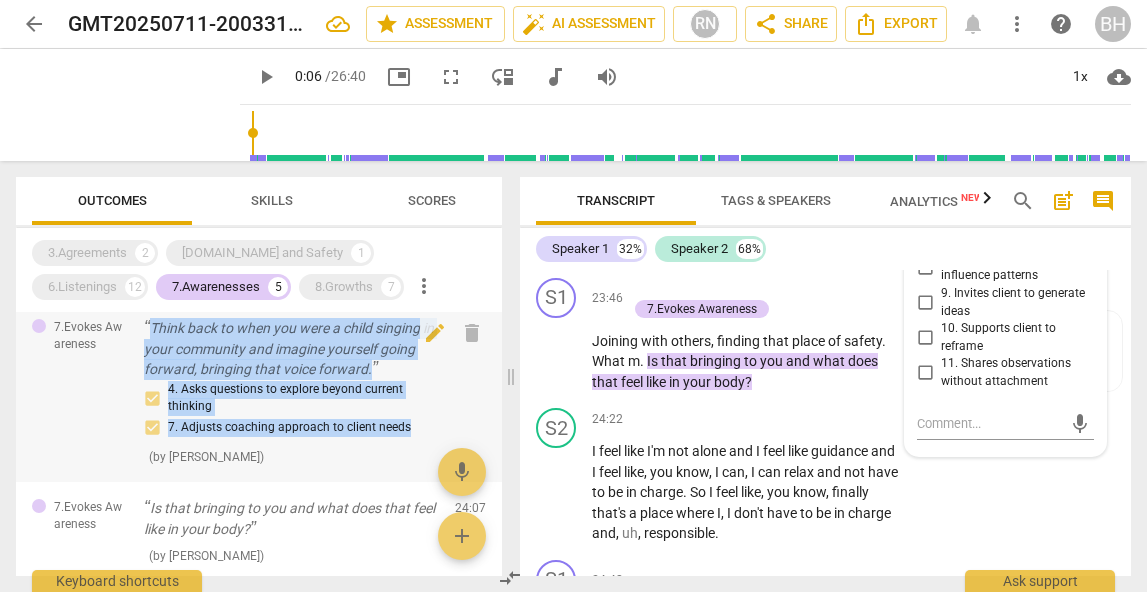 drag, startPoint x: 420, startPoint y: 436, endPoint x: 142, endPoint y: 325, distance: 299.34094 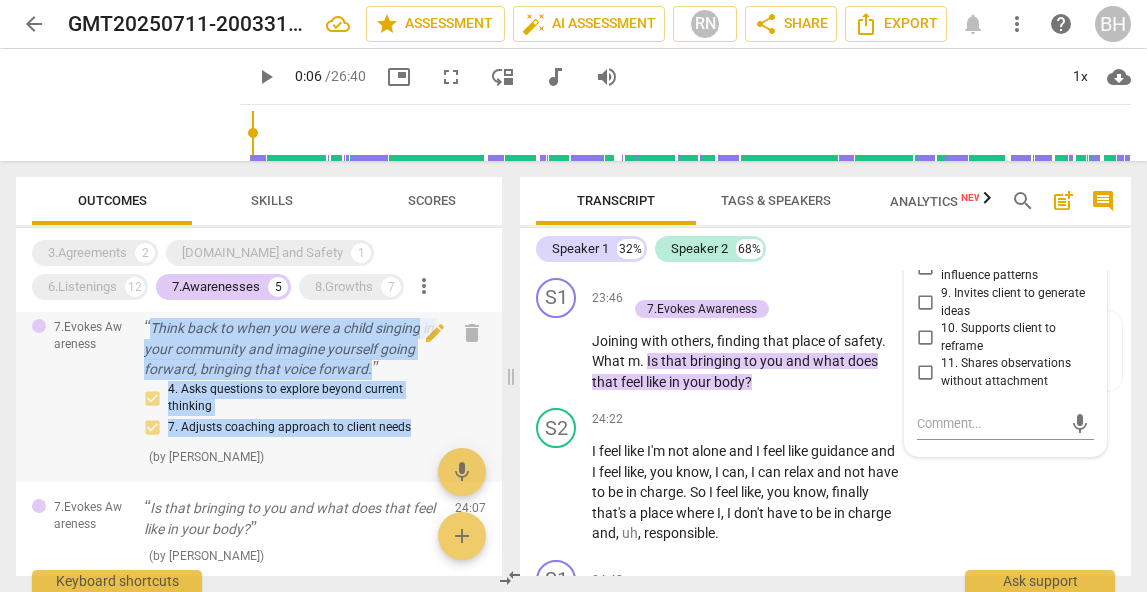 copy on "Think back to when you were a child singing in your community and imagine yourself going forward, bringing that voice forward. 4. Asks questions to explore beyond current thinking 7. Adjusts coaching approach to client needs" 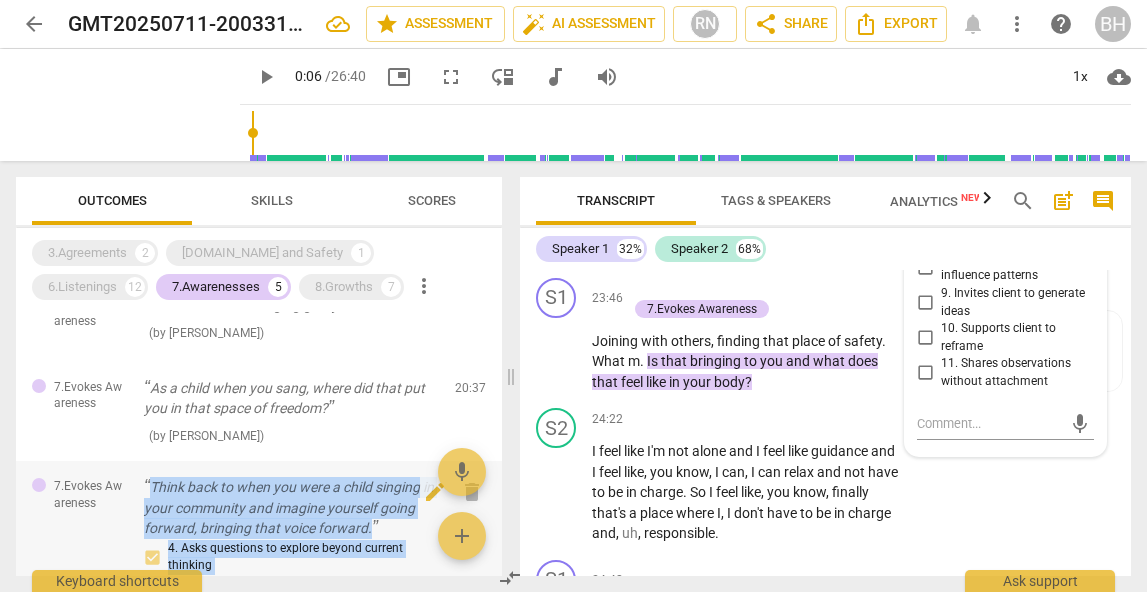 scroll, scrollTop: 0, scrollLeft: 0, axis: both 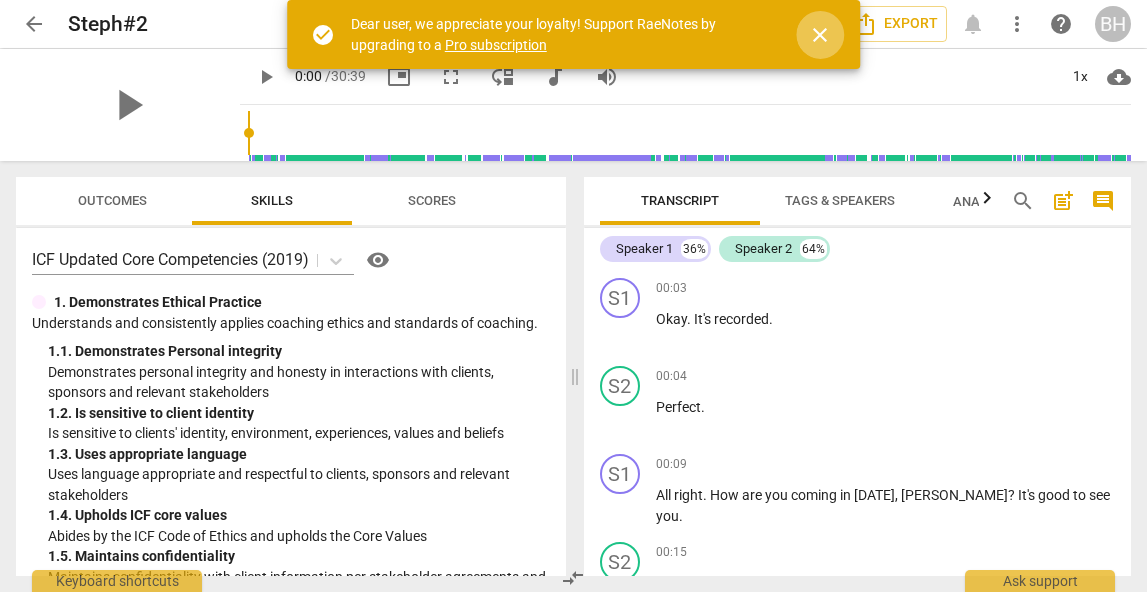 click on "close" at bounding box center [820, 35] 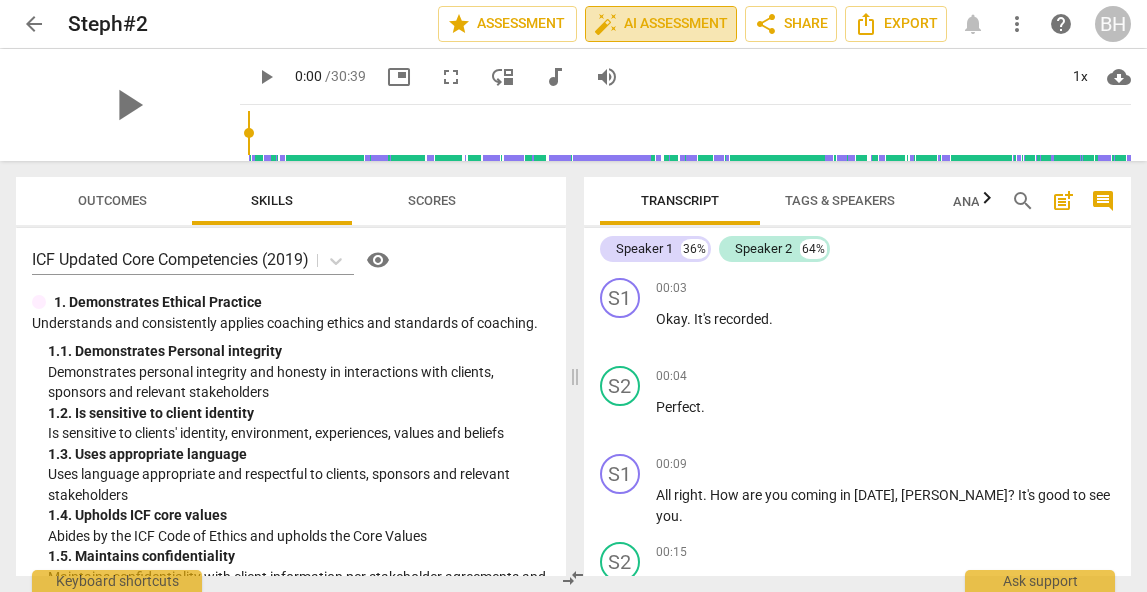 click on "auto_fix_high    AI Assessment" at bounding box center [661, 24] 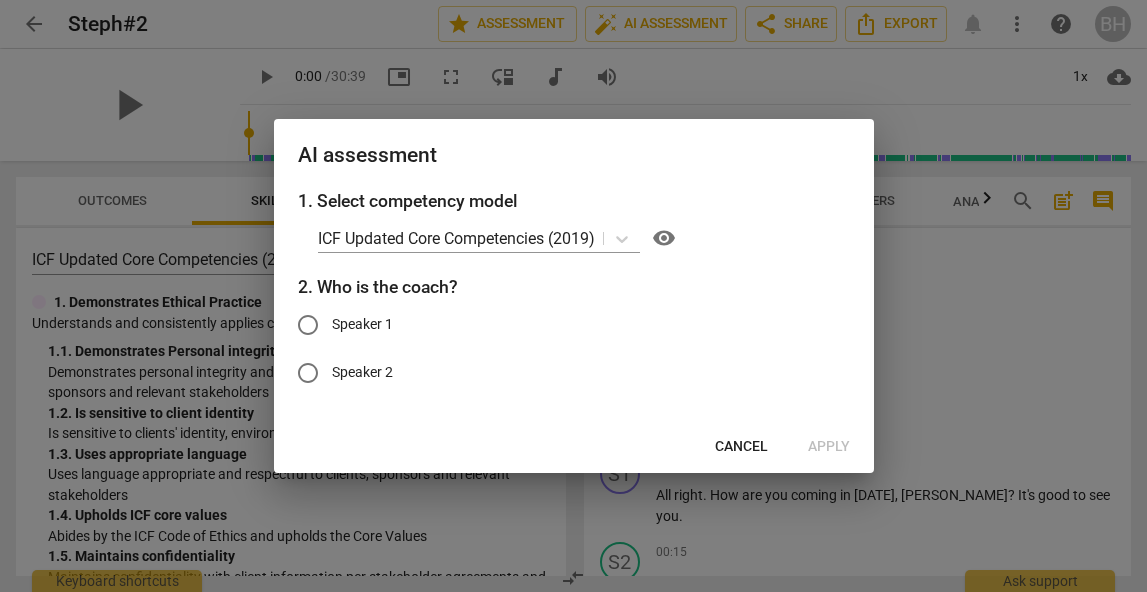 click on "Cancel" at bounding box center [741, 447] 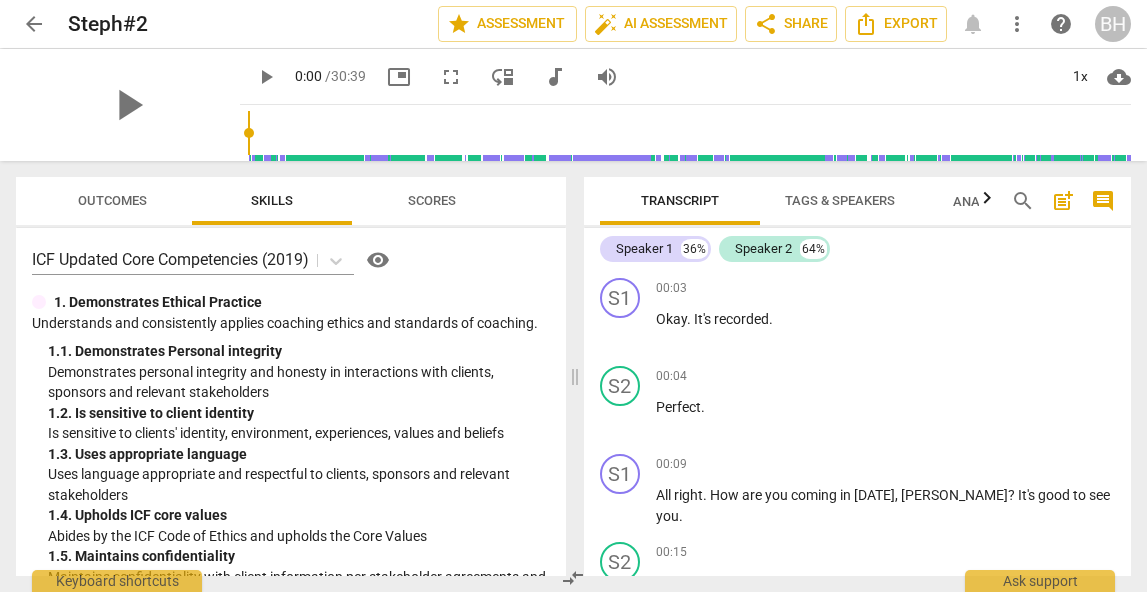 click on "play_arrow" at bounding box center [266, 77] 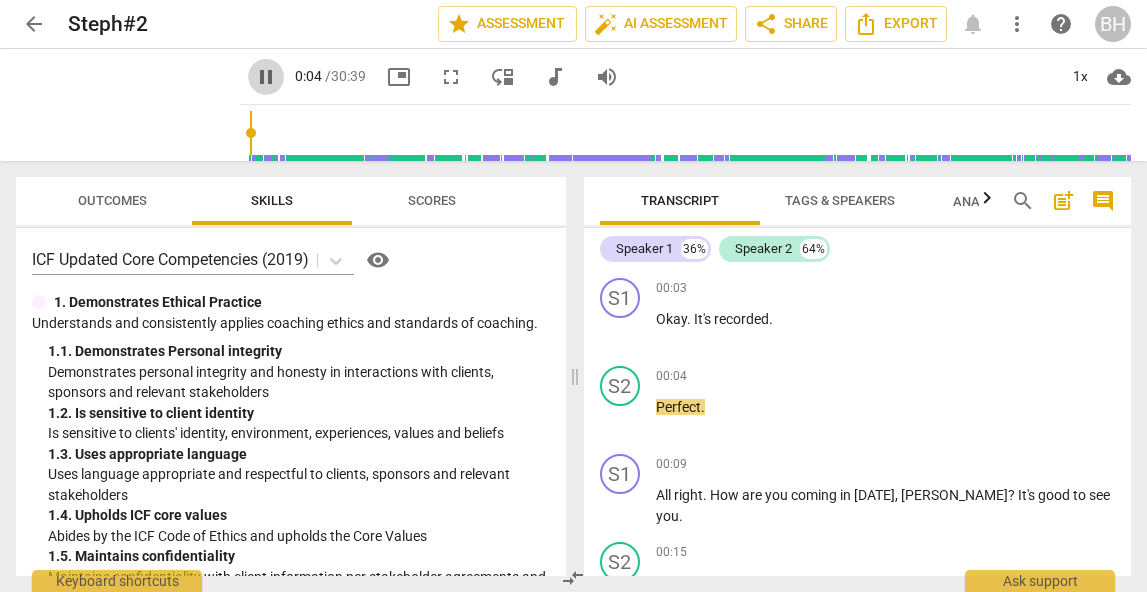 click on "pause" at bounding box center (266, 77) 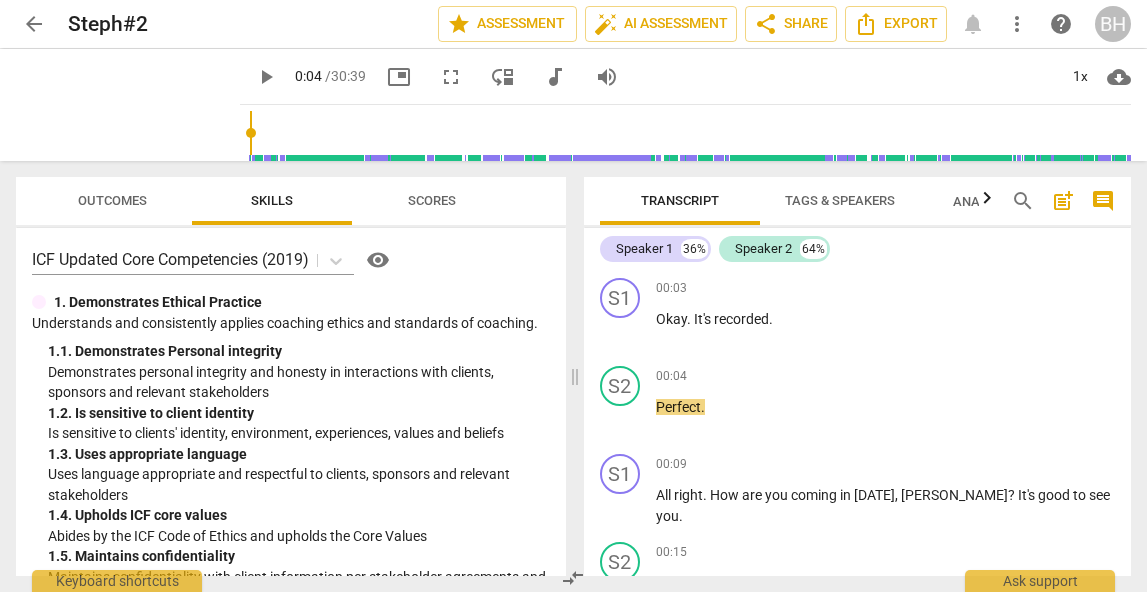 type on "5" 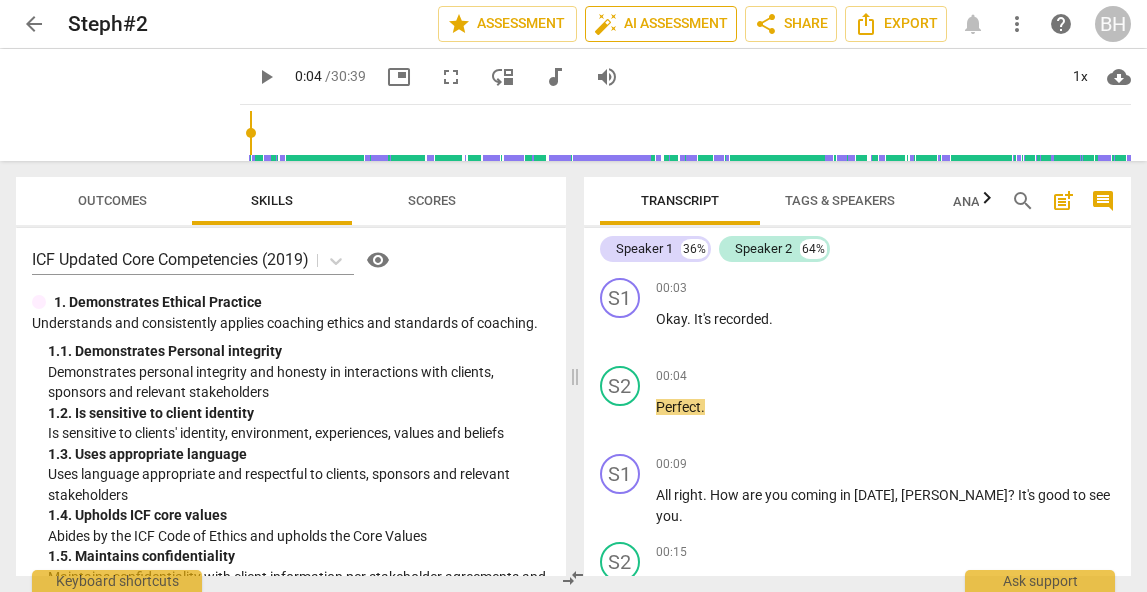 click on "auto_fix_high    AI Assessment" at bounding box center [661, 24] 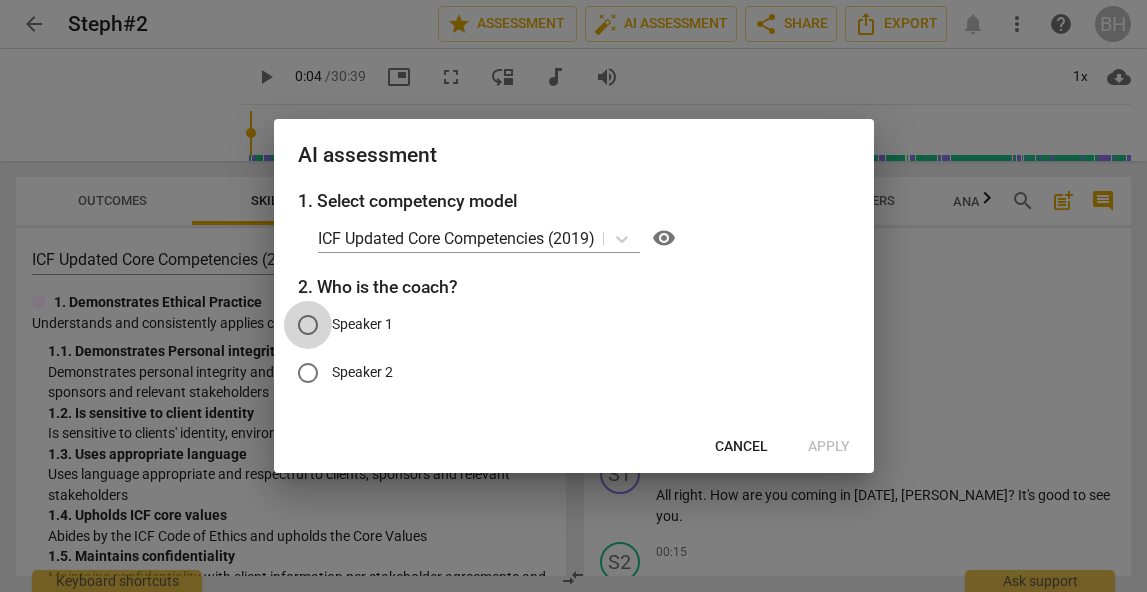 click on "Speaker 1" at bounding box center [308, 325] 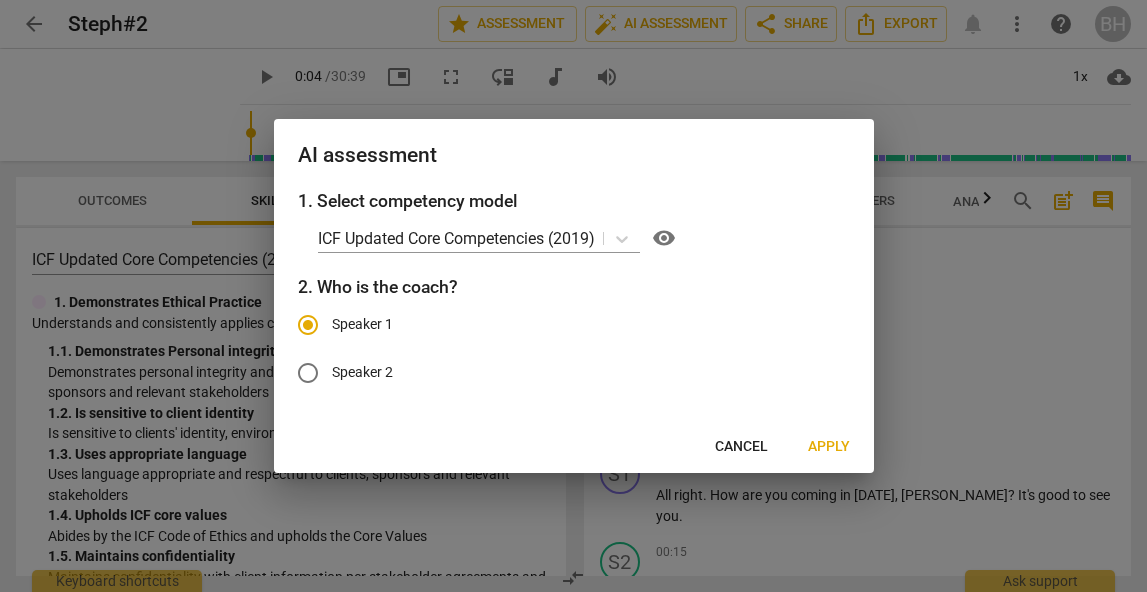 click on "Apply" at bounding box center [829, 447] 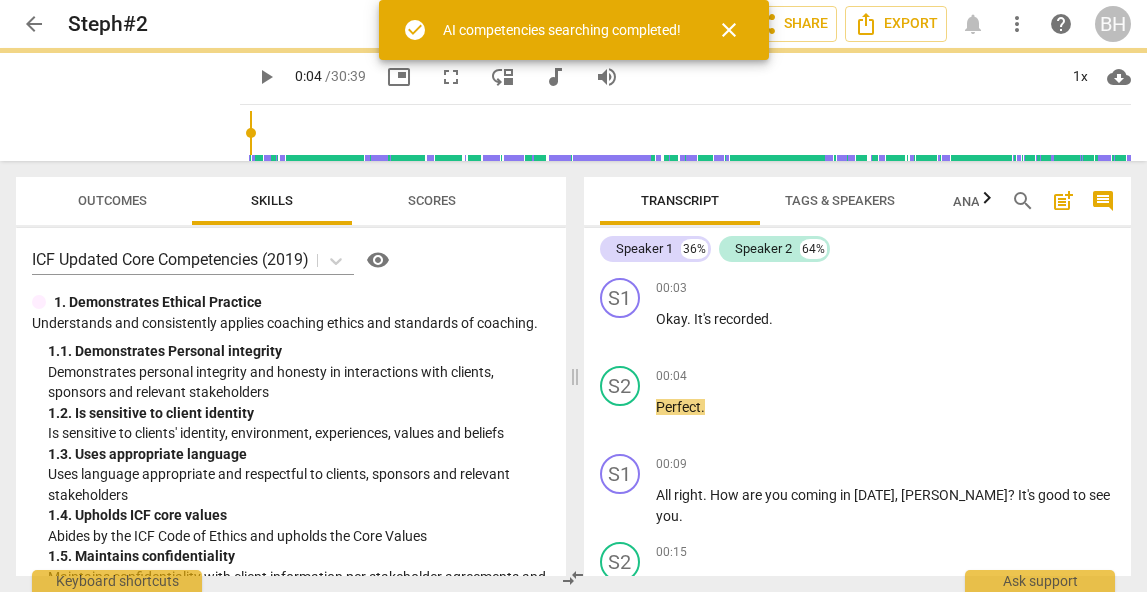 type on "5" 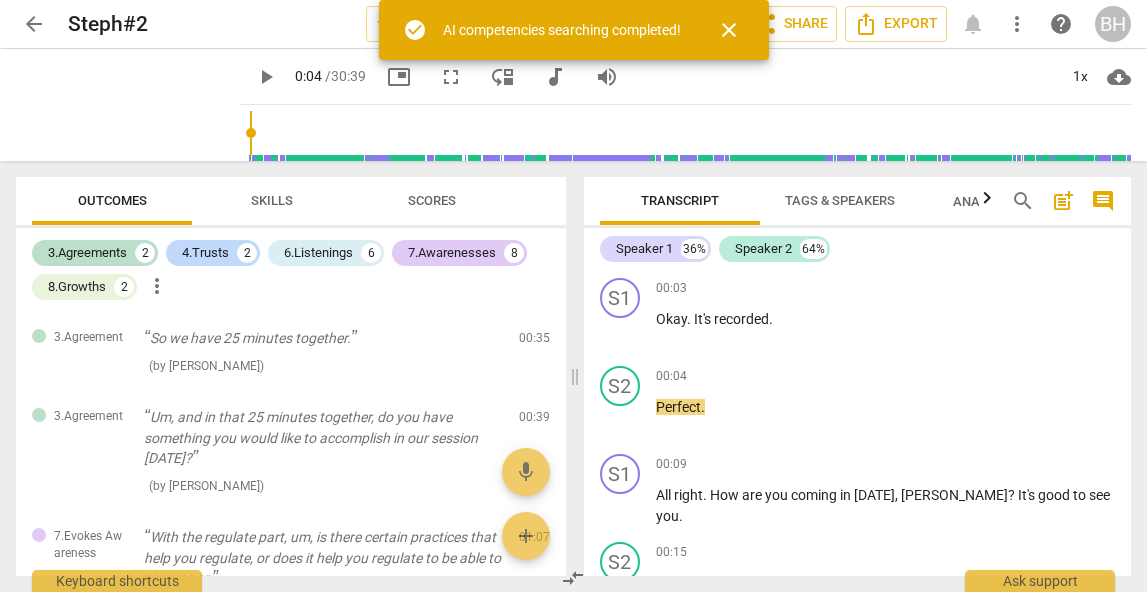 click on "close" at bounding box center (729, 30) 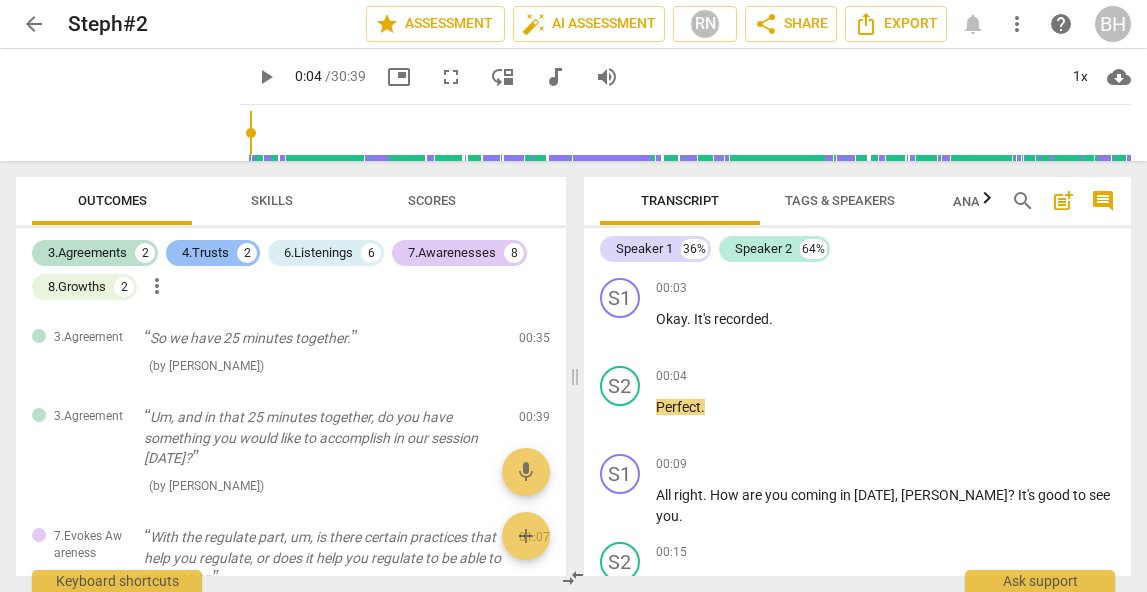 click on "4.Trusts" at bounding box center [205, 253] 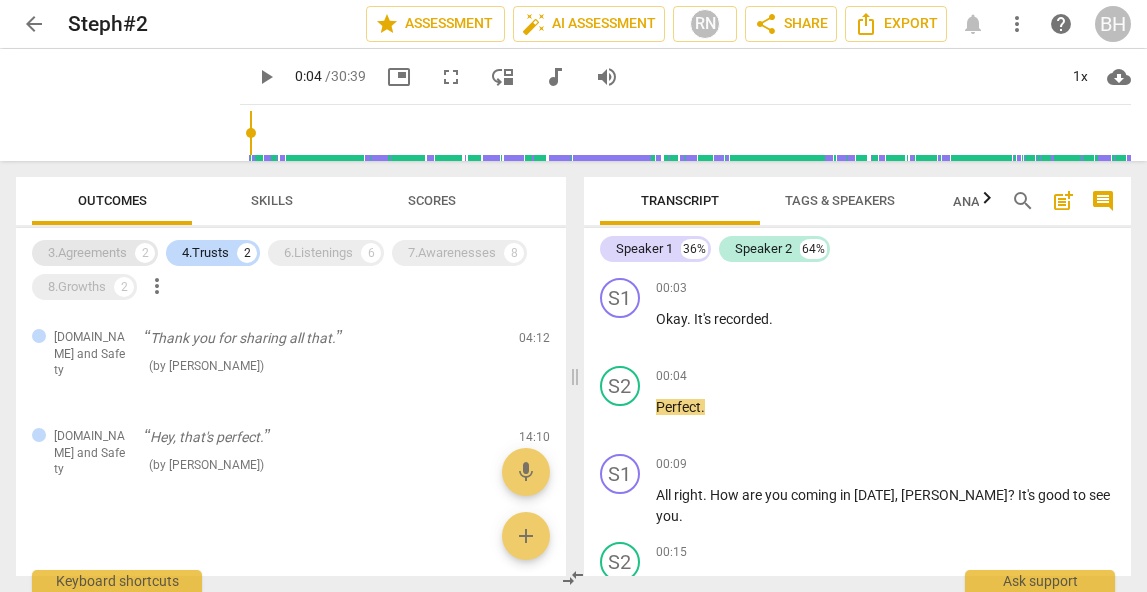 click on "3.Agreements" at bounding box center (87, 253) 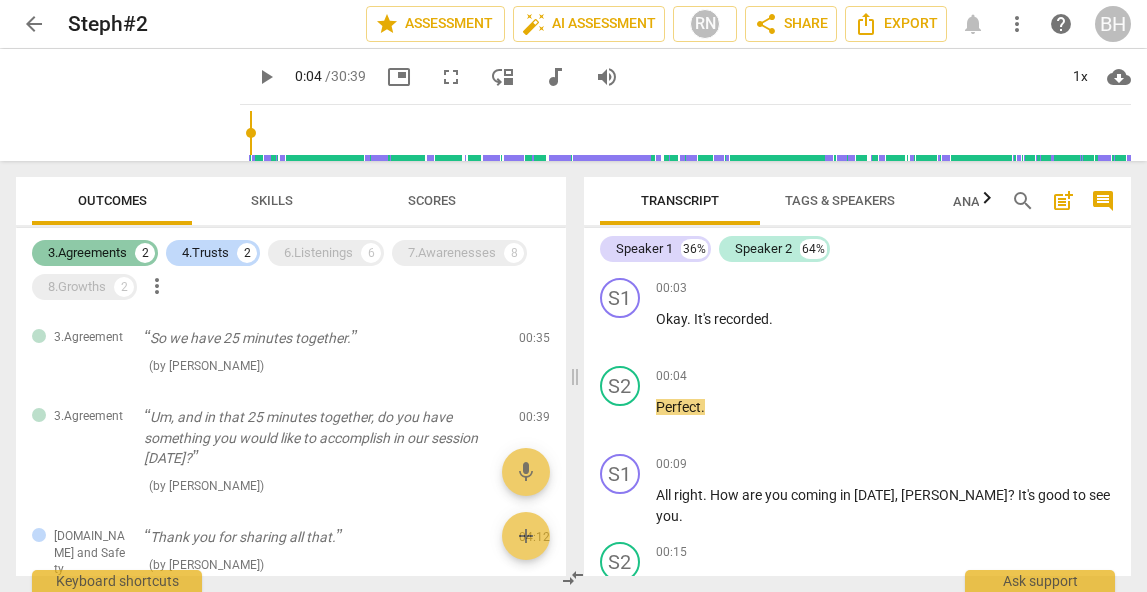 click on "3.Agreements" at bounding box center [87, 253] 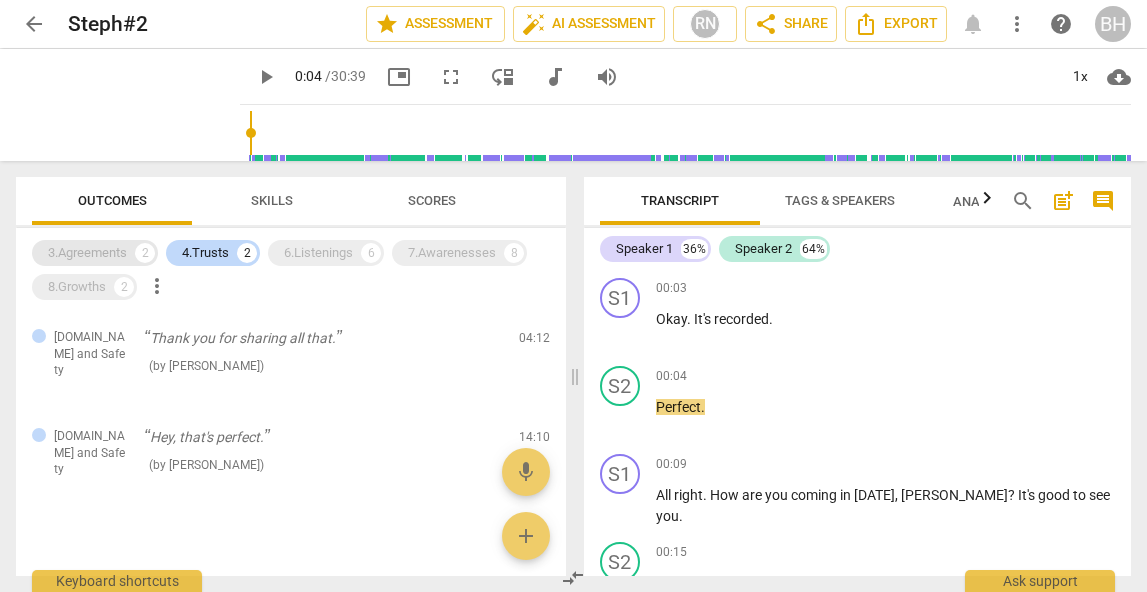 click on "3.Agreements" at bounding box center [87, 253] 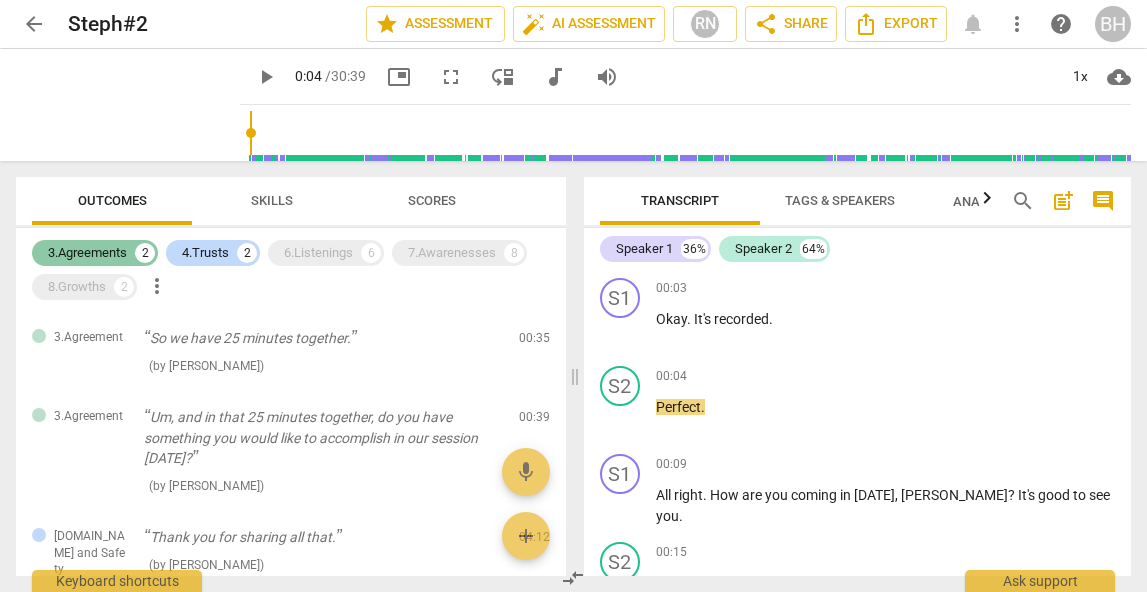 click on "3.Agreements" at bounding box center [87, 253] 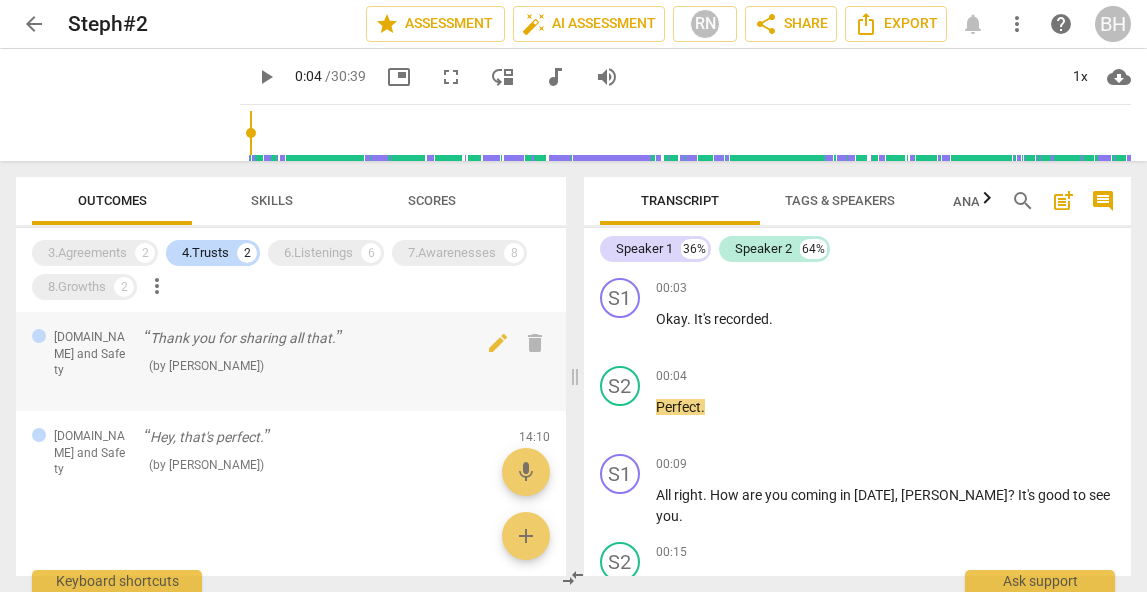 click on "( by [PERSON_NAME] )" at bounding box center (323, 365) 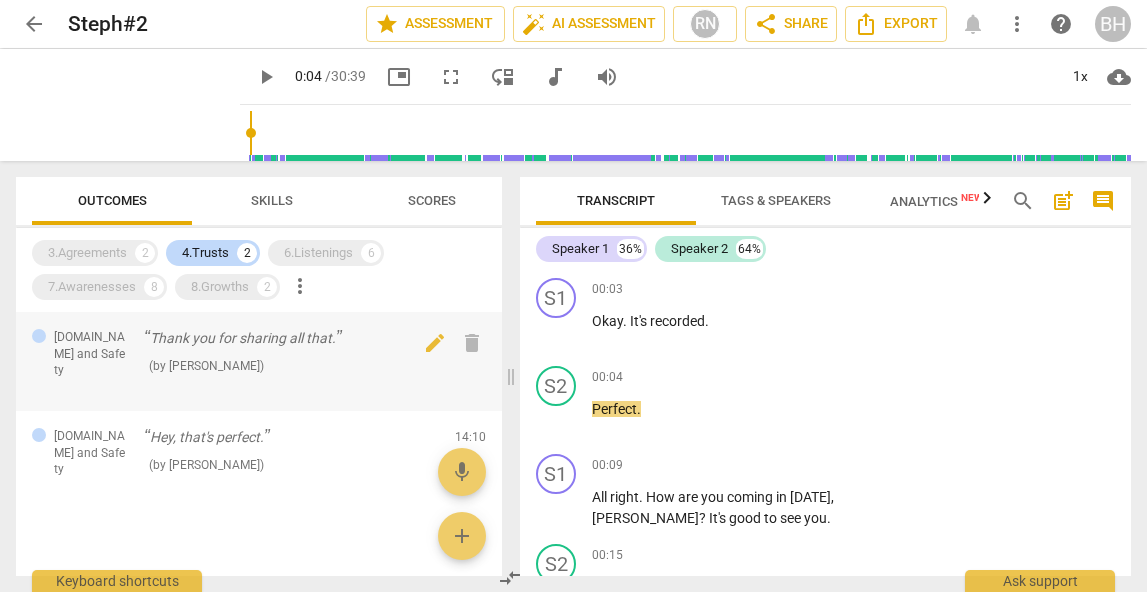 scroll, scrollTop: 2124, scrollLeft: 0, axis: vertical 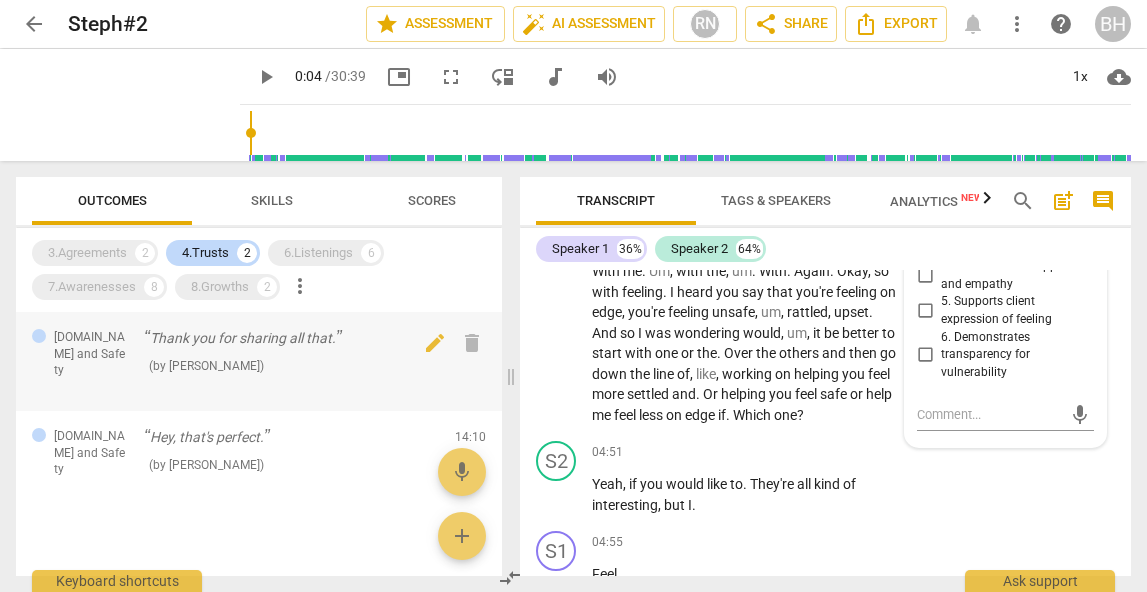 click on "Thank you for sharing all that." at bounding box center (291, 338) 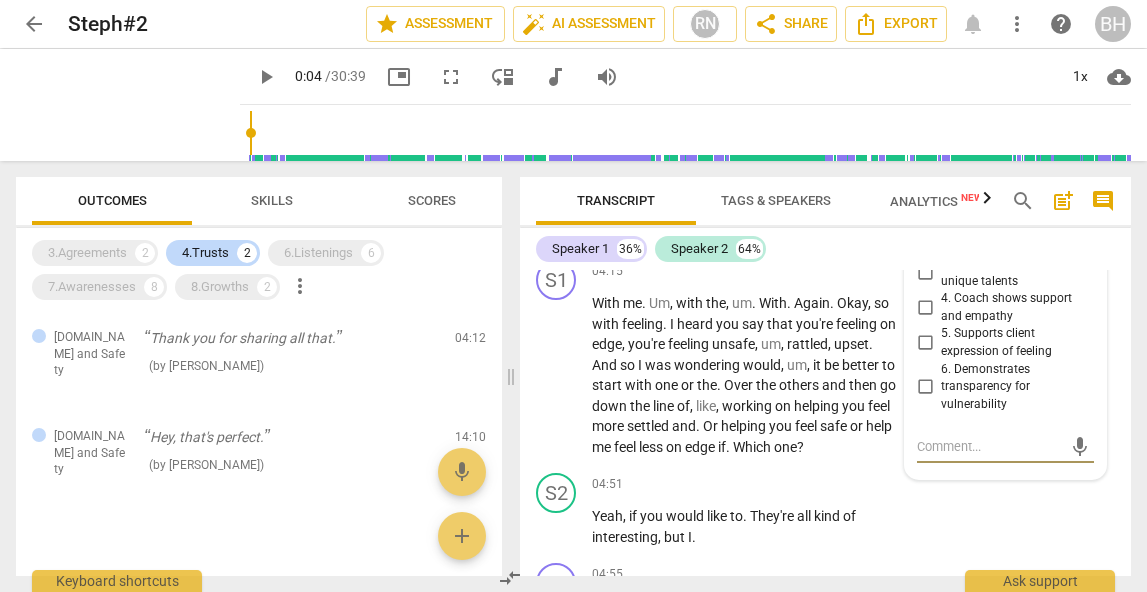 scroll, scrollTop: 2091, scrollLeft: 0, axis: vertical 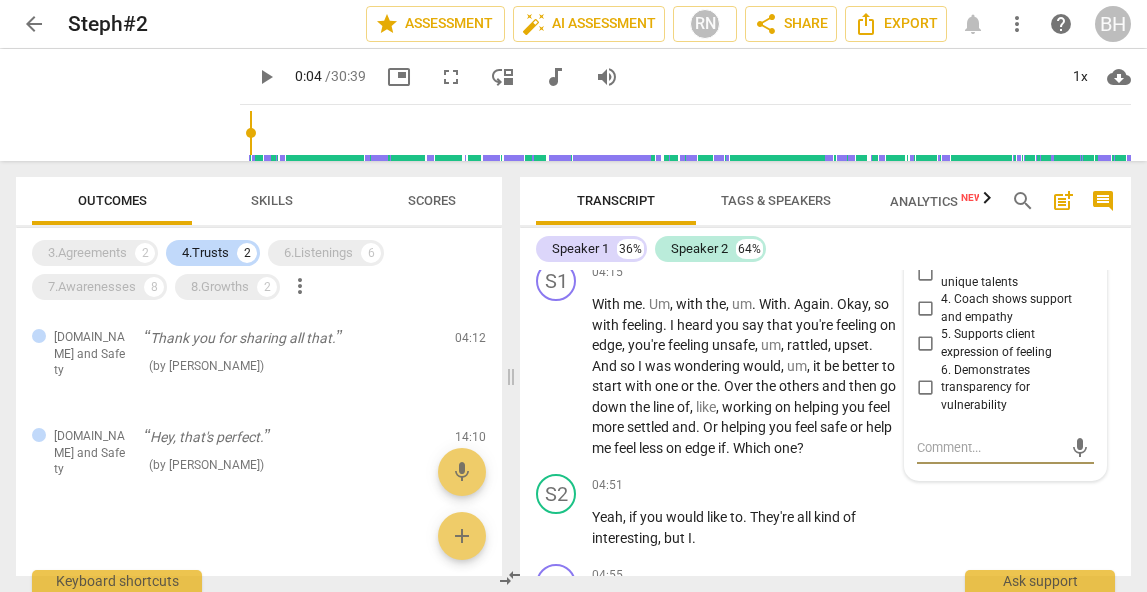 click on "6. Demonstrates transparency for vulnerability" at bounding box center (925, 388) 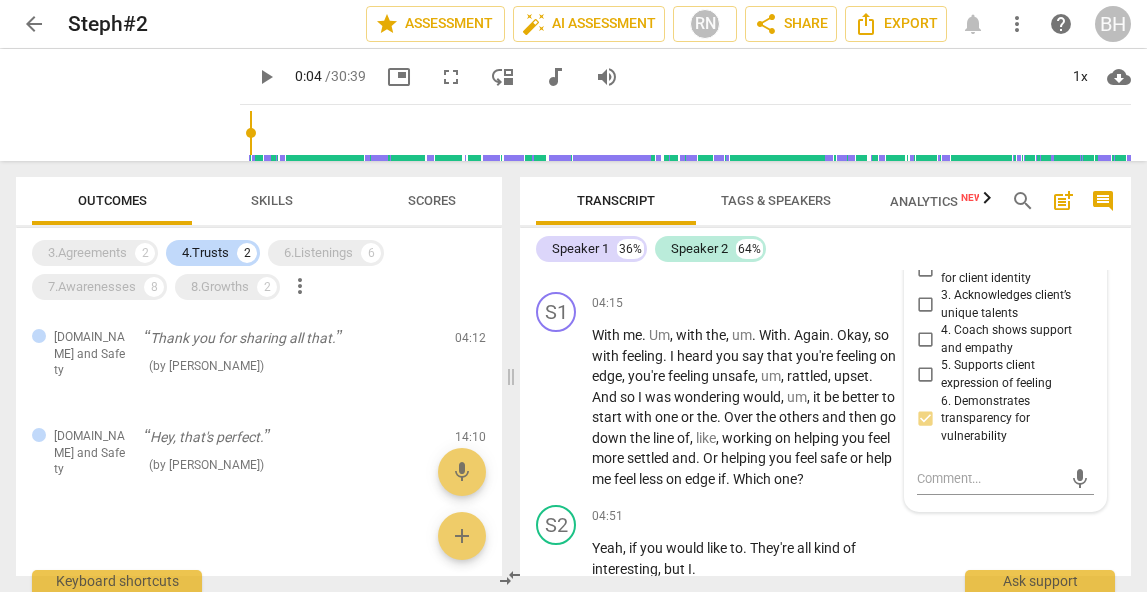 scroll, scrollTop: 2058, scrollLeft: 0, axis: vertical 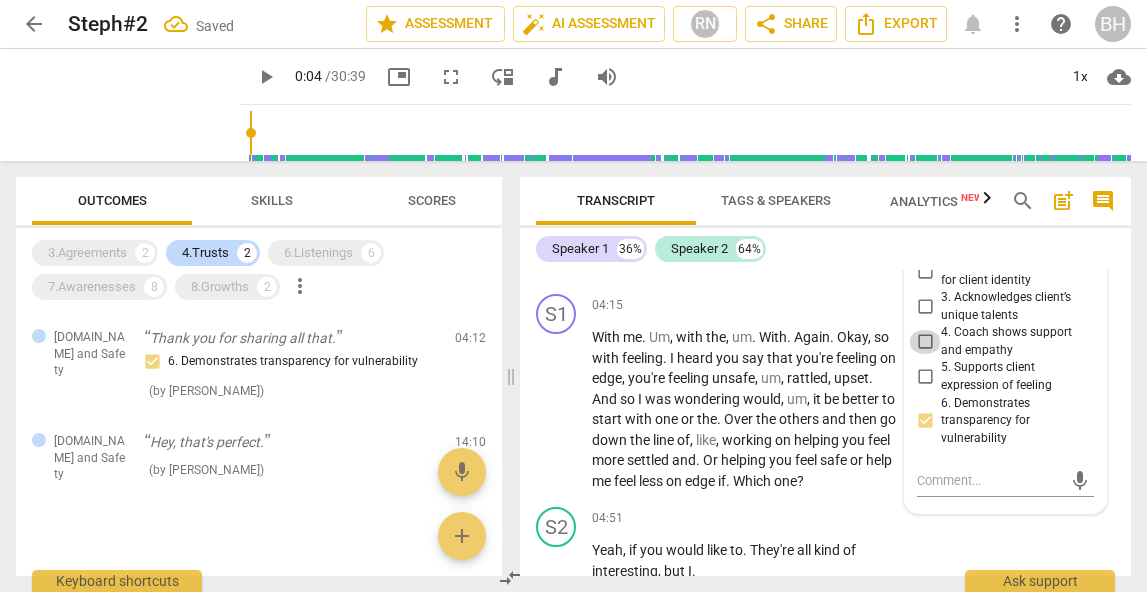 click on "4. Coach shows support and empathy" at bounding box center [925, 342] 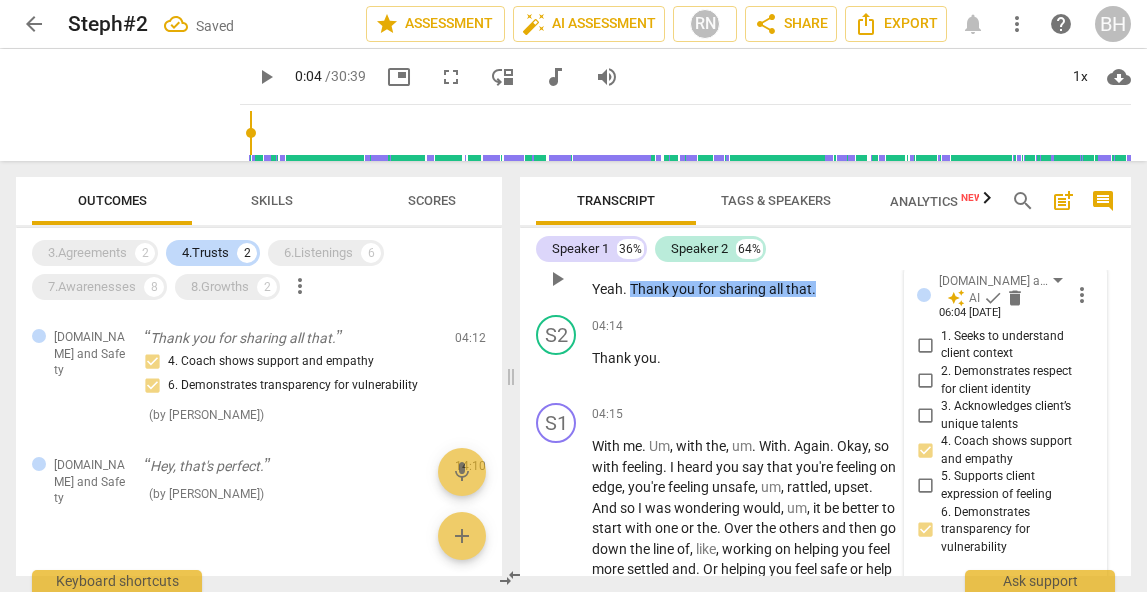 scroll, scrollTop: 1939, scrollLeft: 0, axis: vertical 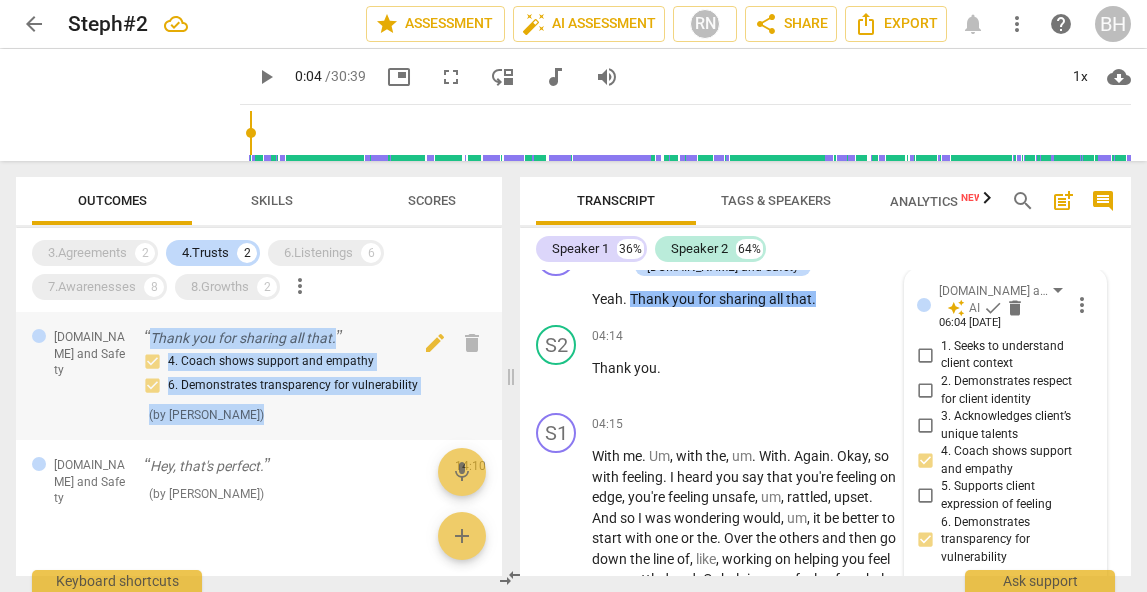 drag, startPoint x: 425, startPoint y: 403, endPoint x: 143, endPoint y: 338, distance: 289.3942 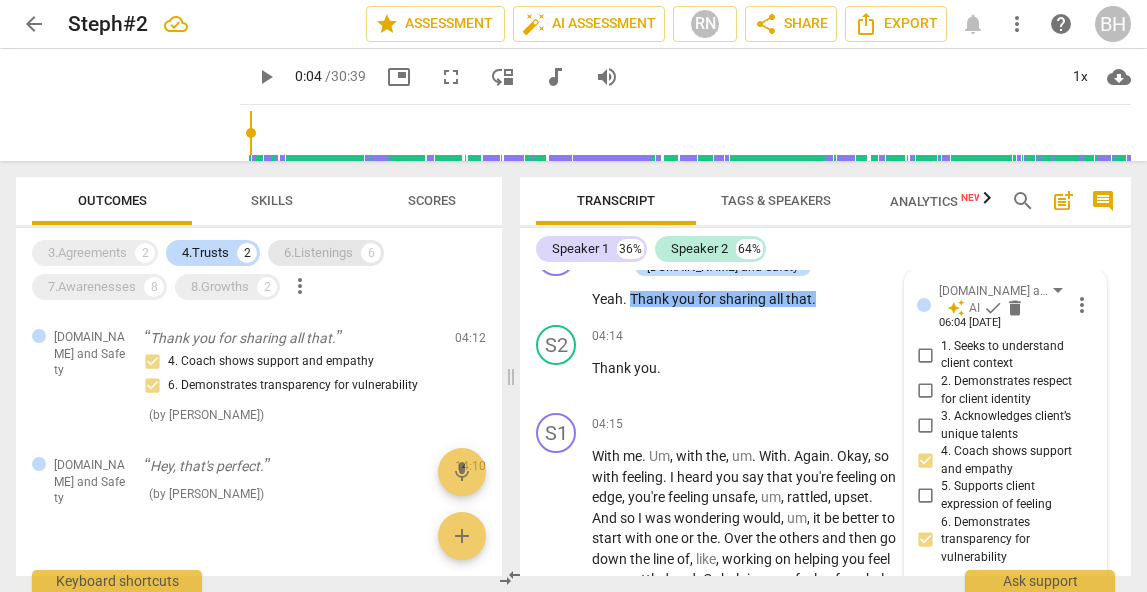click on "6.Listenings" at bounding box center (318, 253) 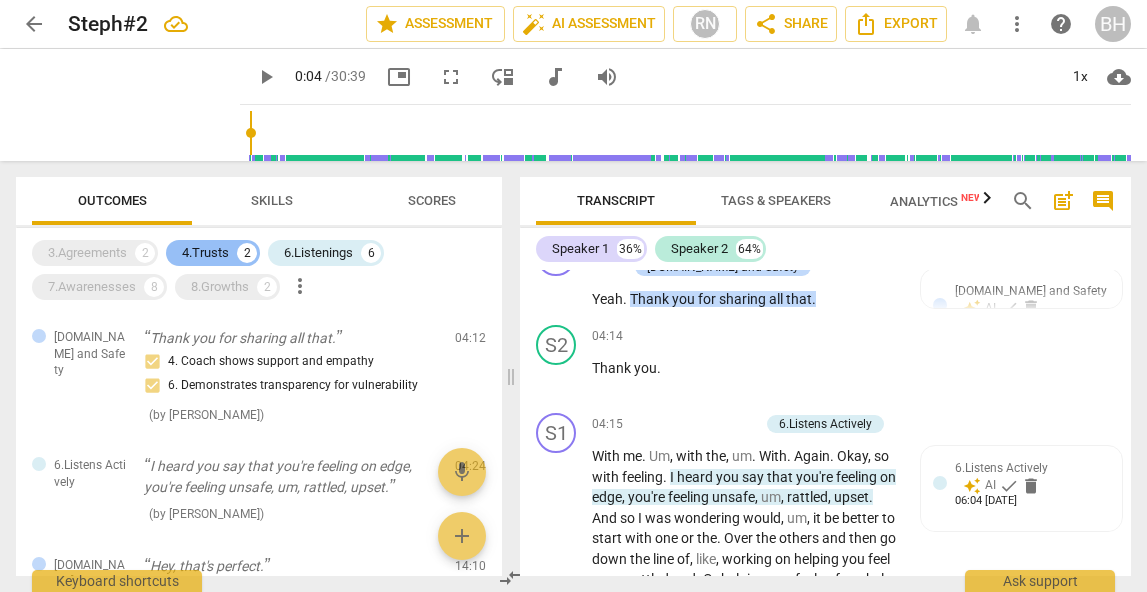 click on "4.Trusts" at bounding box center [205, 253] 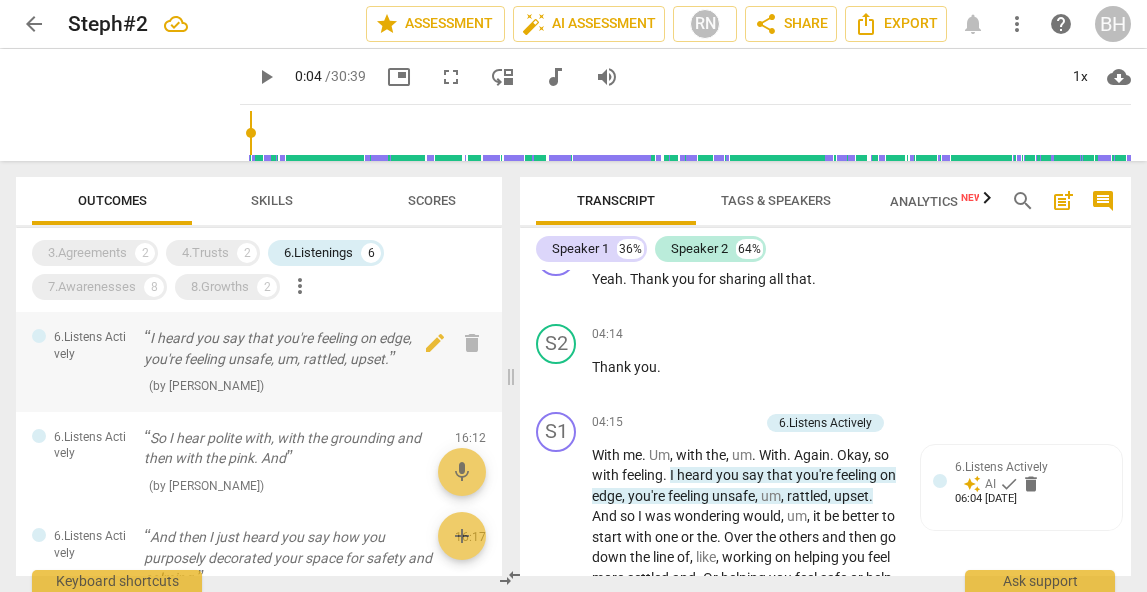 click on "I heard you say that you're feeling on edge, you're feeling unsafe, um, rattled, upset. ( by RaeNotes )" at bounding box center (291, 362) 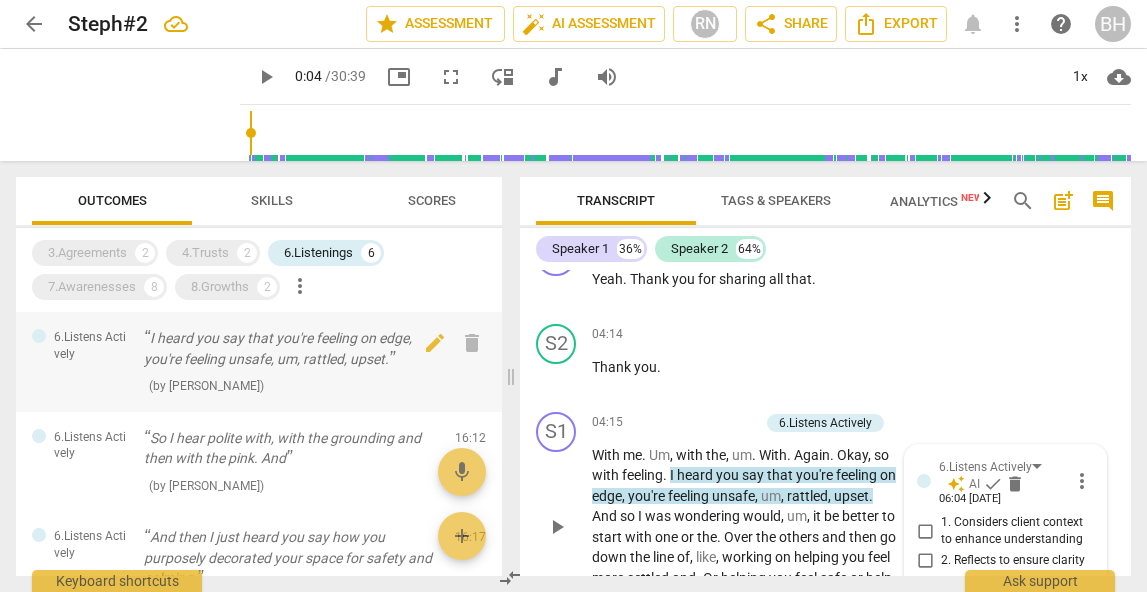 scroll, scrollTop: 2292, scrollLeft: 0, axis: vertical 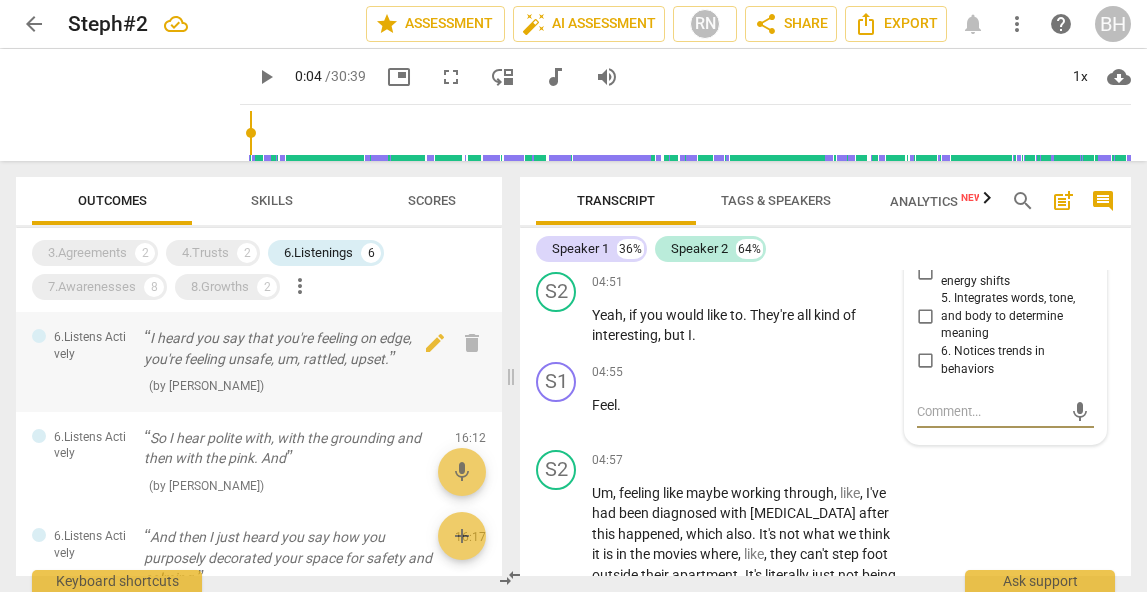 click on "I heard you say that you're feeling on edge, you're feeling unsafe, um, rattled, upset." at bounding box center (291, 348) 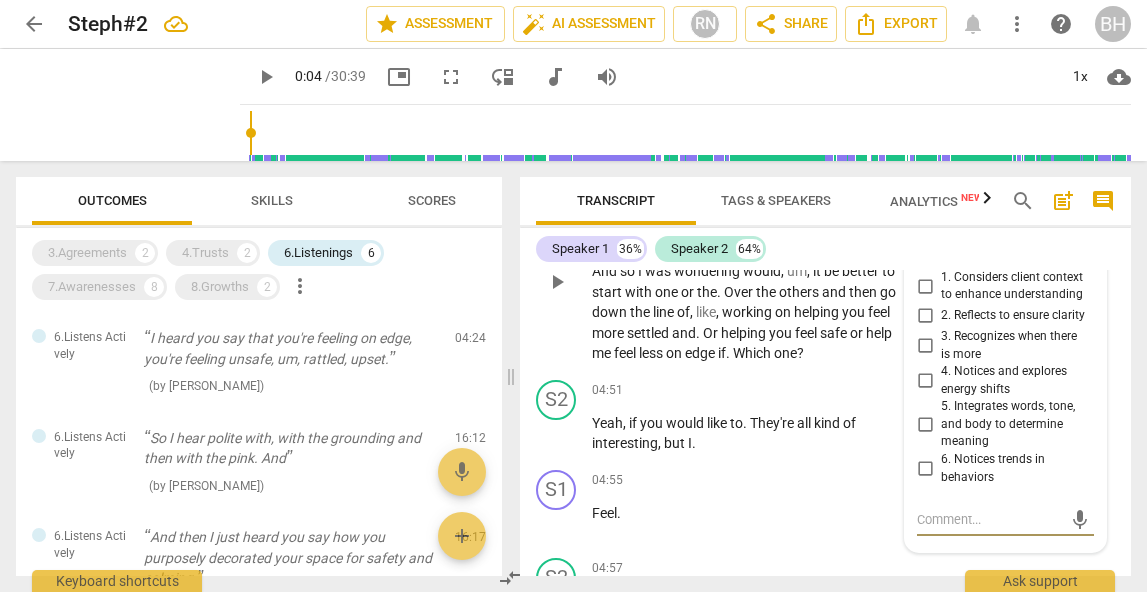 scroll, scrollTop: 2186, scrollLeft: 0, axis: vertical 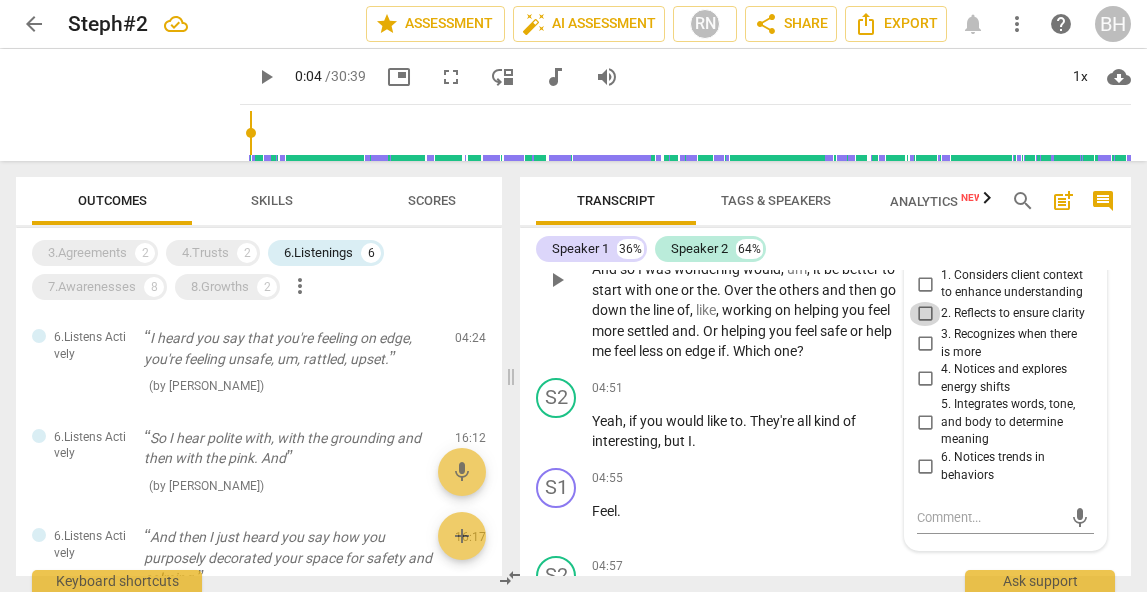 click on "2. Reflects to ensure clarity" at bounding box center (925, 314) 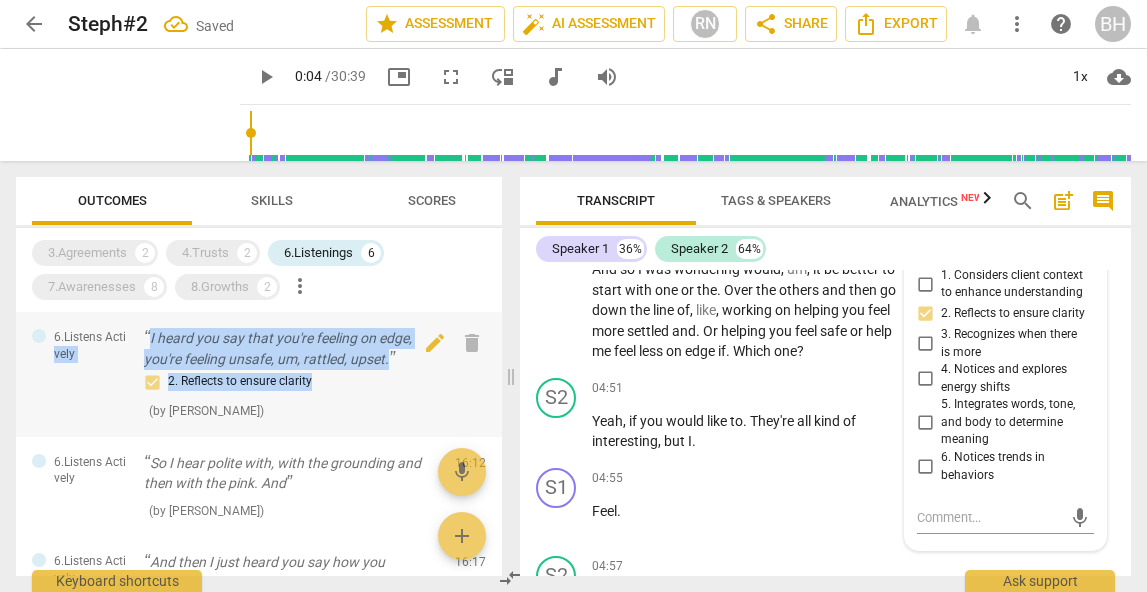 drag, startPoint x: 348, startPoint y: 384, endPoint x: 134, endPoint y: 337, distance: 219.10043 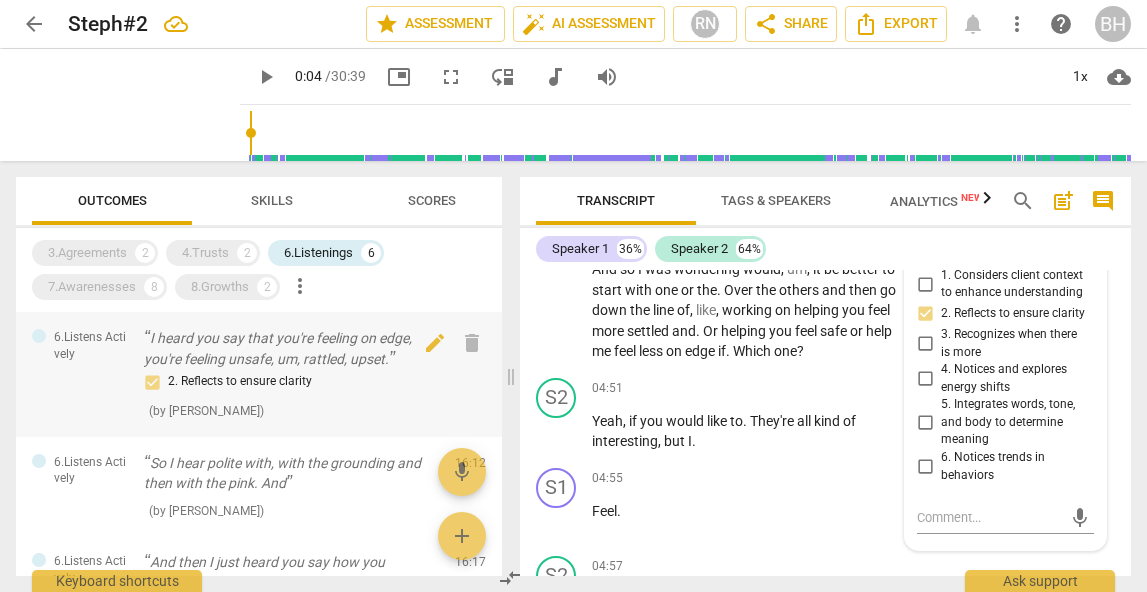click on "2. Reflects to ensure clarity ( by RaeNotes )" at bounding box center [291, 395] 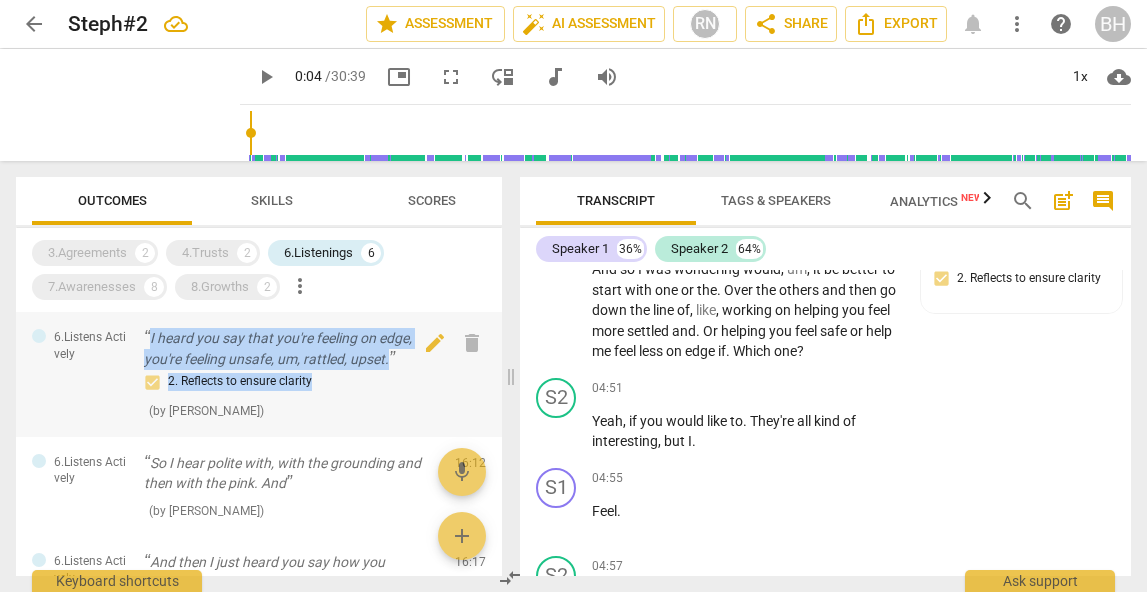 drag, startPoint x: 329, startPoint y: 382, endPoint x: 144, endPoint y: 330, distance: 192.16919 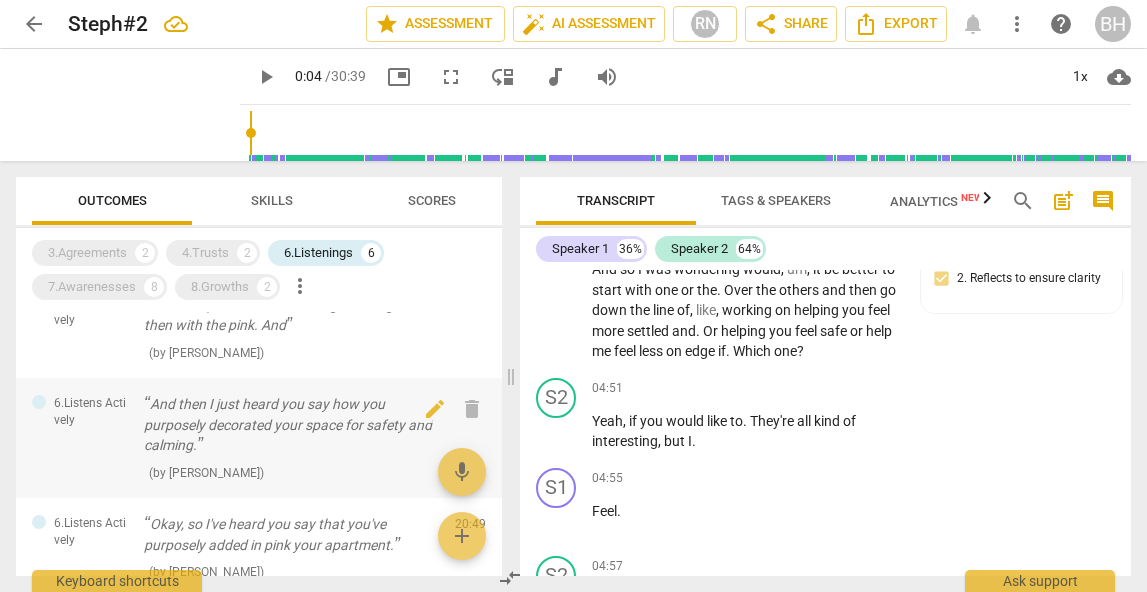 scroll, scrollTop: 183, scrollLeft: 0, axis: vertical 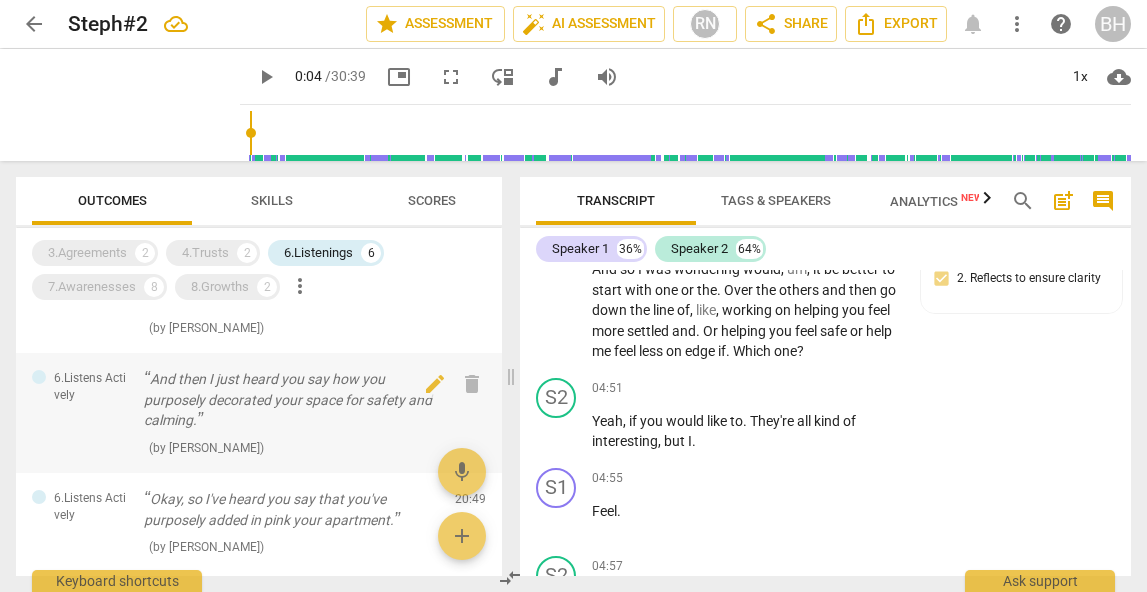 click on "And then I just heard you say how you purposely decorated your space for safety and calming." at bounding box center (291, 400) 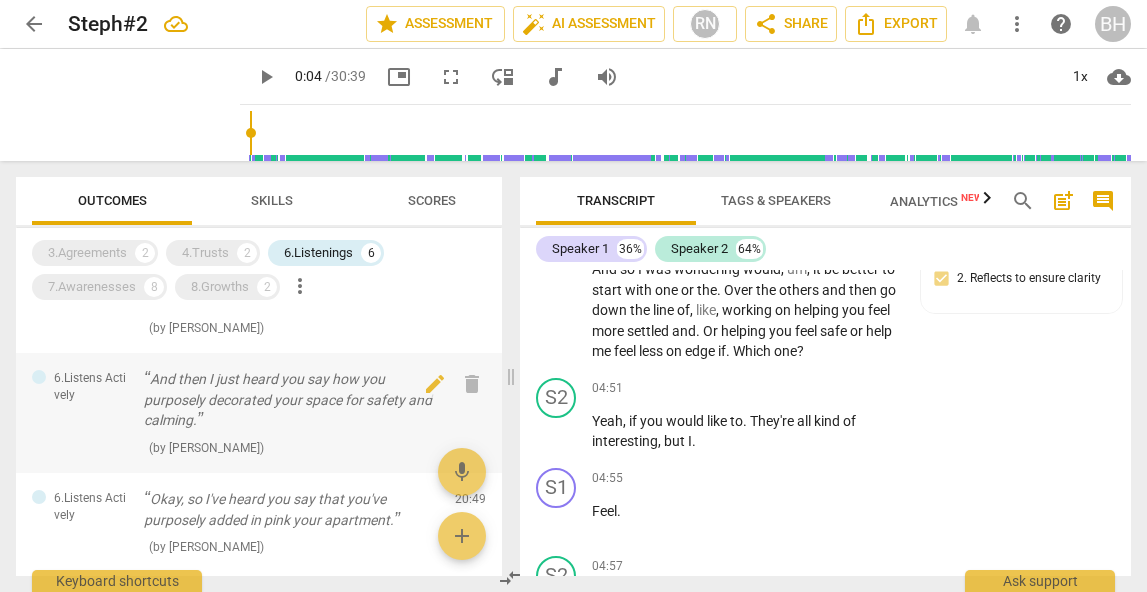 scroll, scrollTop: 6756, scrollLeft: 0, axis: vertical 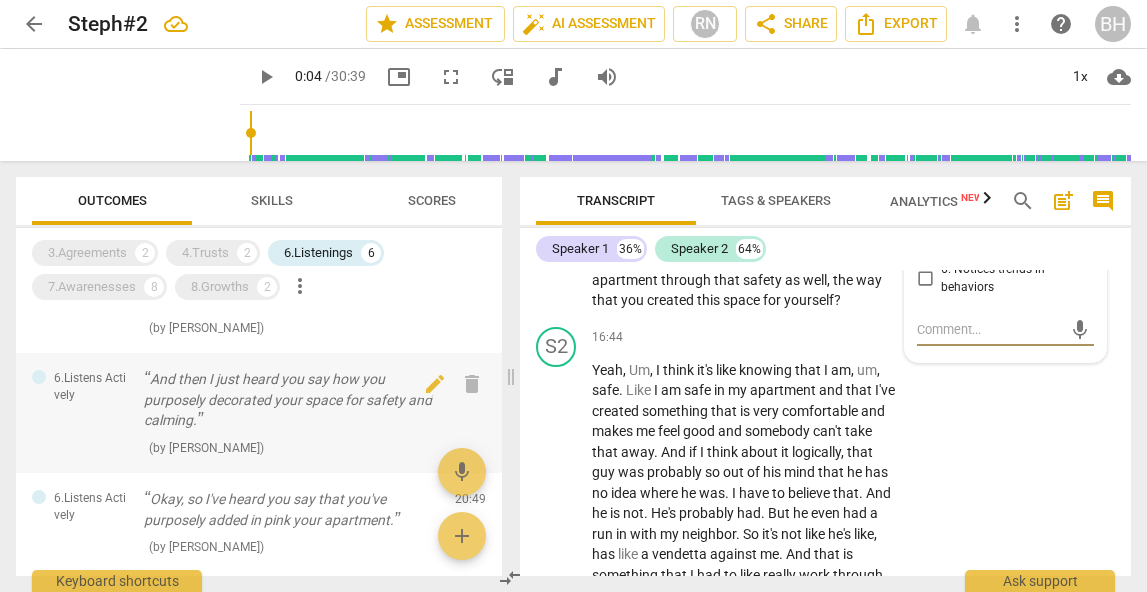 click on "And then I just heard you say how you purposely decorated your space for safety and calming." at bounding box center [291, 400] 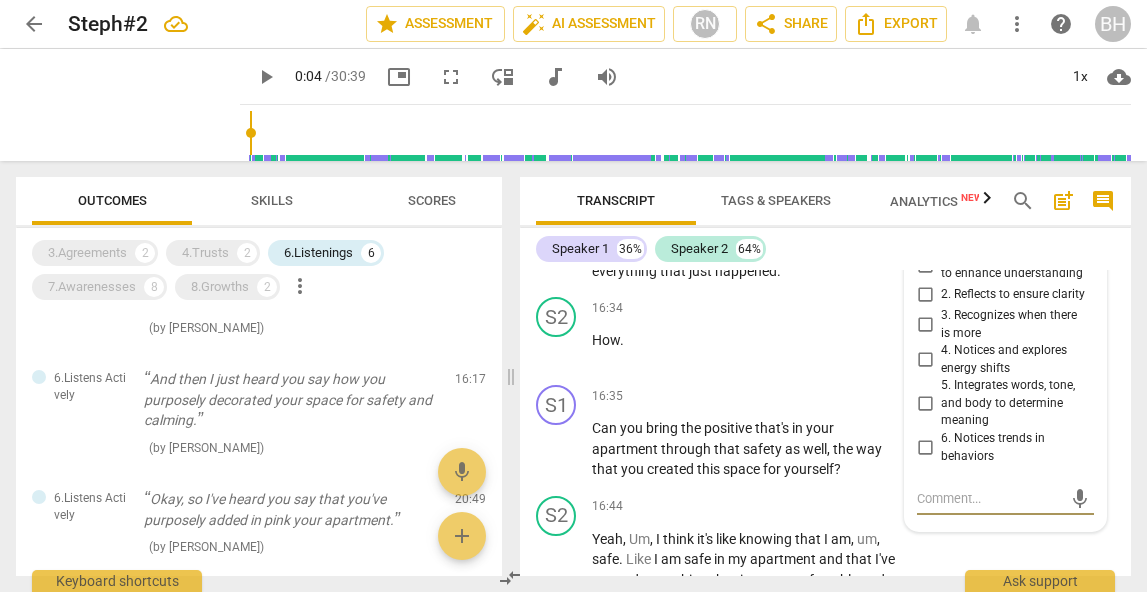 scroll, scrollTop: 6606, scrollLeft: 0, axis: vertical 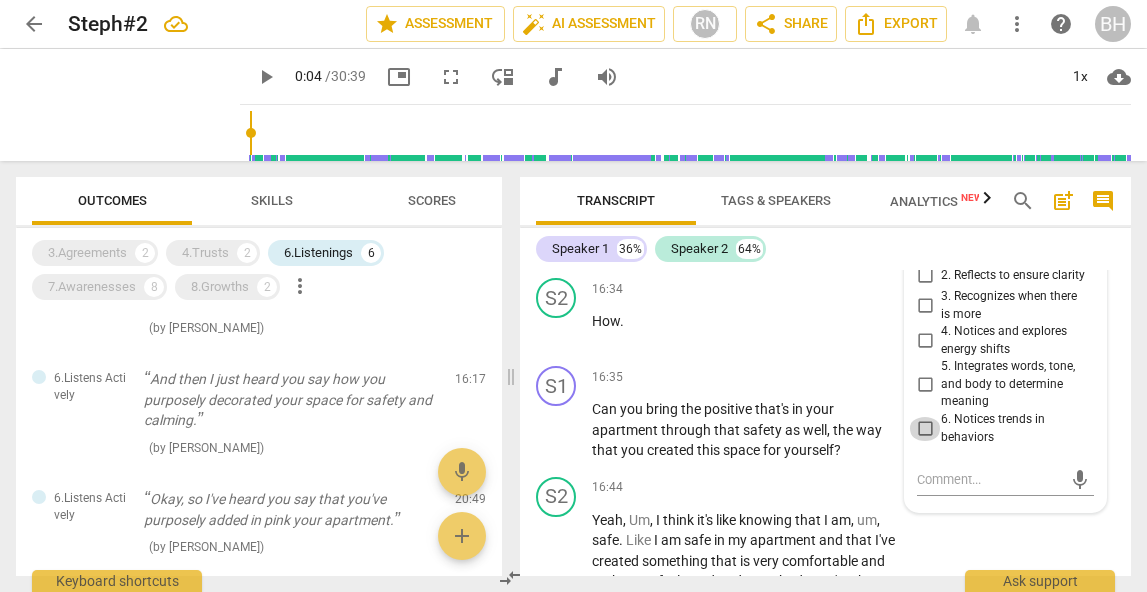 click on "6. Notices trends in behaviors" at bounding box center (925, 429) 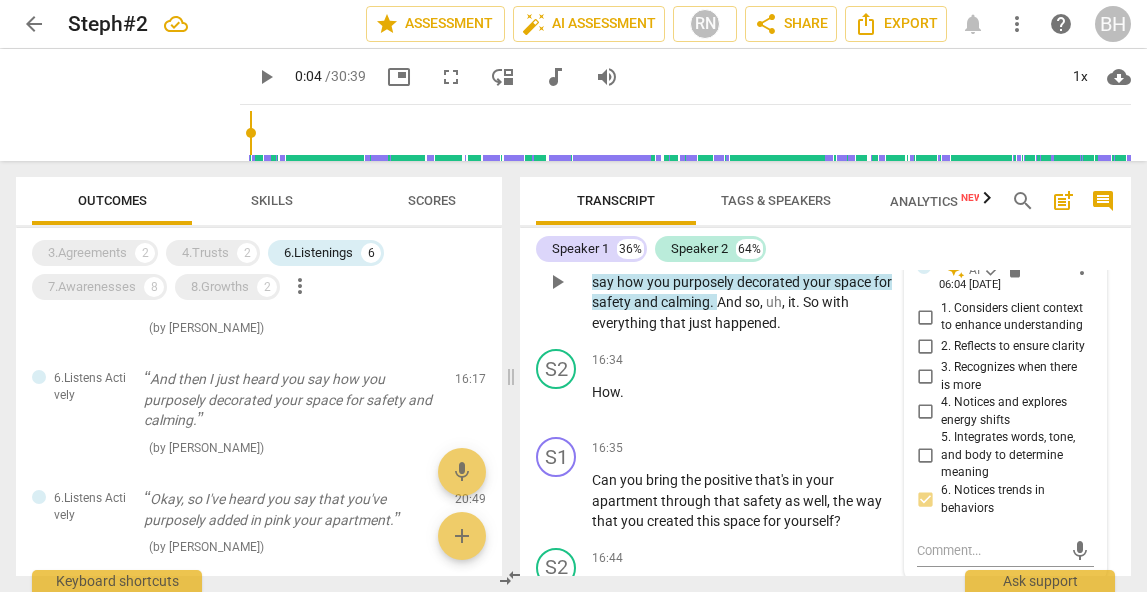 scroll, scrollTop: 6533, scrollLeft: 0, axis: vertical 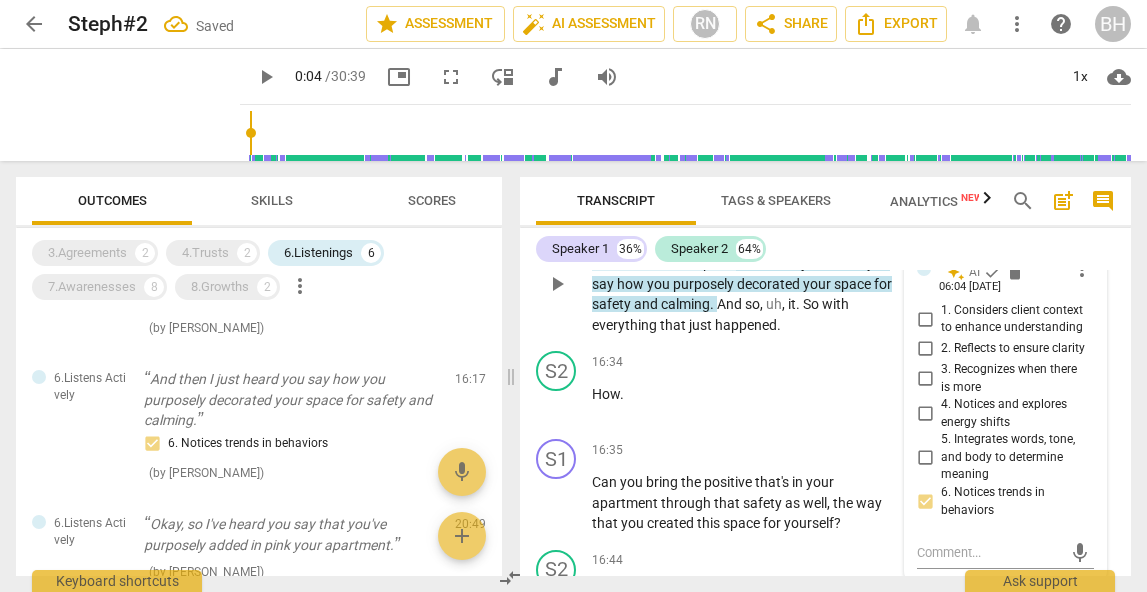 click on "1. Considers client context to enhance understanding" at bounding box center [925, 319] 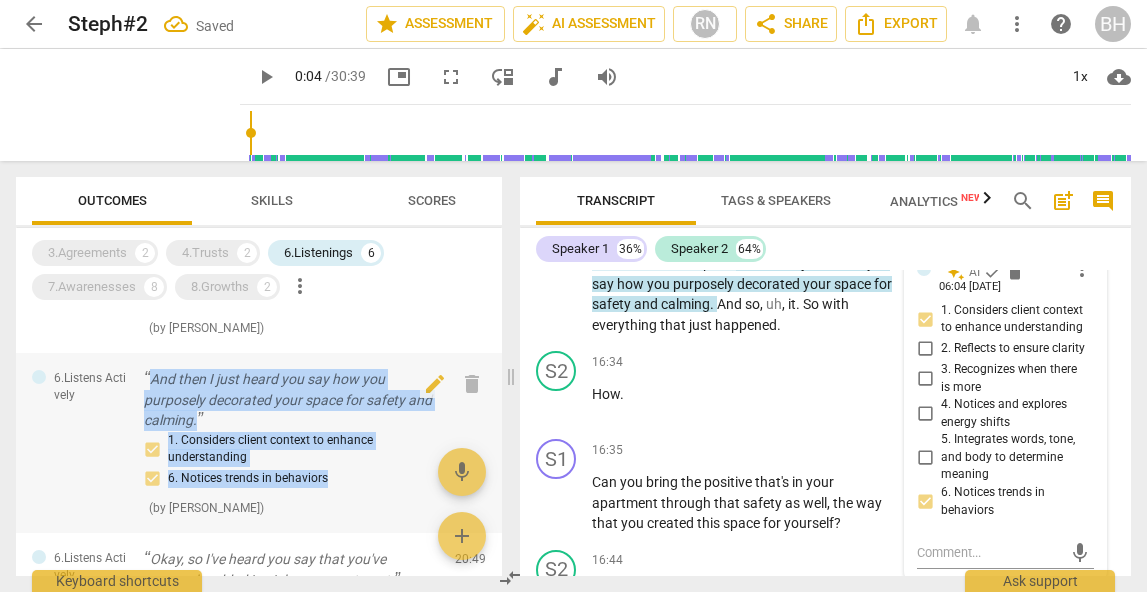 drag, startPoint x: 363, startPoint y: 481, endPoint x: 144, endPoint y: 367, distance: 246.89471 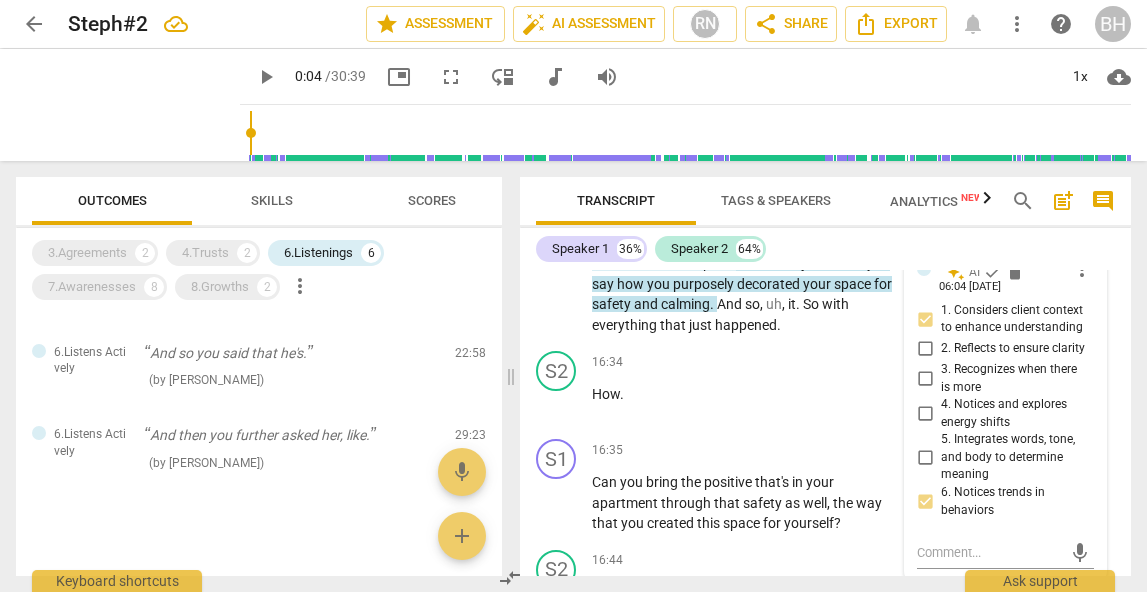 scroll, scrollTop: 504, scrollLeft: 0, axis: vertical 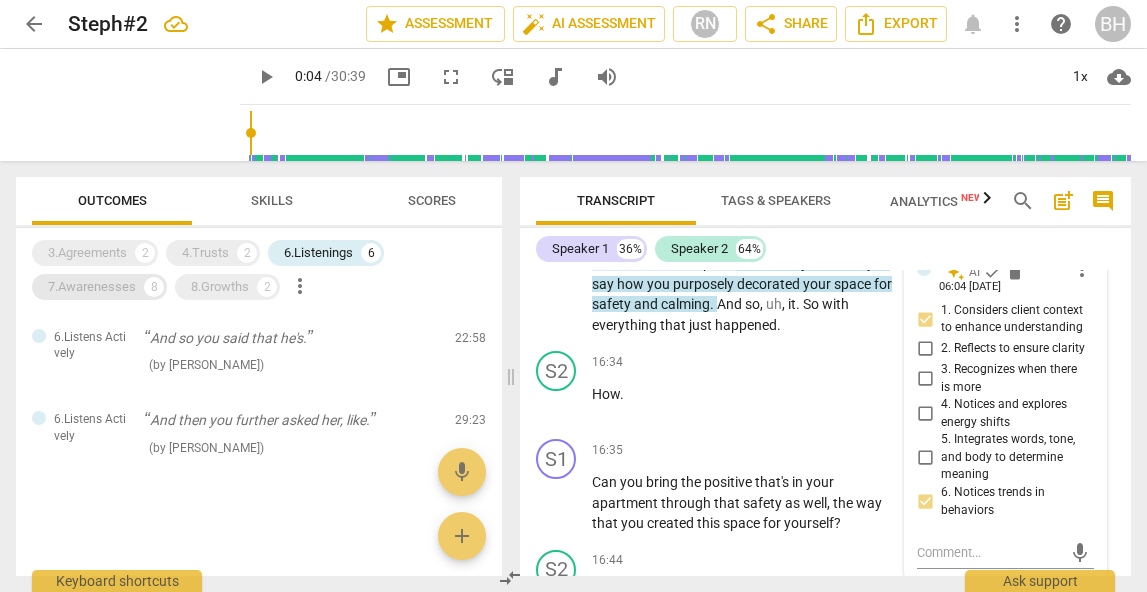 click on "8" at bounding box center (154, 287) 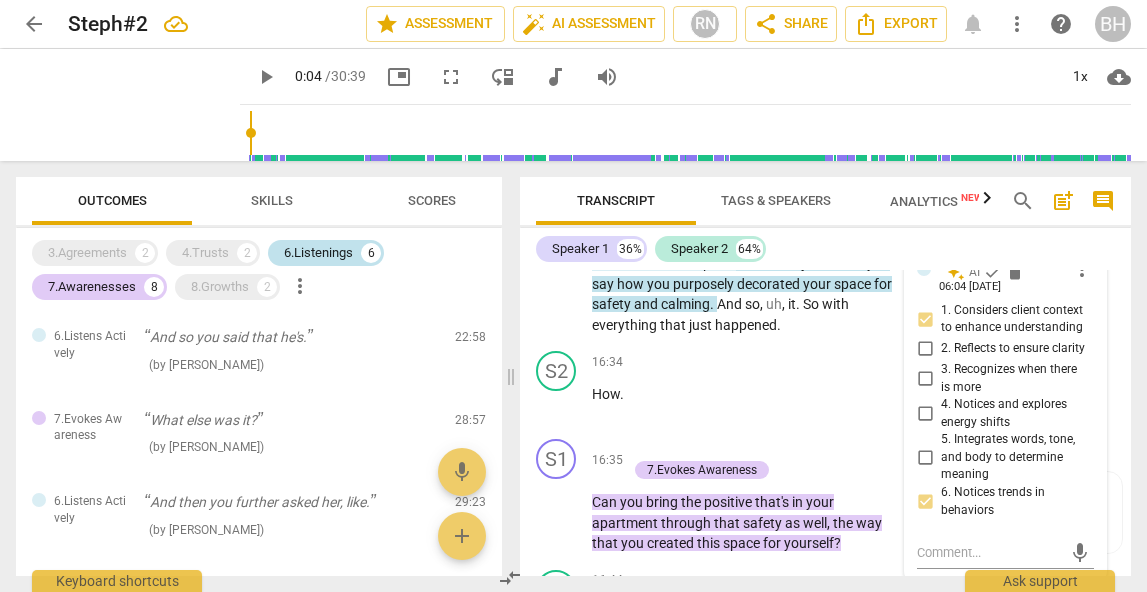 click on "6.Listenings" at bounding box center (318, 253) 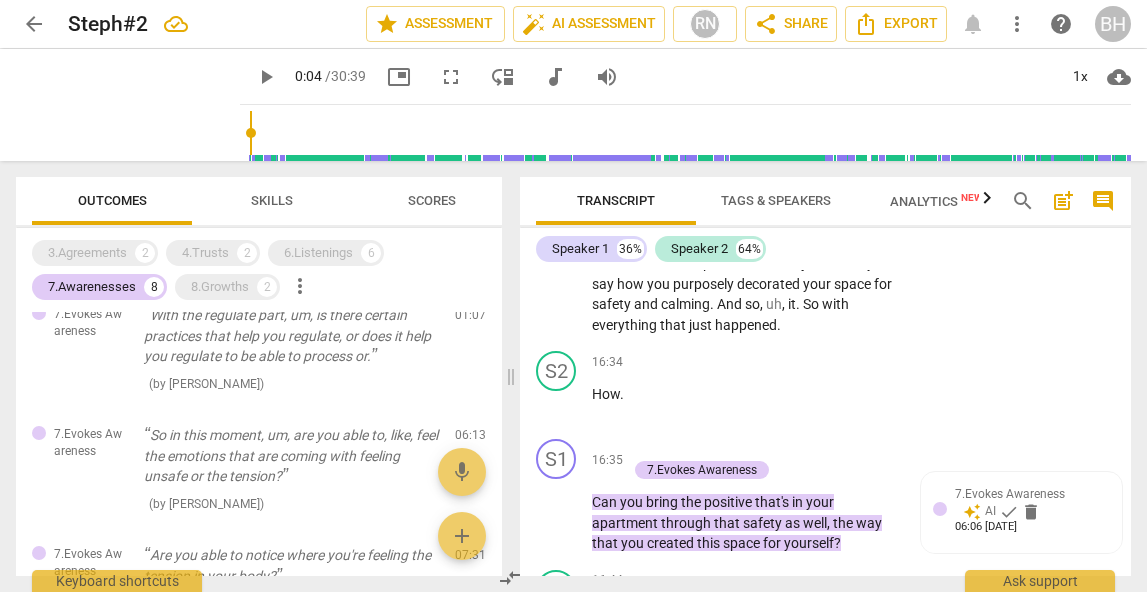 scroll, scrollTop: 0, scrollLeft: 0, axis: both 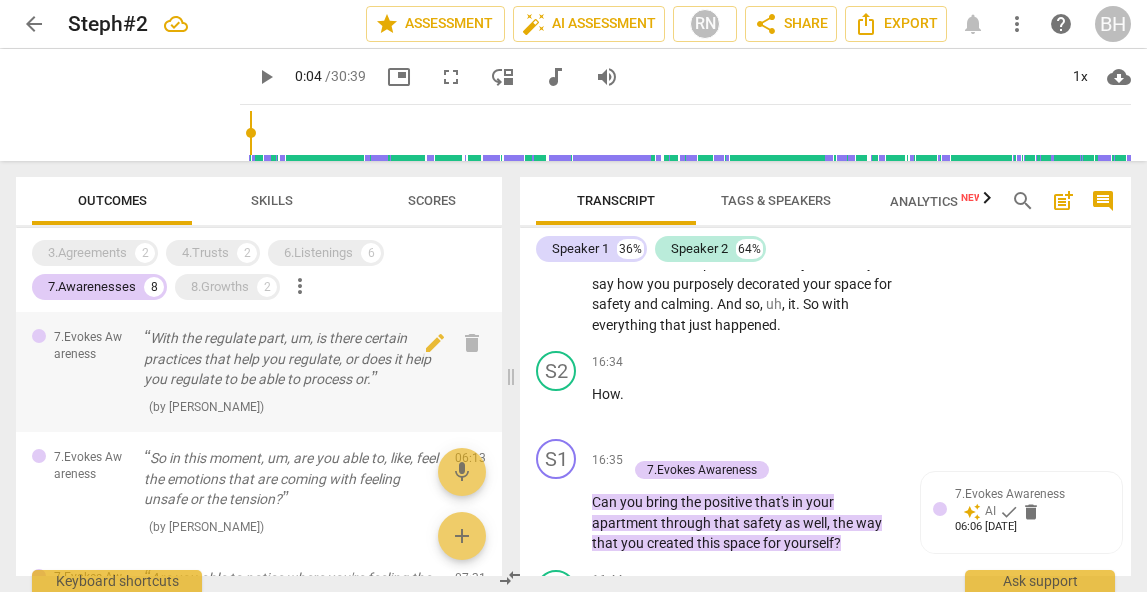 click on "With the regulate part, um, is there certain practices that help you regulate, or does it help you regulate to be able to process or." at bounding box center (291, 359) 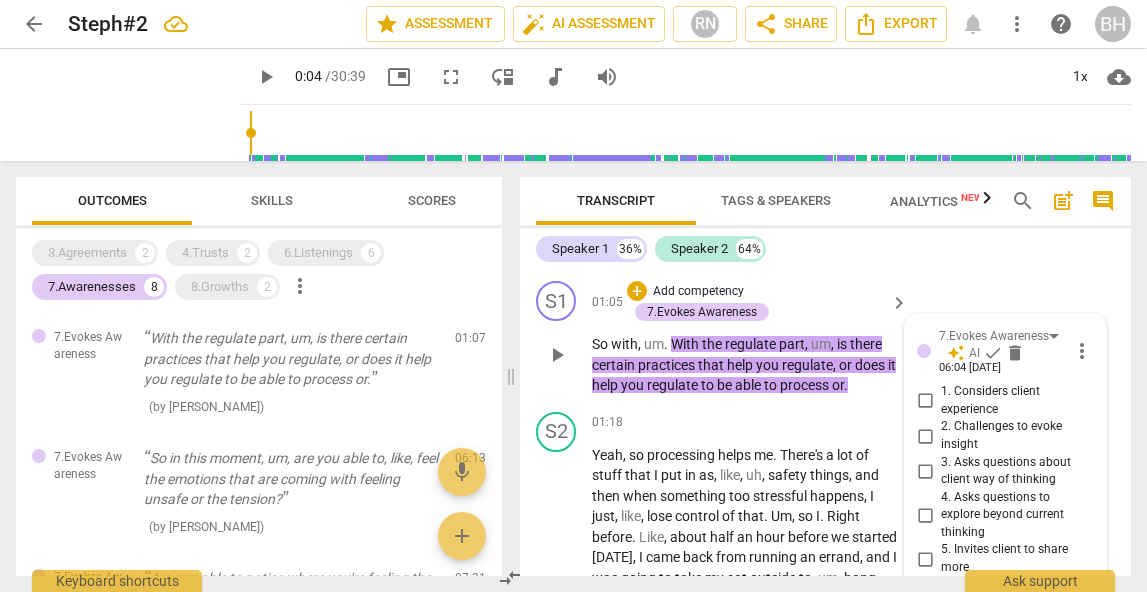 scroll, scrollTop: 839, scrollLeft: 0, axis: vertical 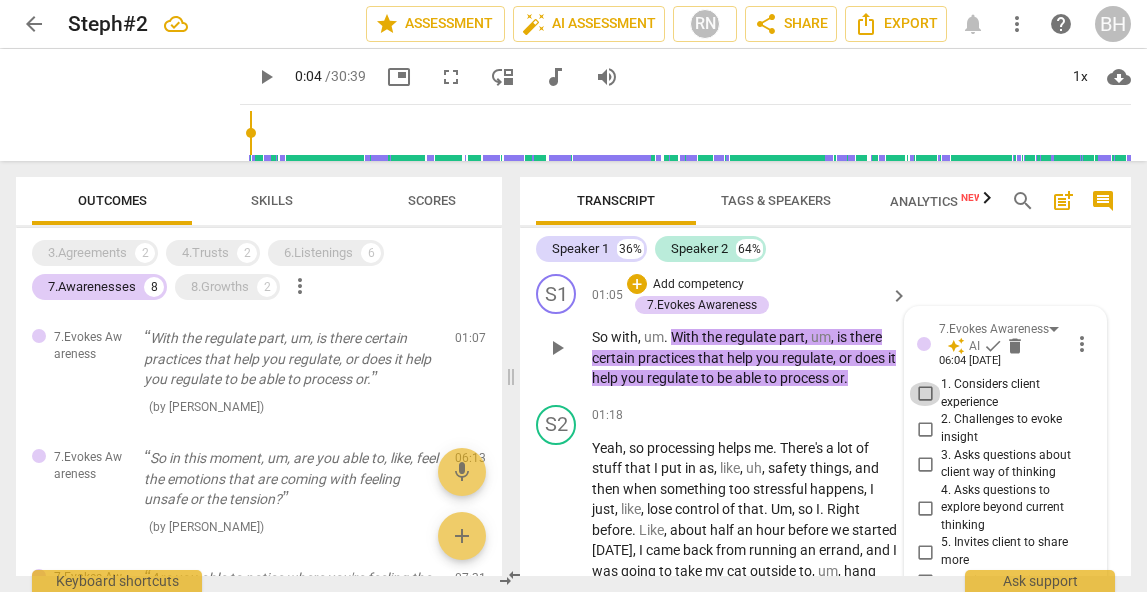 click on "1. Considers client experience" at bounding box center [925, 394] 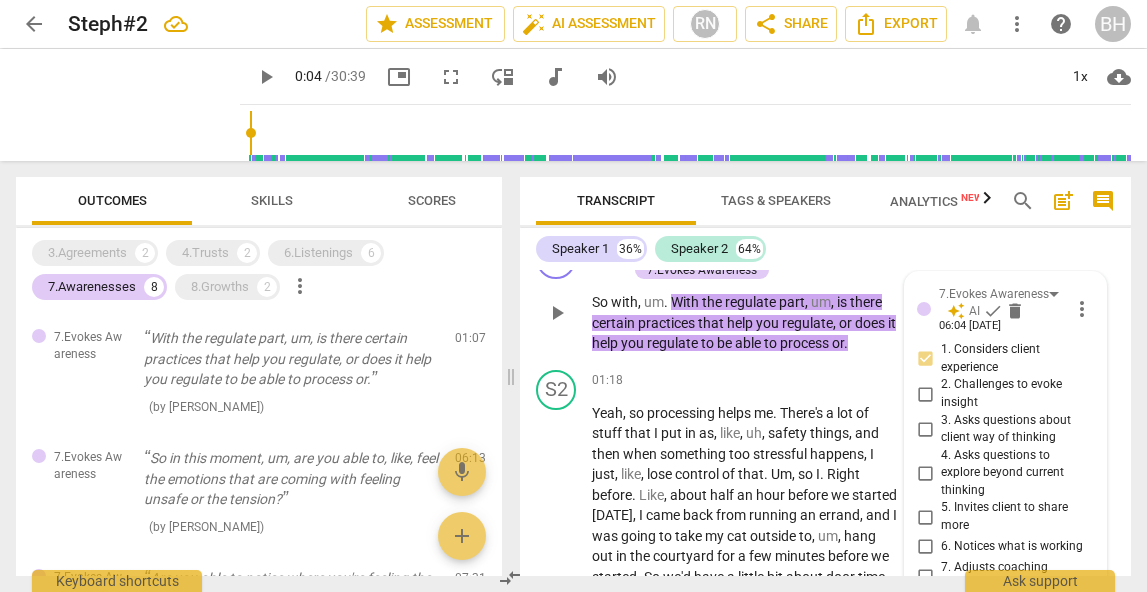 scroll, scrollTop: 875, scrollLeft: 0, axis: vertical 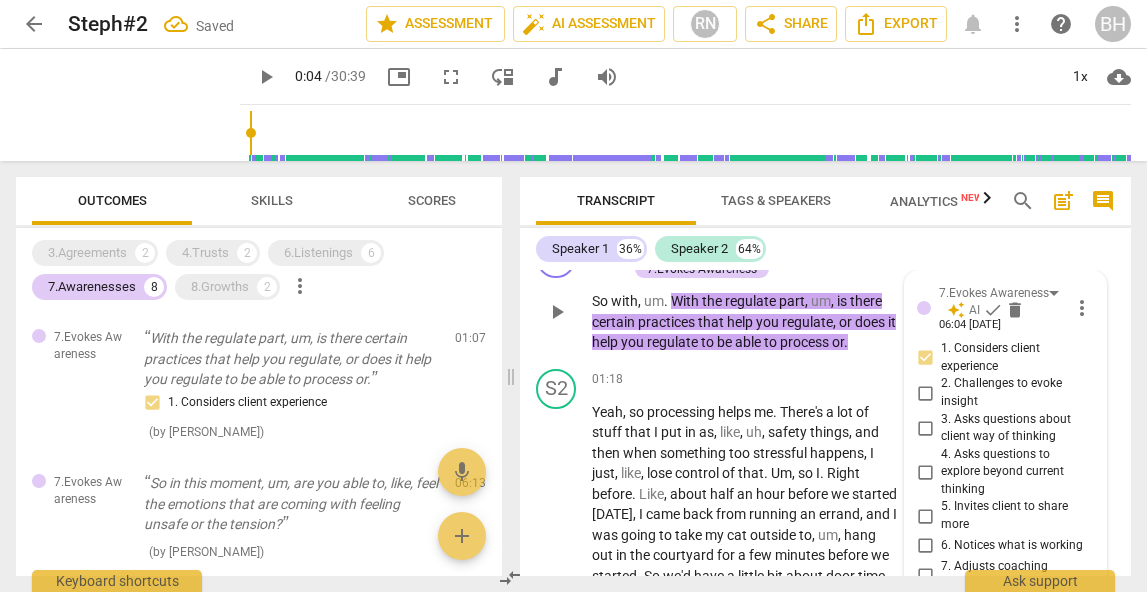 click on "5. Invites client to share more" at bounding box center (925, 516) 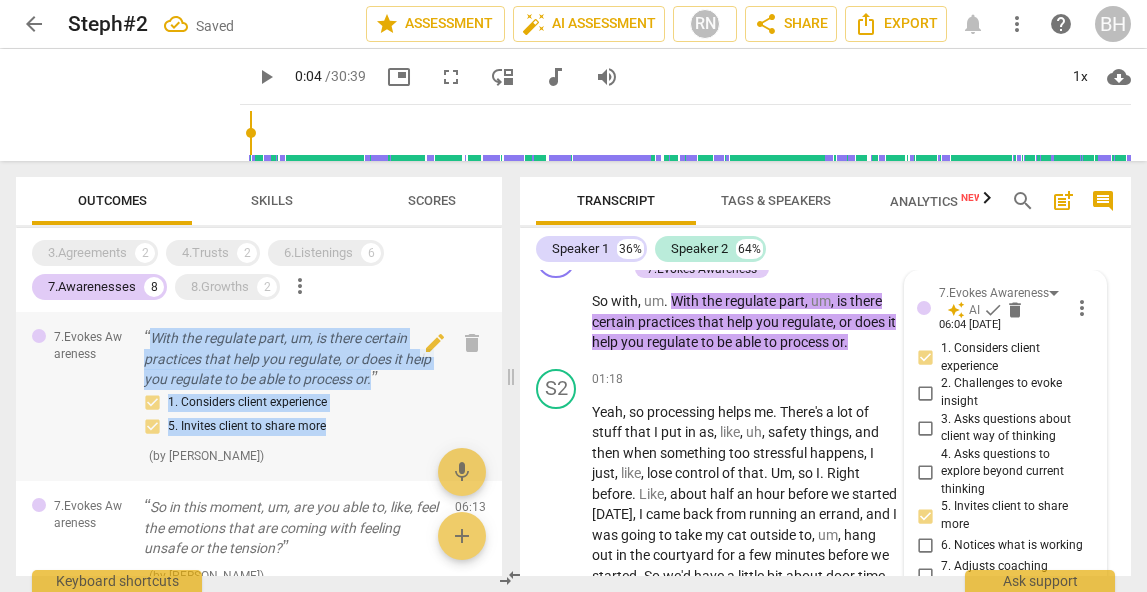 drag, startPoint x: 372, startPoint y: 439, endPoint x: 149, endPoint y: 329, distance: 248.65437 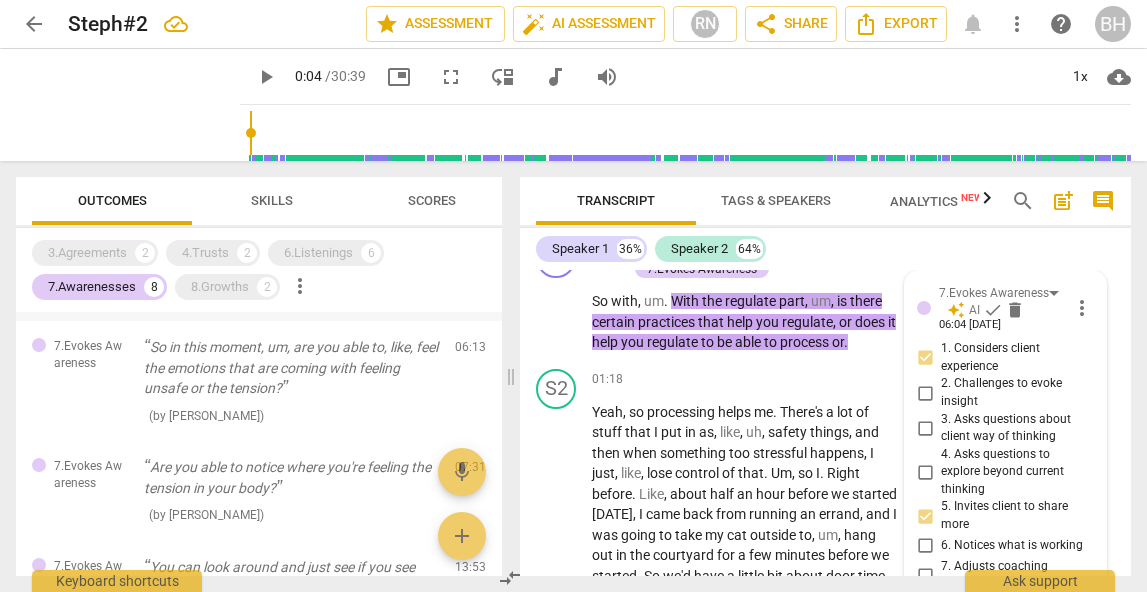 scroll, scrollTop: 144, scrollLeft: 0, axis: vertical 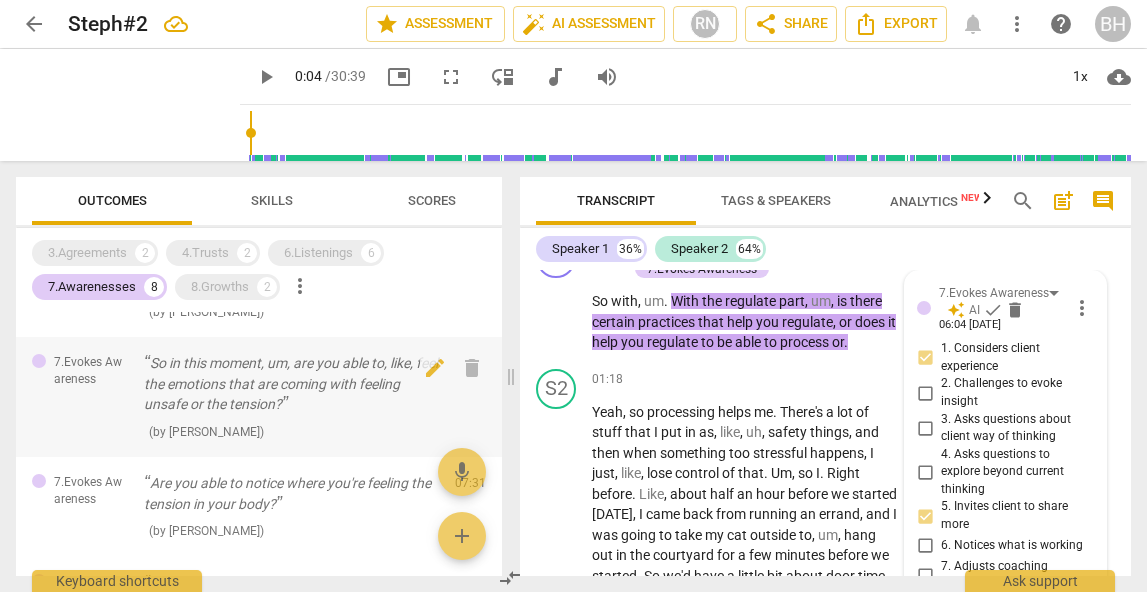 click on "So in this moment, um, are you able to, like, feel the emotions that are coming with feeling unsafe or the tension?" at bounding box center (291, 384) 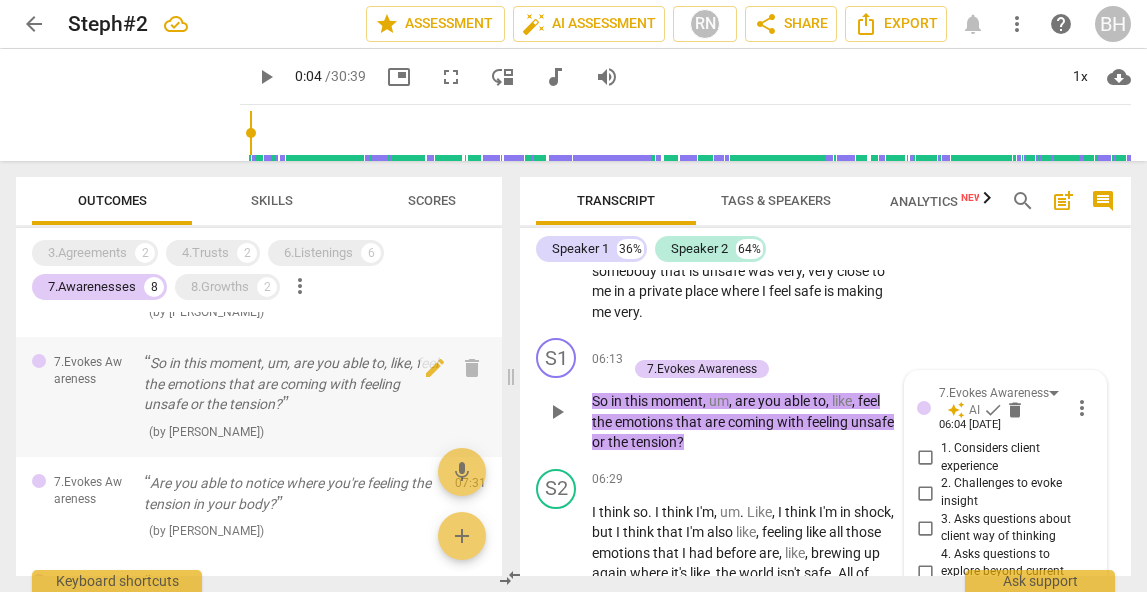scroll, scrollTop: 2834, scrollLeft: 0, axis: vertical 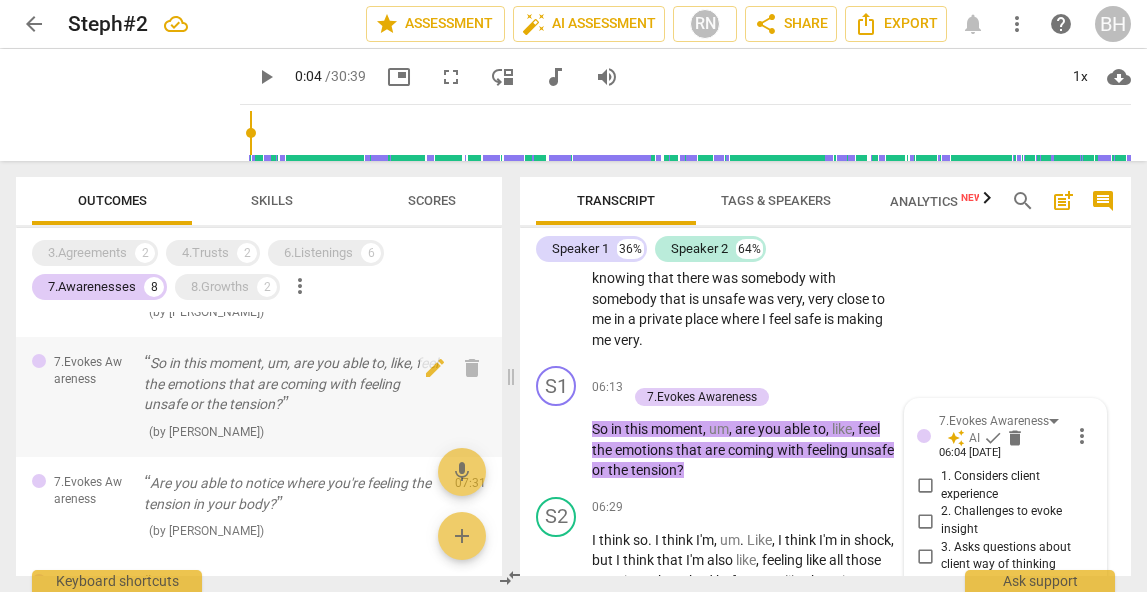 click on "So in this moment, um, are you able to, like, feel the emotions that are coming with feeling unsafe or the tension?" at bounding box center (291, 384) 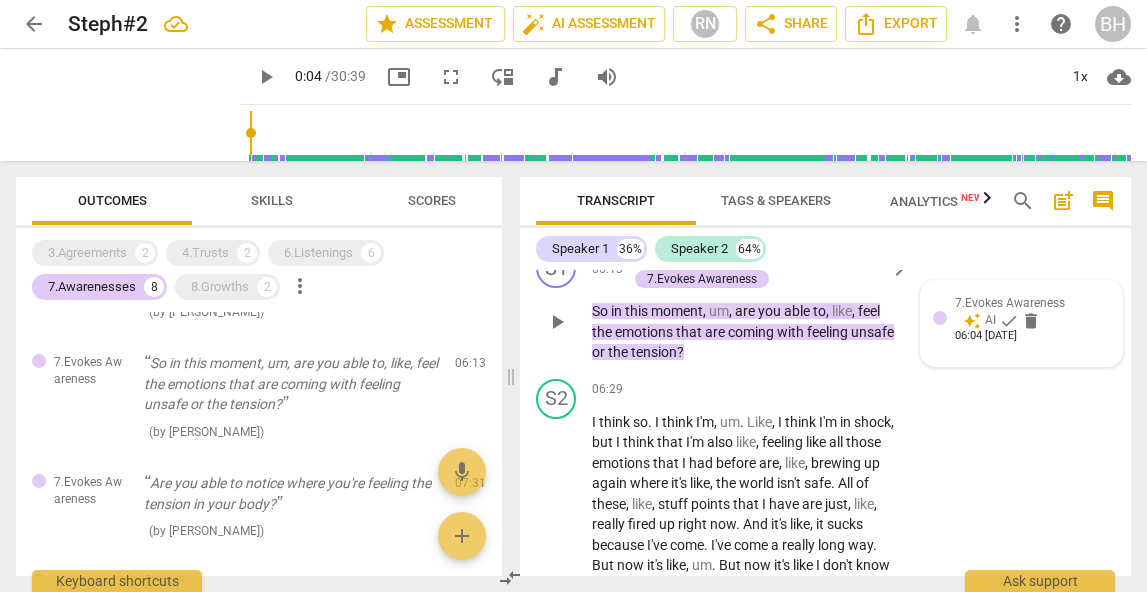 click on "06:04 07-18-2025" at bounding box center [986, 336] 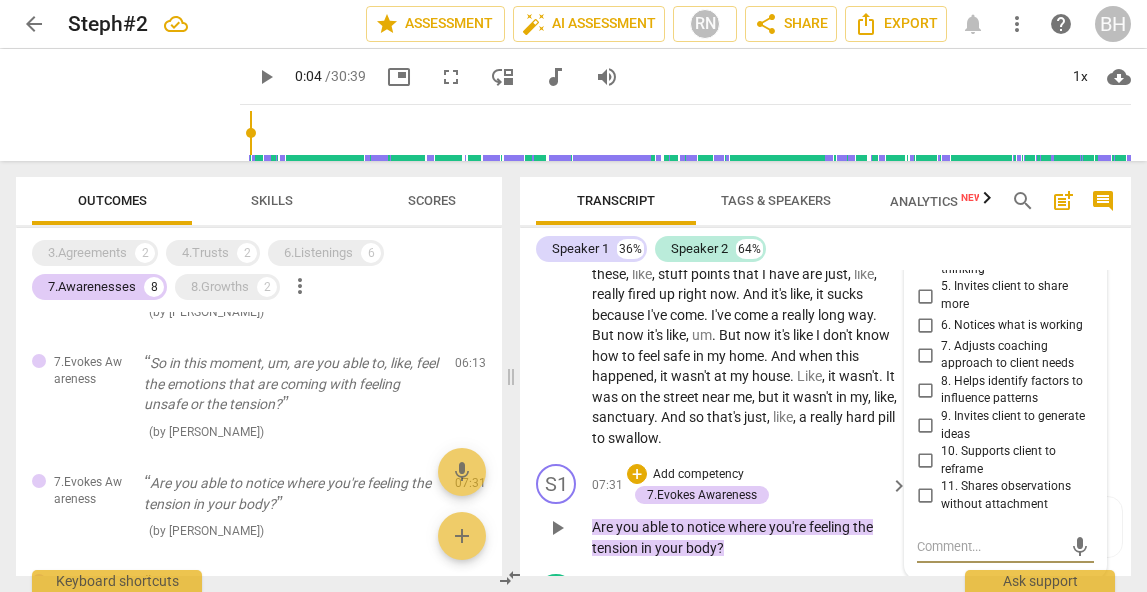 scroll, scrollTop: 3157, scrollLeft: 0, axis: vertical 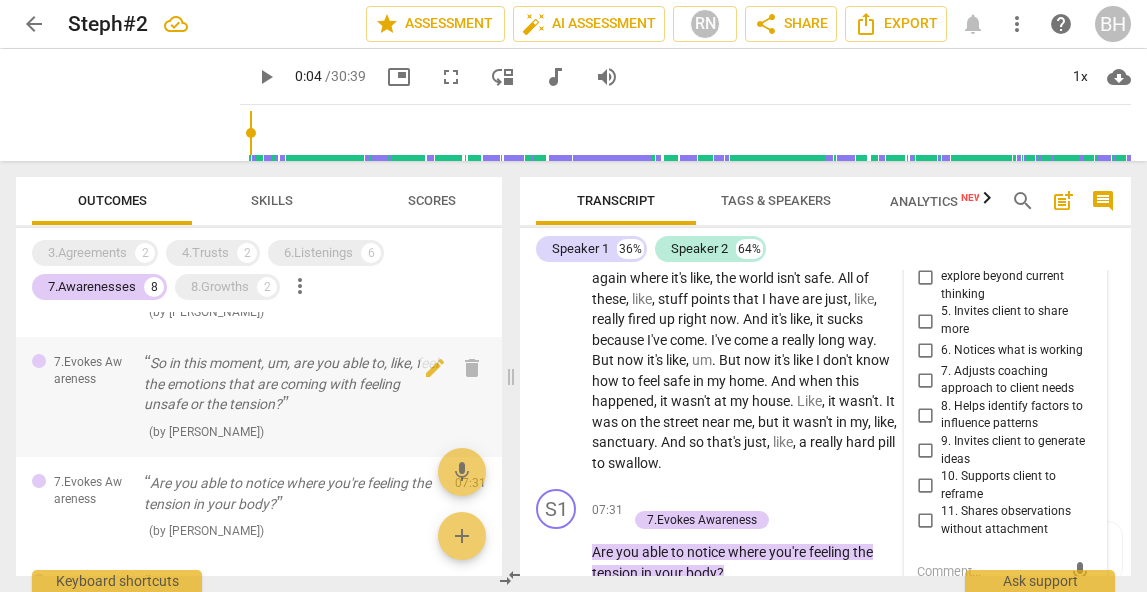 click on "So in this moment, um, are you able to, like, feel the emotions that are coming with feeling unsafe or the tension?" at bounding box center (291, 384) 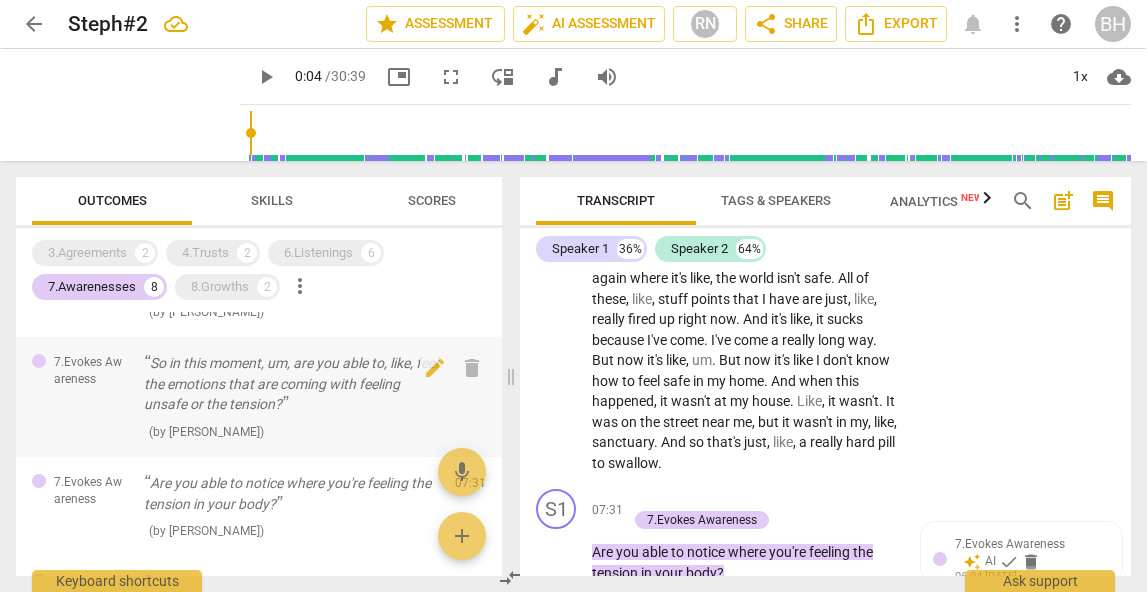 click on "So in this moment, um, are you able to, like, feel the emotions that are coming with feeling unsafe or the tension?" at bounding box center [291, 384] 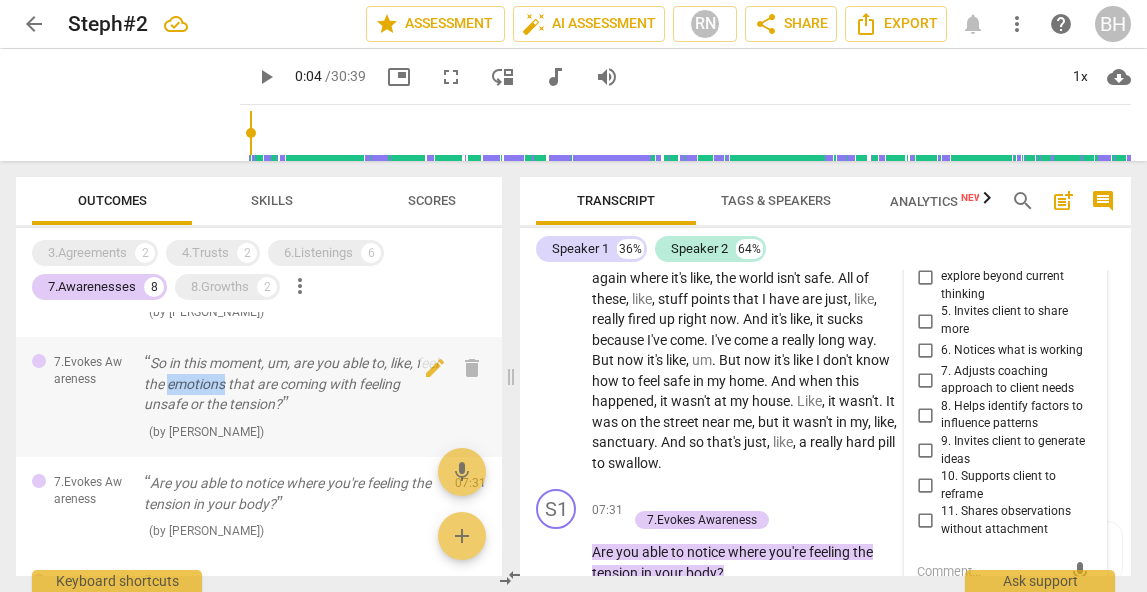 scroll, scrollTop: 3160, scrollLeft: 0, axis: vertical 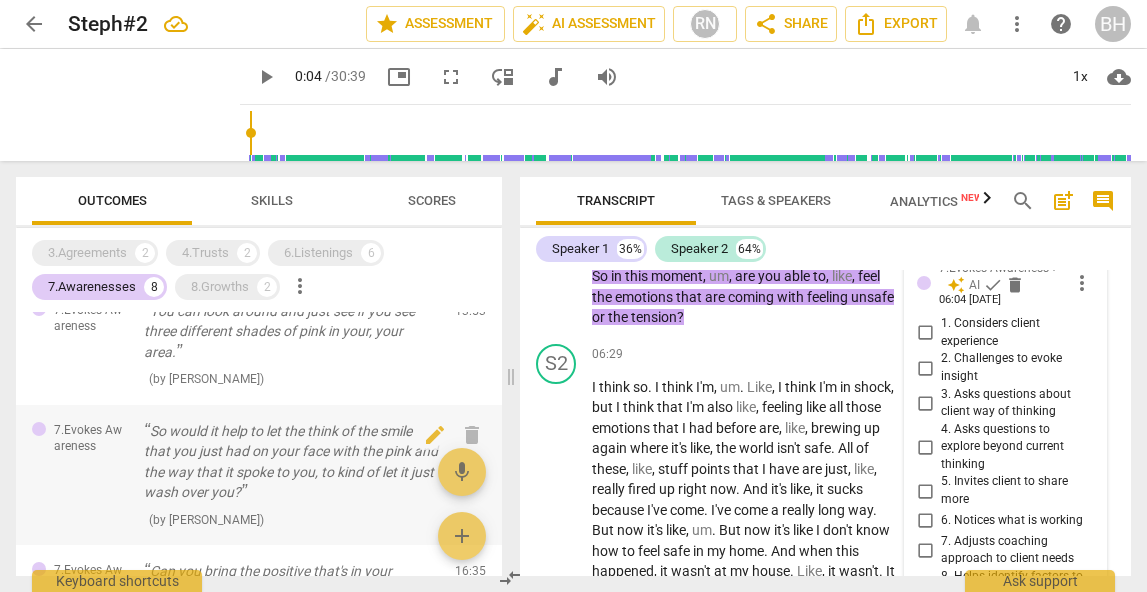 click on "So would it help to let the think of the smile that you just had on your face with the pink and the way that it spoke to you, to kind of let it just wash over you?" at bounding box center [291, 462] 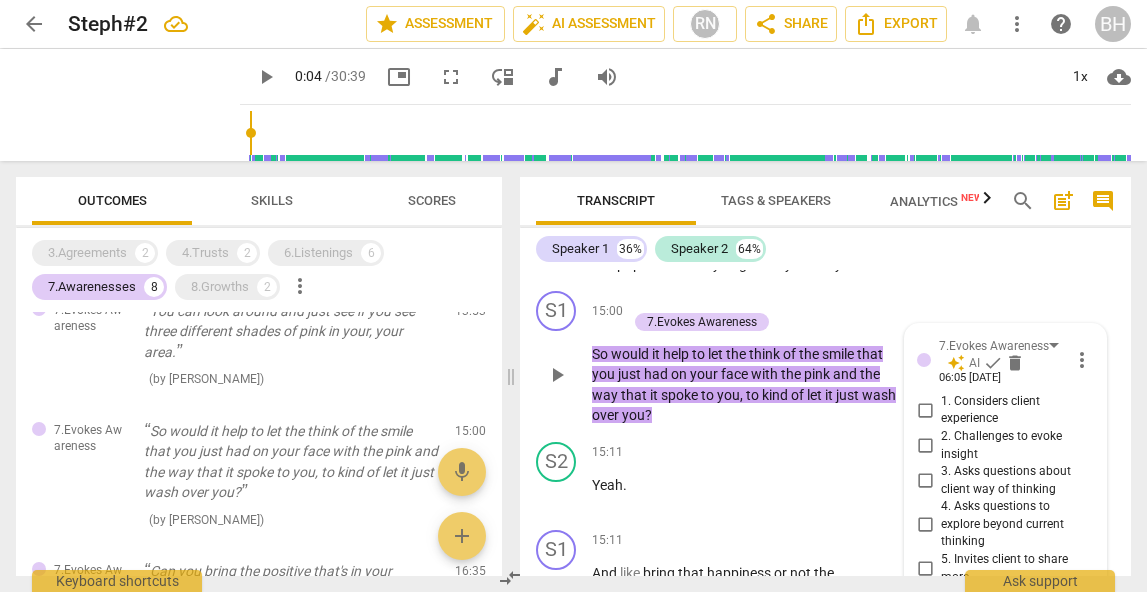 scroll, scrollTop: 5985, scrollLeft: 0, axis: vertical 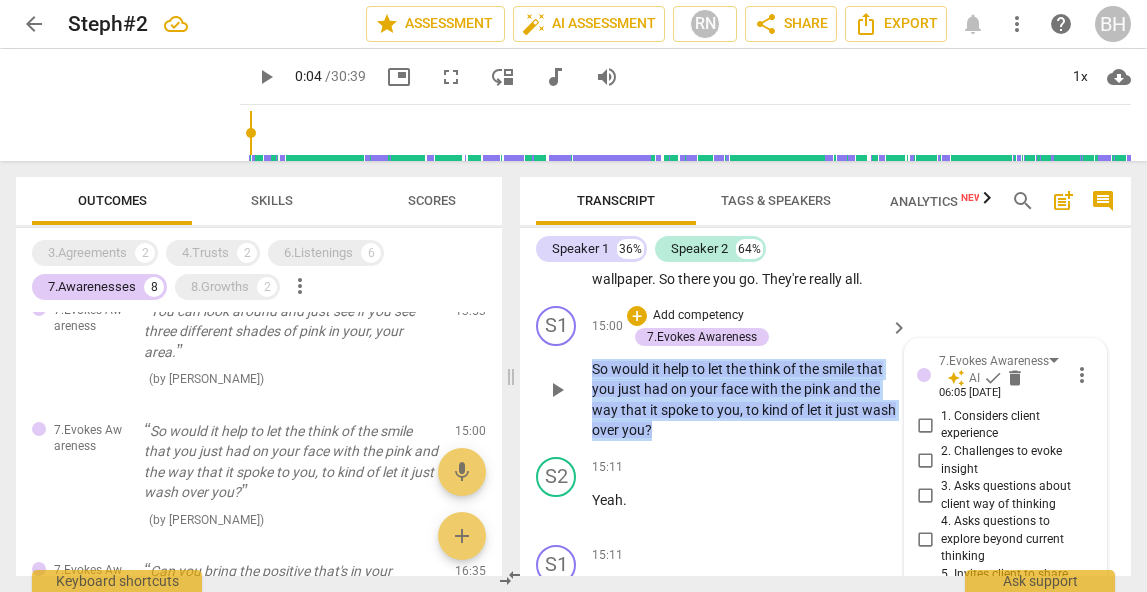 drag, startPoint x: 719, startPoint y: 488, endPoint x: 589, endPoint y: 431, distance: 141.94717 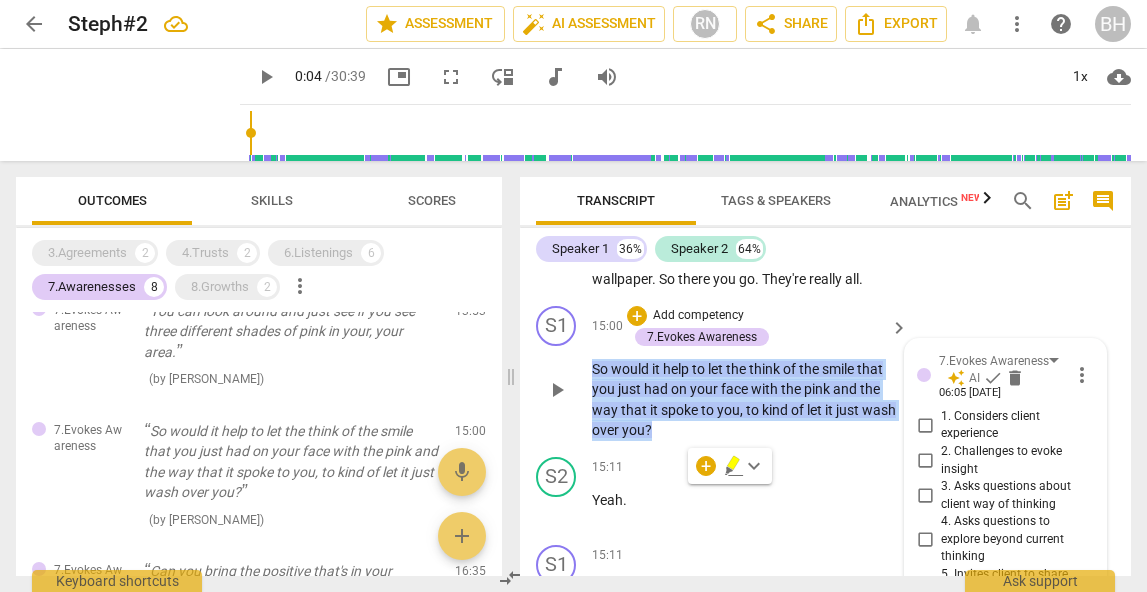 copy on "So   would   it   help   to   let   the   think   of   the   smile   that   you   just   had   on   your   face   with   the   pink   and   the   way   that   it   spoke   to   you ,   to   kind   of   let   it   just   wash   over   you ?" 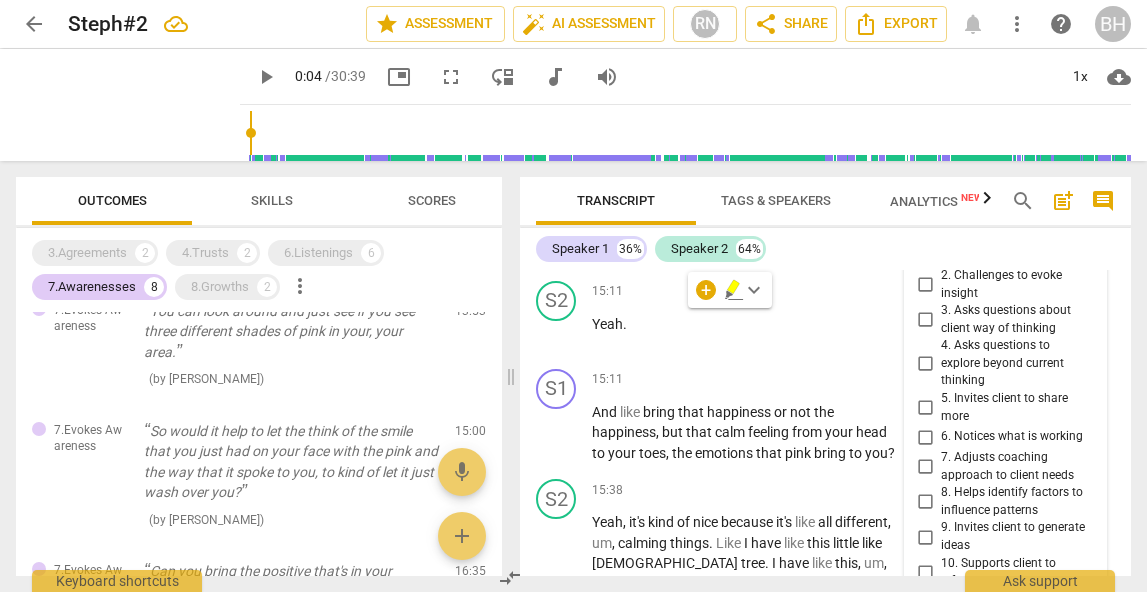 scroll, scrollTop: 6162, scrollLeft: 0, axis: vertical 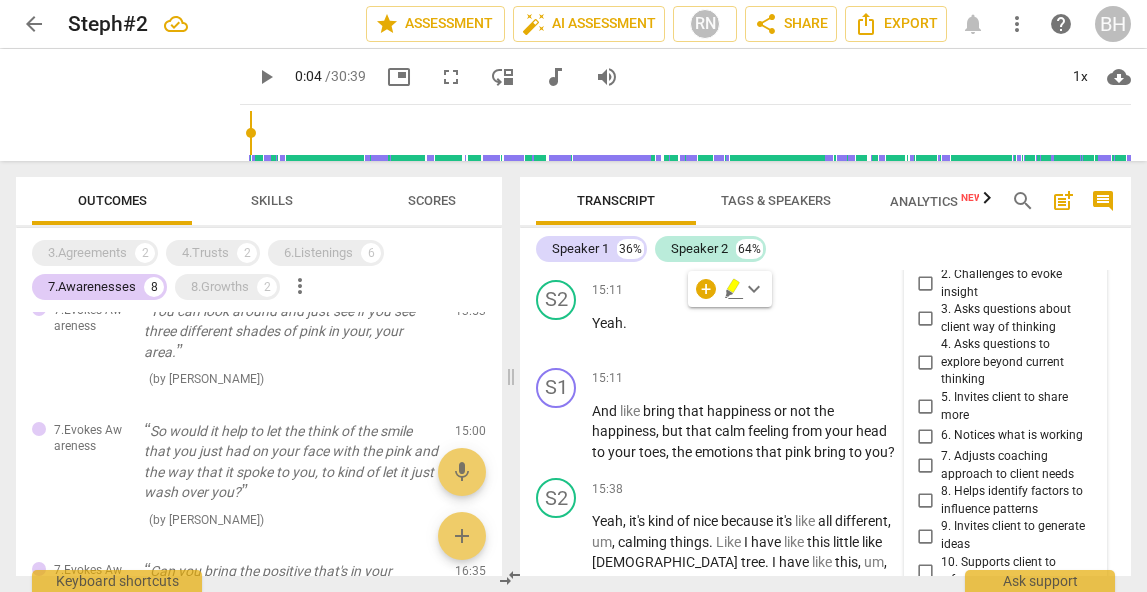 click on "4. Asks questions to explore beyond current thinking" at bounding box center [925, 363] 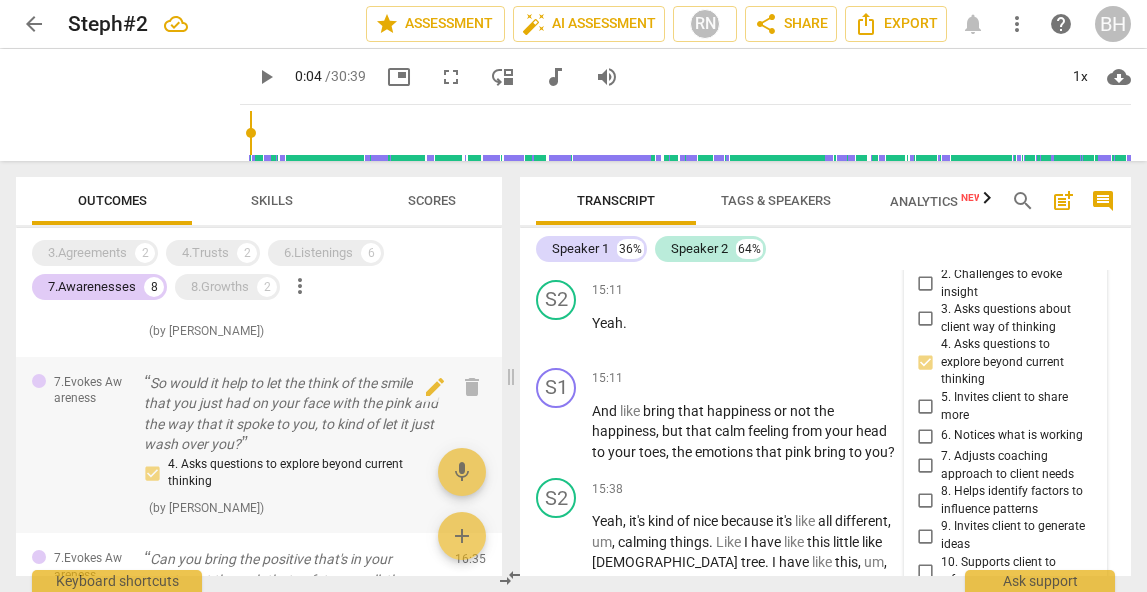 scroll, scrollTop: 471, scrollLeft: 0, axis: vertical 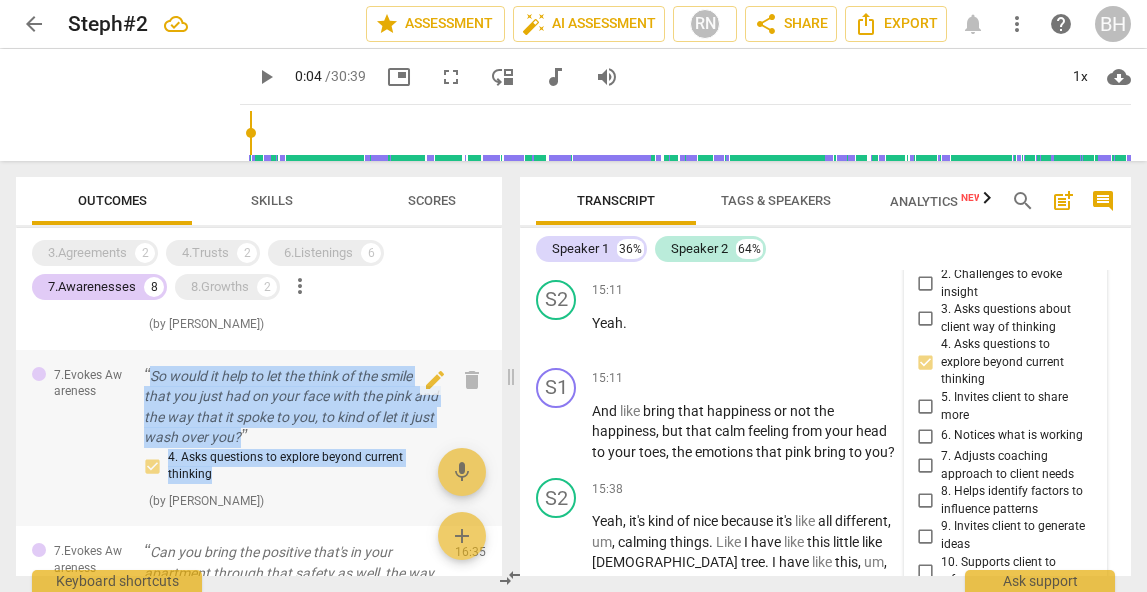 drag, startPoint x: 255, startPoint y: 477, endPoint x: 138, endPoint y: 374, distance: 155.87816 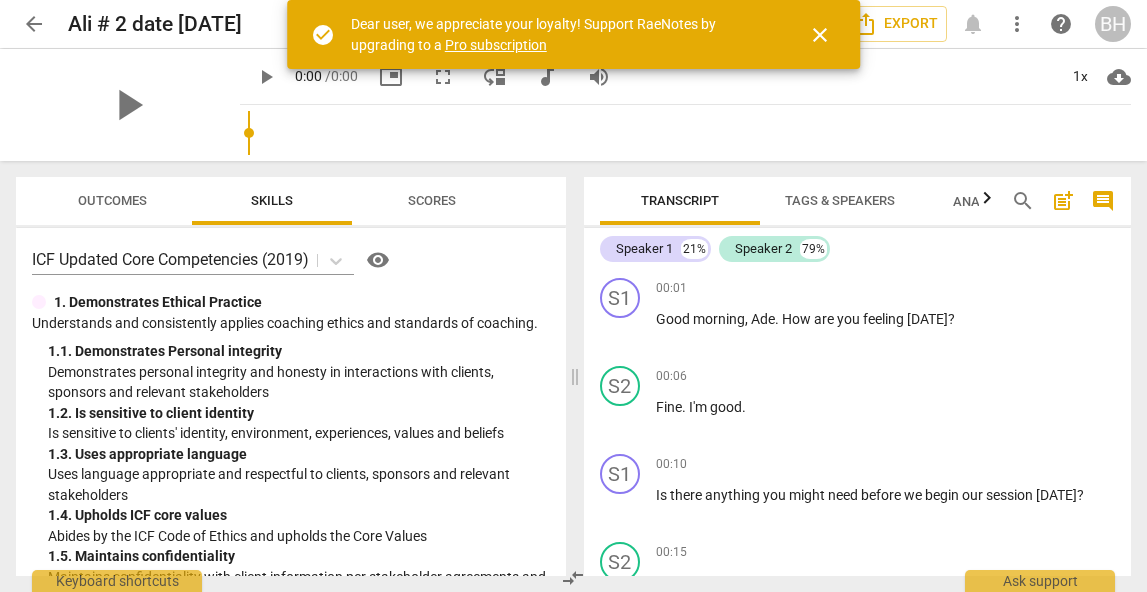 scroll, scrollTop: 0, scrollLeft: 0, axis: both 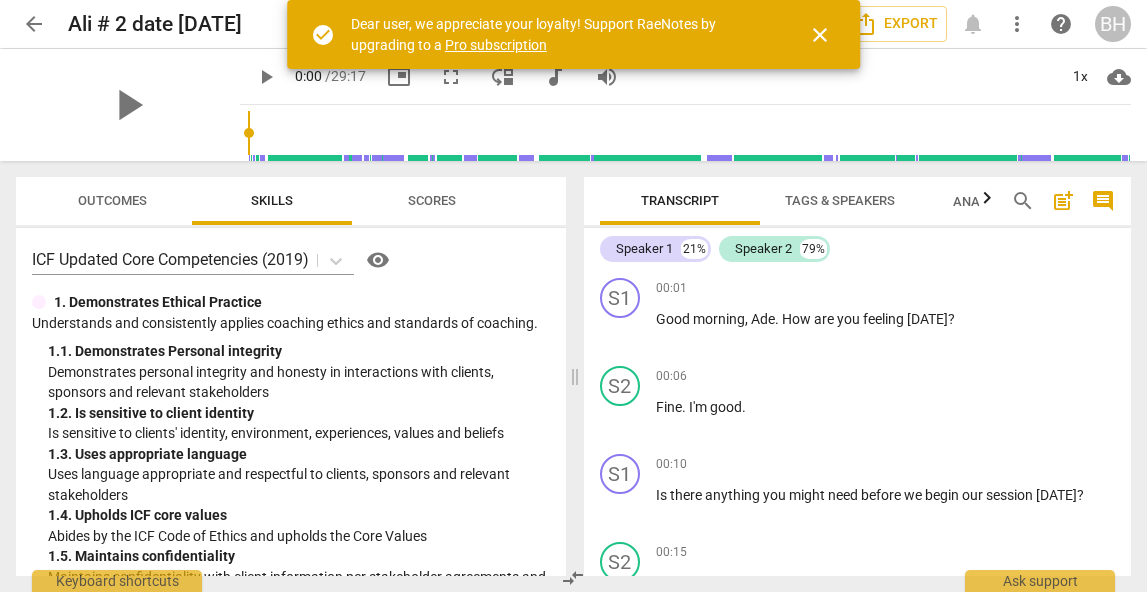click on "close" at bounding box center [820, 35] 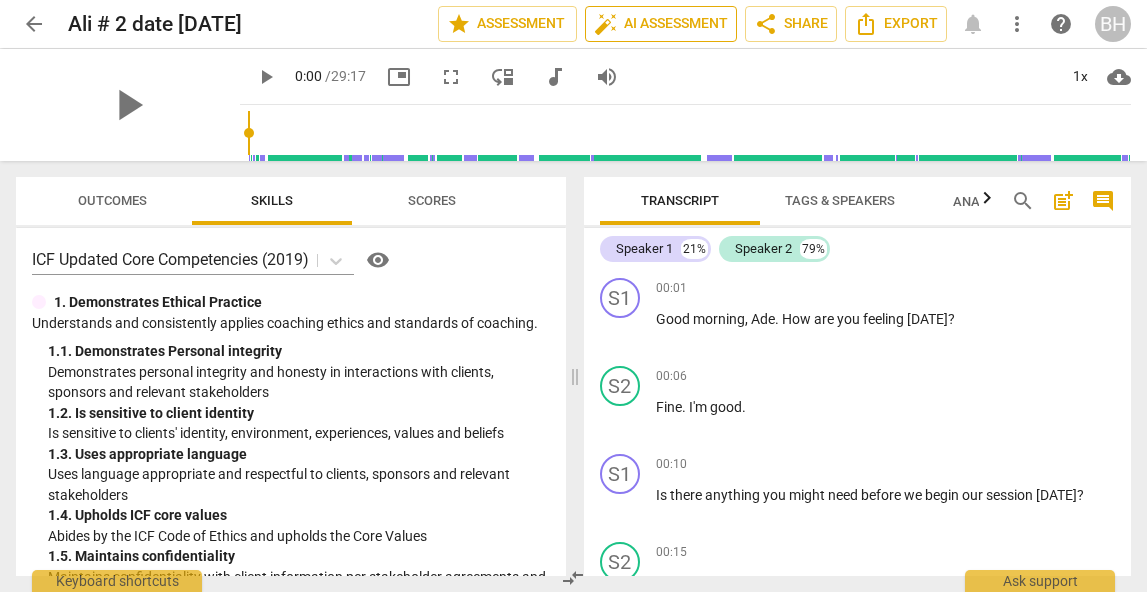 click on "auto_fix_high    AI Assessment" at bounding box center [661, 24] 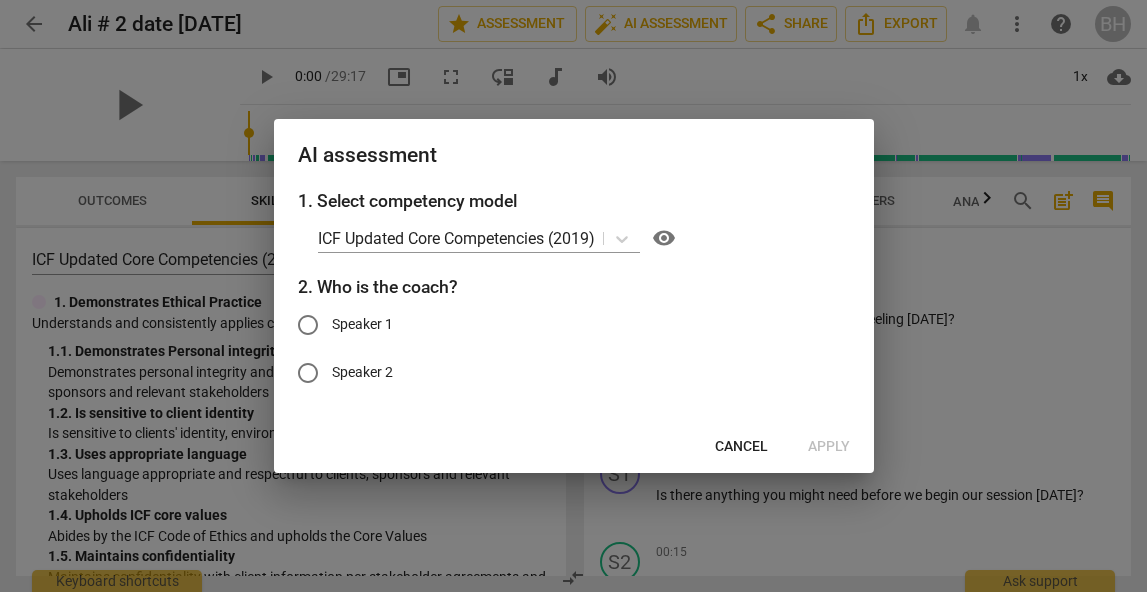 click on "Cancel" at bounding box center [741, 447] 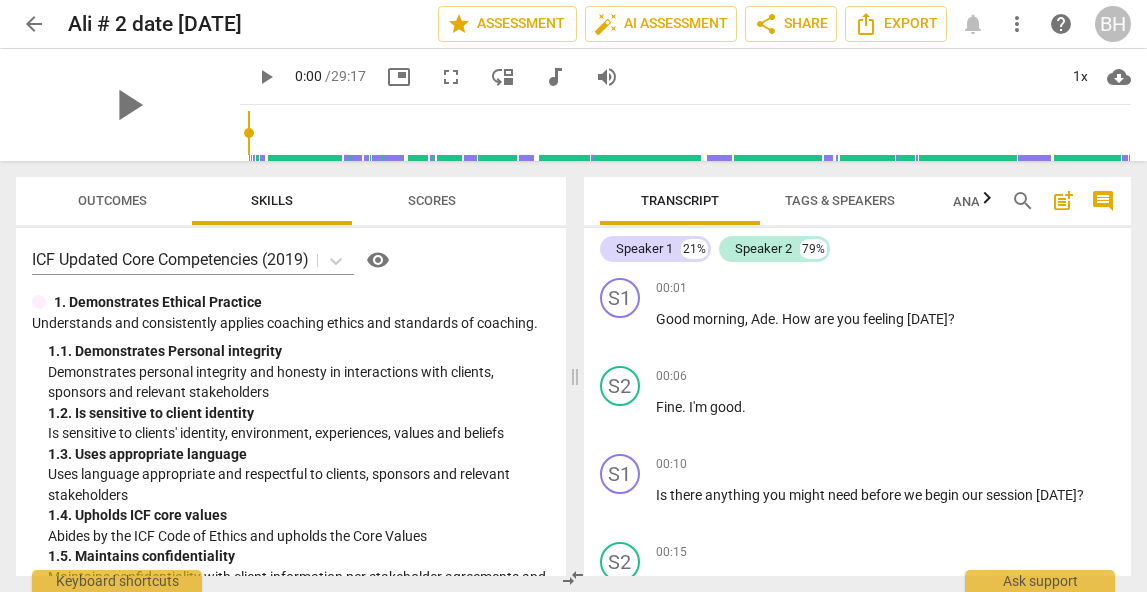 click on "play_arrow" at bounding box center (266, 77) 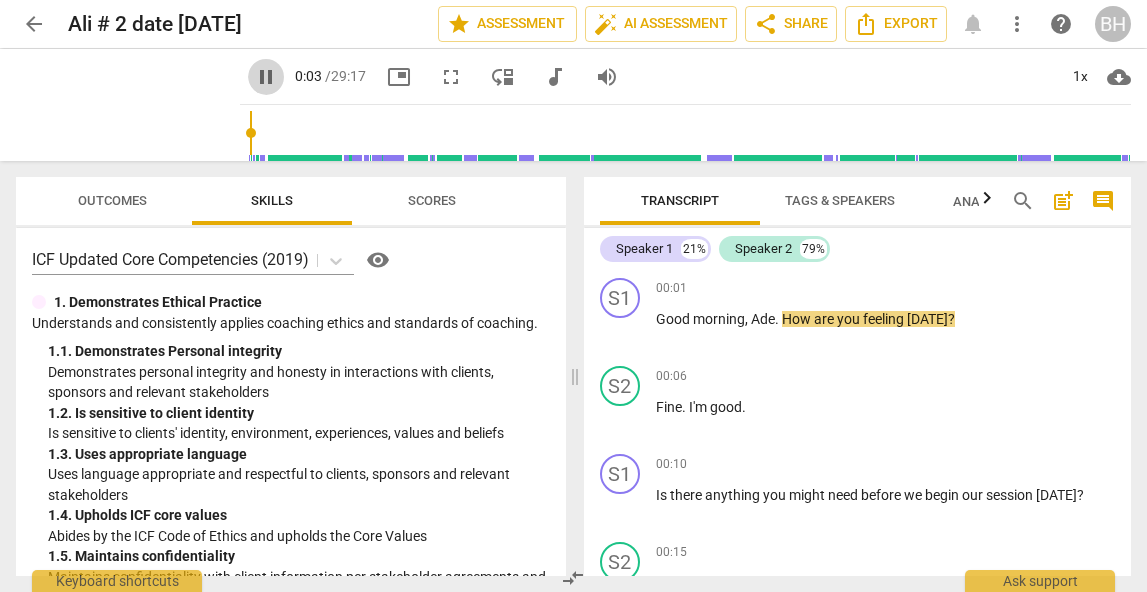 click on "pause" at bounding box center (266, 77) 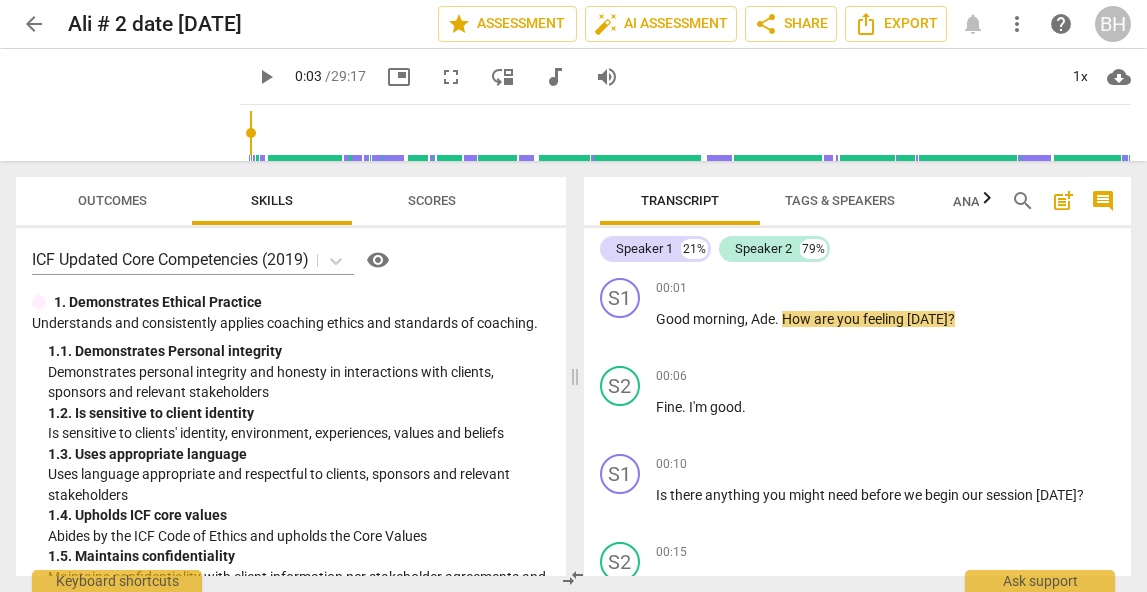 type on "4" 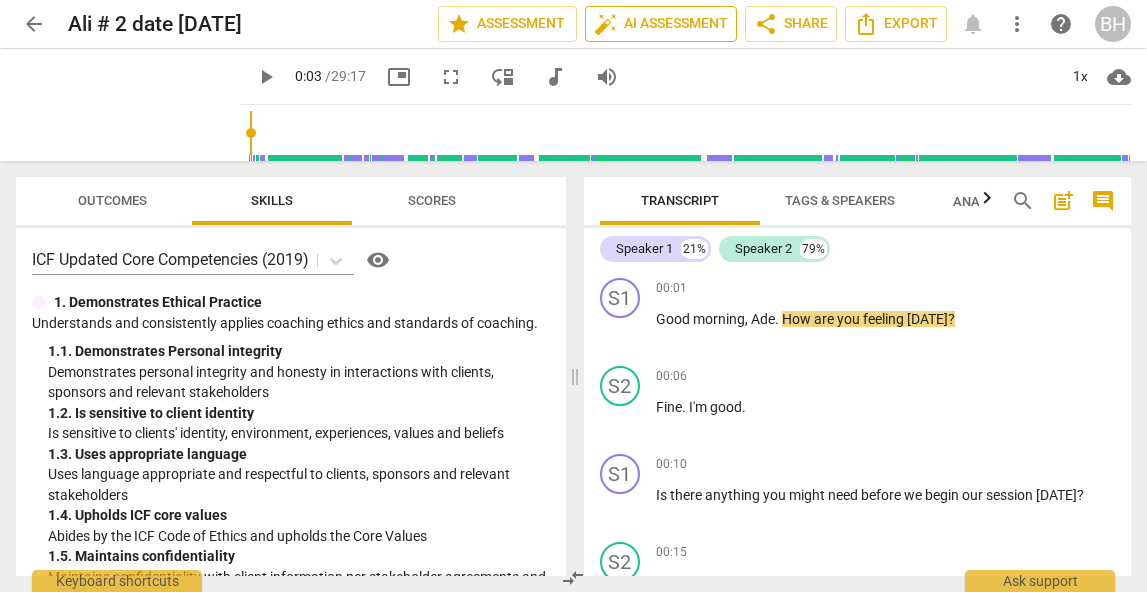 click on "auto_fix_high    AI Assessment" at bounding box center [661, 24] 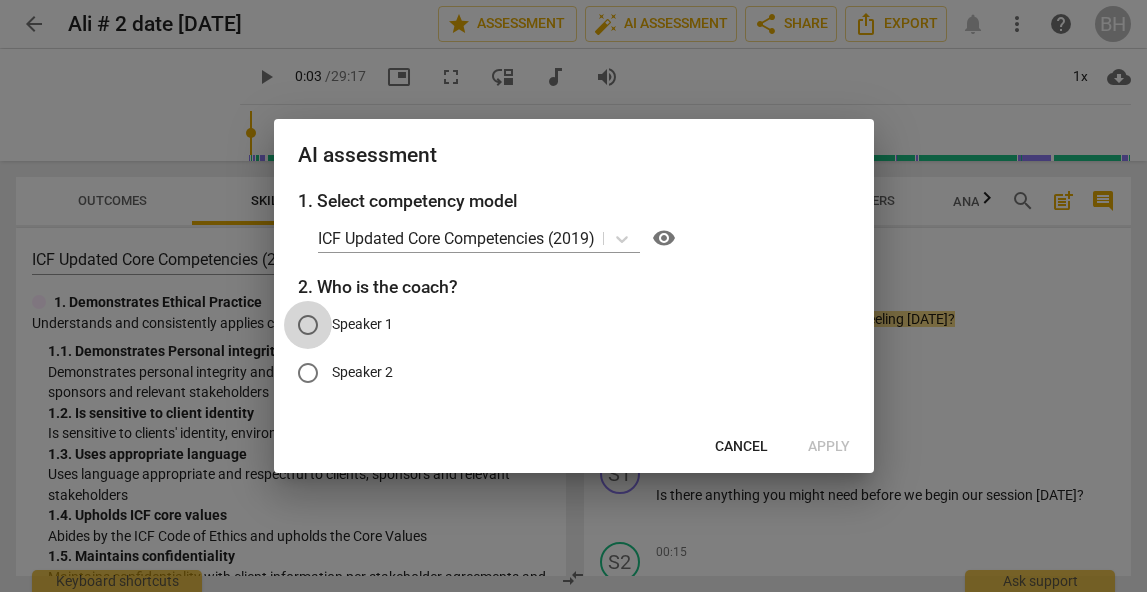 click on "Speaker 1" at bounding box center (308, 325) 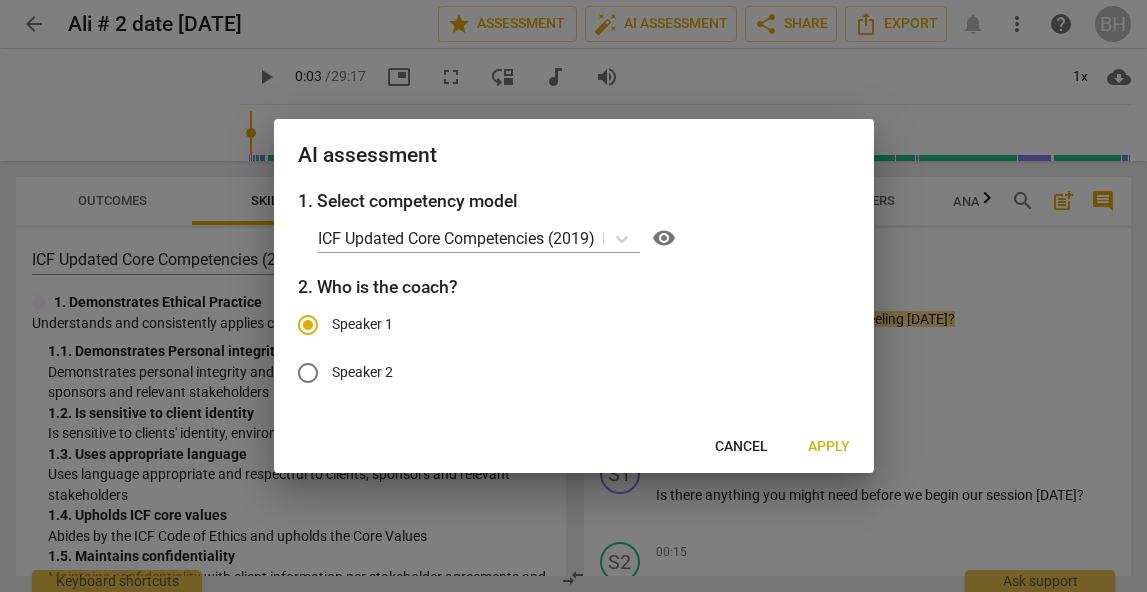 click on "Apply" at bounding box center [829, 447] 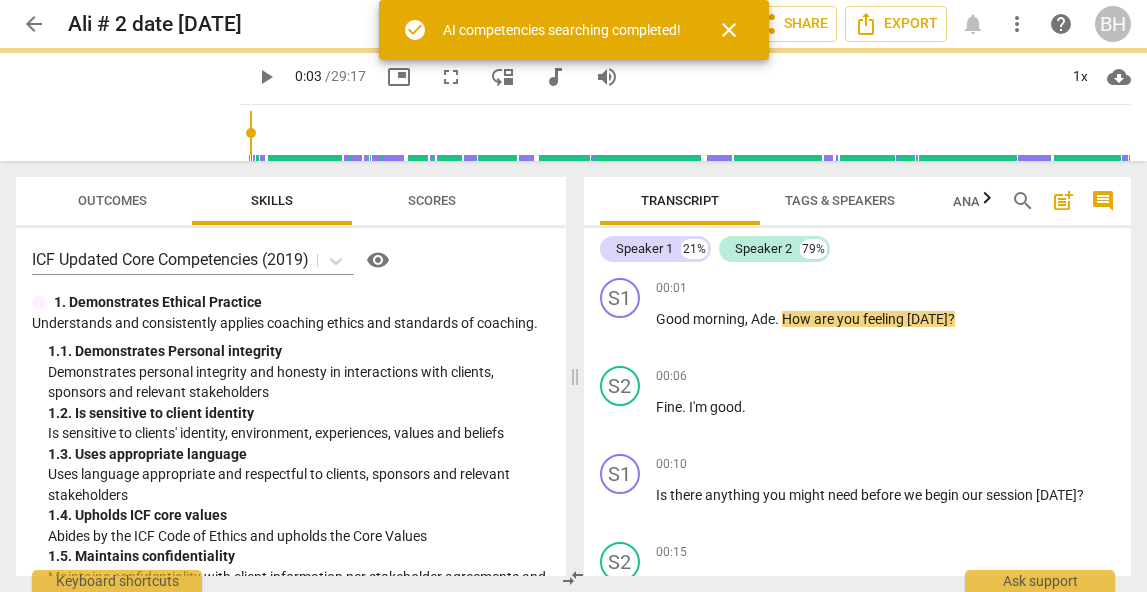 type on "4" 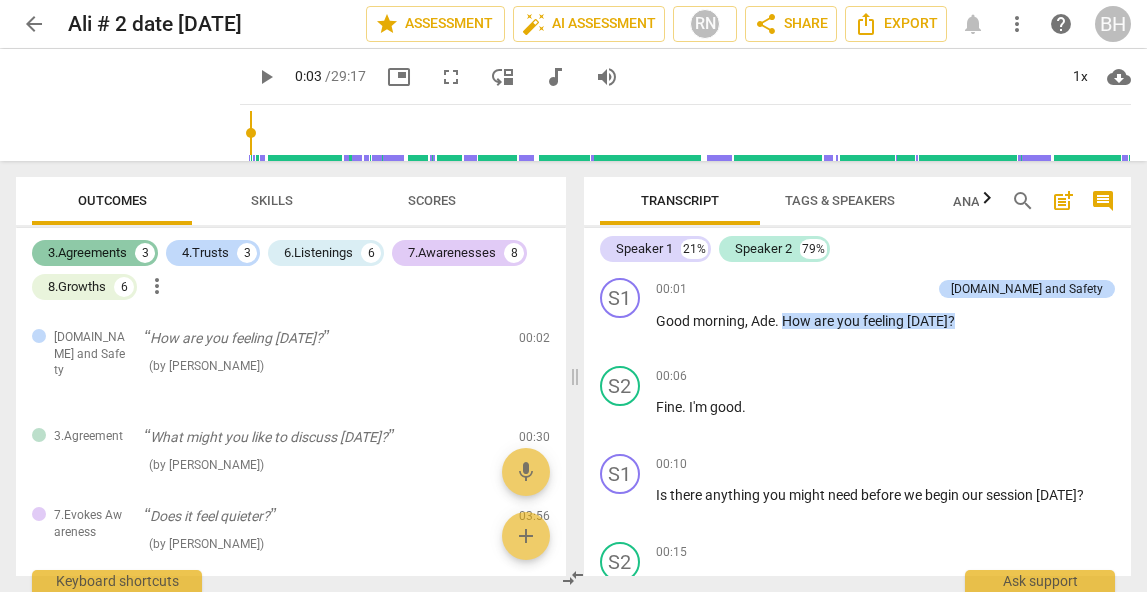 click on "3.Agreements 3" at bounding box center [95, 253] 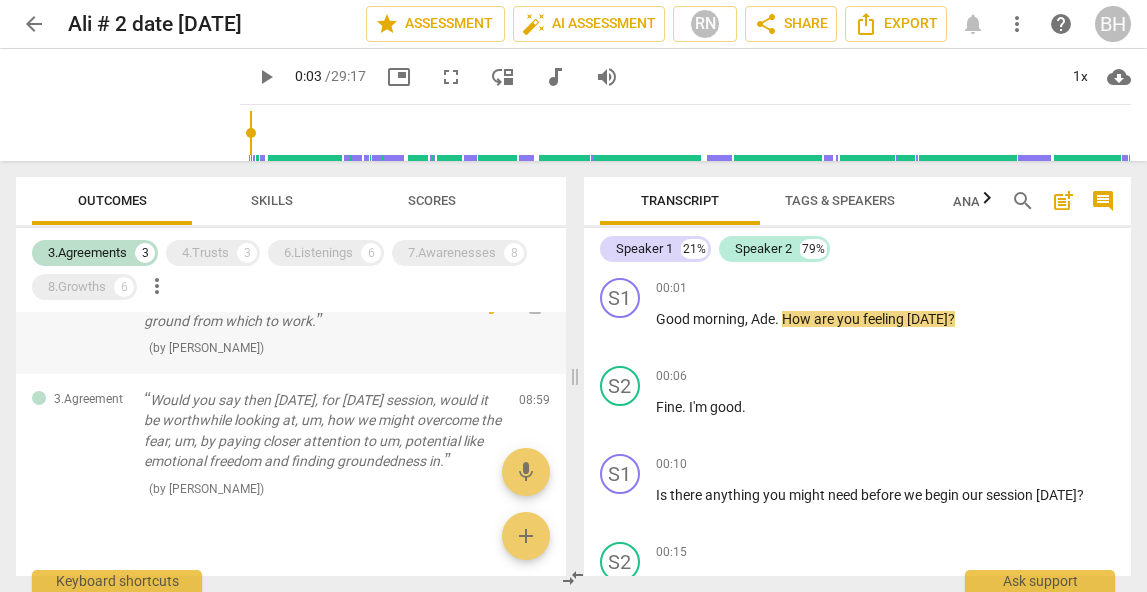 scroll, scrollTop: 118, scrollLeft: 0, axis: vertical 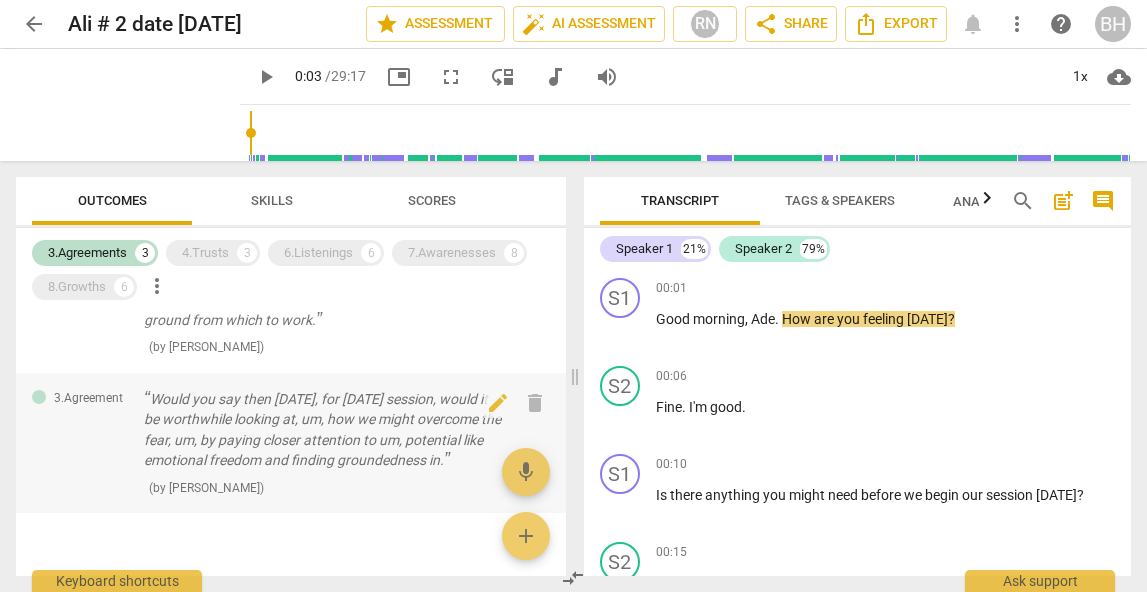 click on "Would you say then [DATE], for [DATE] session, would it be worthwhile looking at, um, how we might overcome the fear, um, by paying closer attention to um, potential like emotional freedom and finding groundedness in." at bounding box center (323, 430) 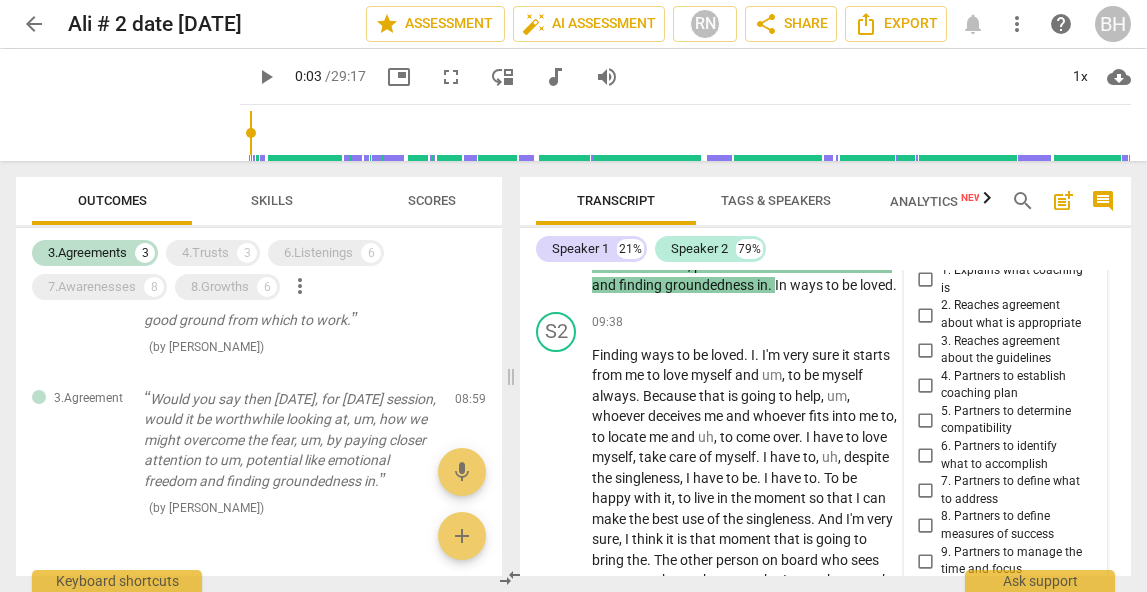 scroll, scrollTop: 3311, scrollLeft: 0, axis: vertical 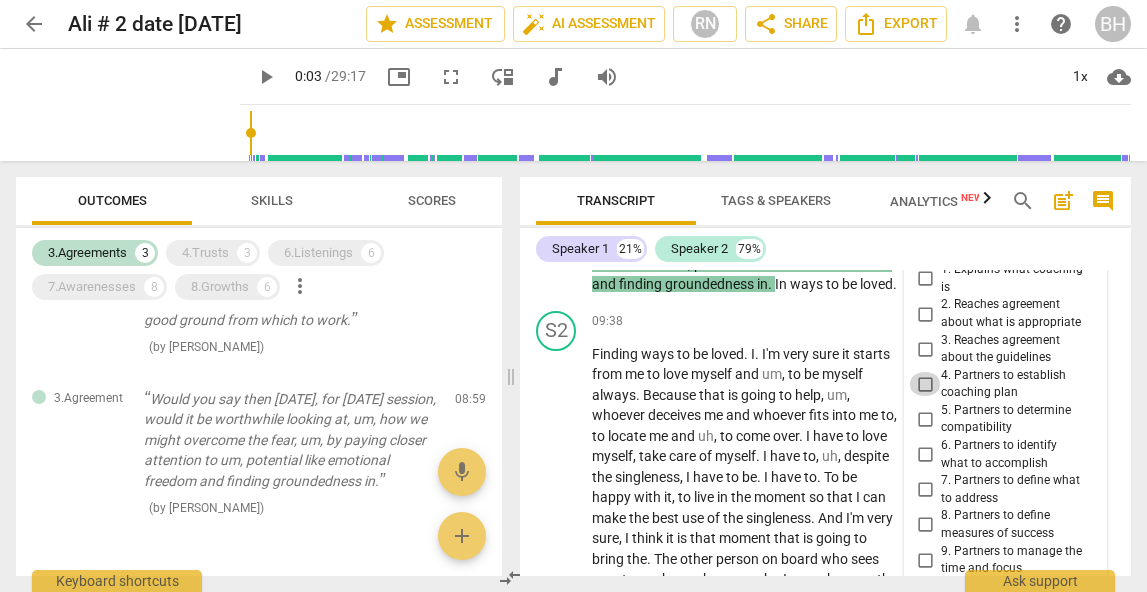 click on "4. Partners to establish coaching plan" at bounding box center (925, 384) 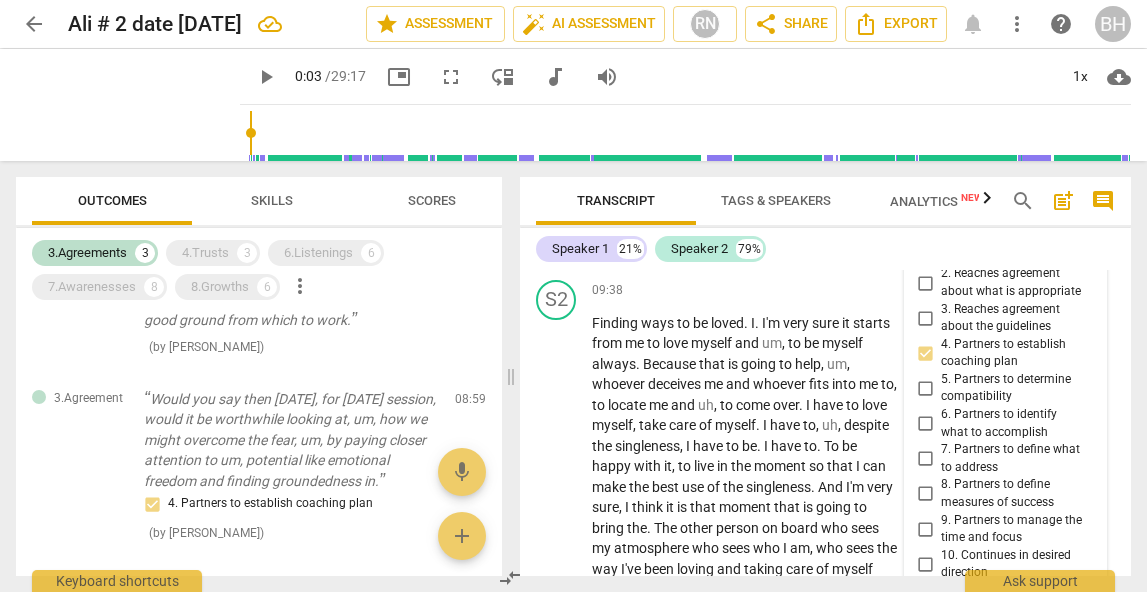 scroll, scrollTop: 3363, scrollLeft: 0, axis: vertical 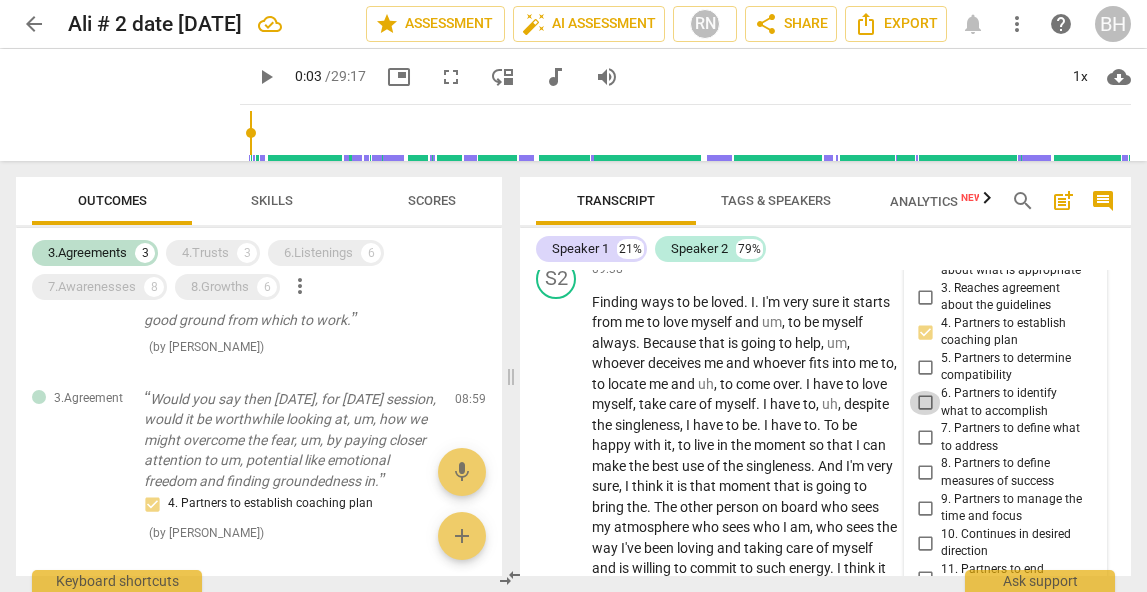 click on "6. Partners to identify what to accomplish" at bounding box center [925, 403] 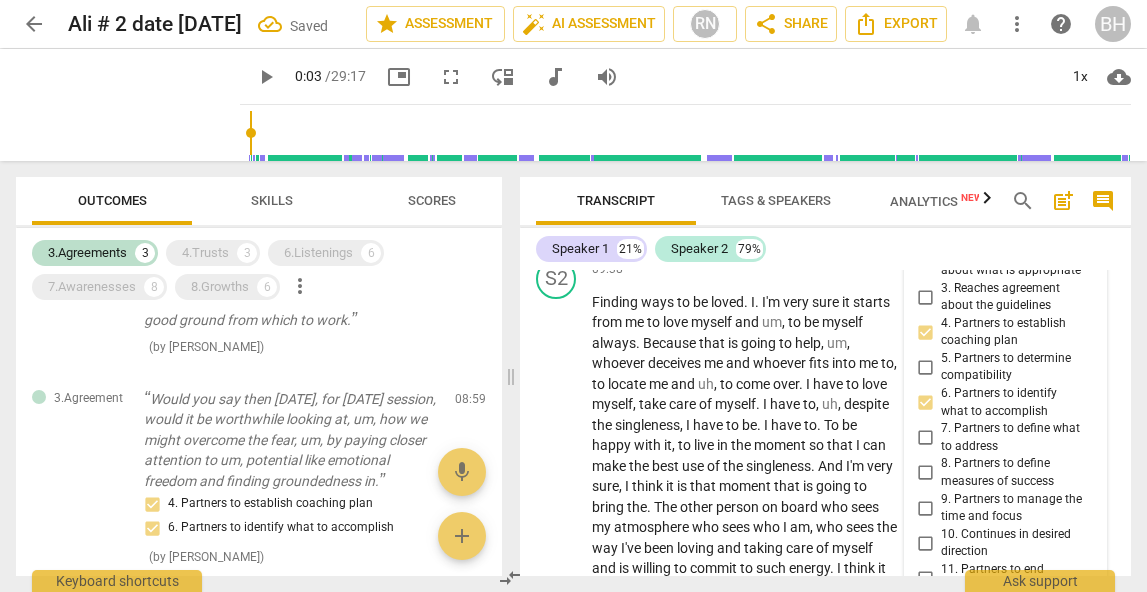 click on "6. Partners to identify what to accomplish" at bounding box center (925, 403) 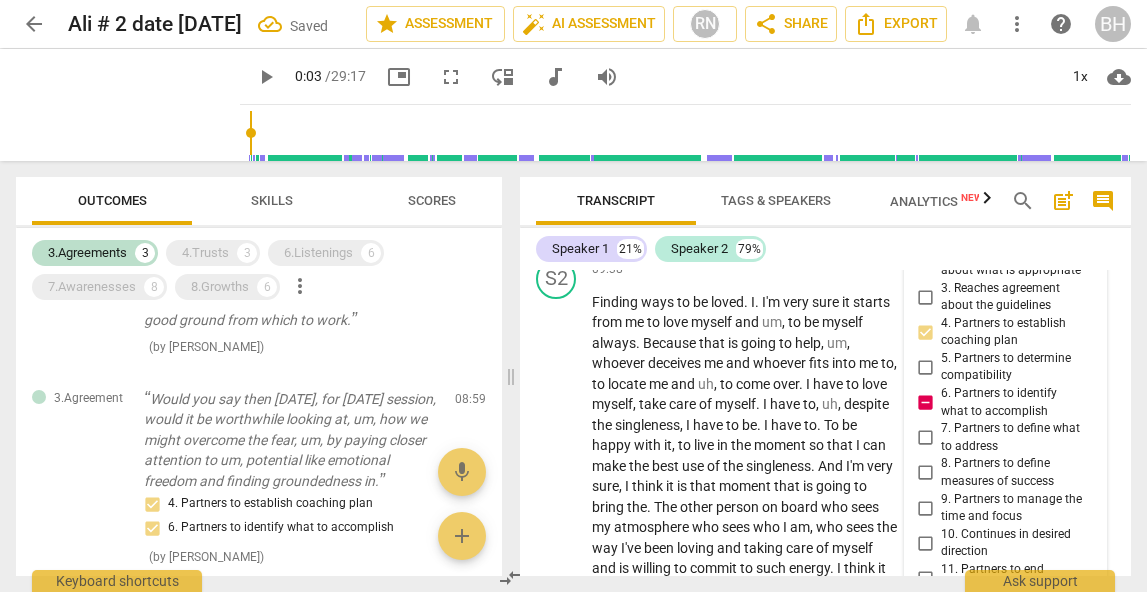 click on "7. Partners to define what to address" at bounding box center (925, 438) 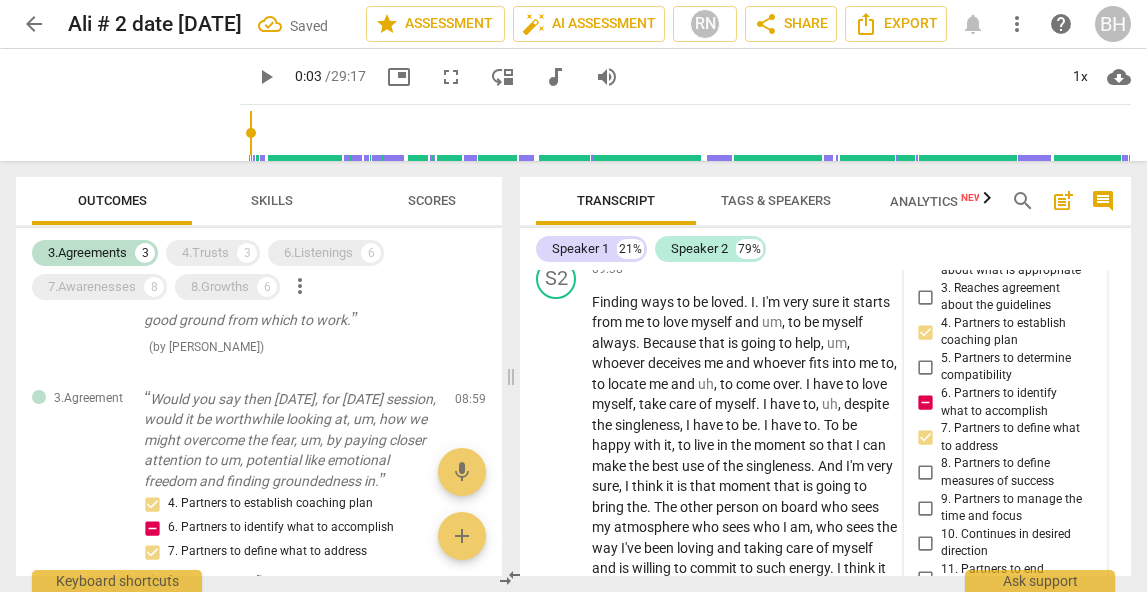 click on "6. Partners to identify what to accomplish" at bounding box center [1013, 402] 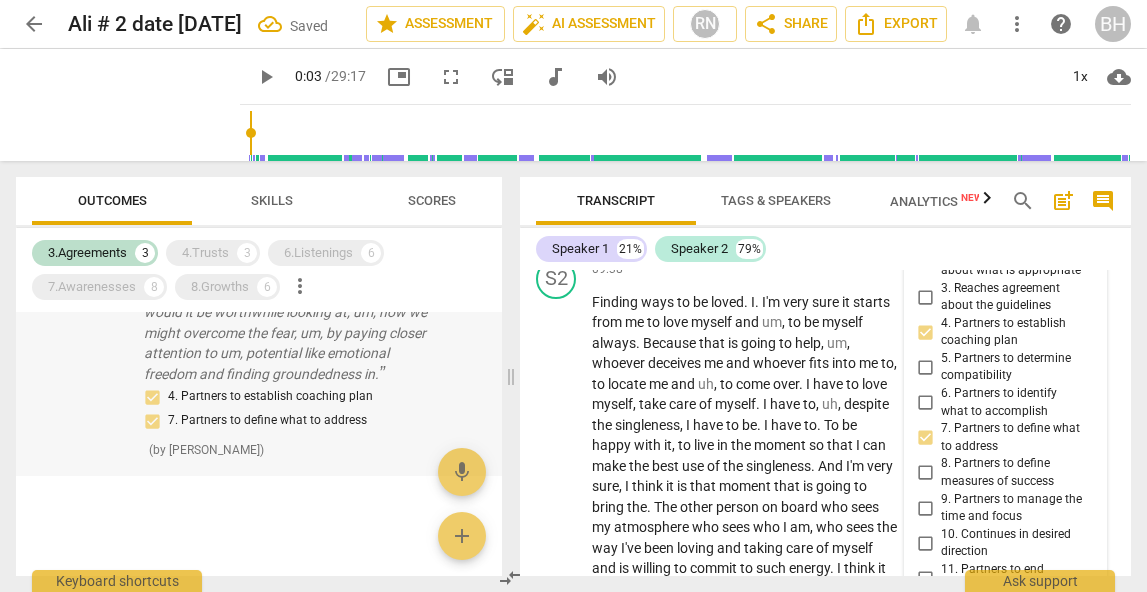 scroll, scrollTop: 245, scrollLeft: 0, axis: vertical 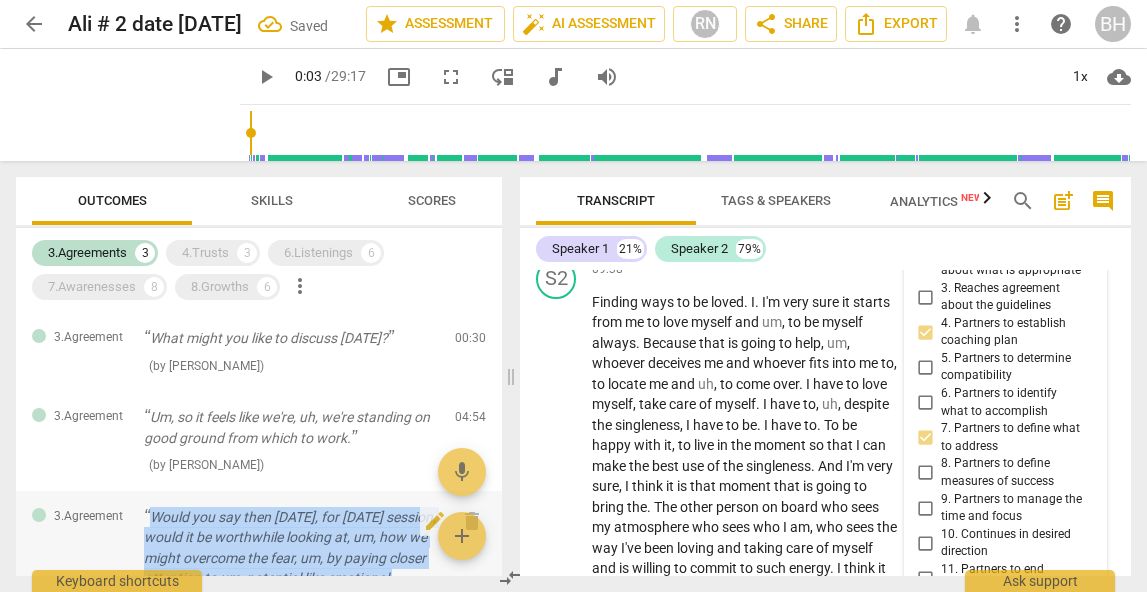 drag, startPoint x: 389, startPoint y: 429, endPoint x: 143, endPoint y: 506, distance: 257.7693 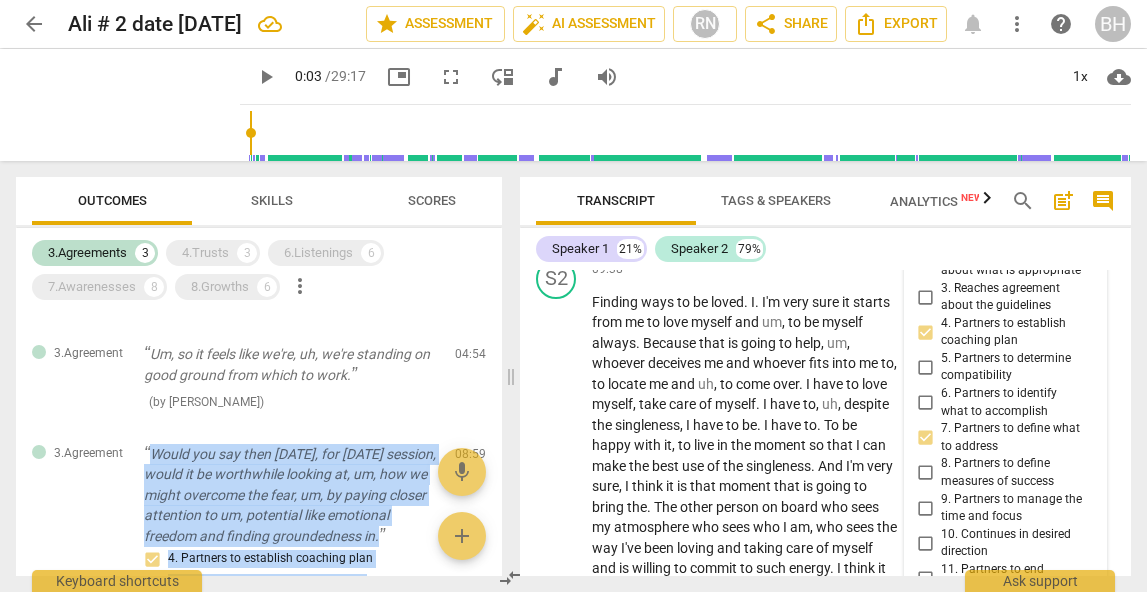 scroll, scrollTop: 52, scrollLeft: 0, axis: vertical 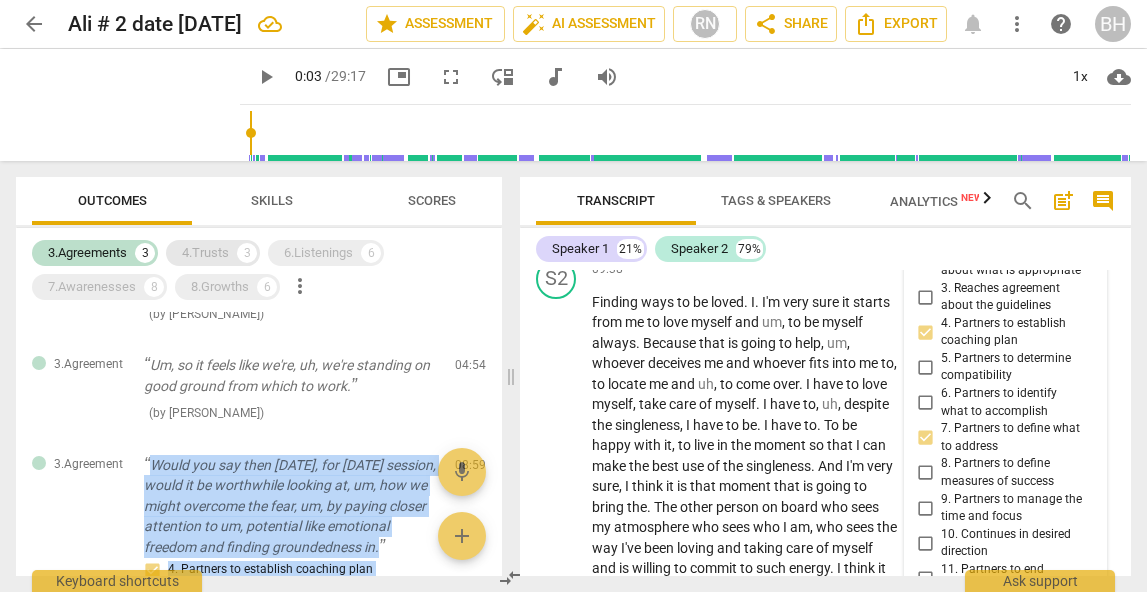 click on "4.Trusts 3" at bounding box center (213, 253) 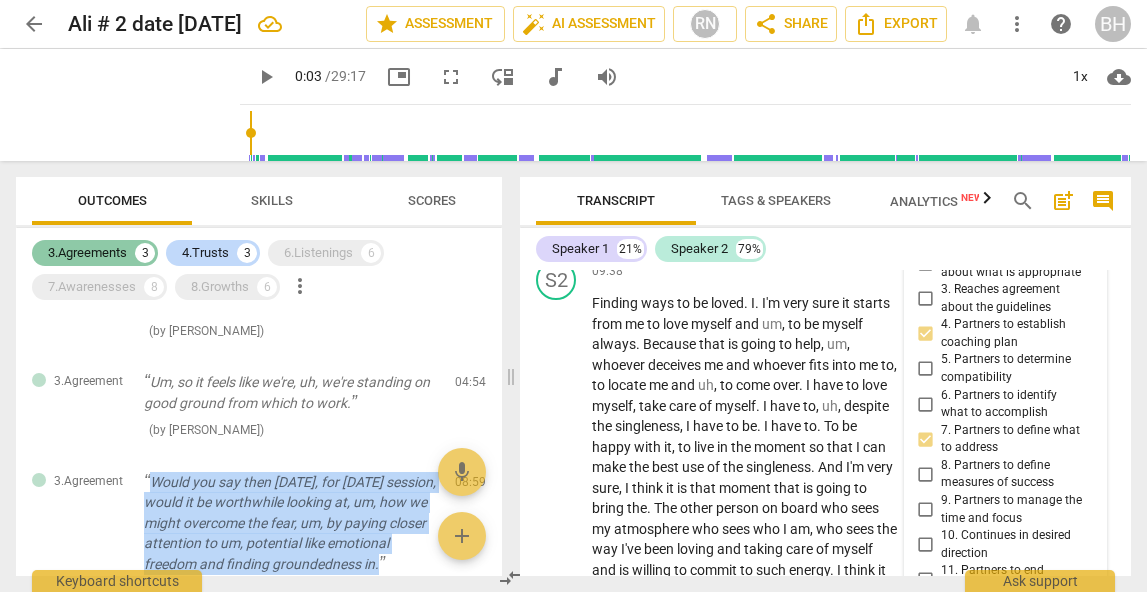 click on "3.Agreements 3" at bounding box center (95, 253) 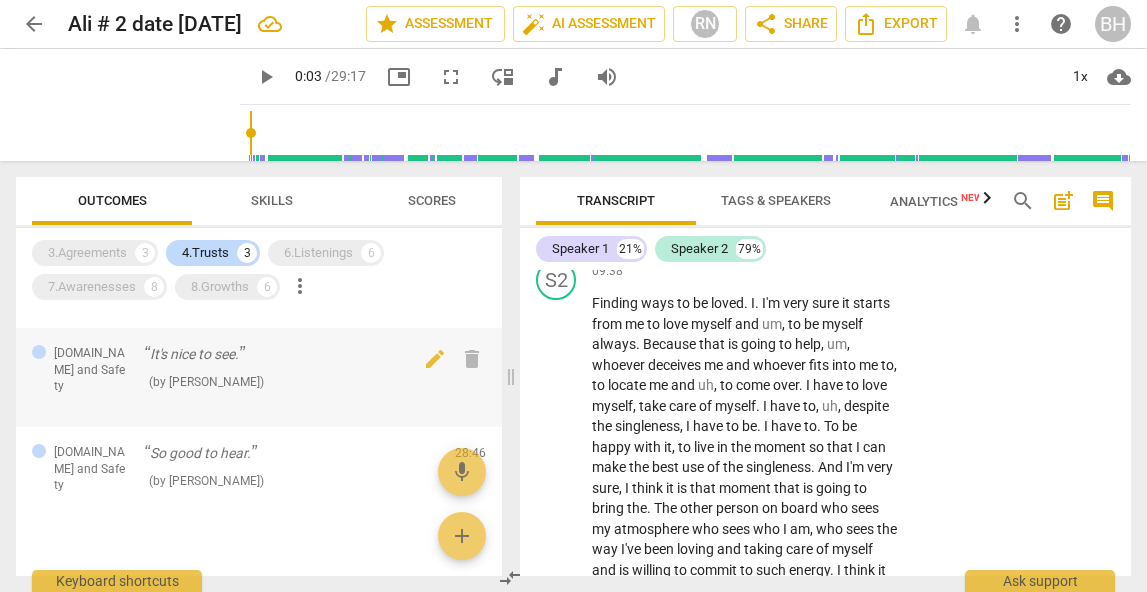 scroll, scrollTop: 0, scrollLeft: 0, axis: both 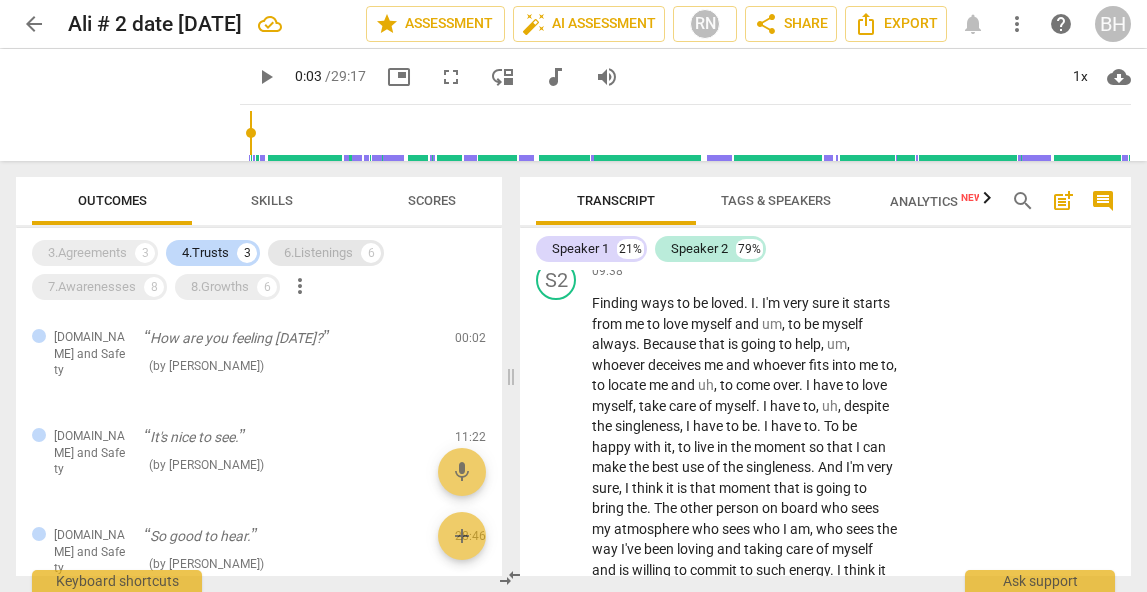 click on "6.Listenings" at bounding box center (318, 253) 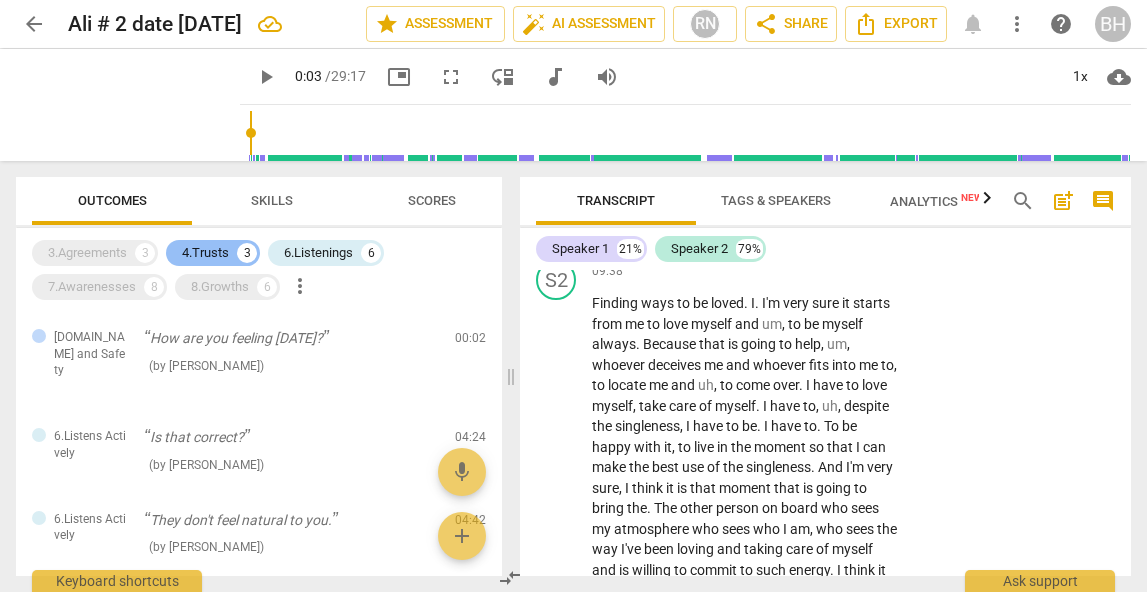 click on "4.Trusts" at bounding box center [205, 253] 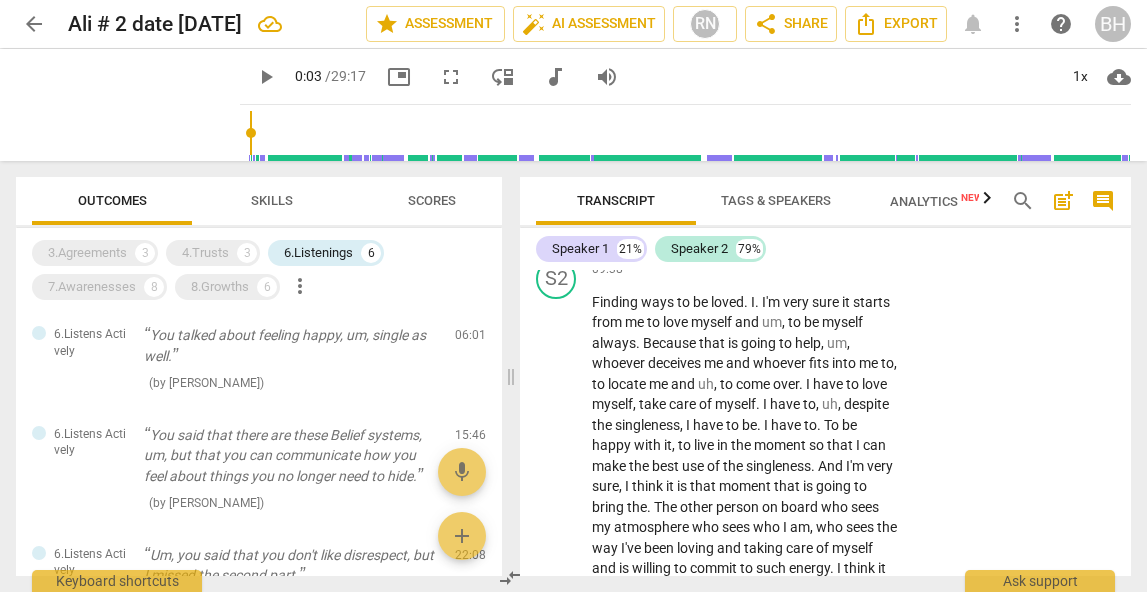 scroll, scrollTop: 166, scrollLeft: 0, axis: vertical 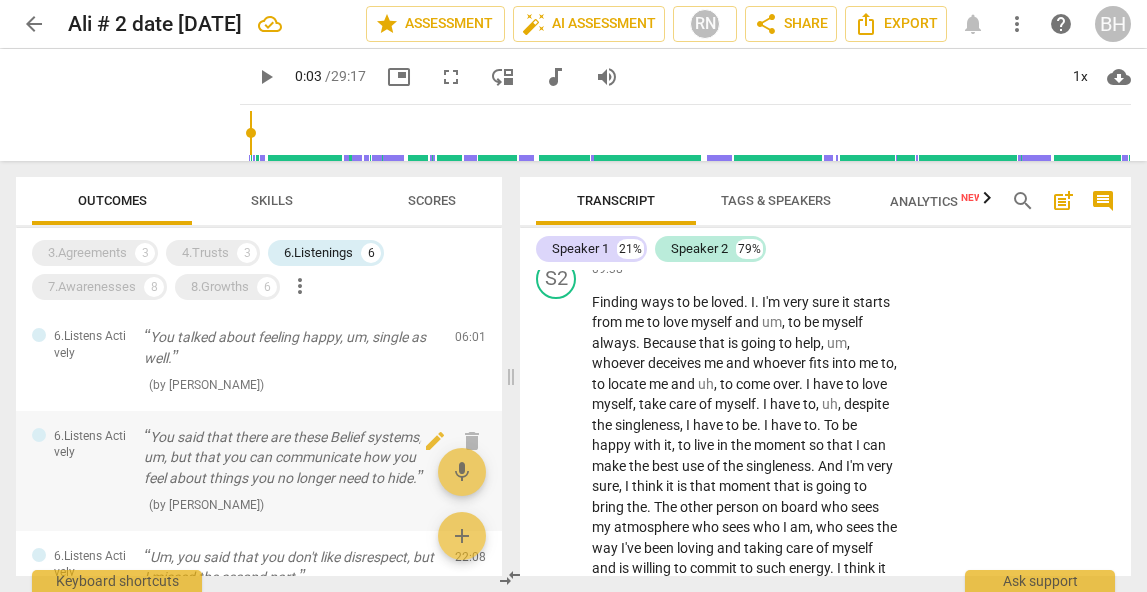 click on "You said that there are these Belief systems, um, but that you can communicate how you feel about things you no longer need to hide." at bounding box center (291, 458) 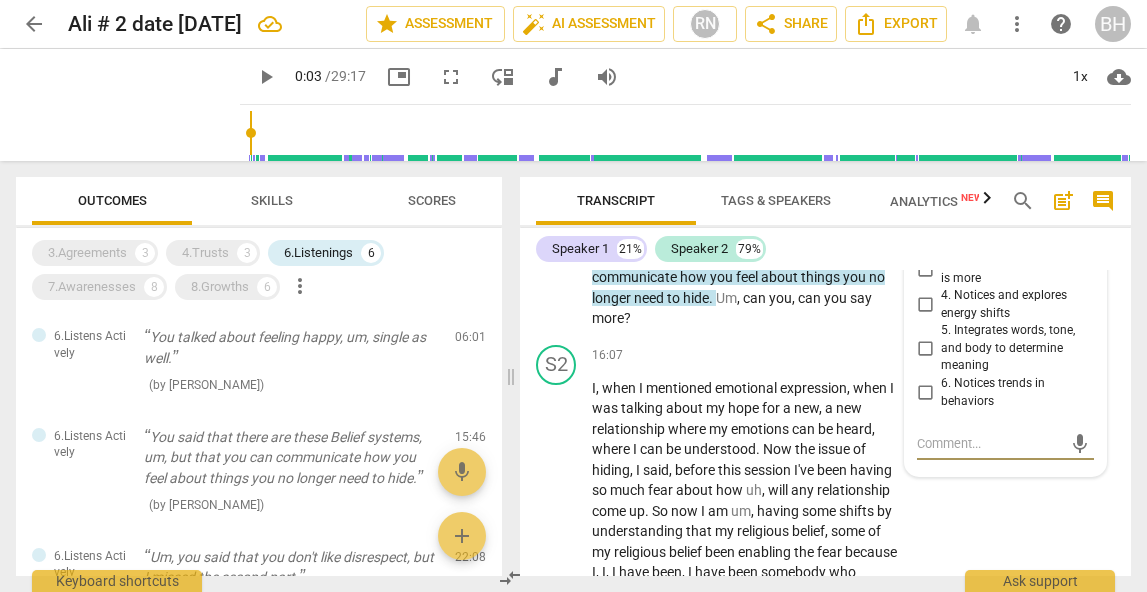 scroll, scrollTop: 4721, scrollLeft: 0, axis: vertical 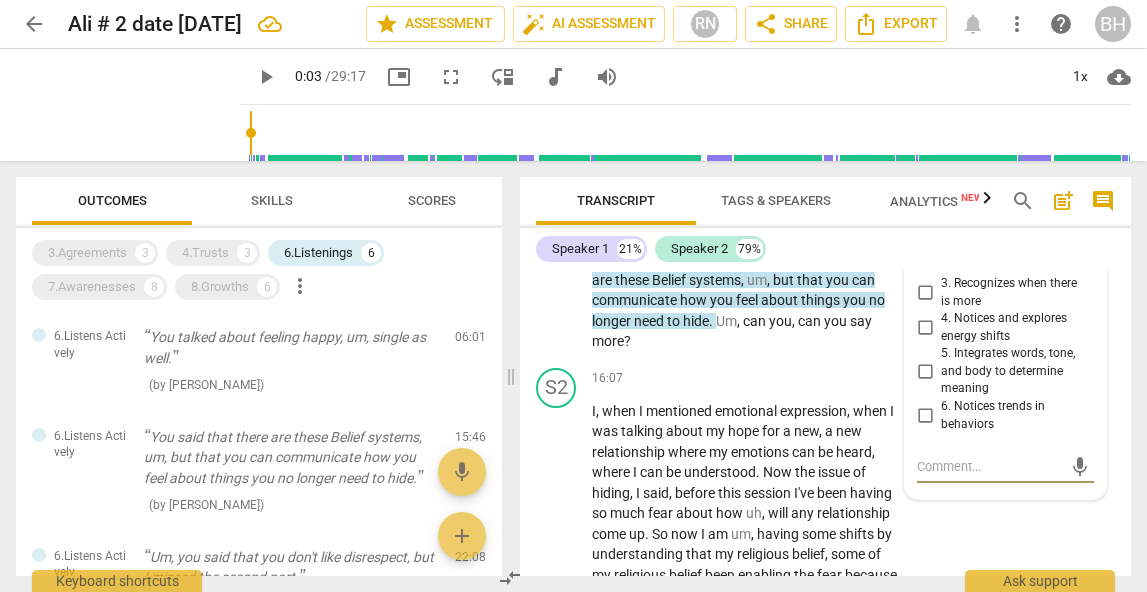 click on "3. Recognizes when there is more" at bounding box center [925, 293] 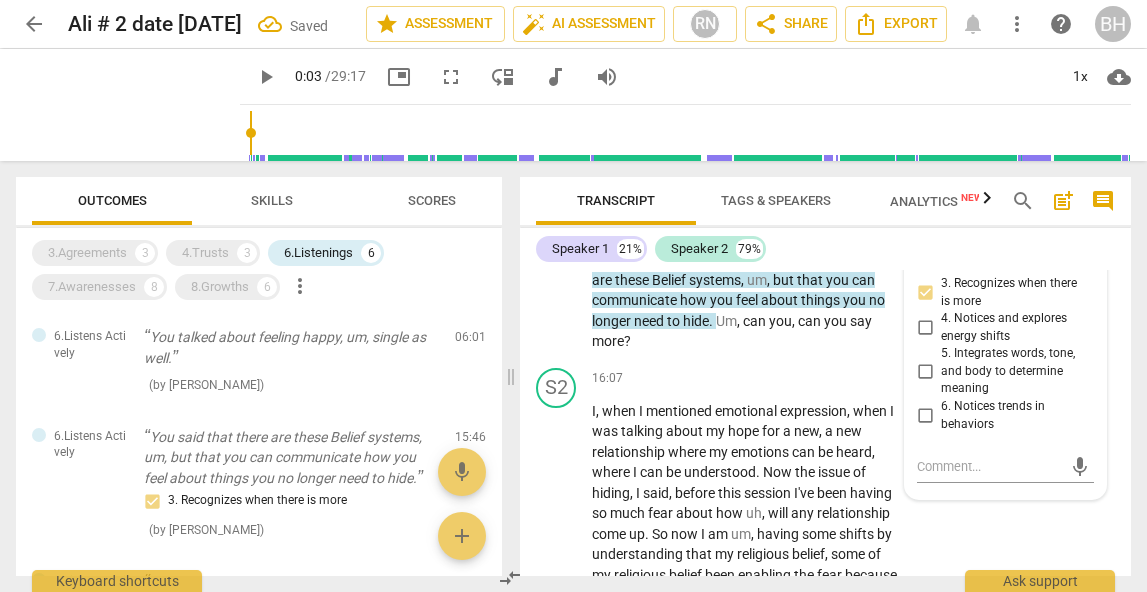 click on "1. Considers client context to enhance understanding" at bounding box center (925, 233) 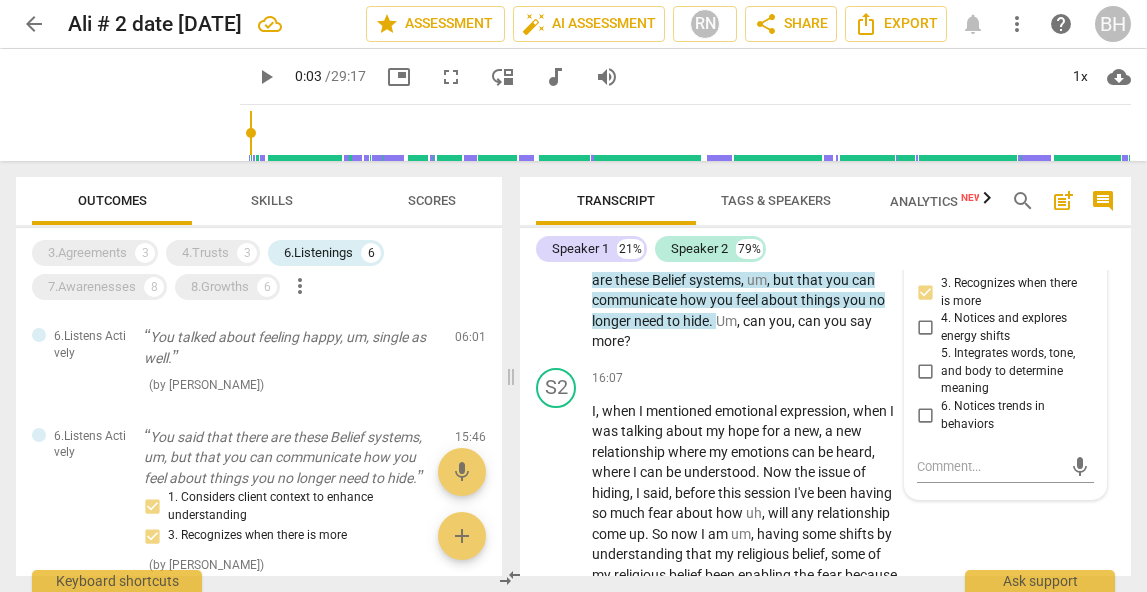 click on "4. Notices and explores energy shifts" at bounding box center (925, 328) 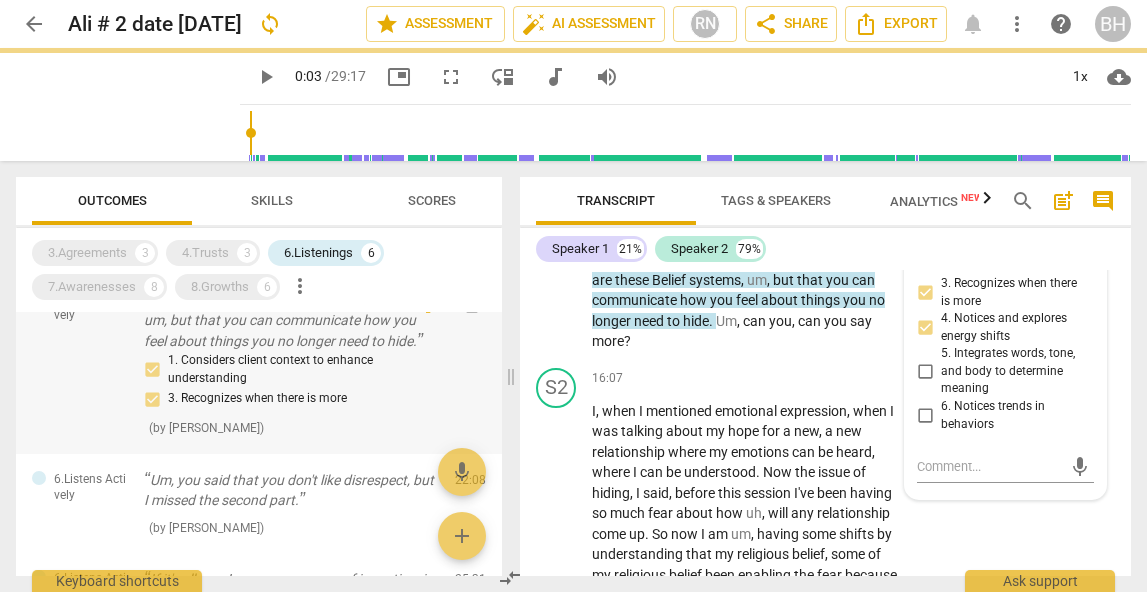 scroll, scrollTop: 305, scrollLeft: 0, axis: vertical 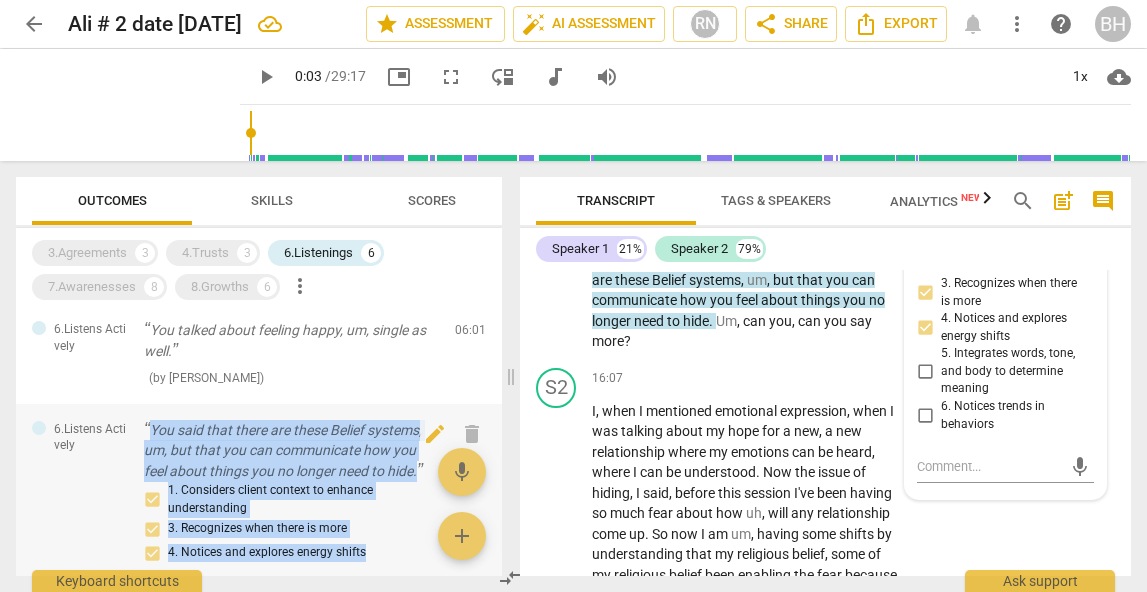 drag, startPoint x: 388, startPoint y: 424, endPoint x: 143, endPoint y: 417, distance: 245.09998 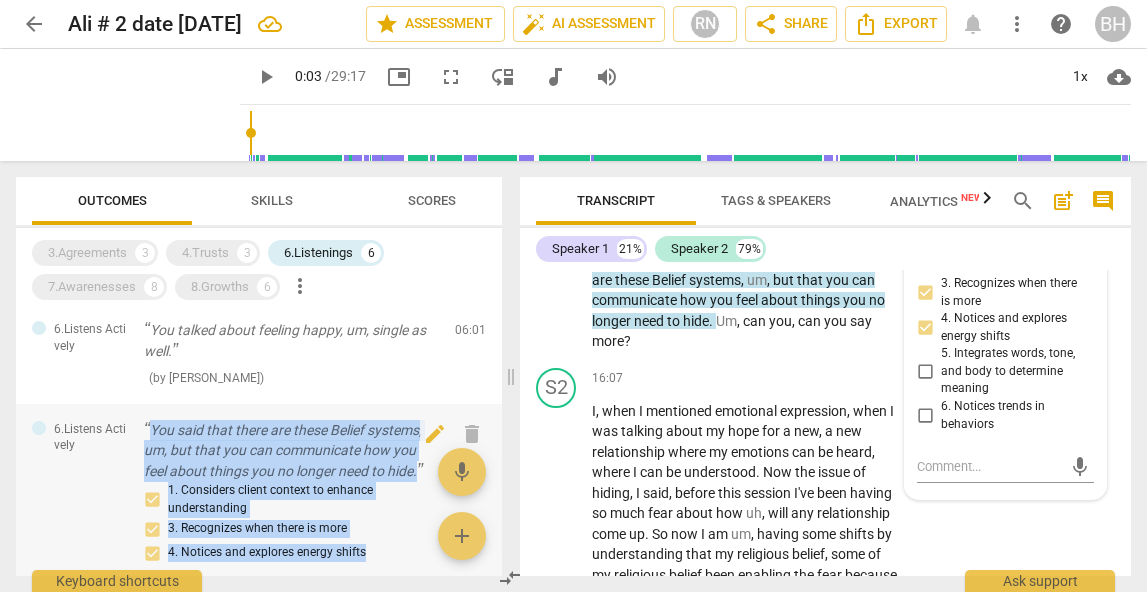 click on "6.Listens Actively You said that there are these Belief systems, um, but that you can communicate how you feel about things you no longer need to hide. 1. Considers client context to enhance understanding 3. Recognizes when there is more 4. Notices and explores energy shifts ( by RaeNotes ) 15:46 edit delete" at bounding box center (259, 506) 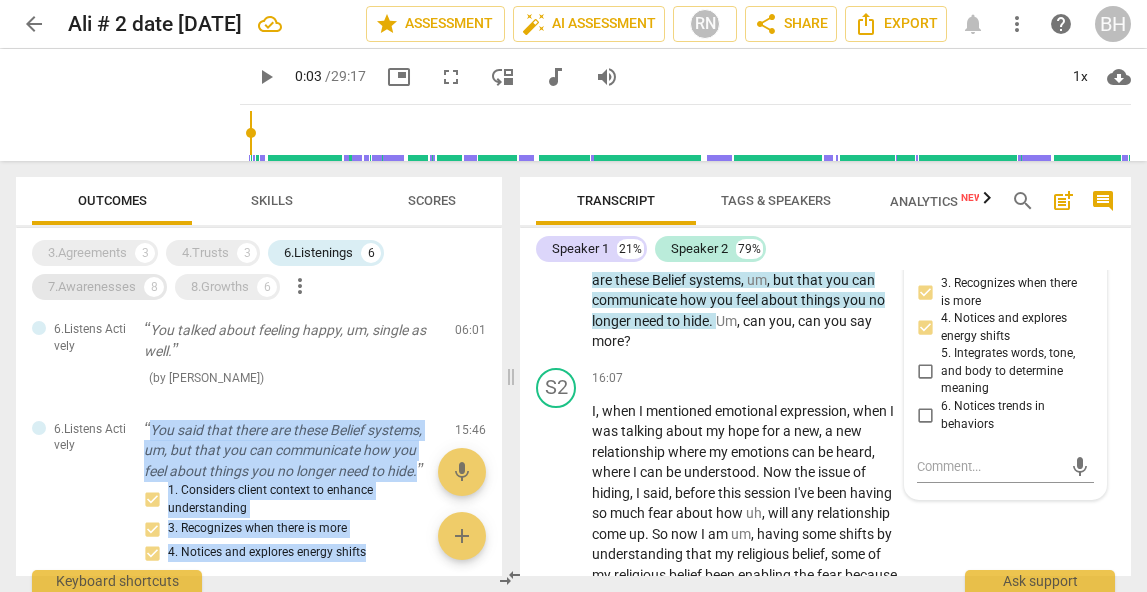 click on "8" at bounding box center (154, 287) 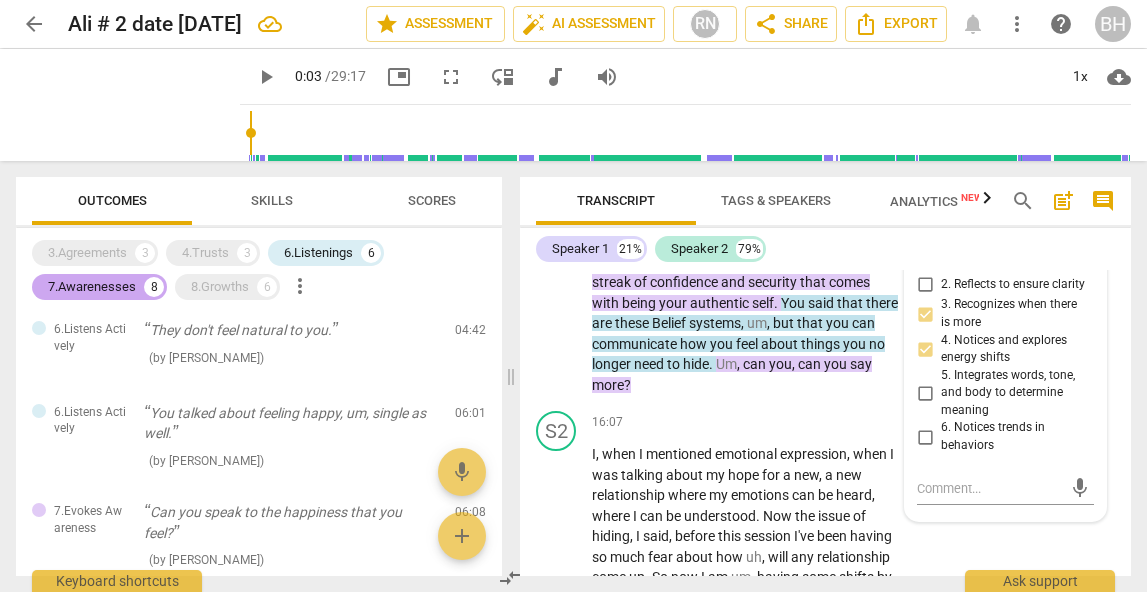 scroll, scrollTop: 256, scrollLeft: 0, axis: vertical 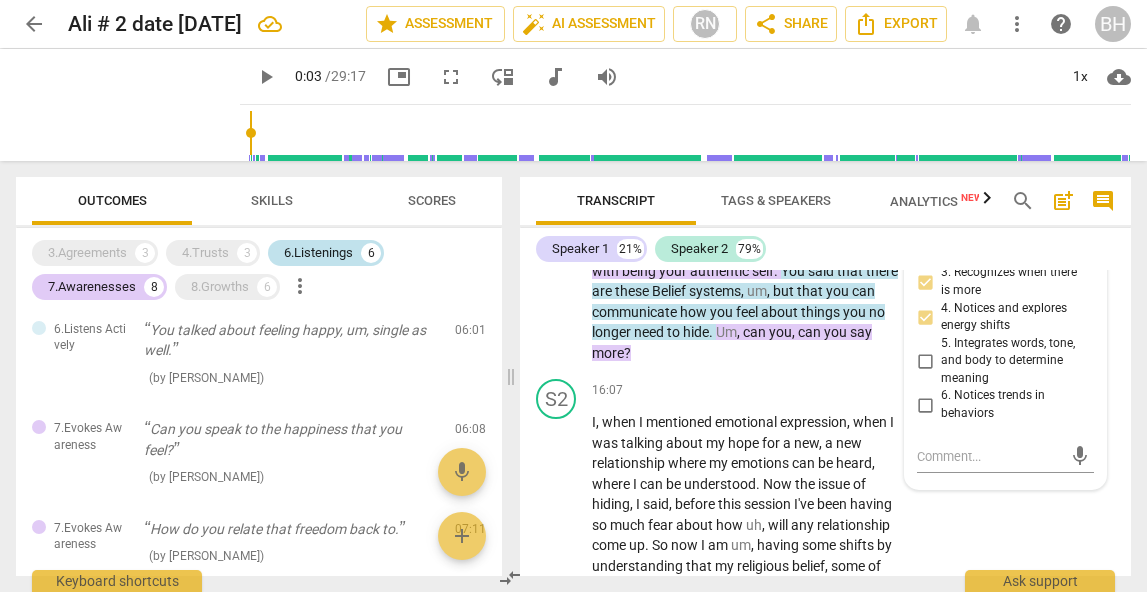 click on "6.Listenings" at bounding box center [318, 253] 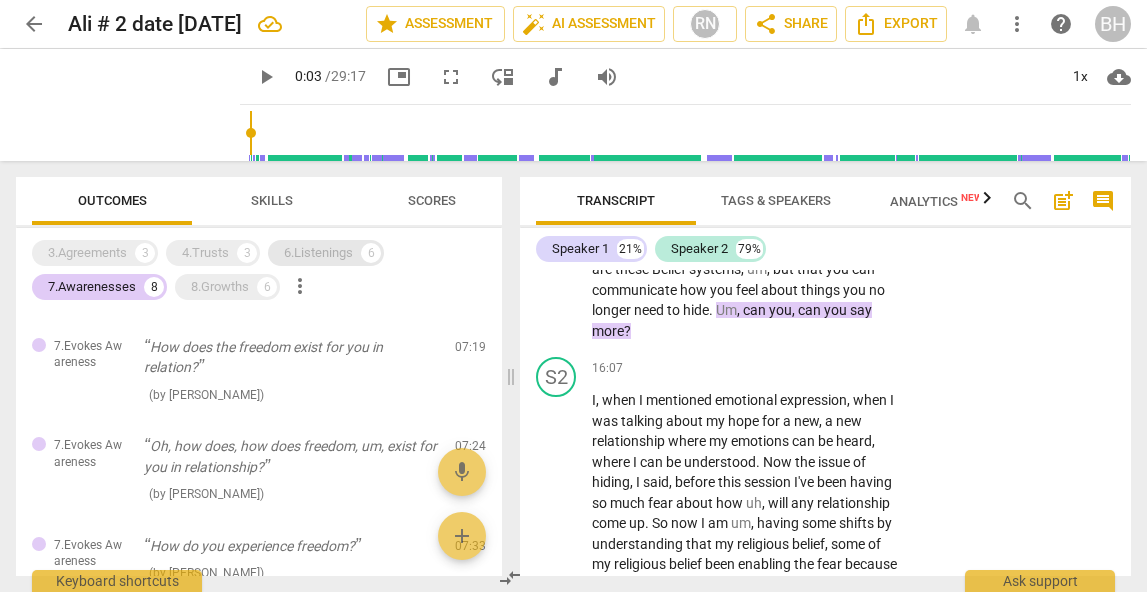 scroll, scrollTop: 0, scrollLeft: 0, axis: both 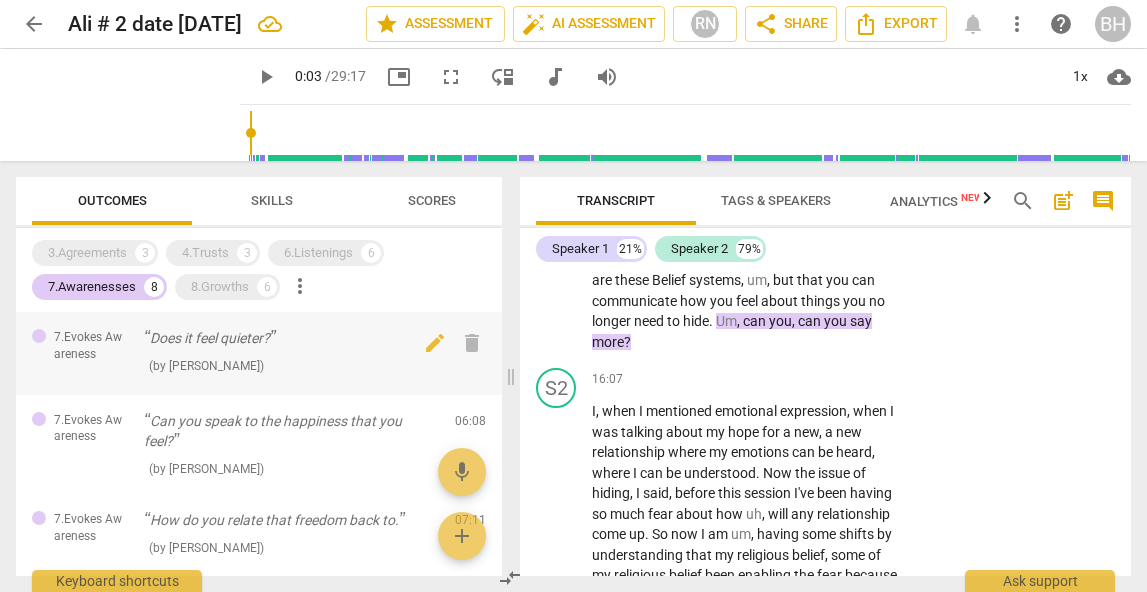 click on "Does it feel quieter?" at bounding box center (291, 338) 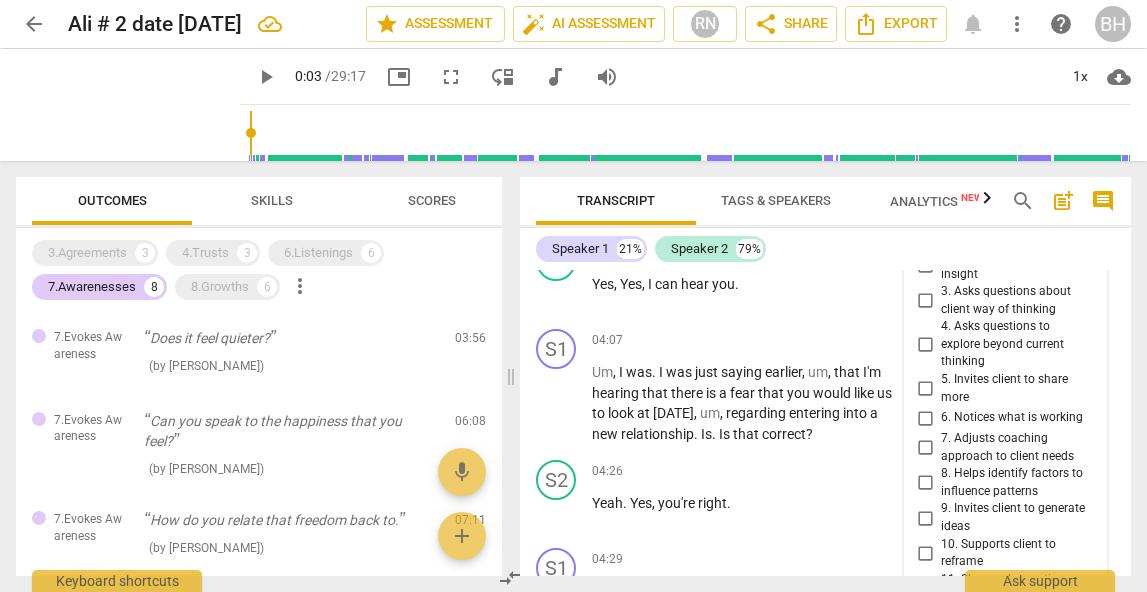 scroll, scrollTop: 1492, scrollLeft: 0, axis: vertical 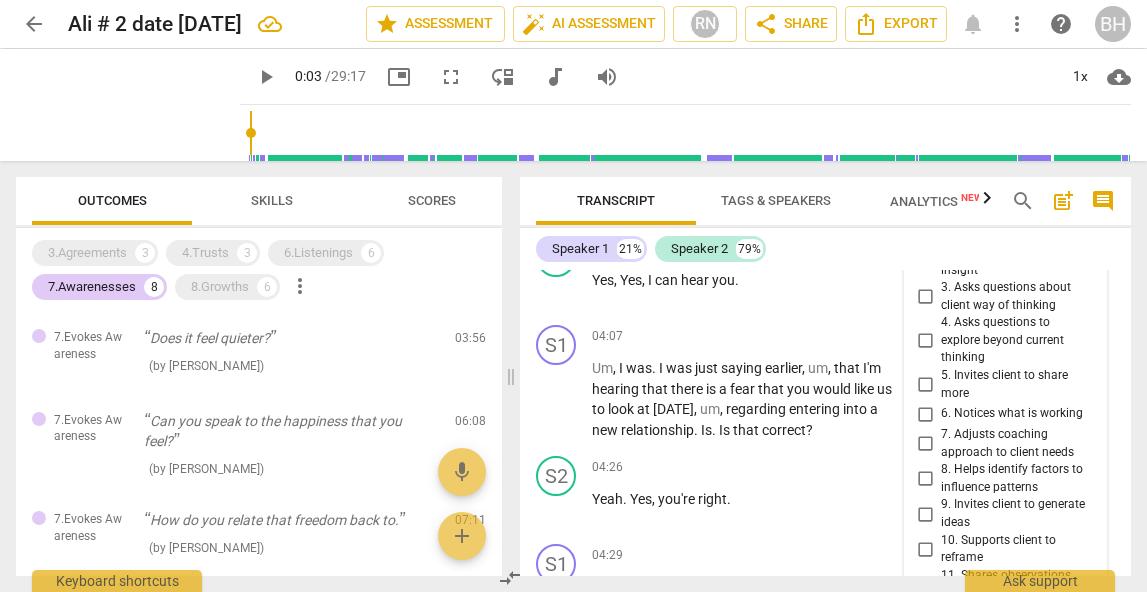 click on "8. Helps identify factors to influence patterns" at bounding box center (925, 479) 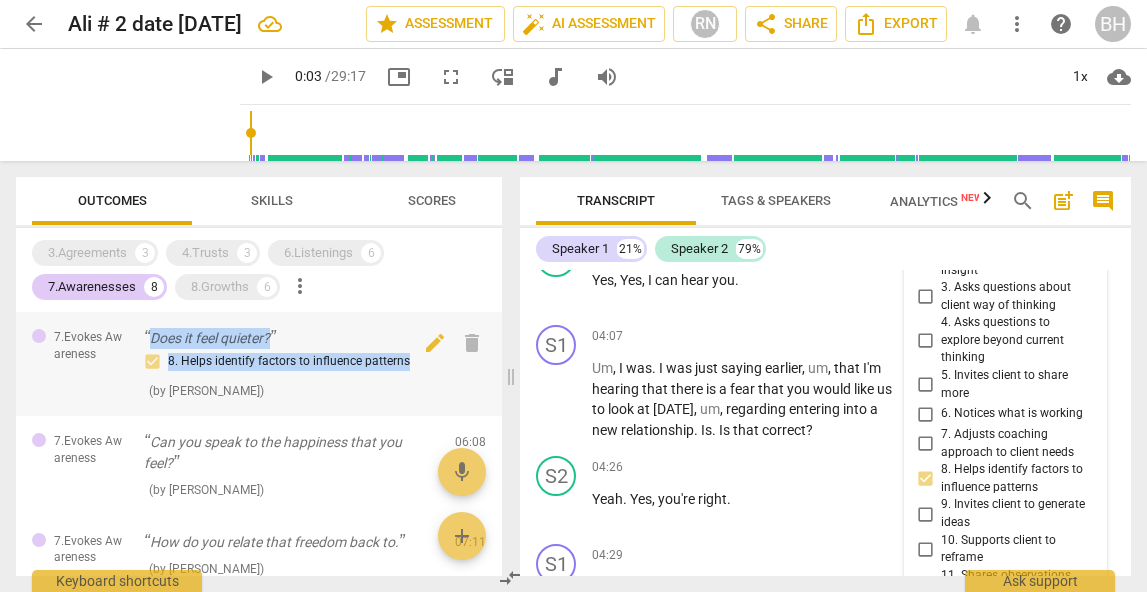 drag, startPoint x: 421, startPoint y: 368, endPoint x: 142, endPoint y: 341, distance: 280.3034 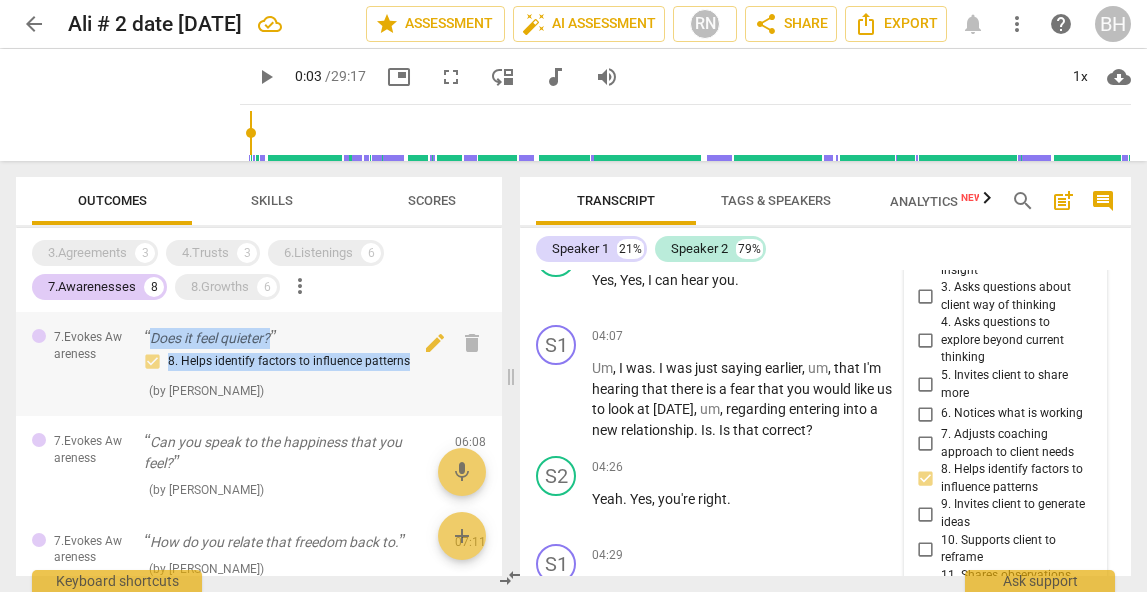click on "7.Evokes Awareness Does it feel quieter? 8. Helps identify factors to influence patterns ( by RaeNotes ) 03:56 edit delete" at bounding box center (259, 364) 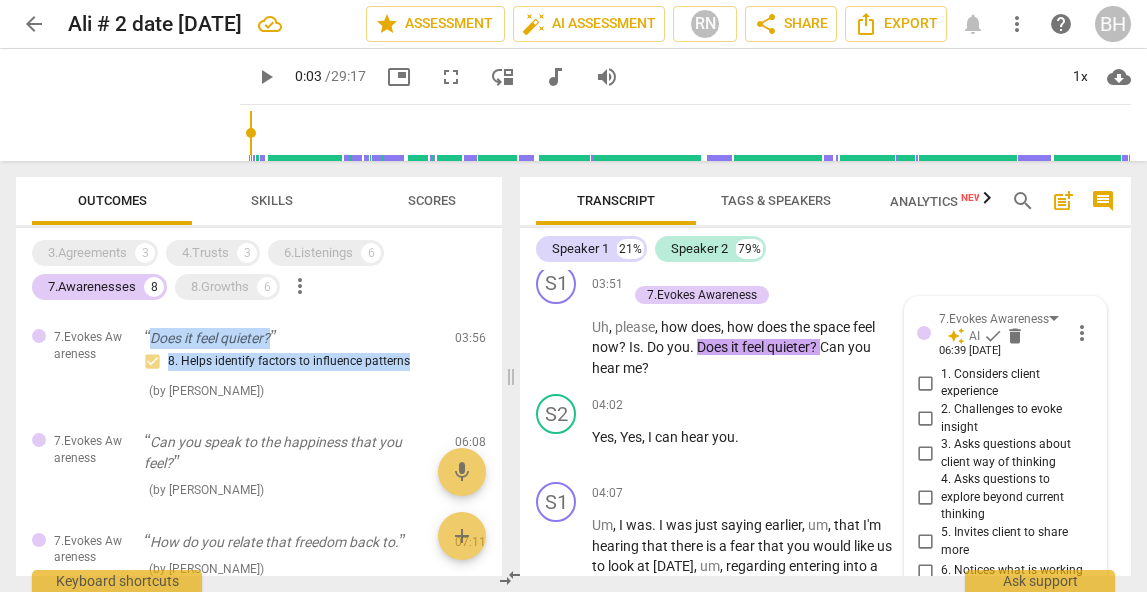 scroll, scrollTop: 1314, scrollLeft: 0, axis: vertical 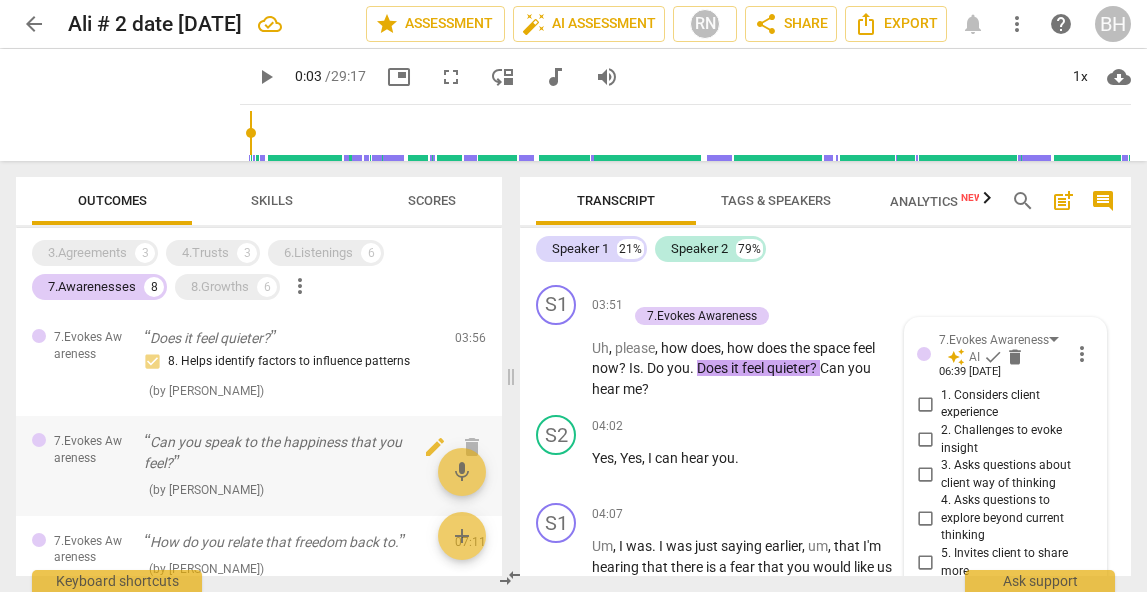 click on "Can you speak to the happiness that you feel?" at bounding box center [291, 452] 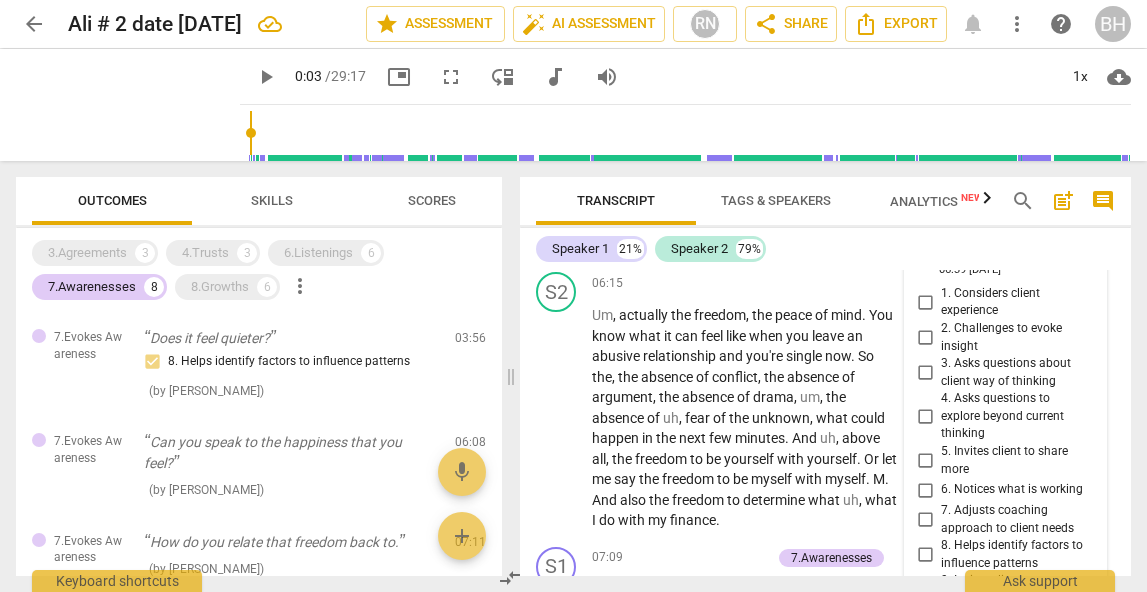scroll, scrollTop: 2410, scrollLeft: 0, axis: vertical 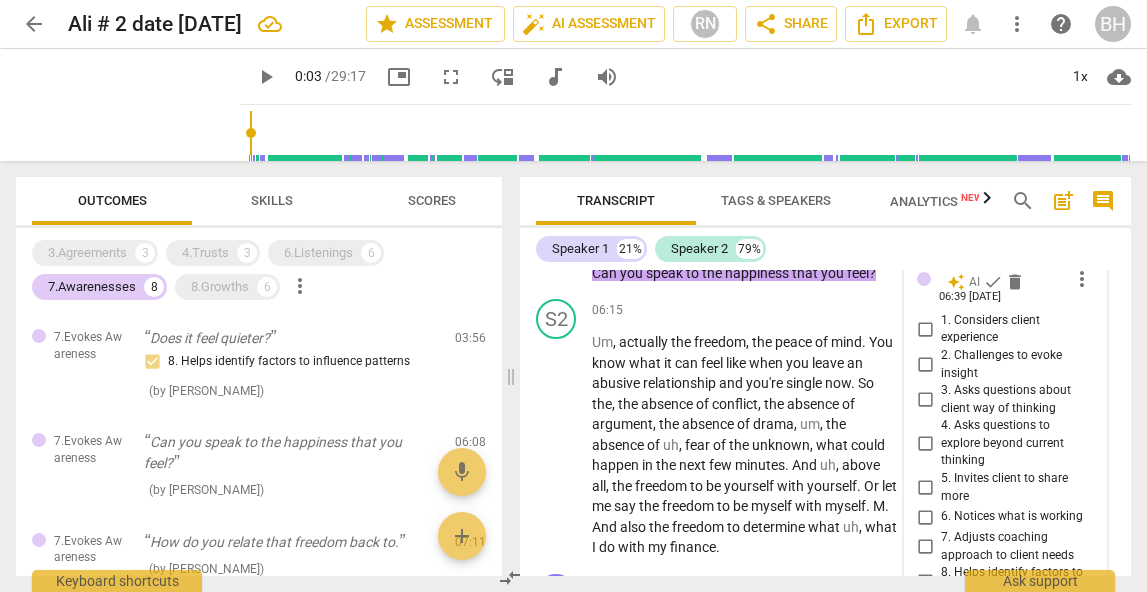 click on "2. Challenges to evoke insight" at bounding box center (925, 365) 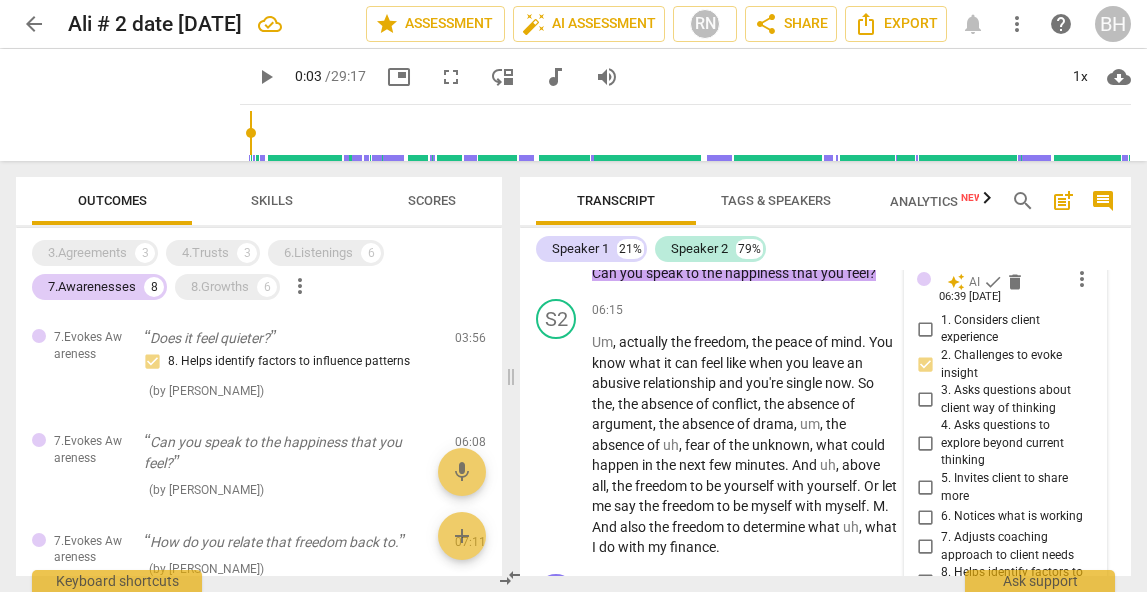 click on "6. Notices what is working" at bounding box center [925, 517] 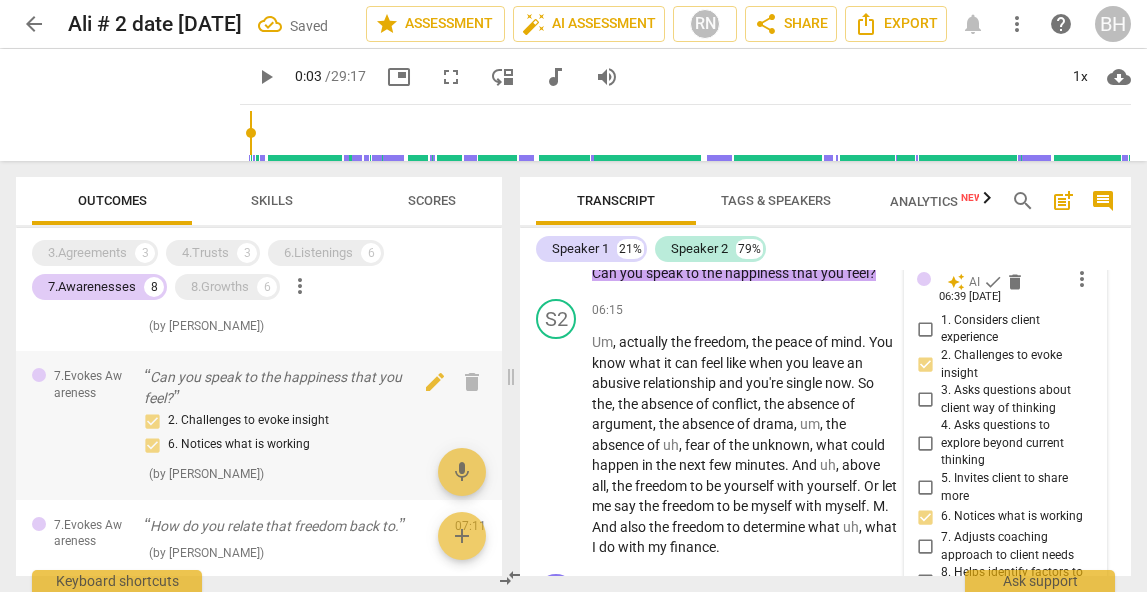 scroll, scrollTop: 104, scrollLeft: 0, axis: vertical 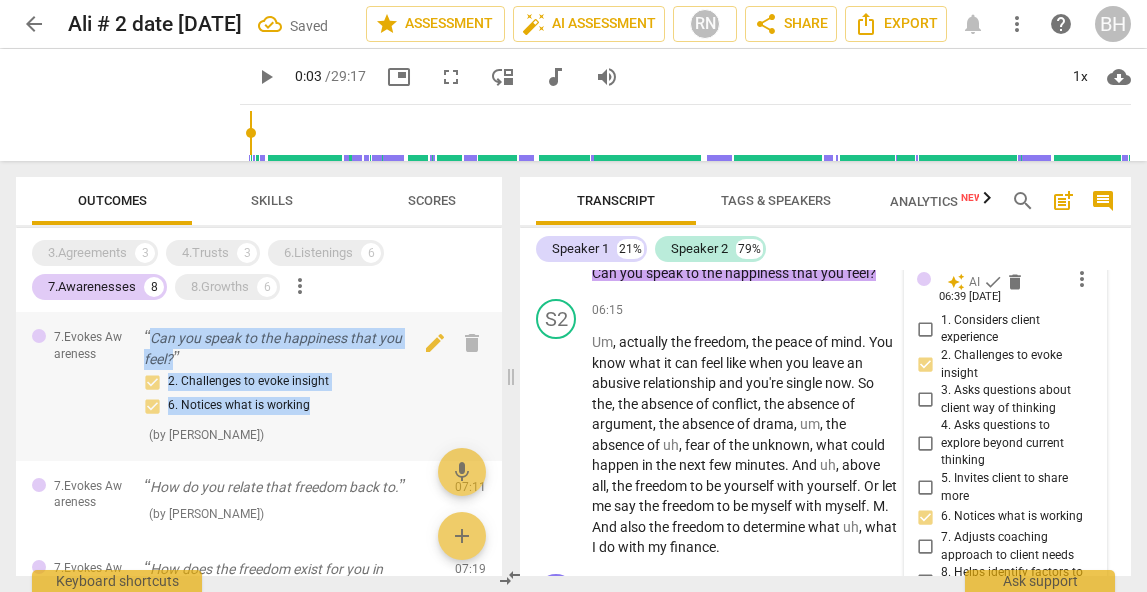 drag, startPoint x: 334, startPoint y: 407, endPoint x: 141, endPoint y: 340, distance: 204.2988 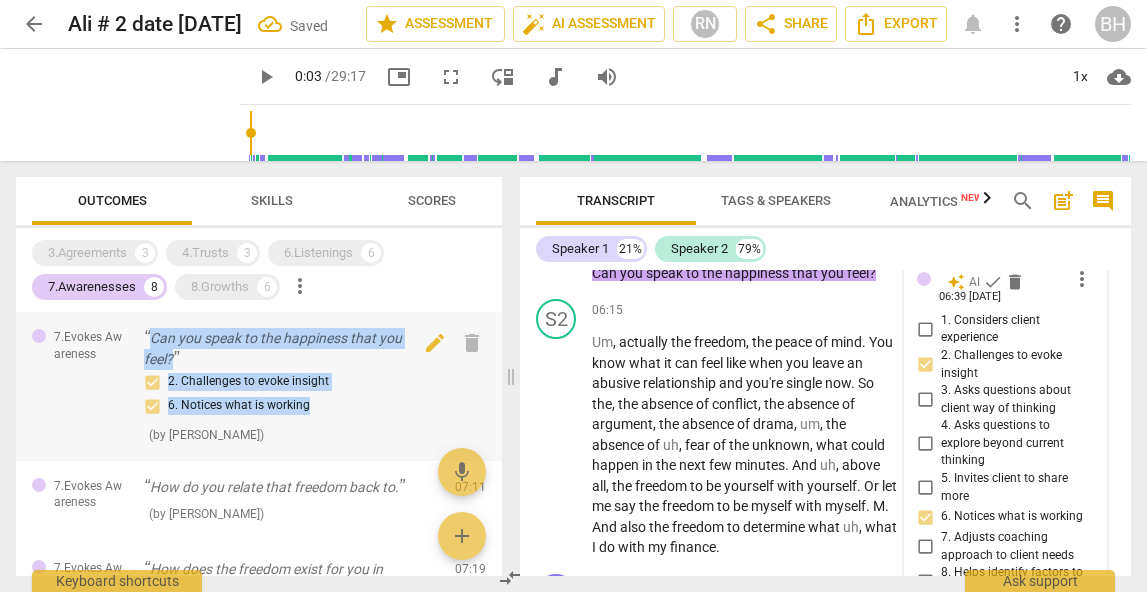 click on "7.Evokes Awareness Can you speak to the happiness that you feel? 2. Challenges to evoke insight 6. Notices what is working ( by RaeNotes ) 06:08 edit delete" at bounding box center [259, 386] 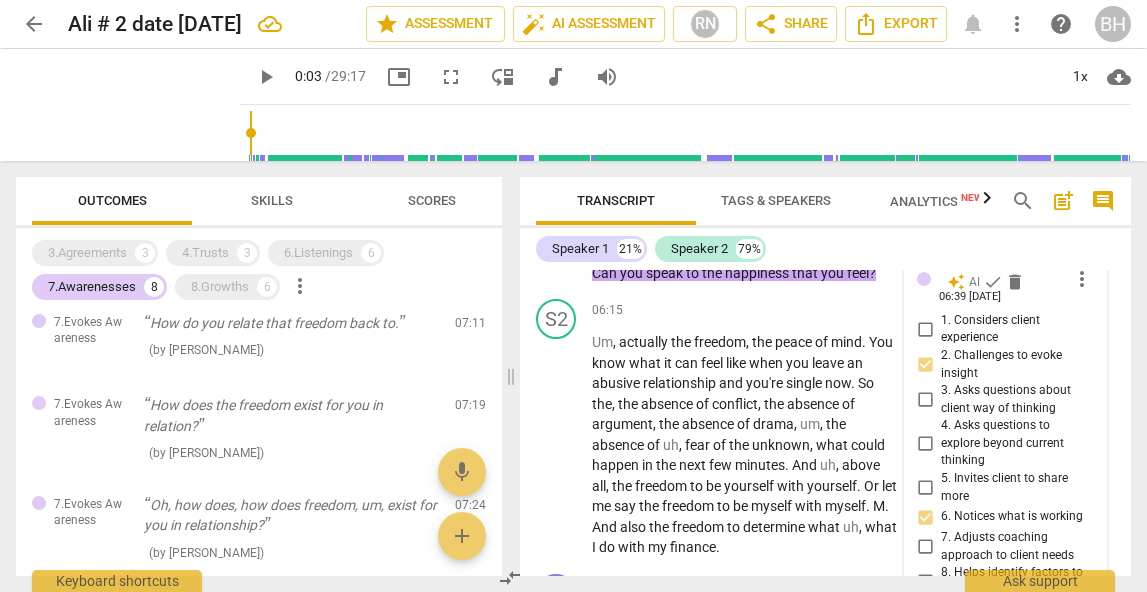 scroll, scrollTop: 233, scrollLeft: 0, axis: vertical 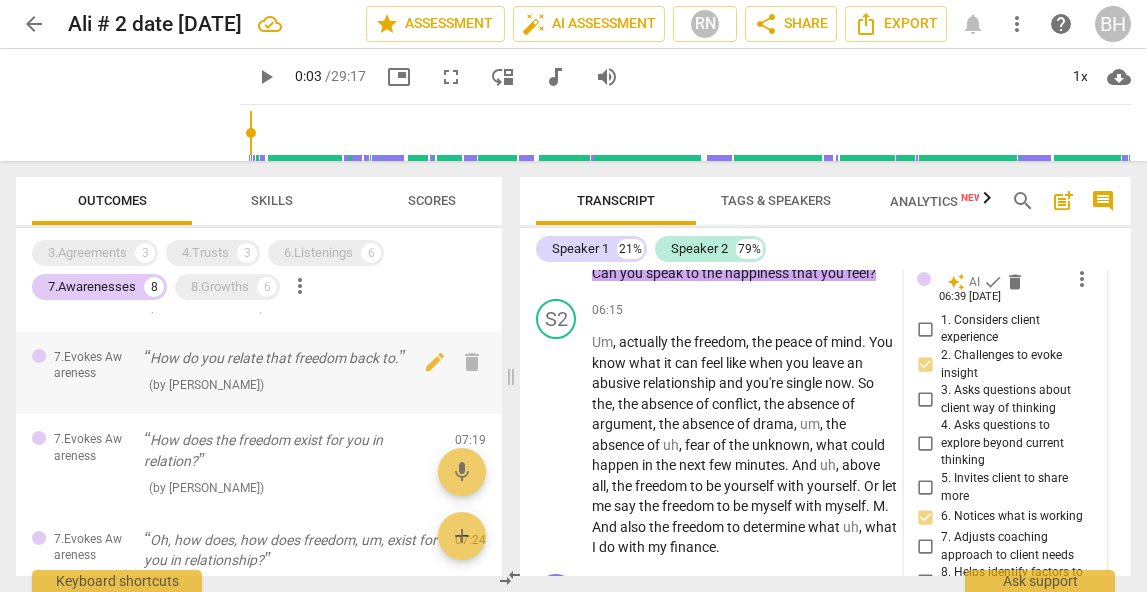 click on "How do you relate that freedom back to." at bounding box center (291, 358) 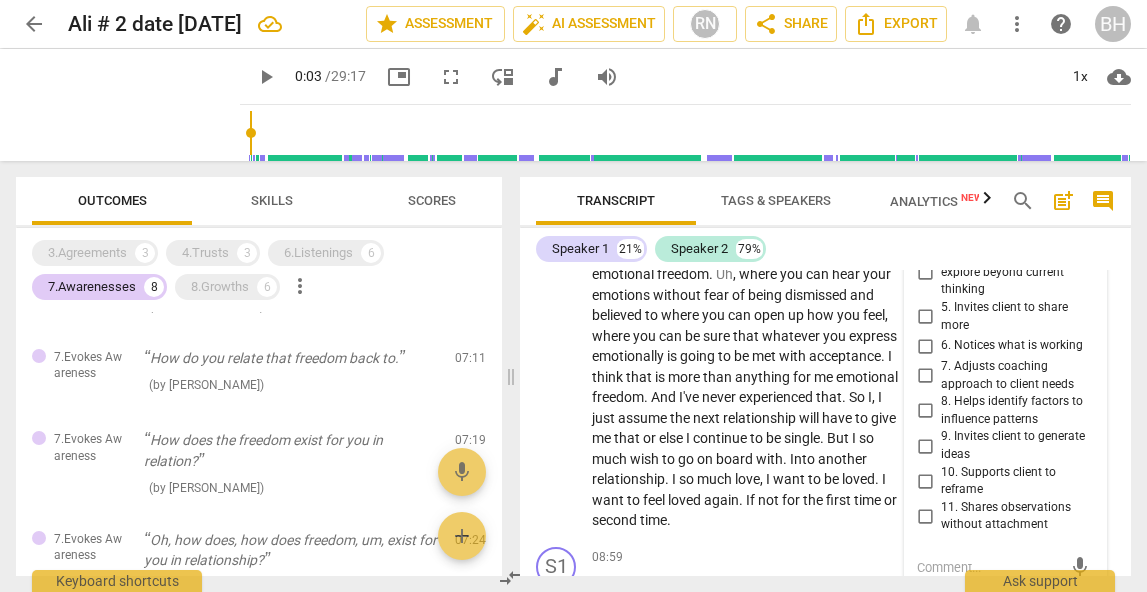 scroll, scrollTop: 2968, scrollLeft: 0, axis: vertical 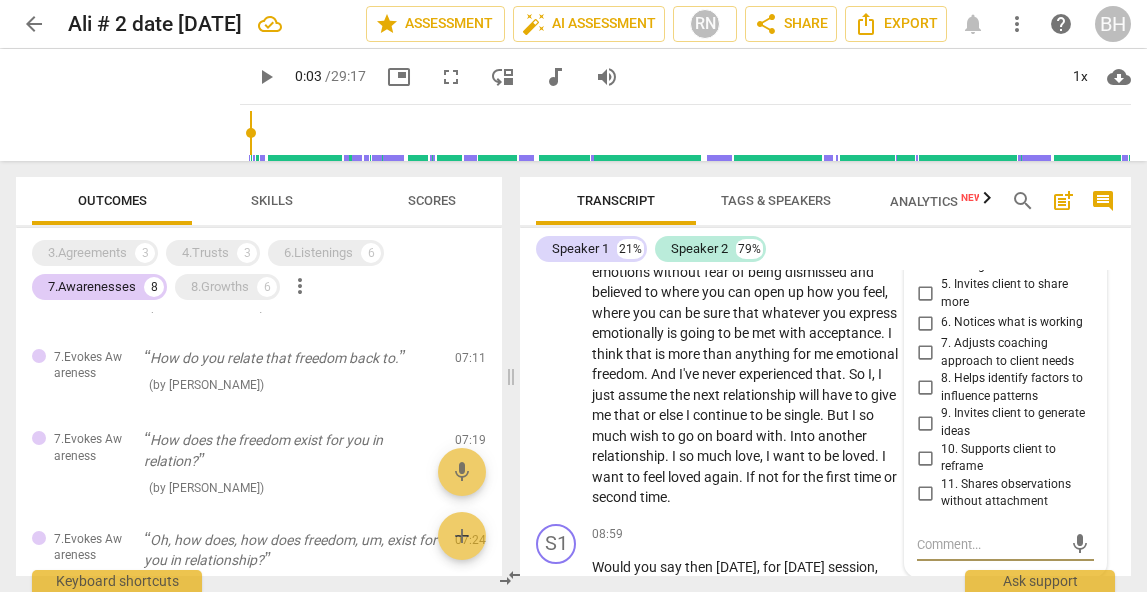 click on "9. Invites client to generate ideas" at bounding box center [925, 423] 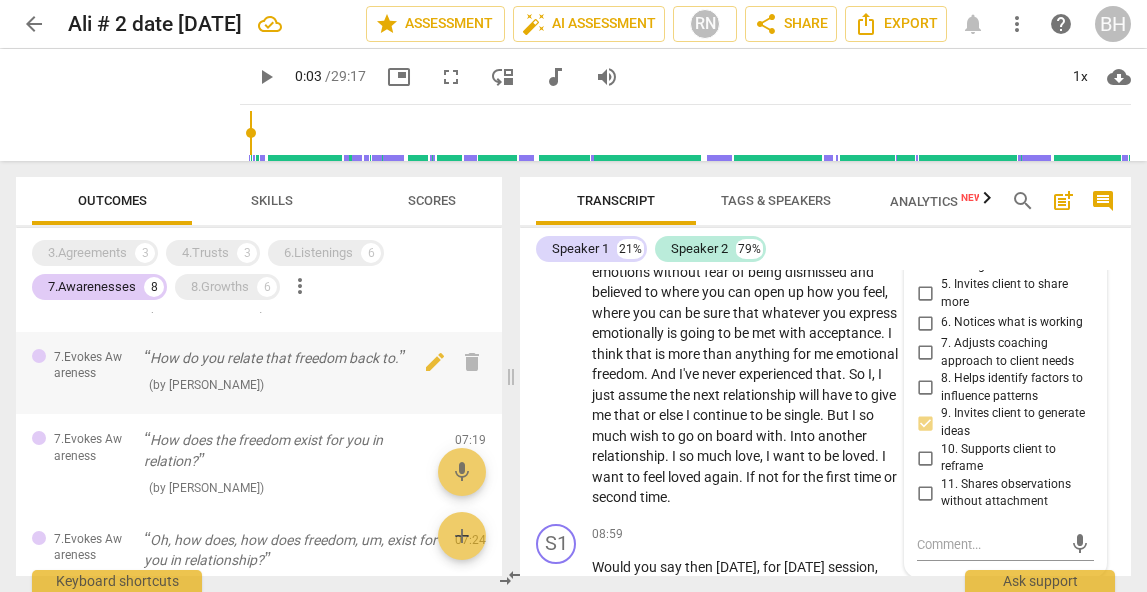 click on "( by RaeNotes )" at bounding box center [291, 384] 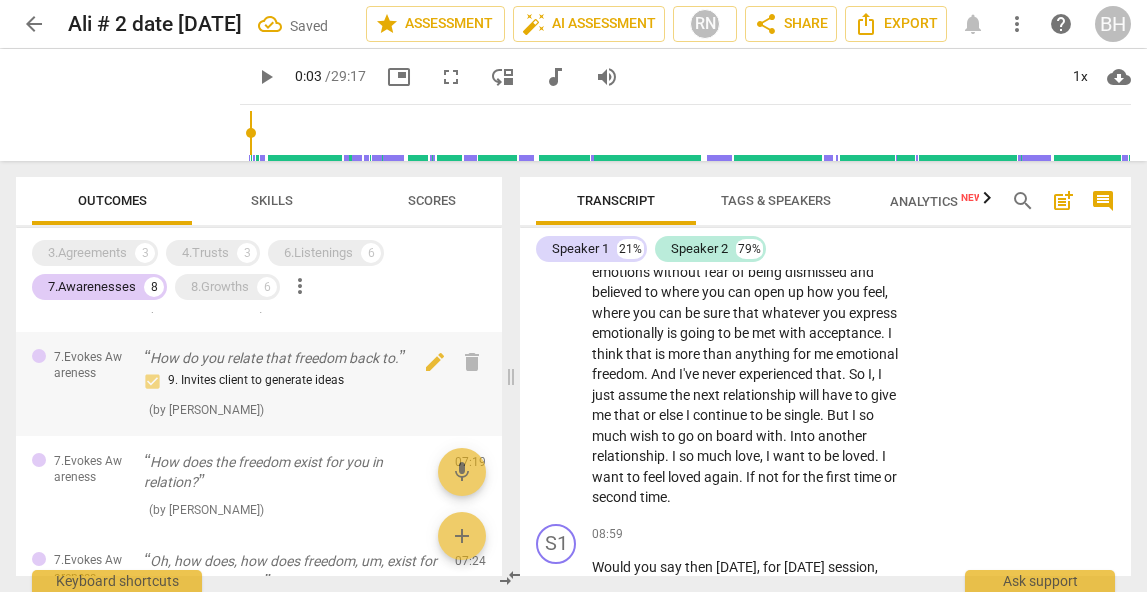 click on "9. Invites client to generate ideas" at bounding box center [291, 381] 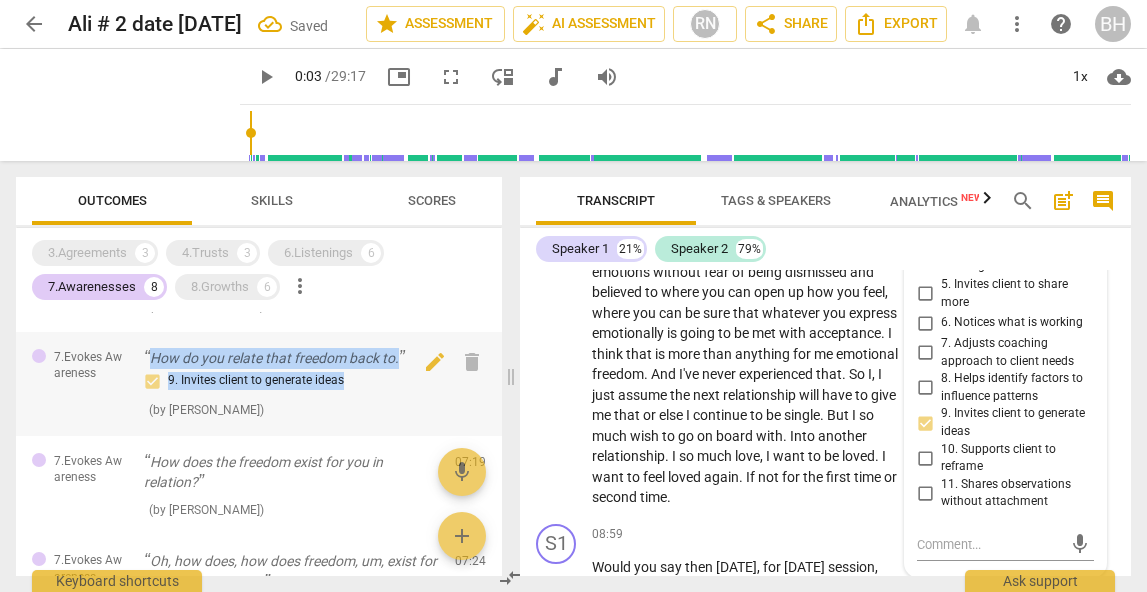 drag, startPoint x: 391, startPoint y: 381, endPoint x: 142, endPoint y: 352, distance: 250.68306 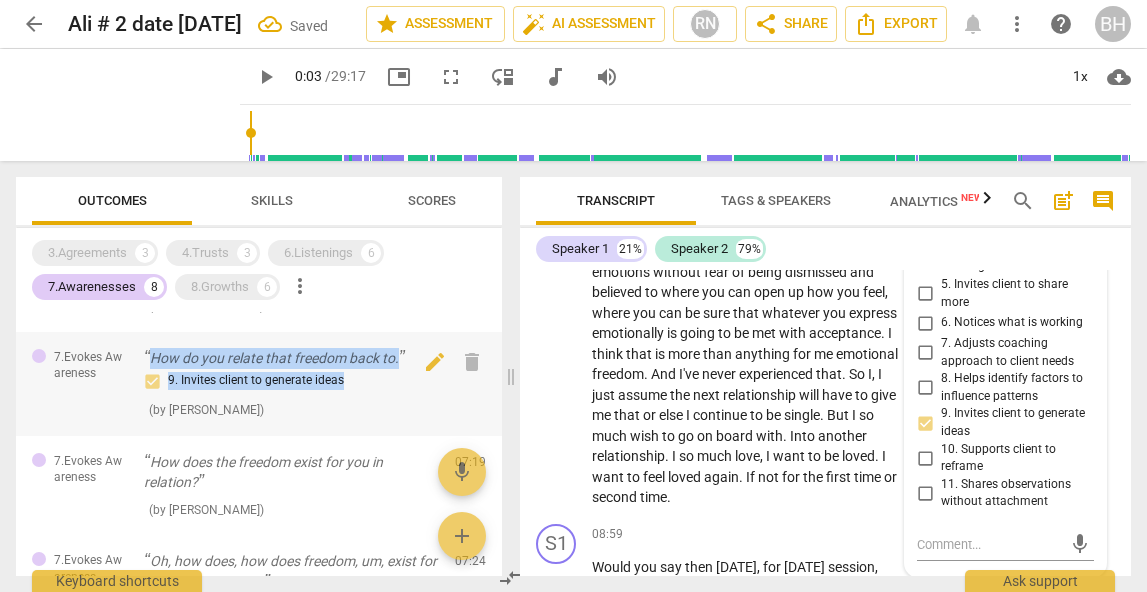 click on "7.Evokes Awareness How do you relate that freedom back to. 9. Invites client to generate ideas ( by RaeNotes ) 07:11 edit delete" at bounding box center (259, 384) 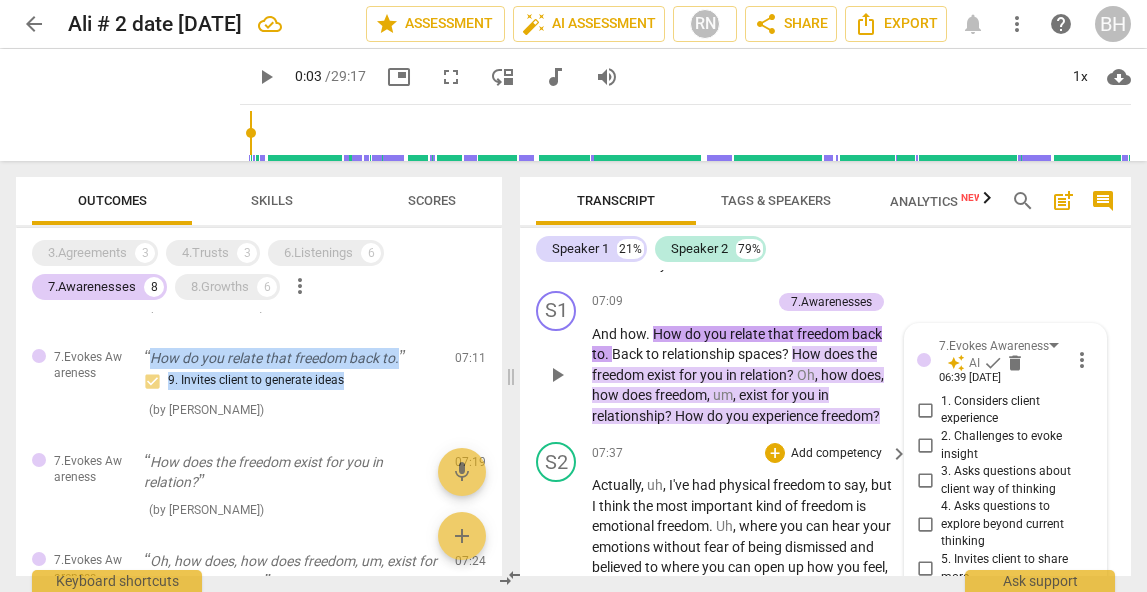 scroll, scrollTop: 2686, scrollLeft: 0, axis: vertical 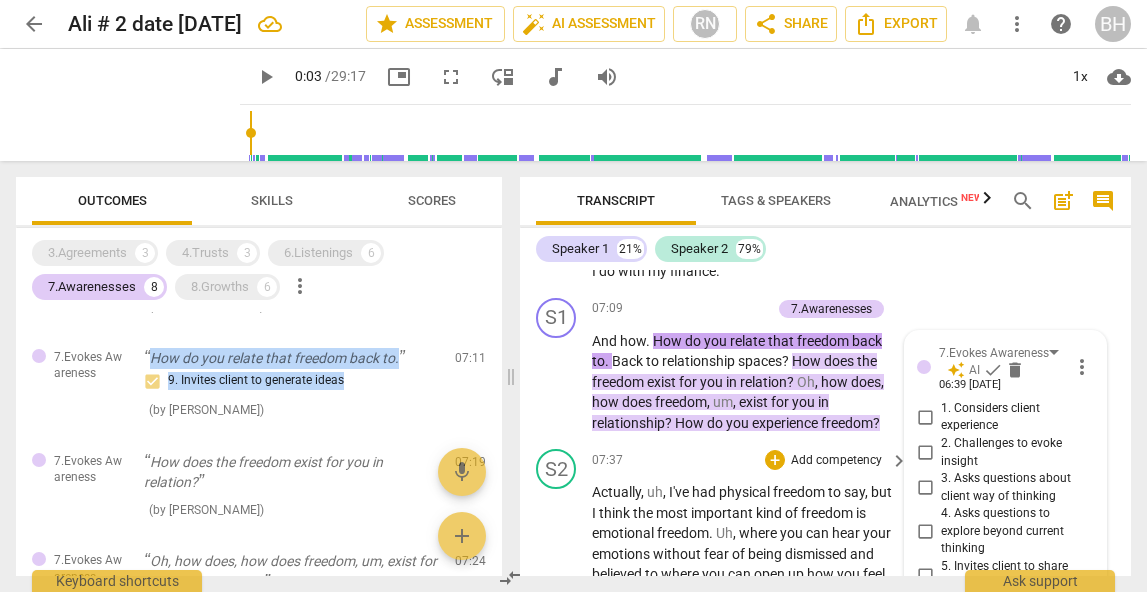 copy on "How do you relate that freedom back to. 9. Invites client to generate ideas" 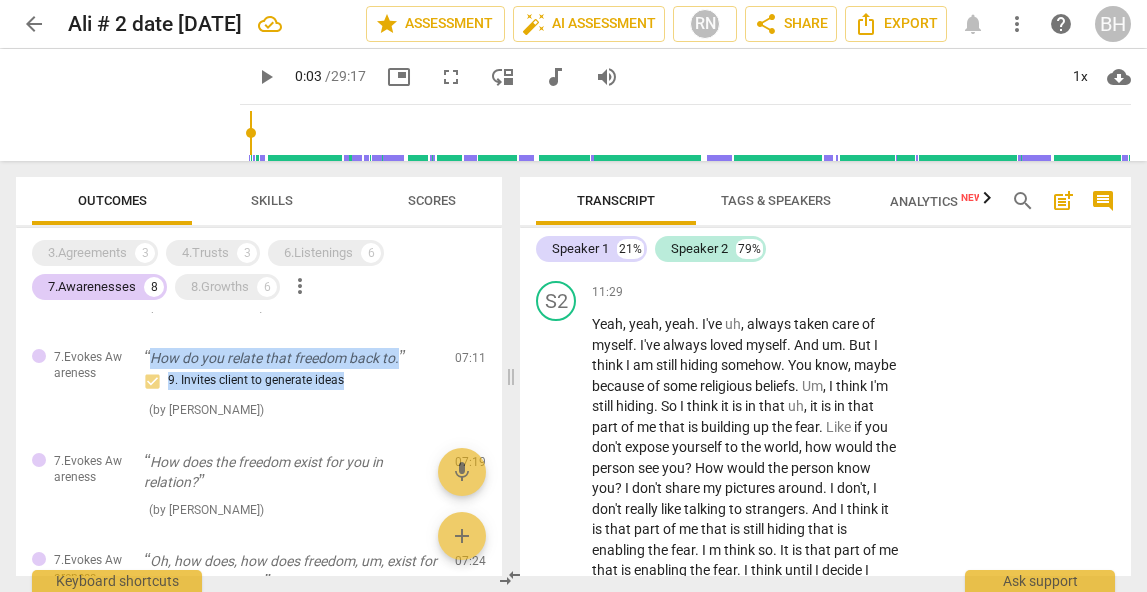 scroll, scrollTop: 3823, scrollLeft: 0, axis: vertical 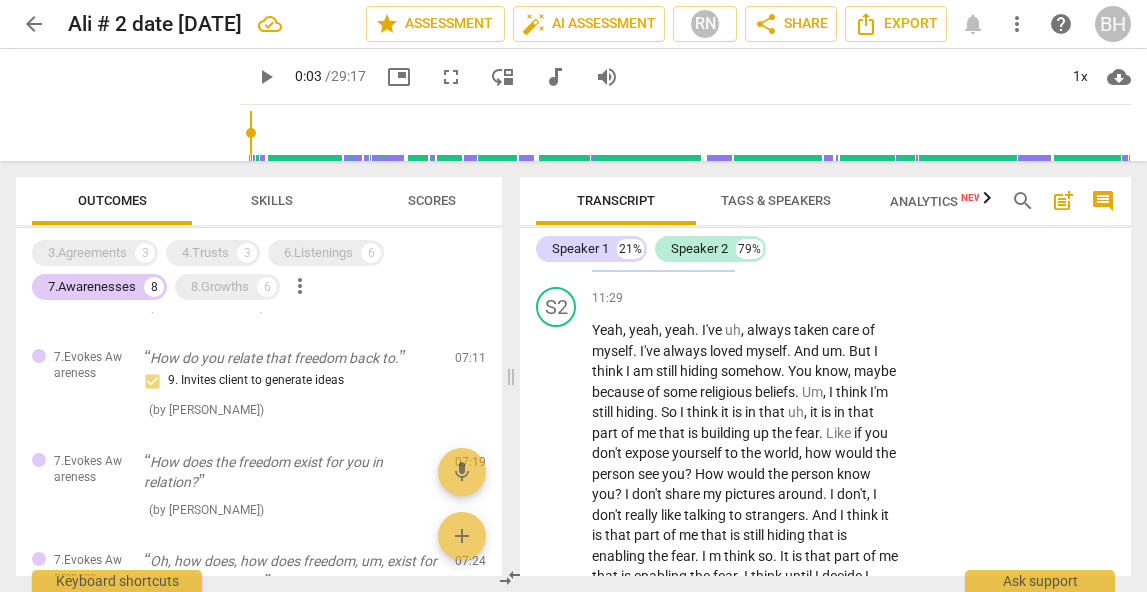 drag, startPoint x: 754, startPoint y: 331, endPoint x: 590, endPoint y: 305, distance: 166.04819 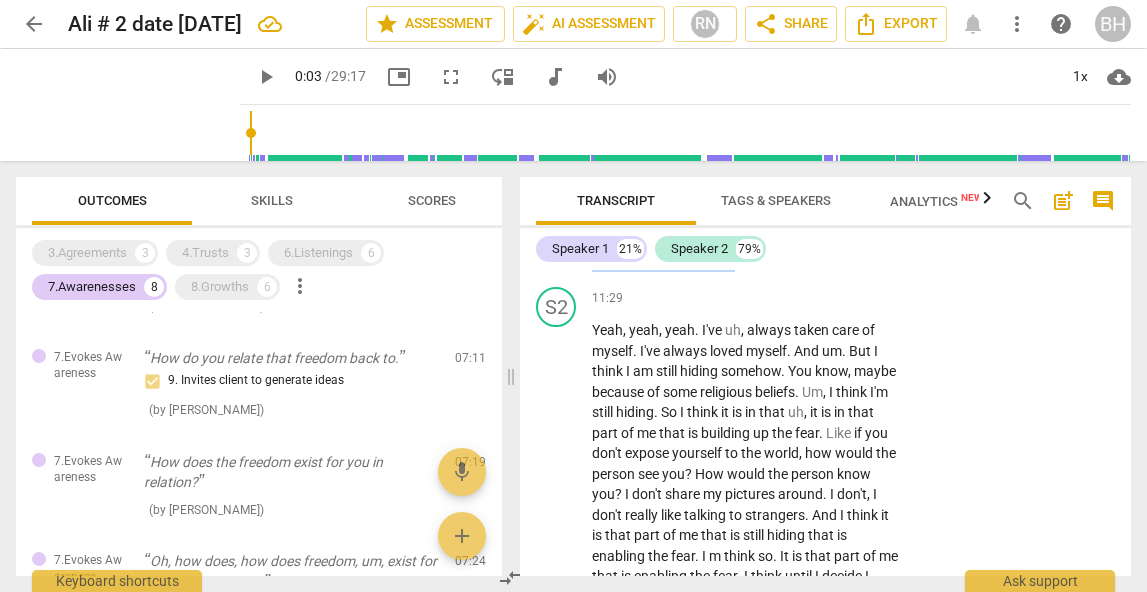 click on "S1 play_arrow pause 11:22 + Add competency keyboard_arrow_right It's   nice   to   see .   Nice   to   see   you   smiling ,   um ,   as   if   it's   coming   from   within ." at bounding box center [825, 234] 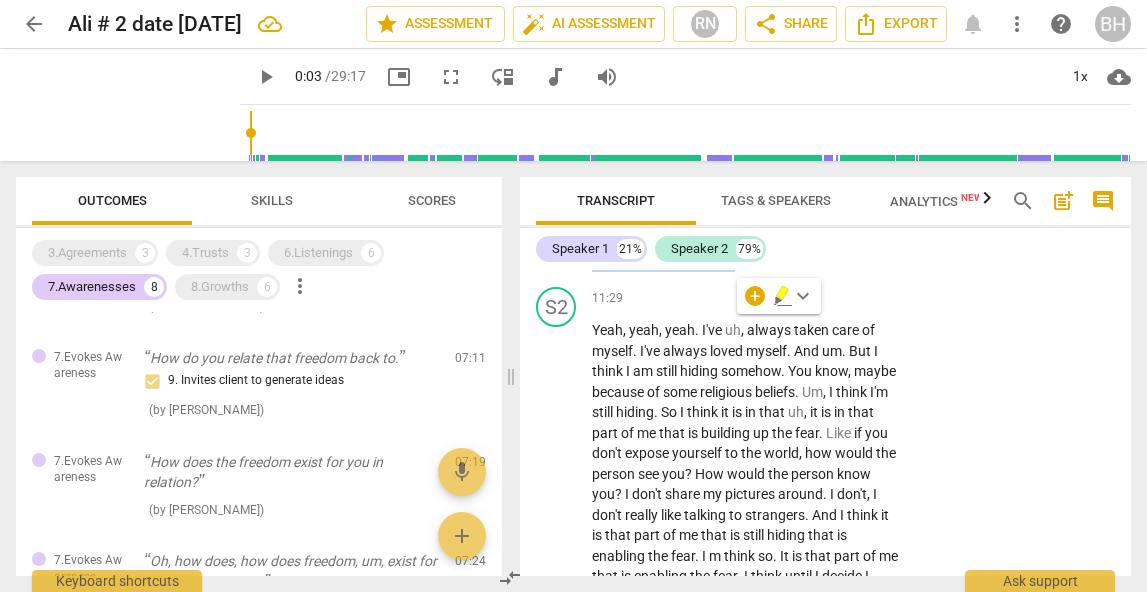 copy on "It's   nice   to   see .   Nice   to   see   you   smiling ,   um ,   as   if   it's   coming   from   within ." 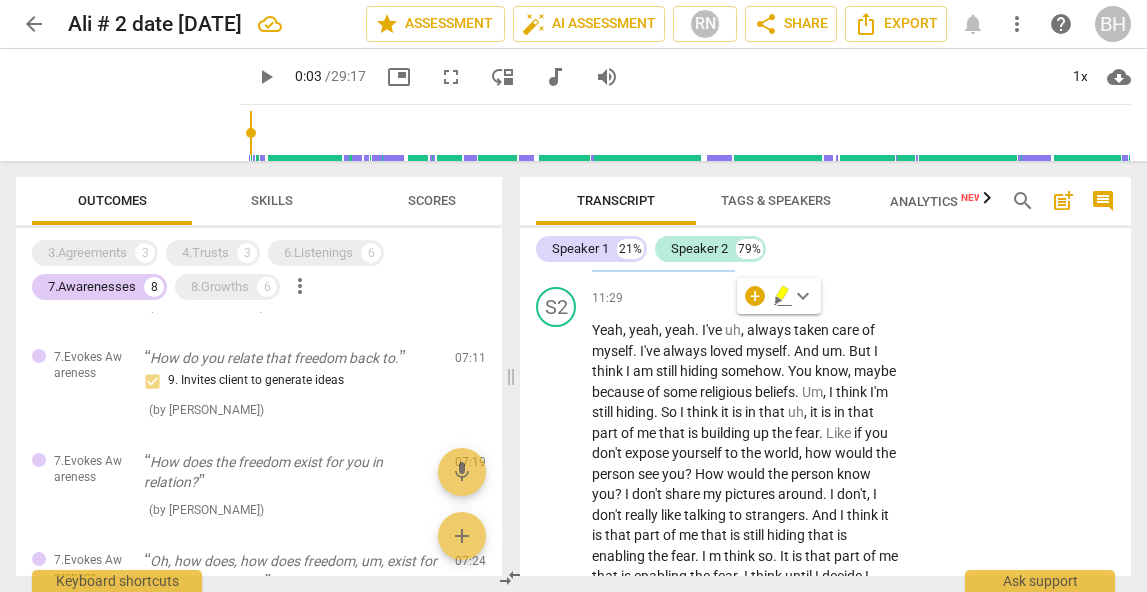 click on "It's   nice   to   see .   Nice   to   see   you   smiling ,   um ,   as   if   it's   coming   from   within ." at bounding box center [745, 250] 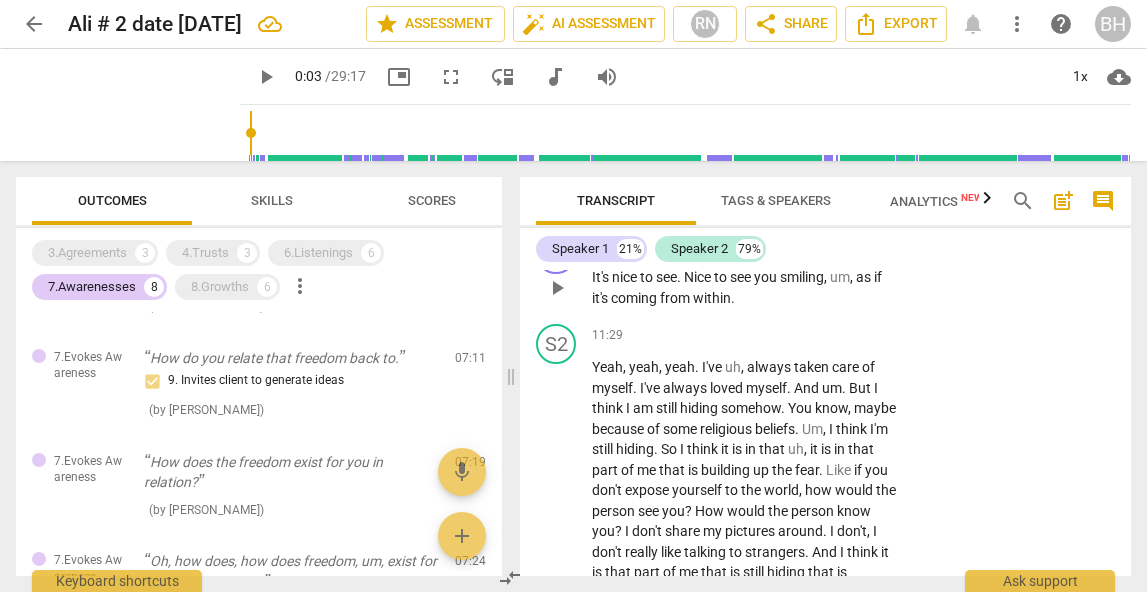 scroll, scrollTop: 3784, scrollLeft: 0, axis: vertical 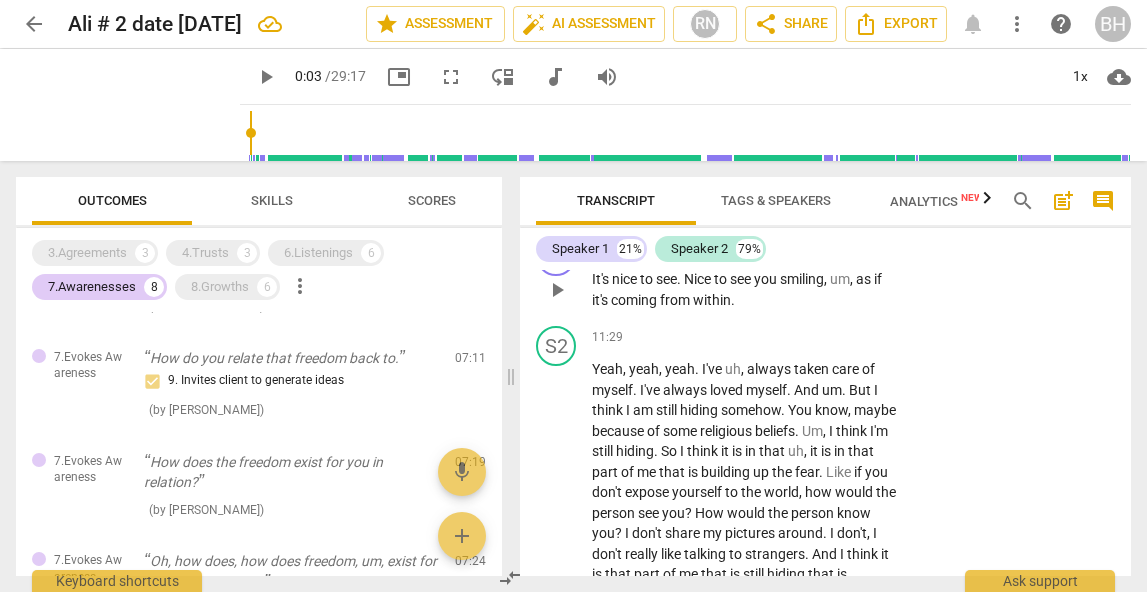 click on "arrow_back" at bounding box center (34, 24) 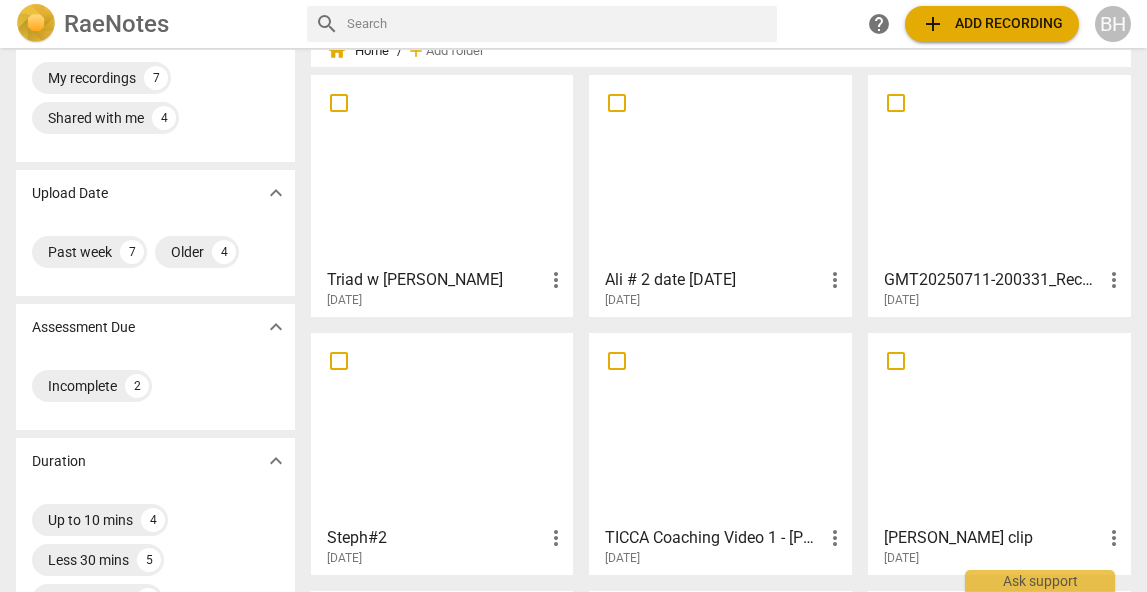 scroll, scrollTop: 63, scrollLeft: 0, axis: vertical 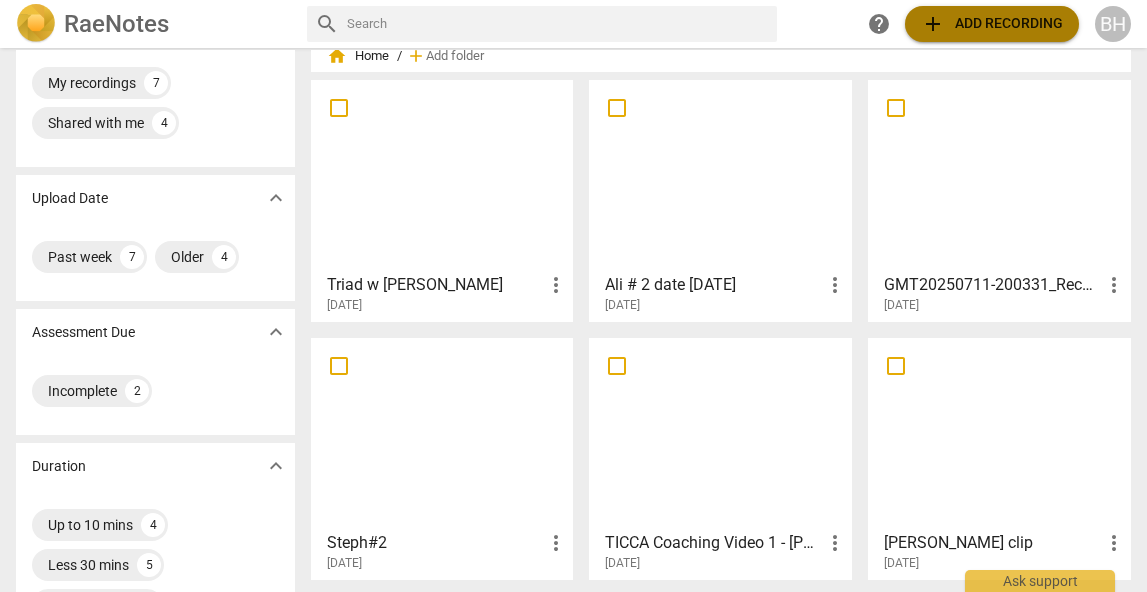 click on "add   Add recording" at bounding box center [992, 24] 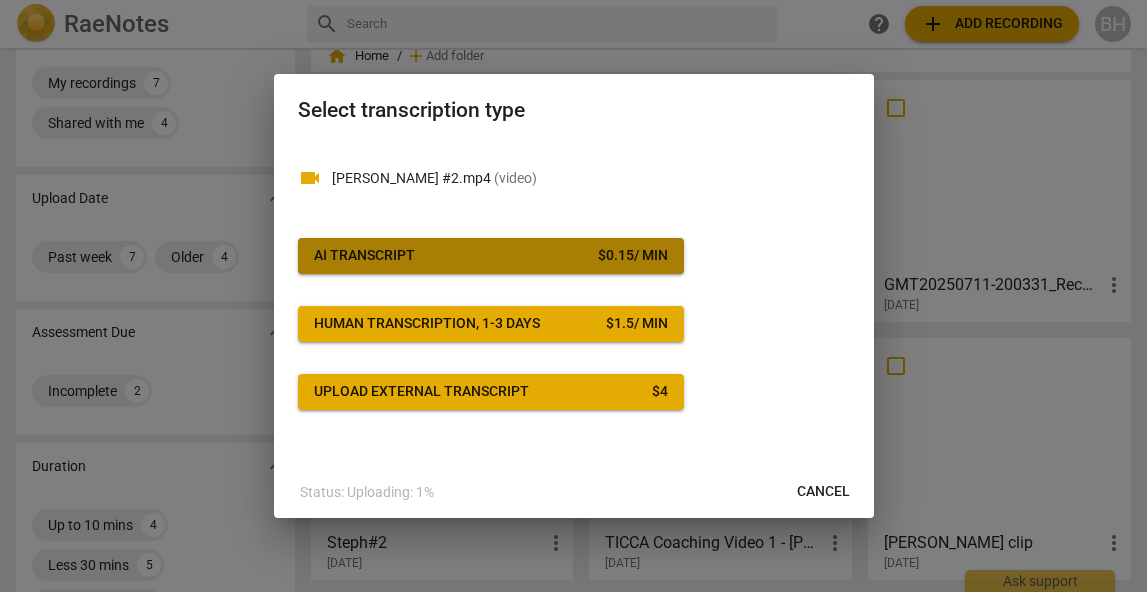click on "AI Transcript $ 0.15  / min" at bounding box center (491, 256) 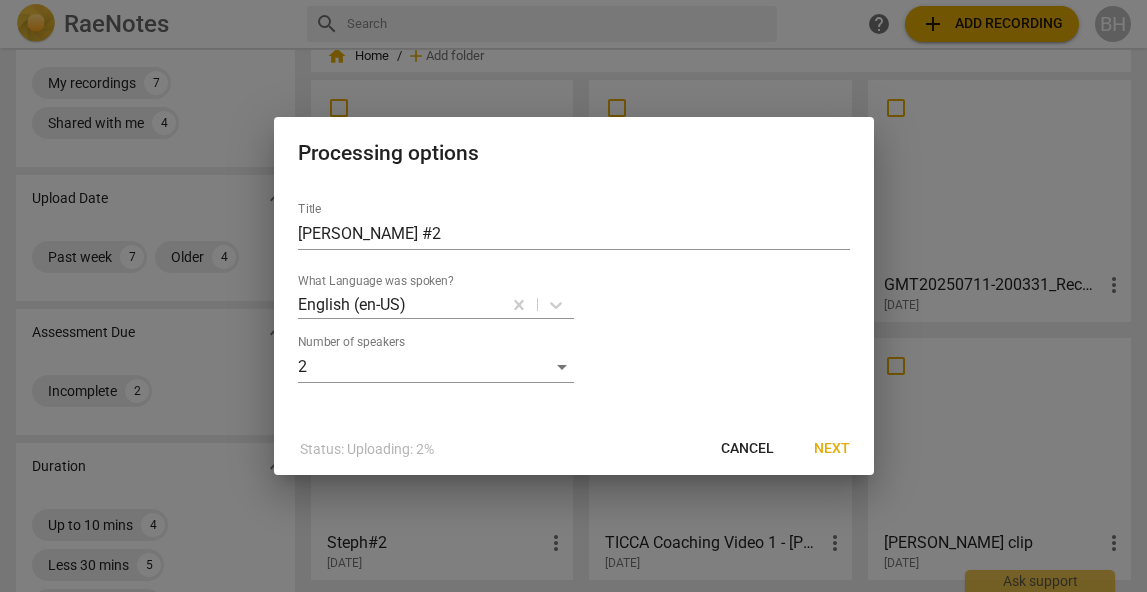 click on "Next" at bounding box center (832, 449) 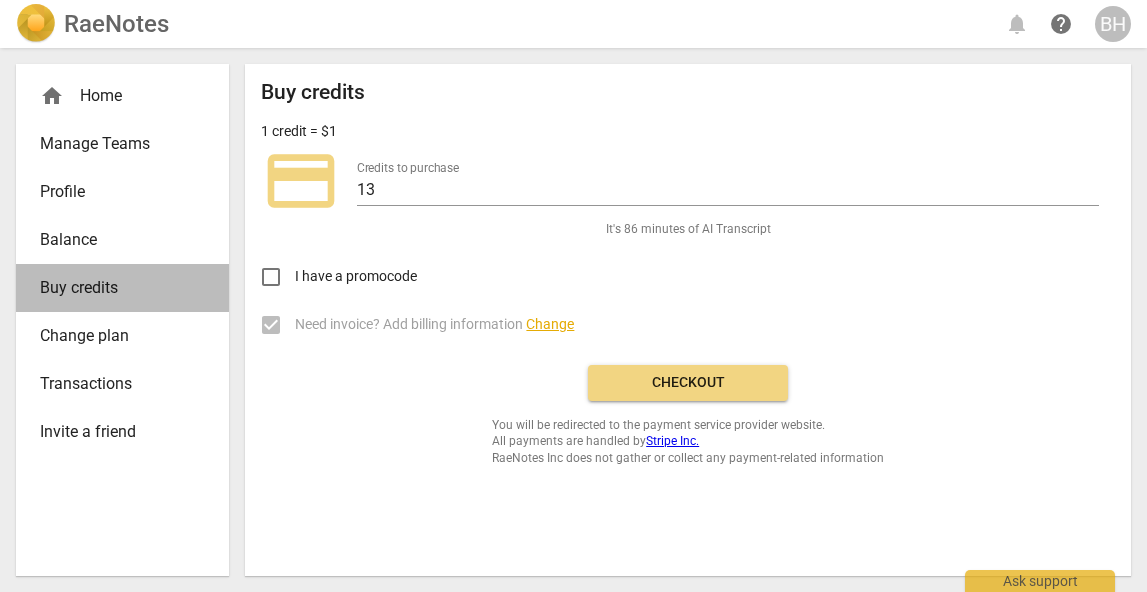 click on "Buy credits" at bounding box center [114, 288] 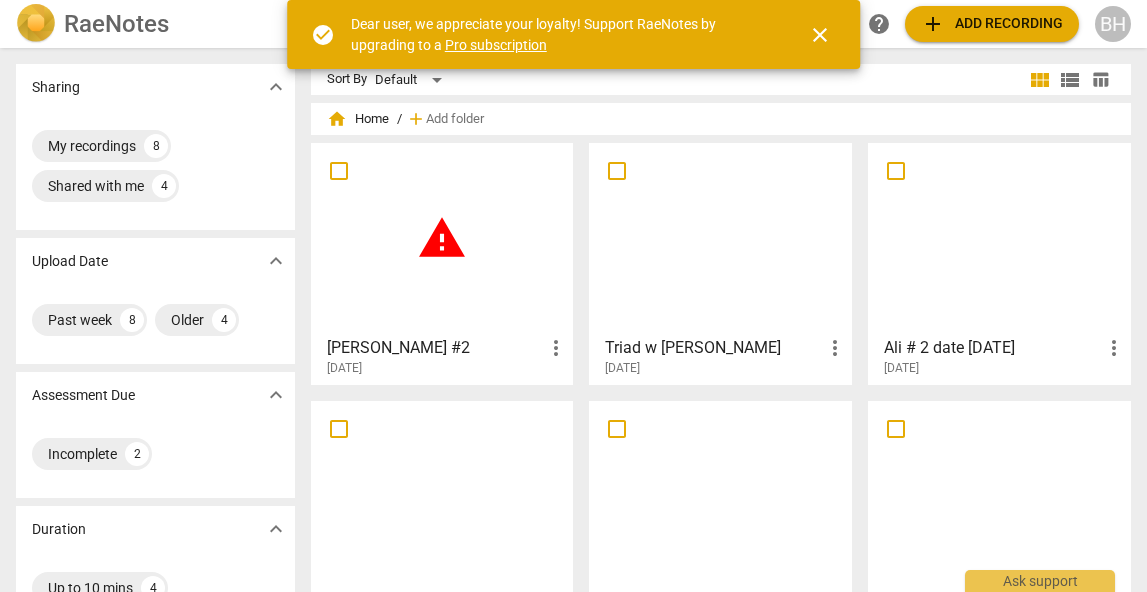 scroll, scrollTop: 0, scrollLeft: 0, axis: both 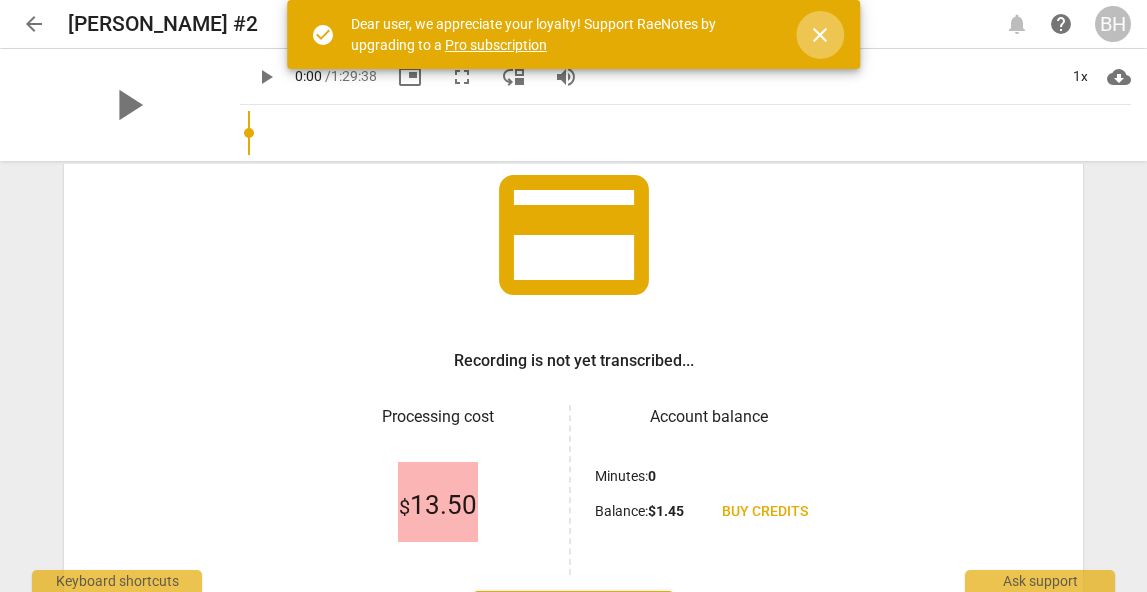 click on "close" at bounding box center [820, 35] 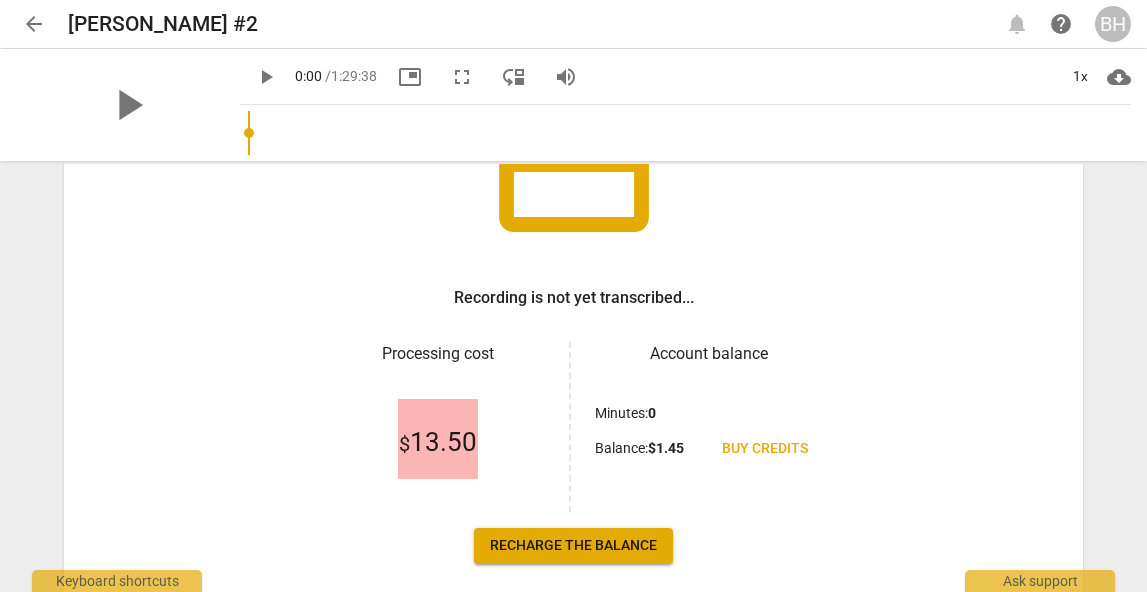 scroll, scrollTop: 310, scrollLeft: 0, axis: vertical 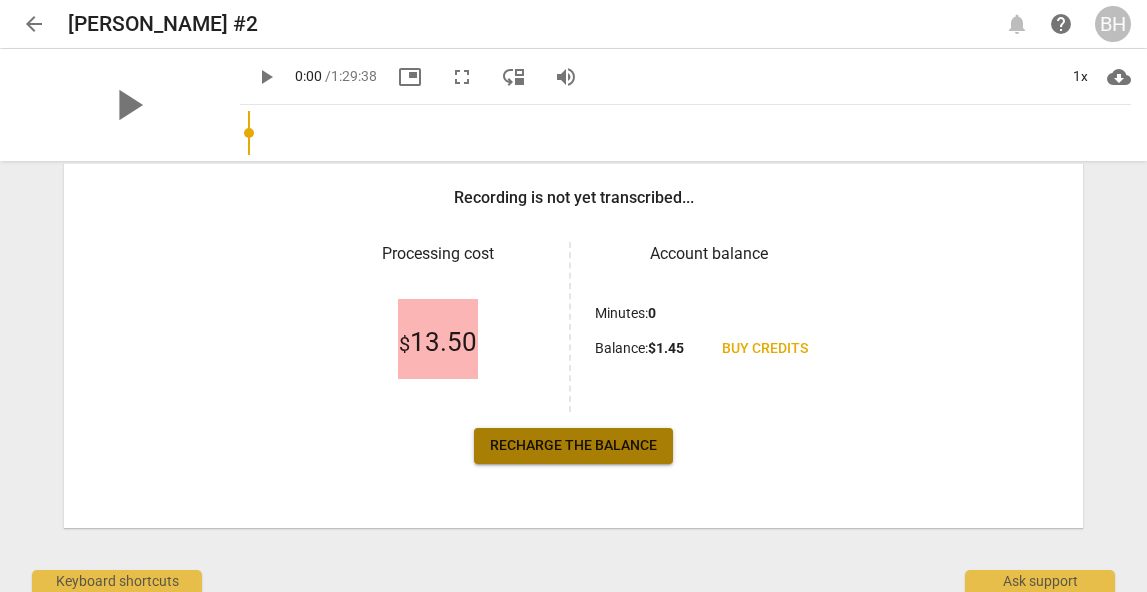 click on "Recharge the balance" at bounding box center (573, 446) 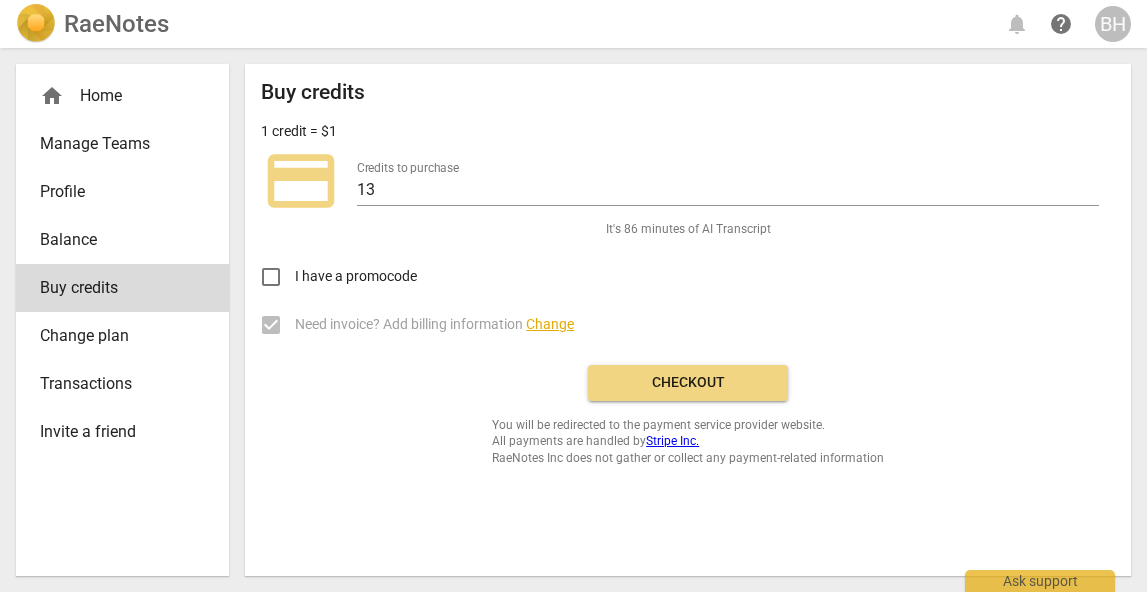 click on "credit_card" at bounding box center (301, 181) 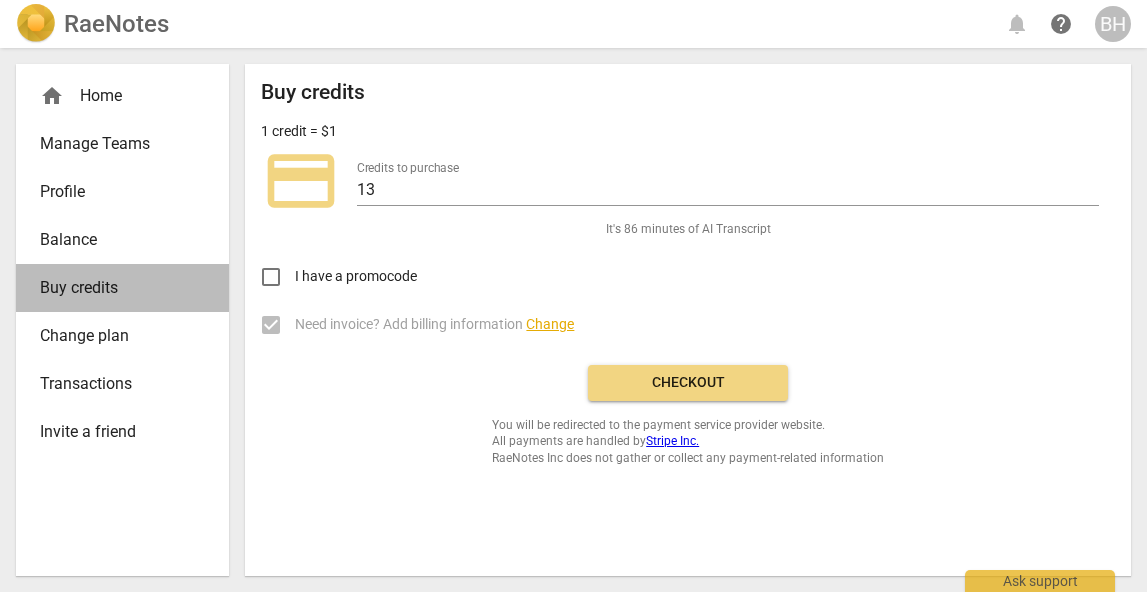 click on "Buy credits" at bounding box center [114, 288] 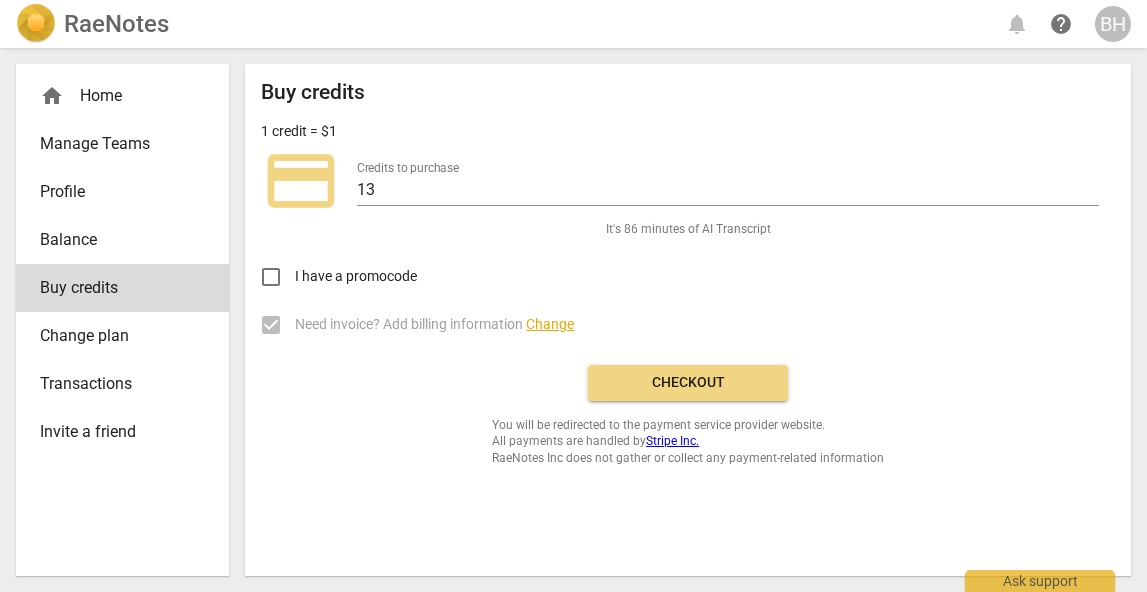click on "Balance" at bounding box center (114, 240) 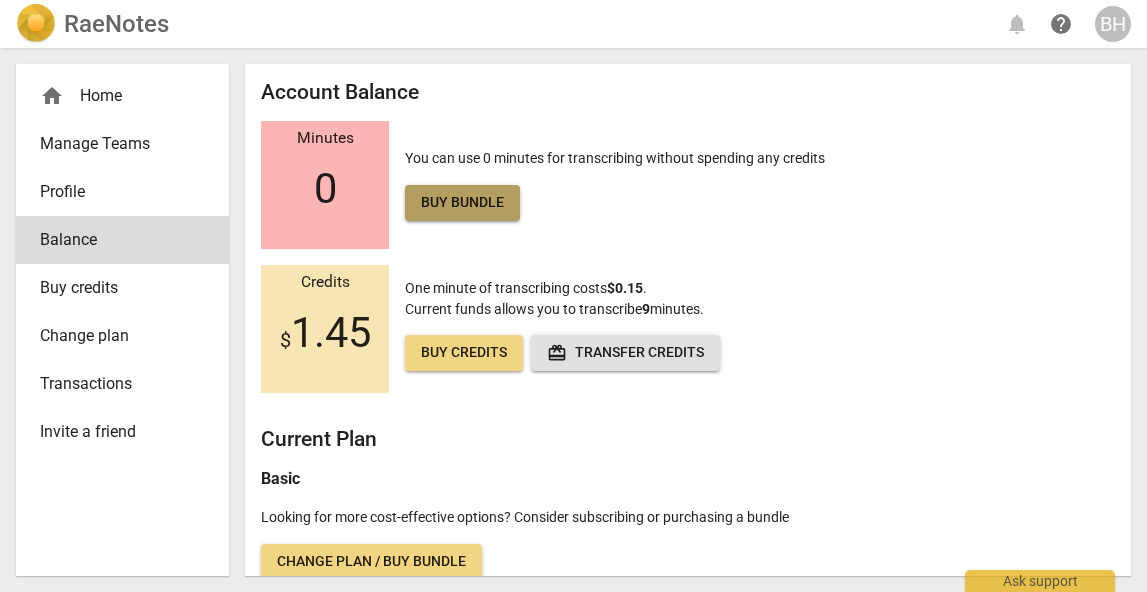 click on "Buy bundle" at bounding box center (462, 203) 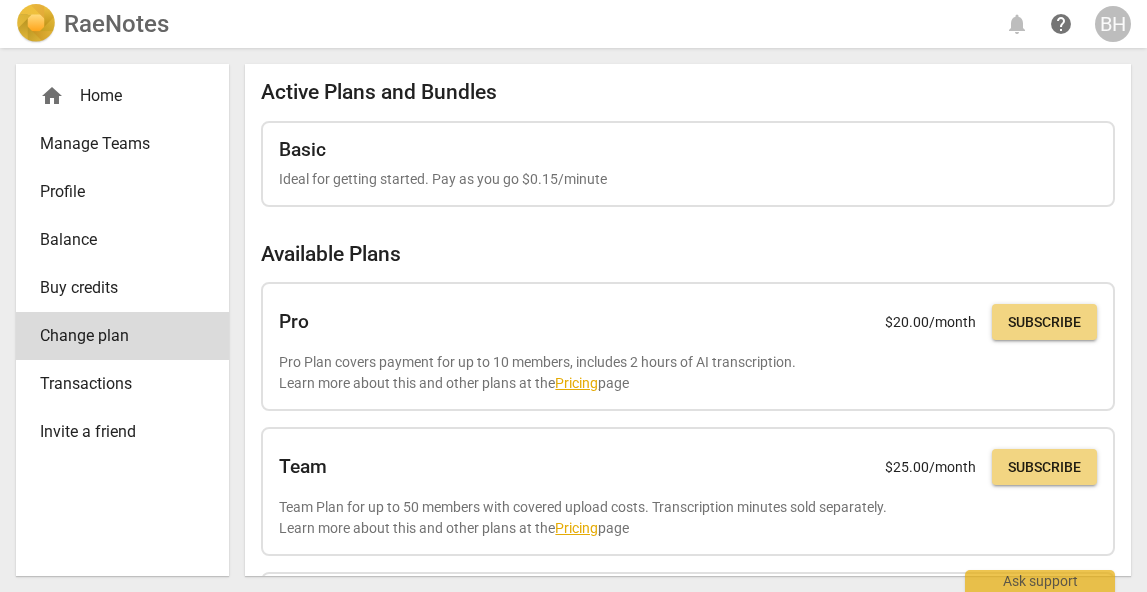 click on "Buy credits" at bounding box center [114, 288] 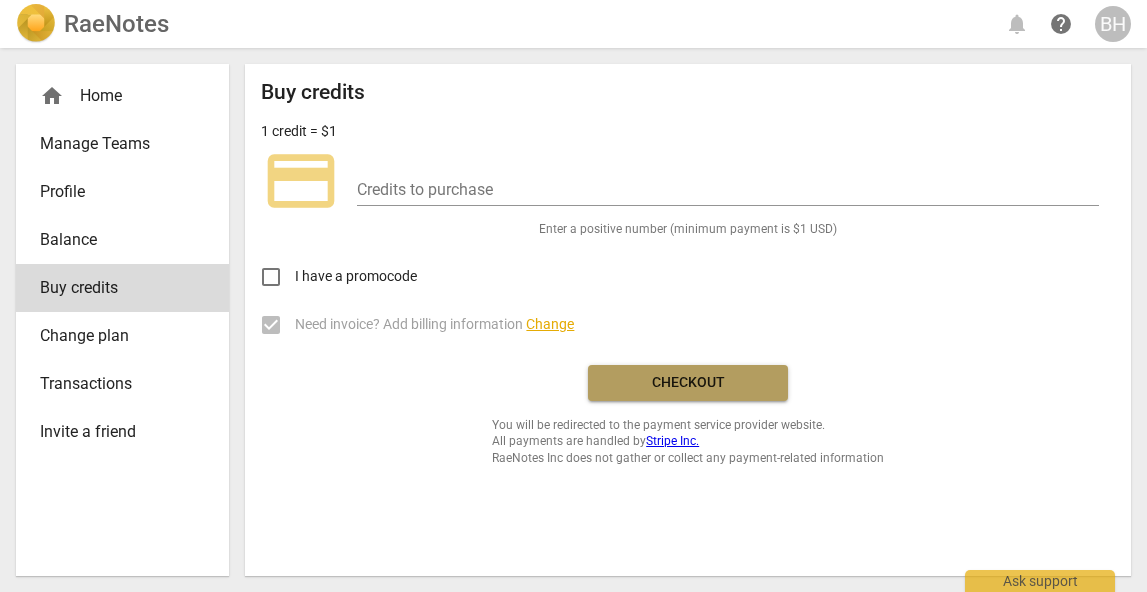 click on "Checkout" at bounding box center (688, 383) 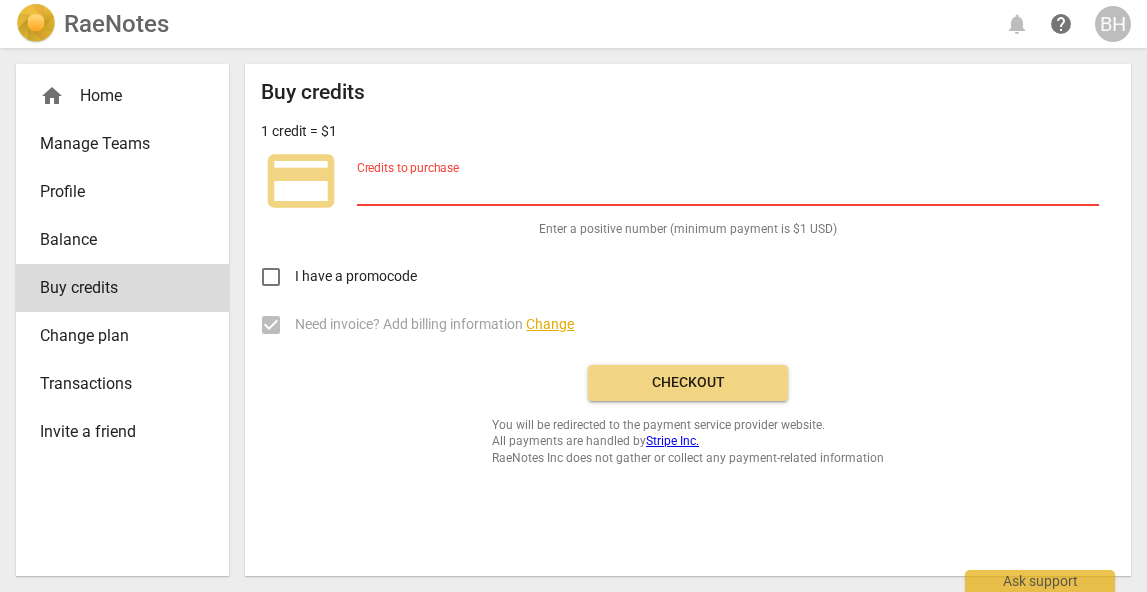click at bounding box center (728, 191) 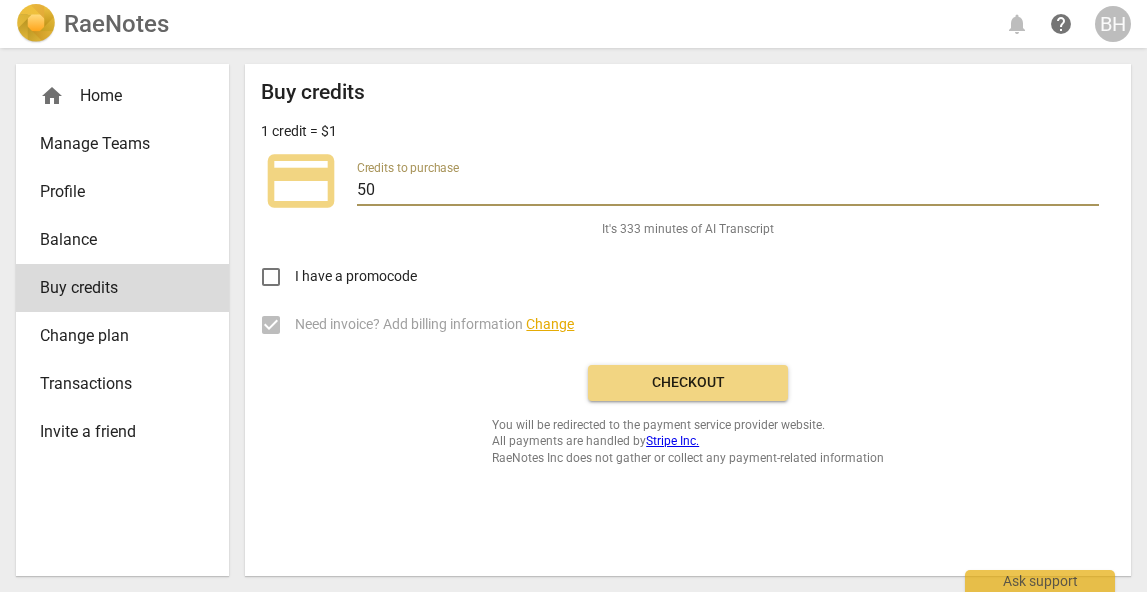type on "50" 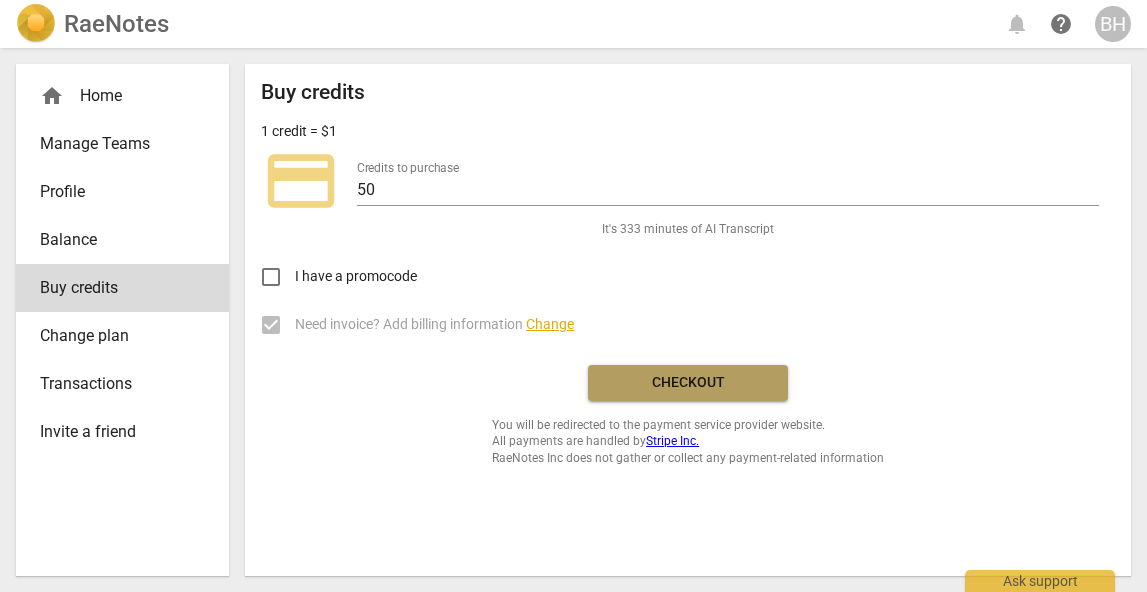 click on "Checkout" at bounding box center [688, 383] 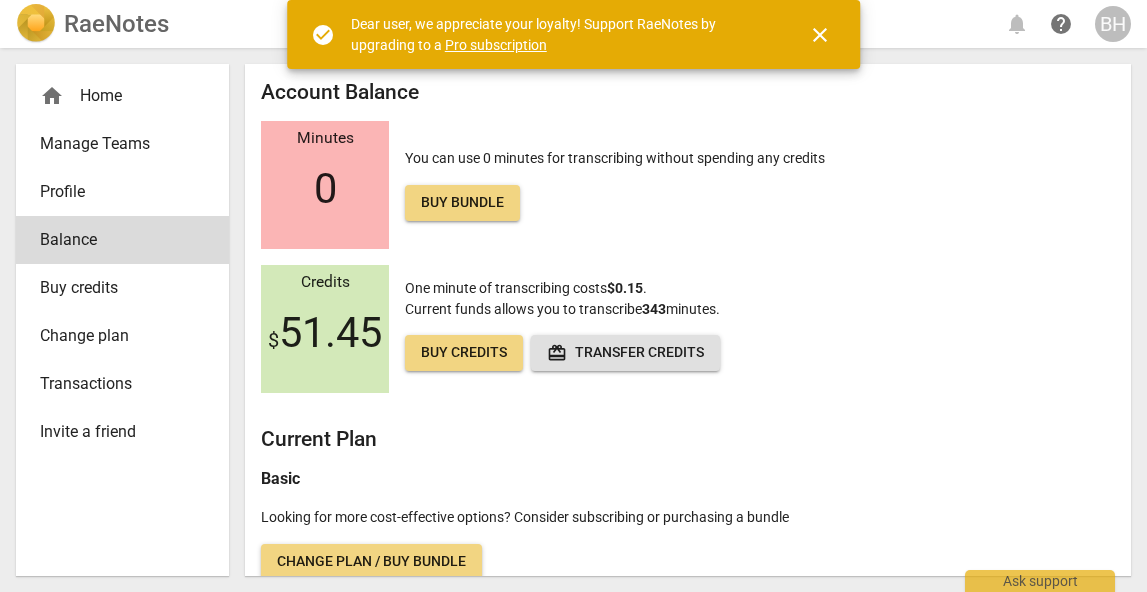 scroll, scrollTop: 0, scrollLeft: 0, axis: both 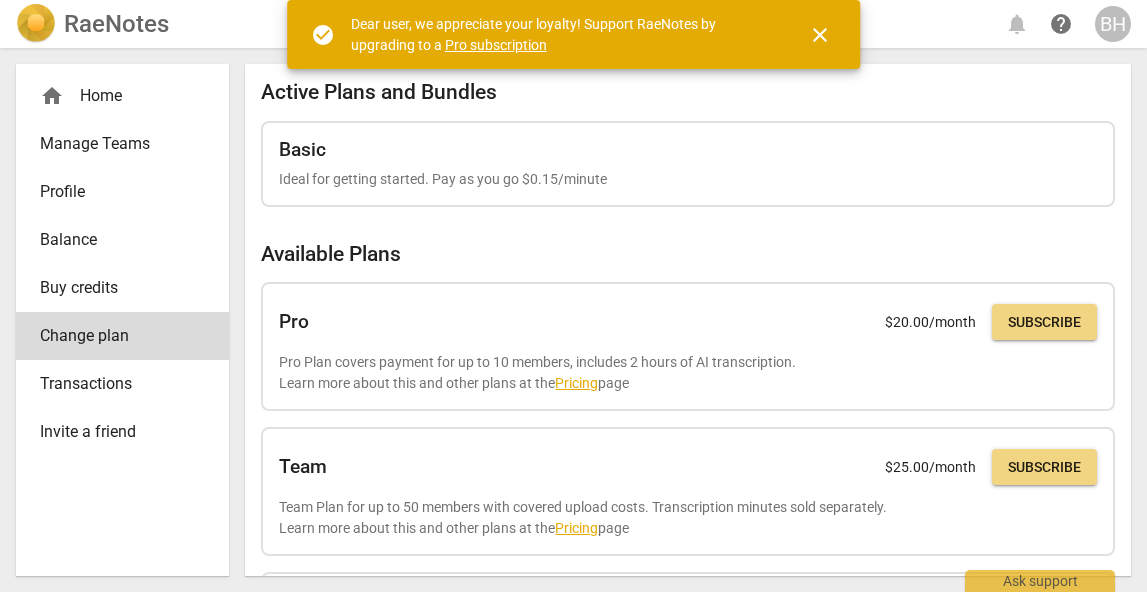 click on "Profile" at bounding box center [114, 192] 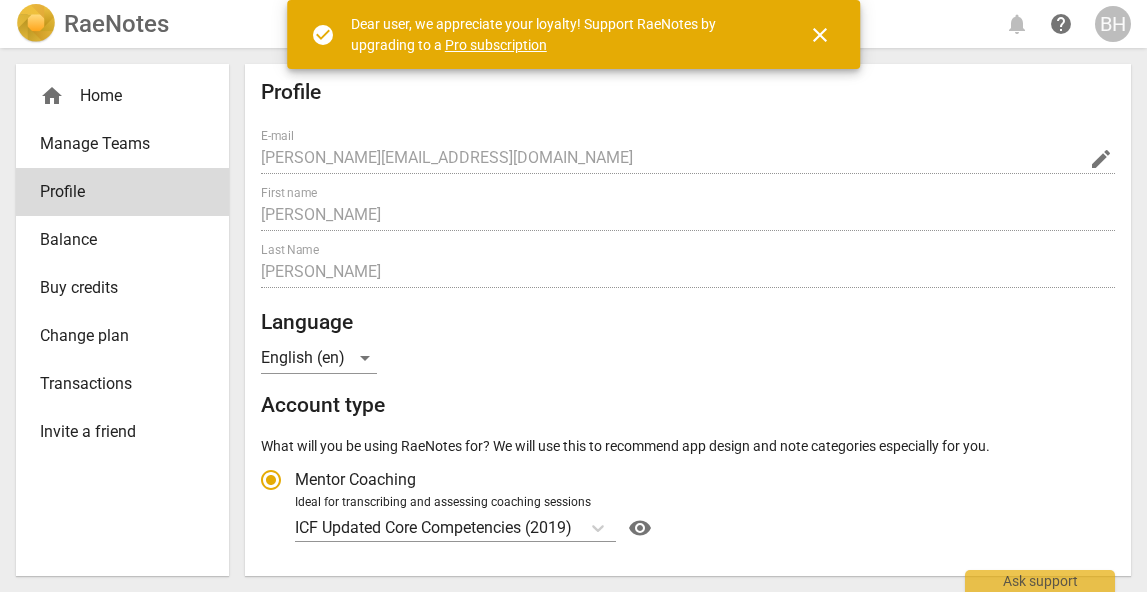 radio on "false" 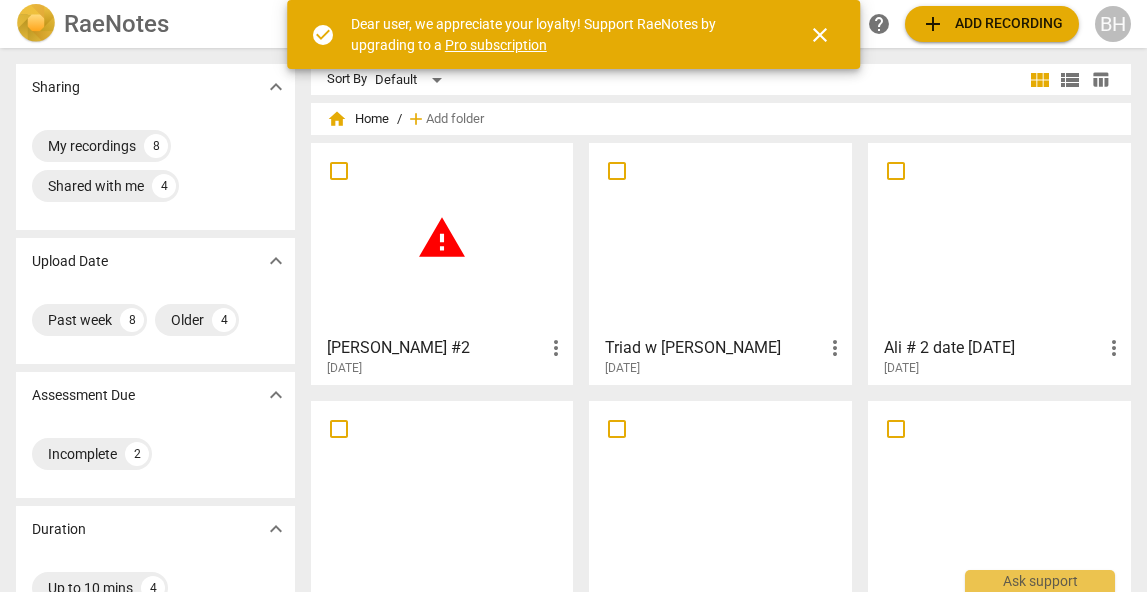 click on "warning" at bounding box center (442, 238) 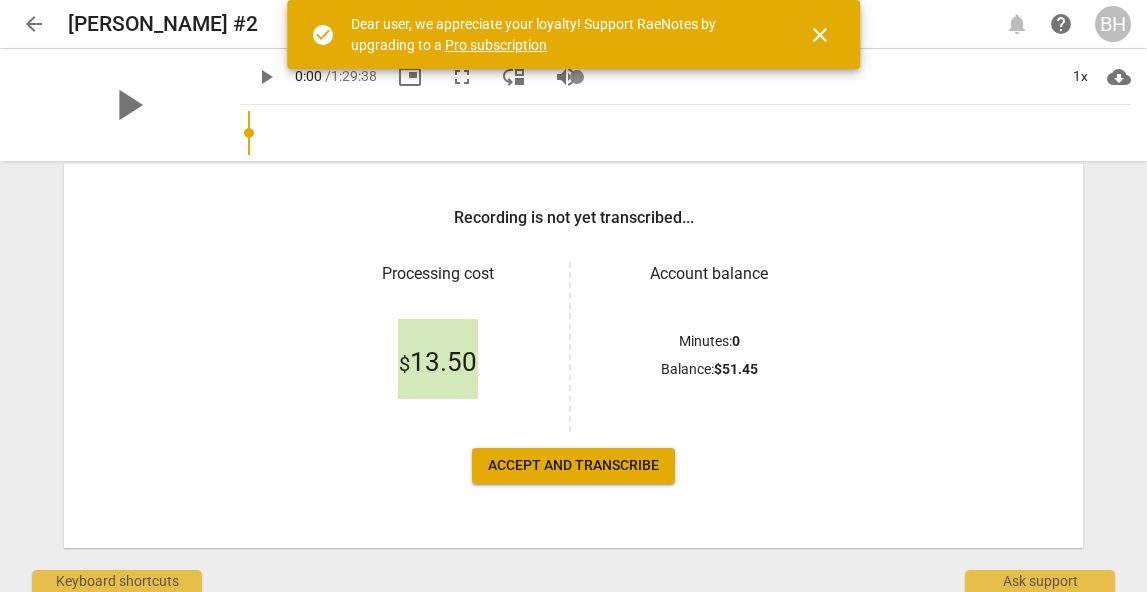scroll, scrollTop: 310, scrollLeft: 0, axis: vertical 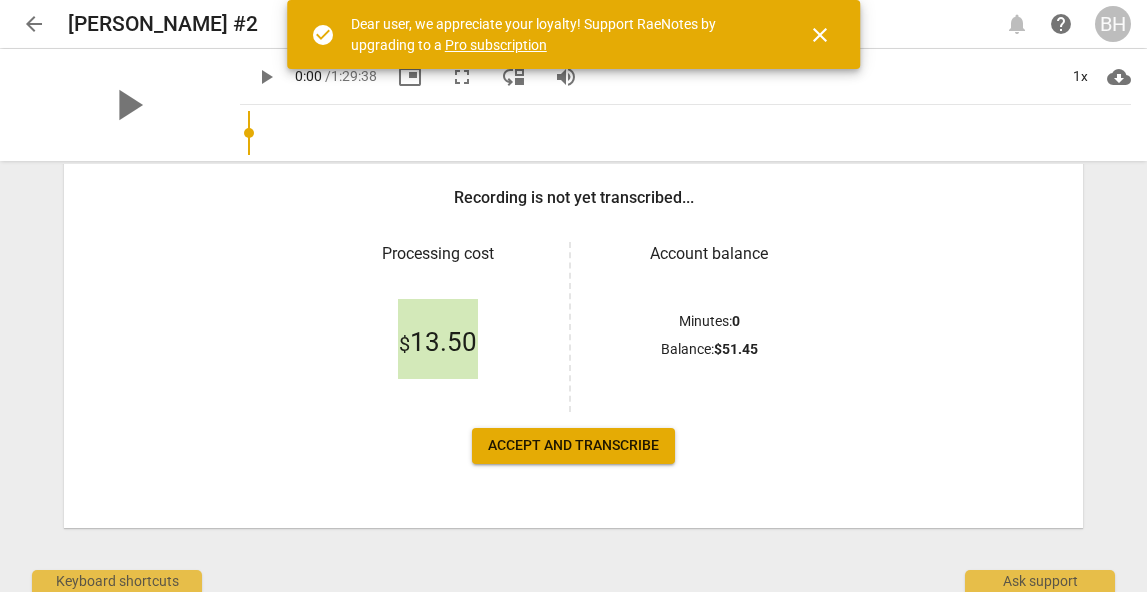 click on "Accept and transcribe" at bounding box center (573, 446) 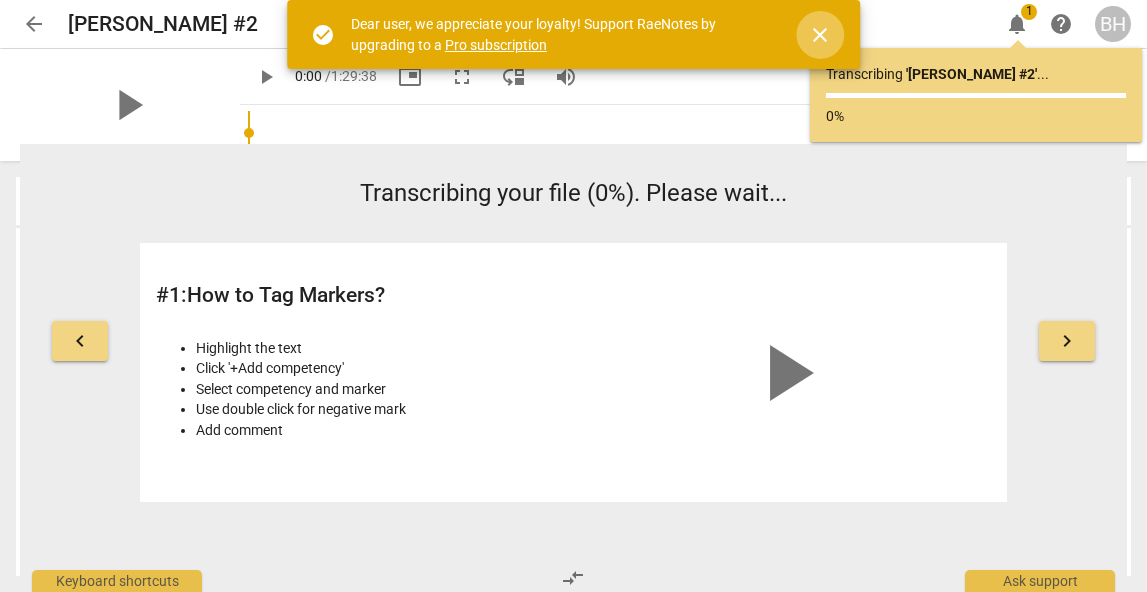click on "close" at bounding box center (820, 35) 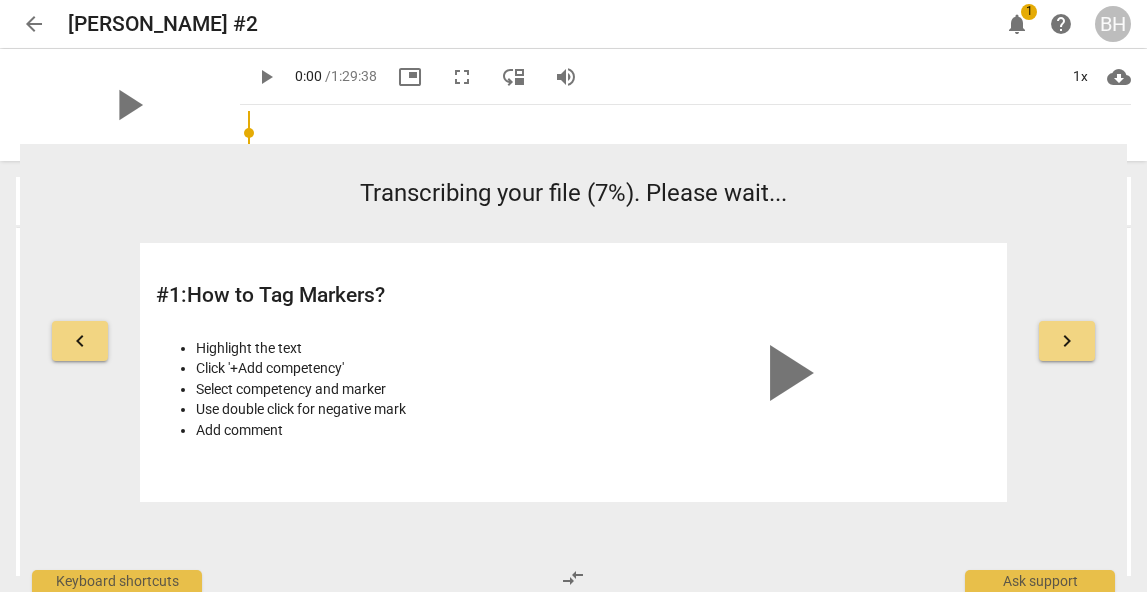 click on "keyboard_arrow_right" at bounding box center (1067, 341) 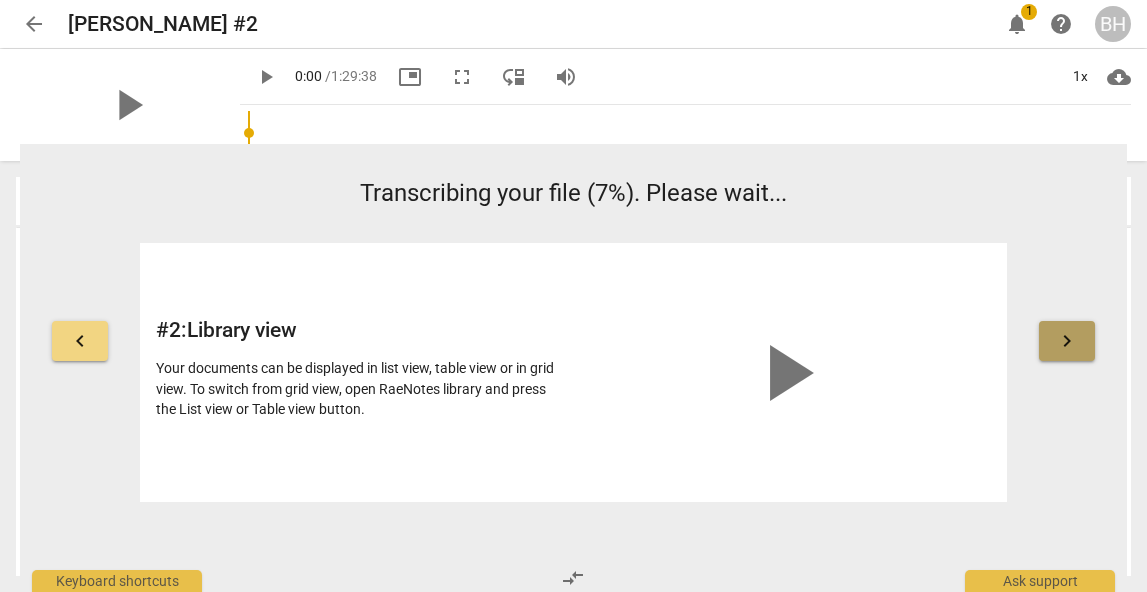 click on "keyboard_arrow_right" at bounding box center (1067, 341) 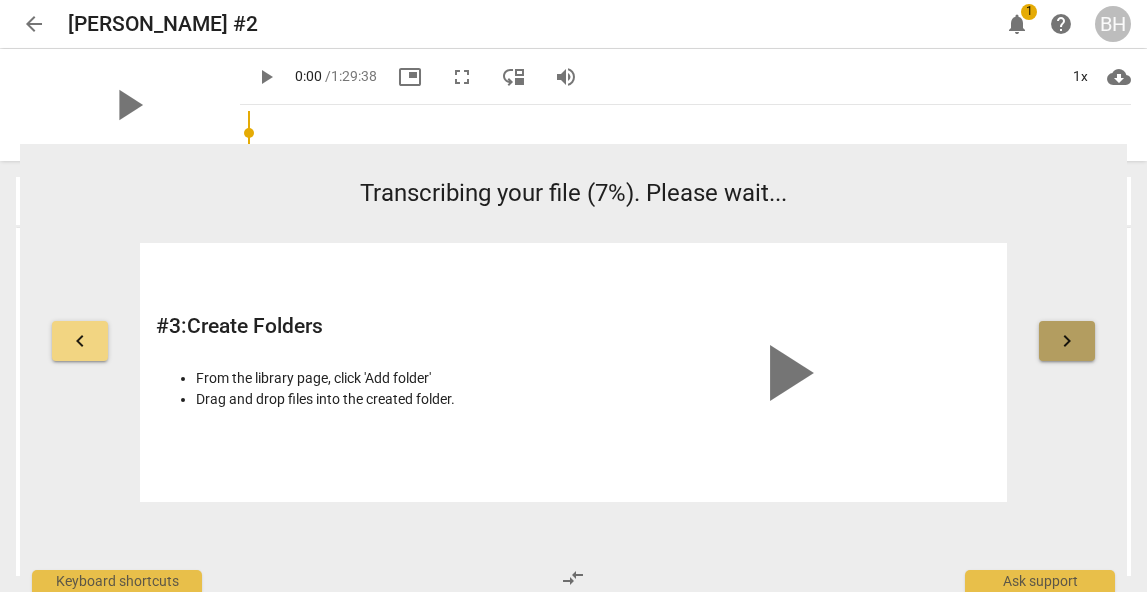 click on "keyboard_arrow_right" at bounding box center [1067, 341] 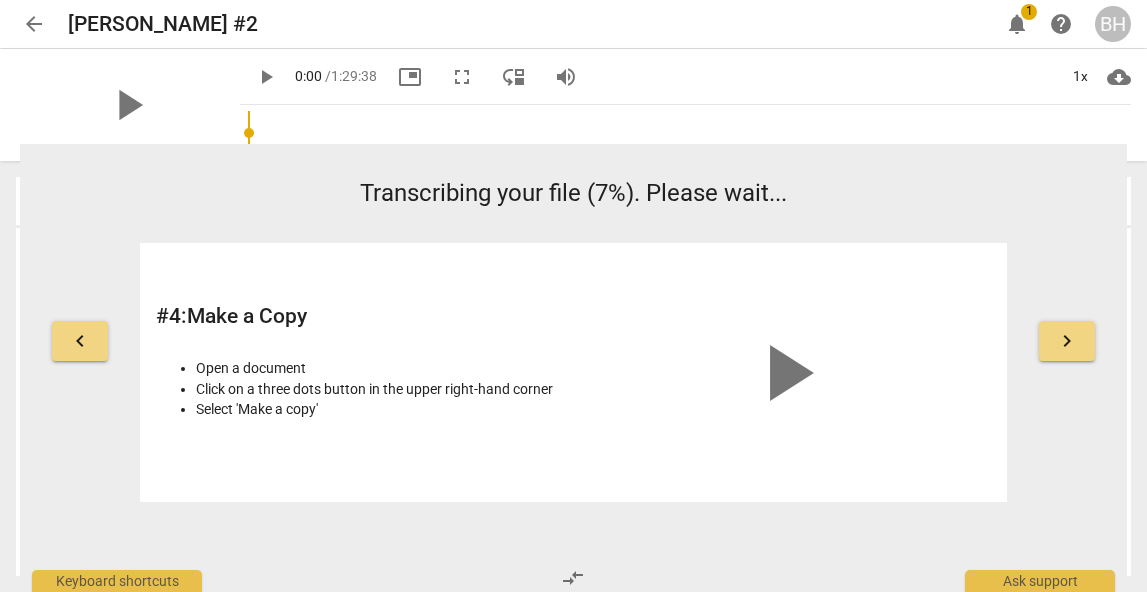 click on "keyboard_arrow_right" at bounding box center (1067, 341) 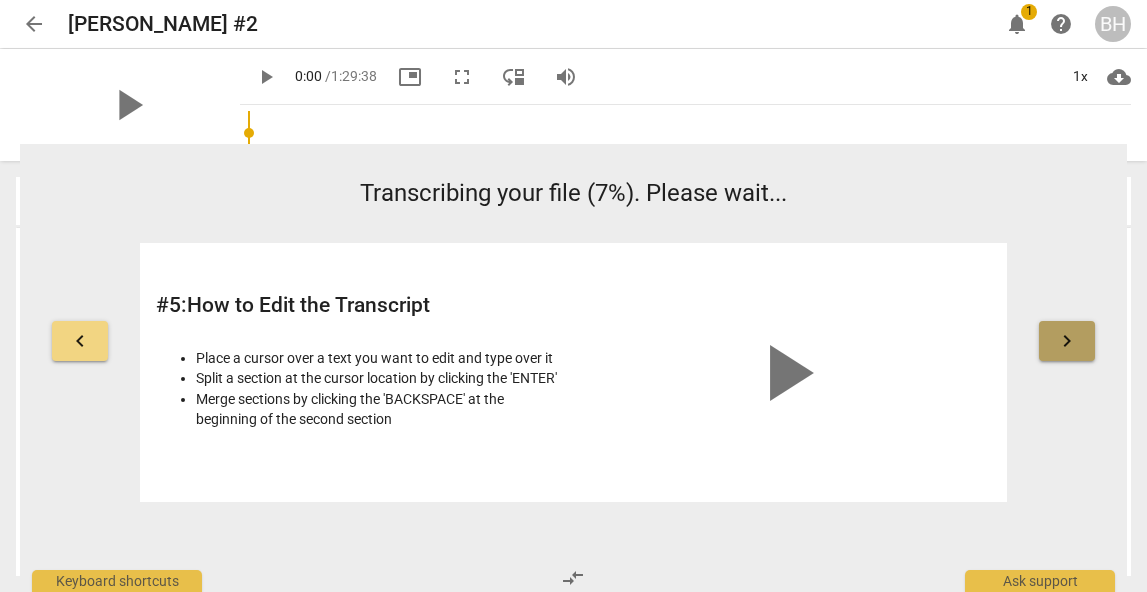 click on "keyboard_arrow_right" at bounding box center [1067, 341] 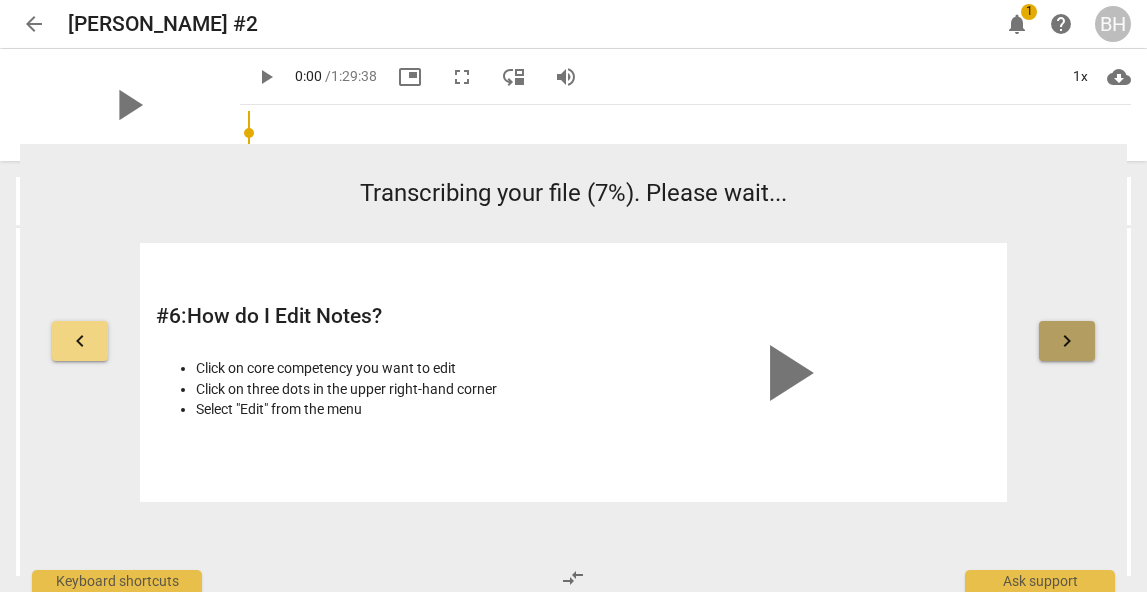 click on "keyboard_arrow_right" at bounding box center [1067, 341] 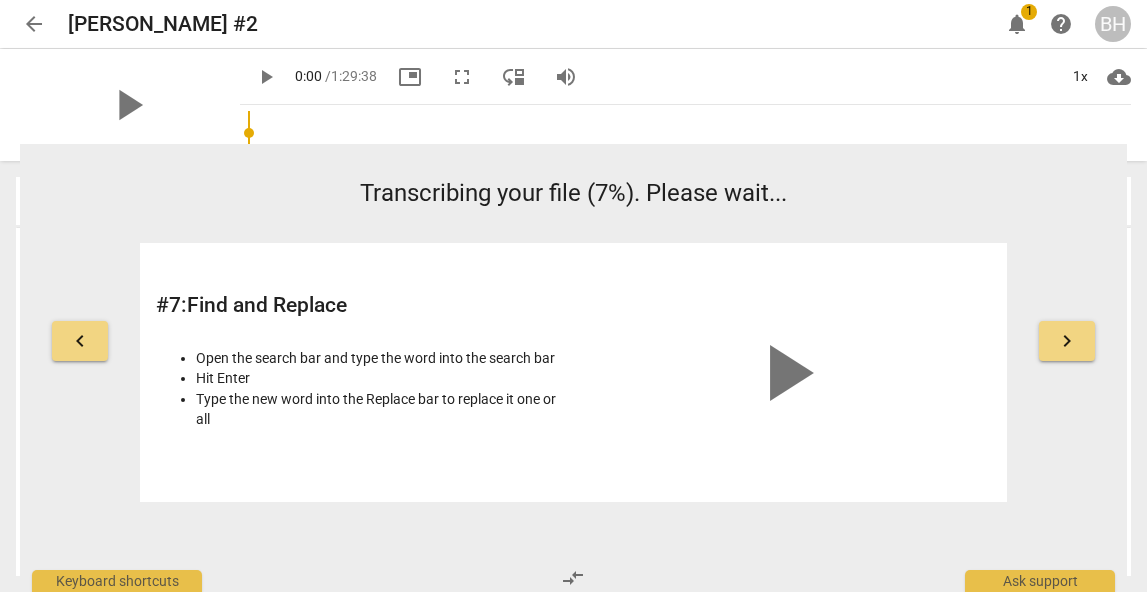 click on "keyboard_arrow_right" at bounding box center (1067, 341) 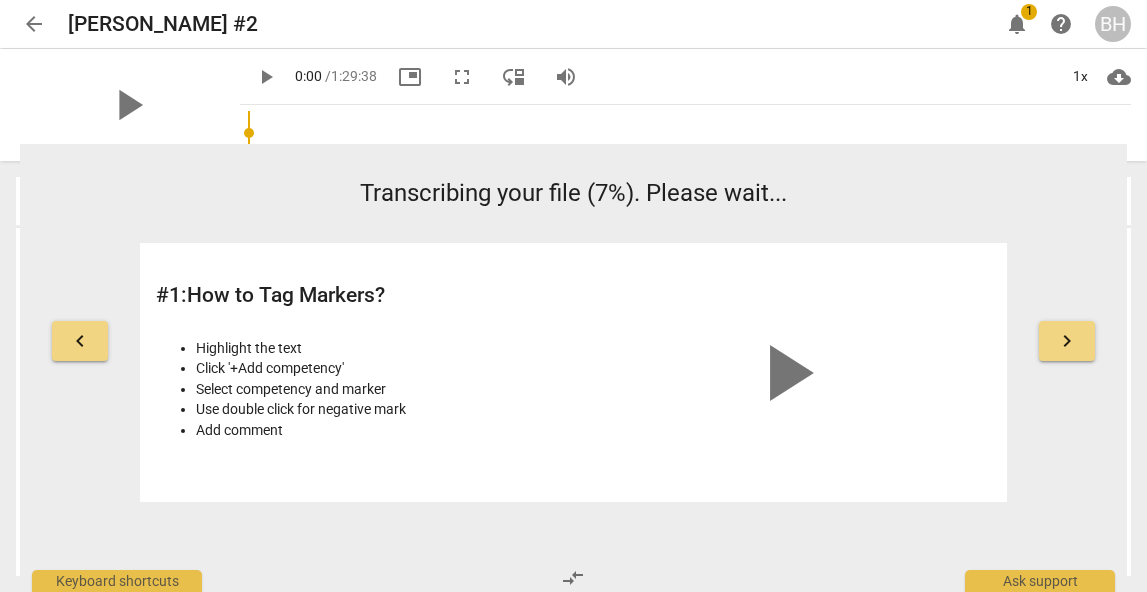 click on "keyboard_arrow_right" at bounding box center (1067, 341) 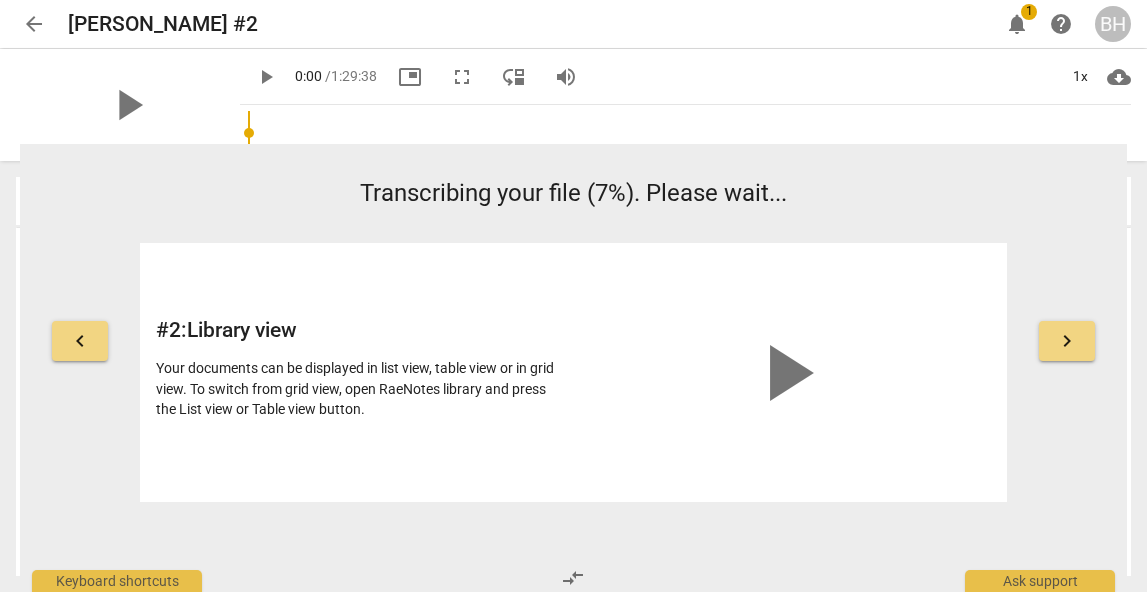click on "keyboard_arrow_right" at bounding box center (1067, 341) 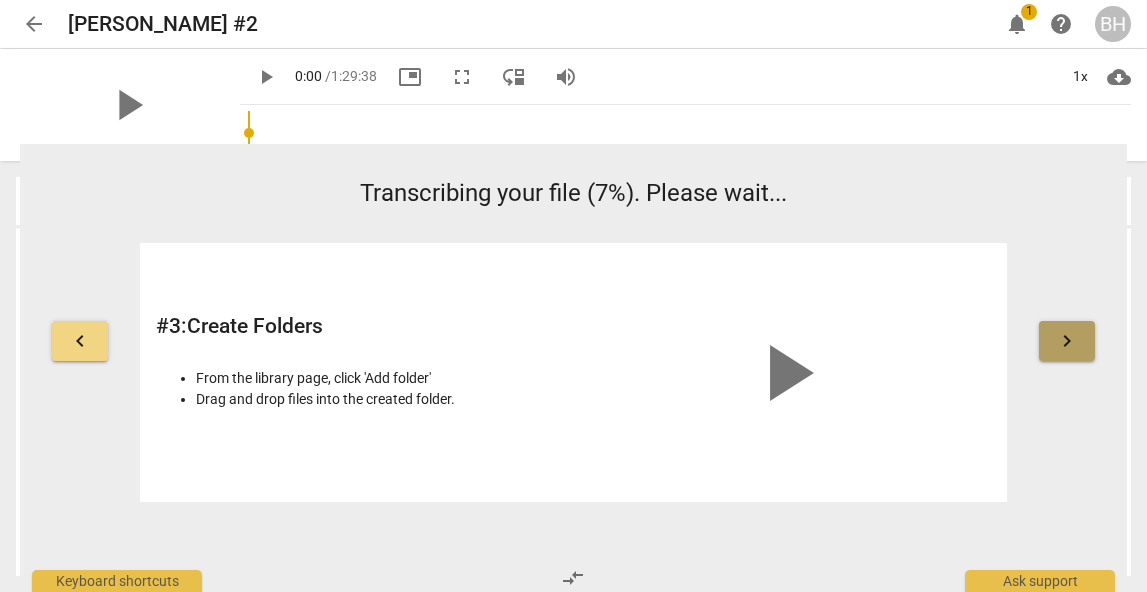 click on "keyboard_arrow_right" at bounding box center [1067, 341] 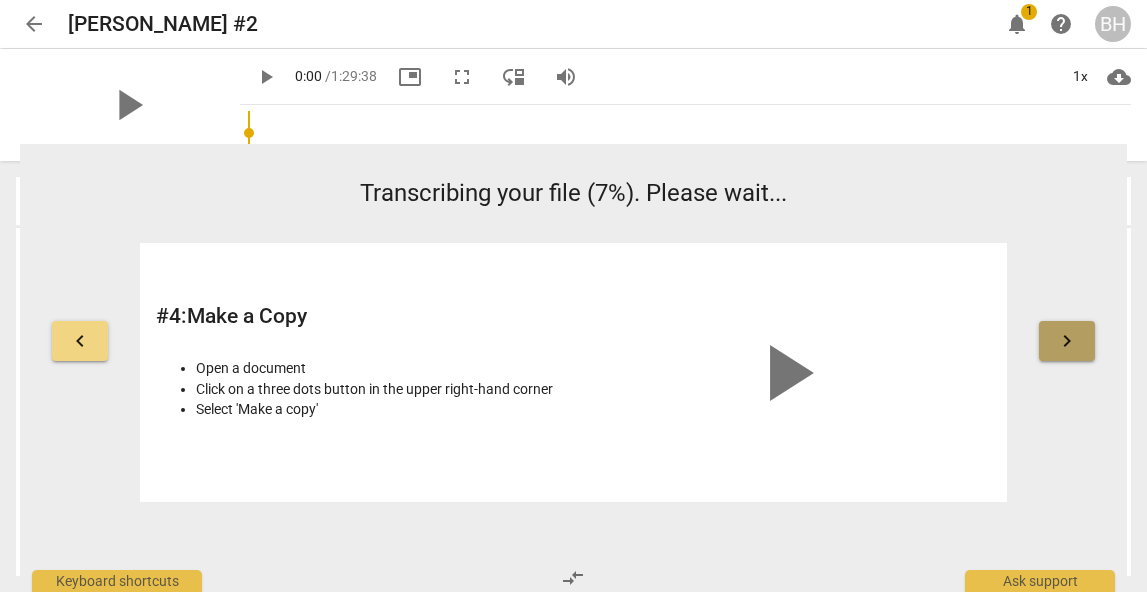 click on "keyboard_arrow_right" at bounding box center (1067, 341) 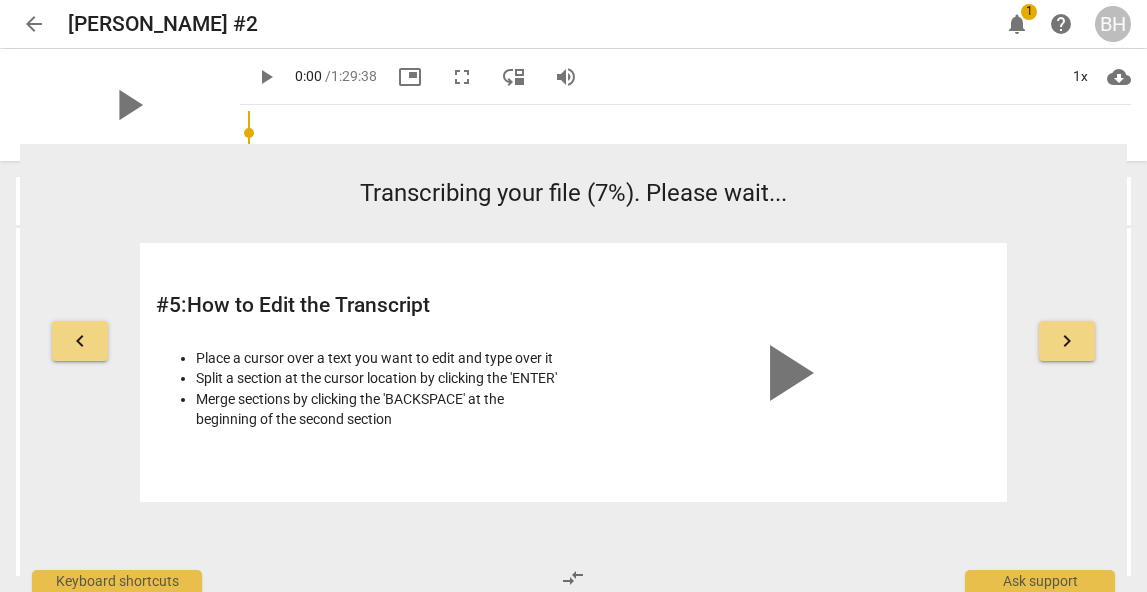 click on "keyboard_arrow_right" at bounding box center [1067, 341] 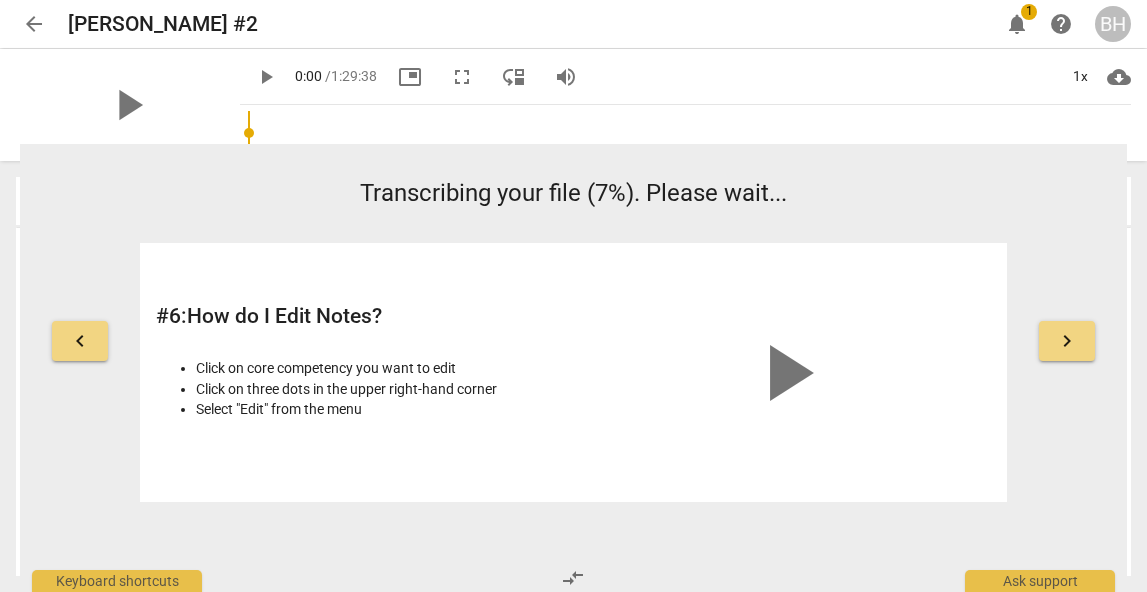 click on "keyboard_arrow_right" at bounding box center (1067, 341) 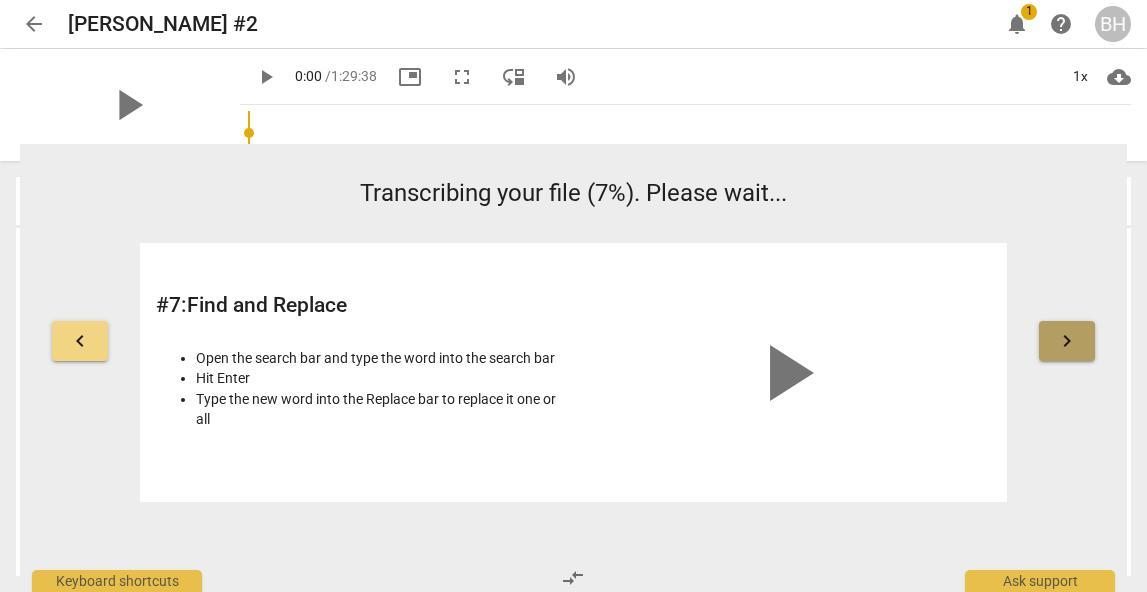 click on "keyboard_arrow_right" at bounding box center [1067, 341] 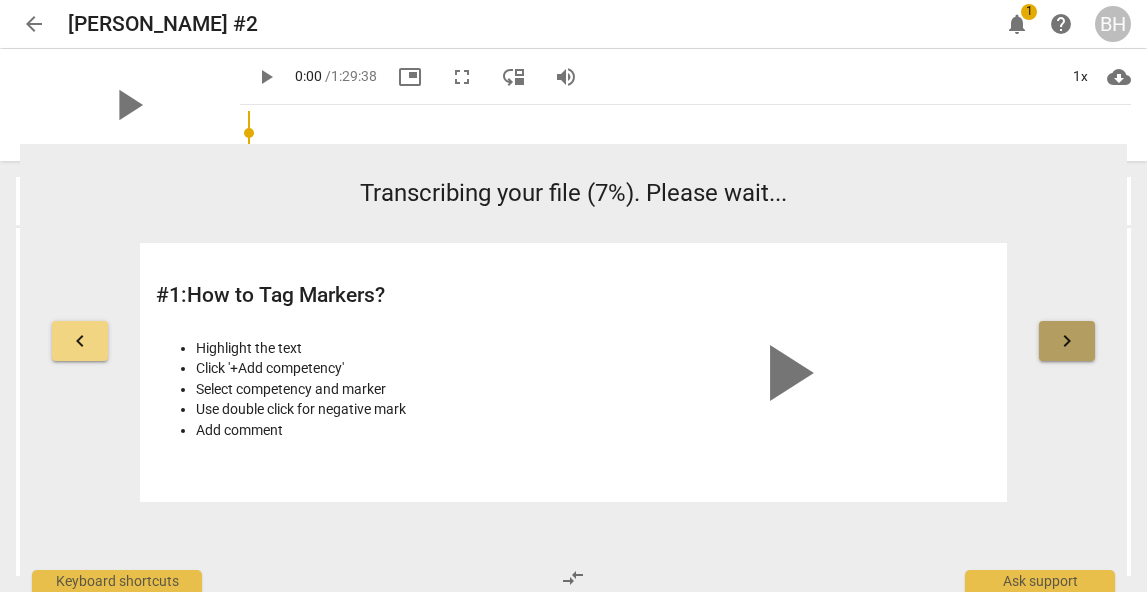 click on "keyboard_arrow_right" at bounding box center (1067, 341) 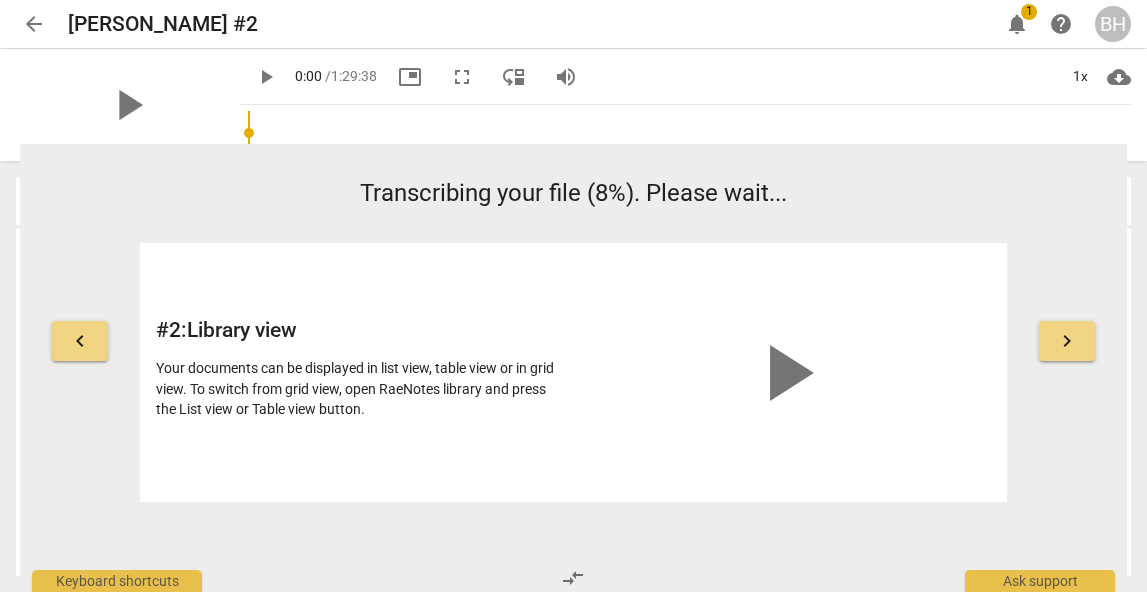 click on "1x cloud_download" at bounding box center [1092, 77] 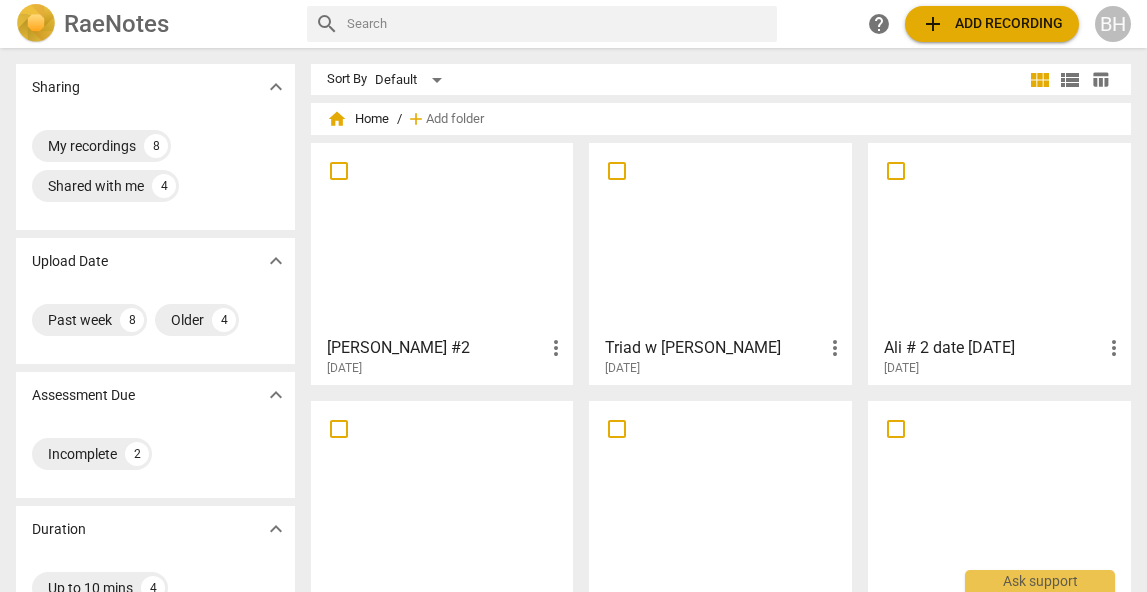 click at bounding box center (442, 238) 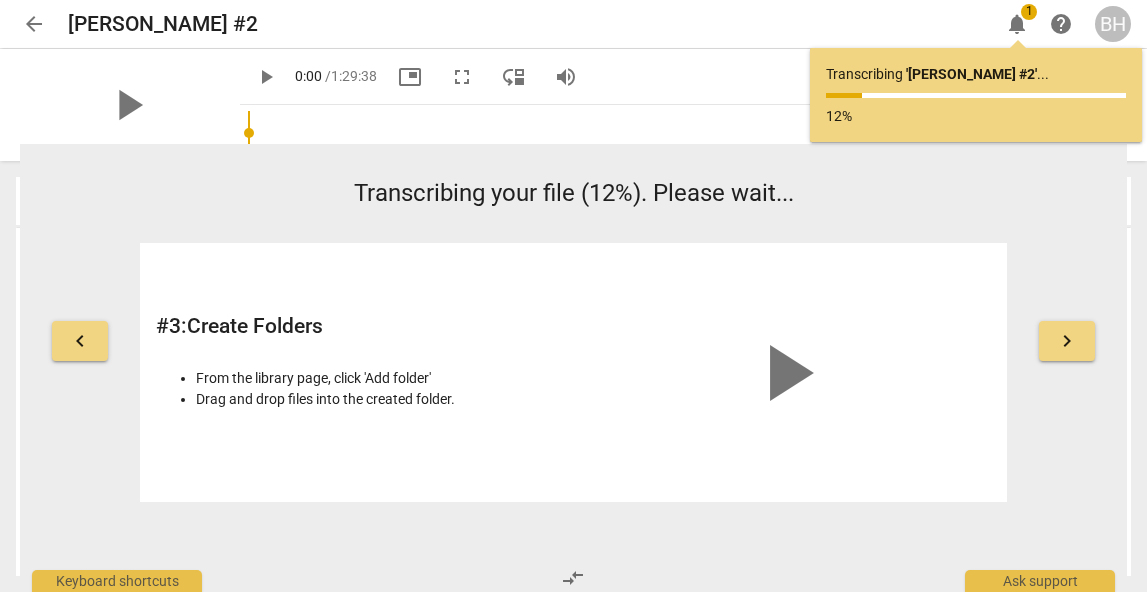 click on "play_arrow" at bounding box center [128, 105] 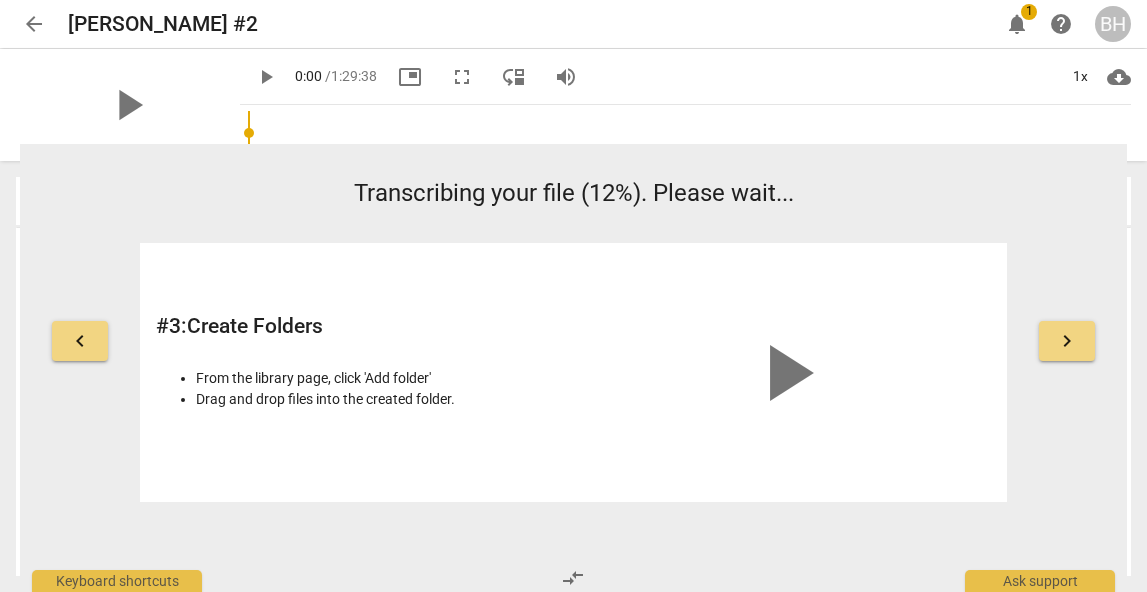 click on "play_arrow" at bounding box center (128, 105) 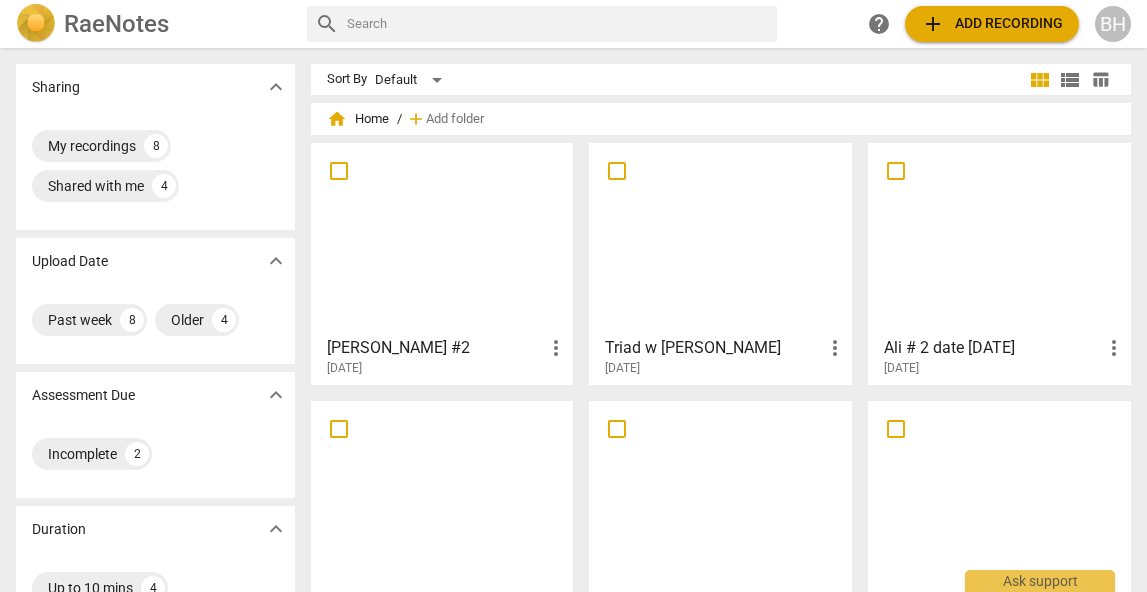 click at bounding box center [442, 238] 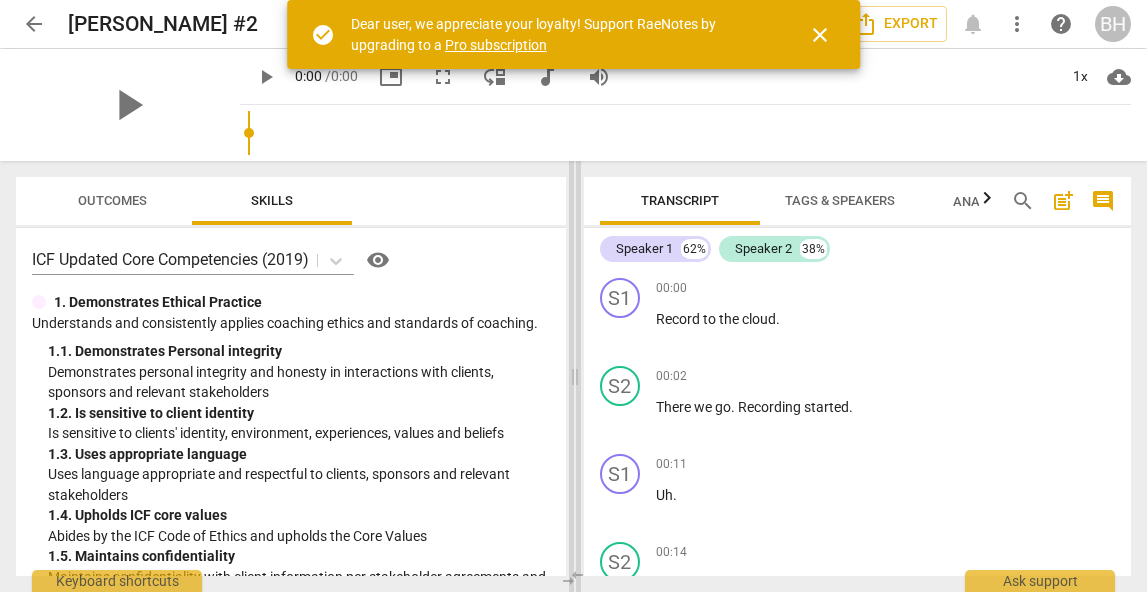 scroll, scrollTop: 0, scrollLeft: 0, axis: both 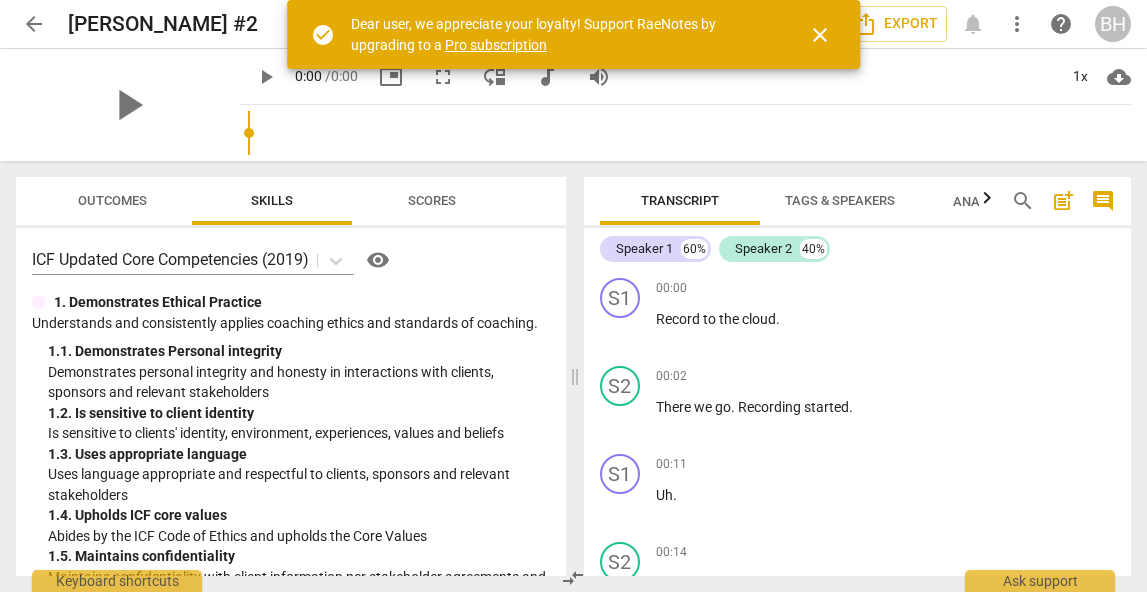 click on "play_arrow" at bounding box center (266, 77) 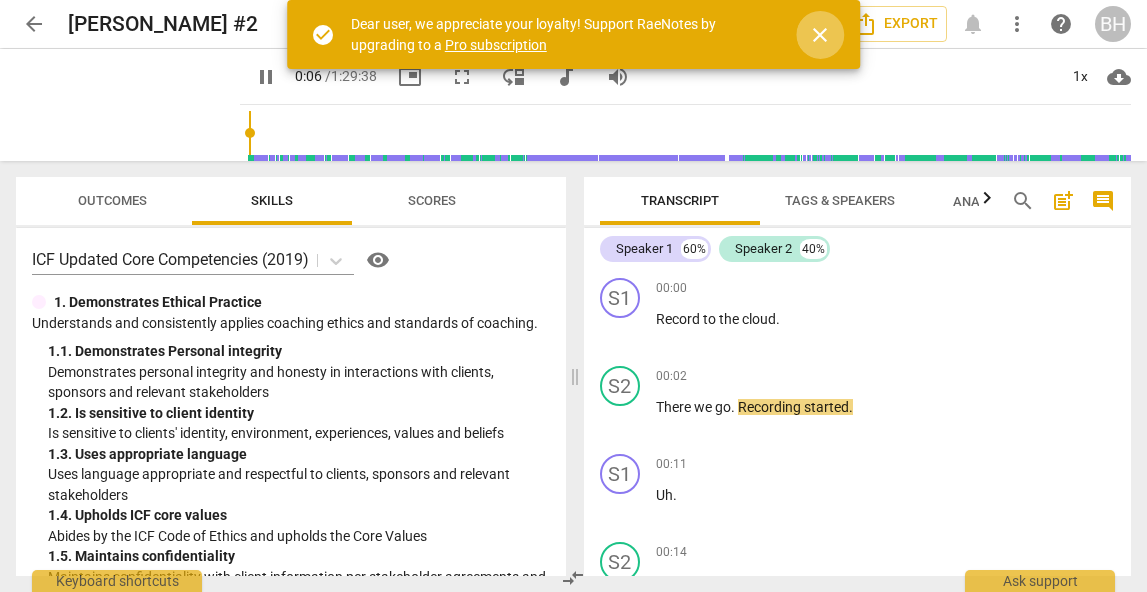 click on "close" at bounding box center (820, 35) 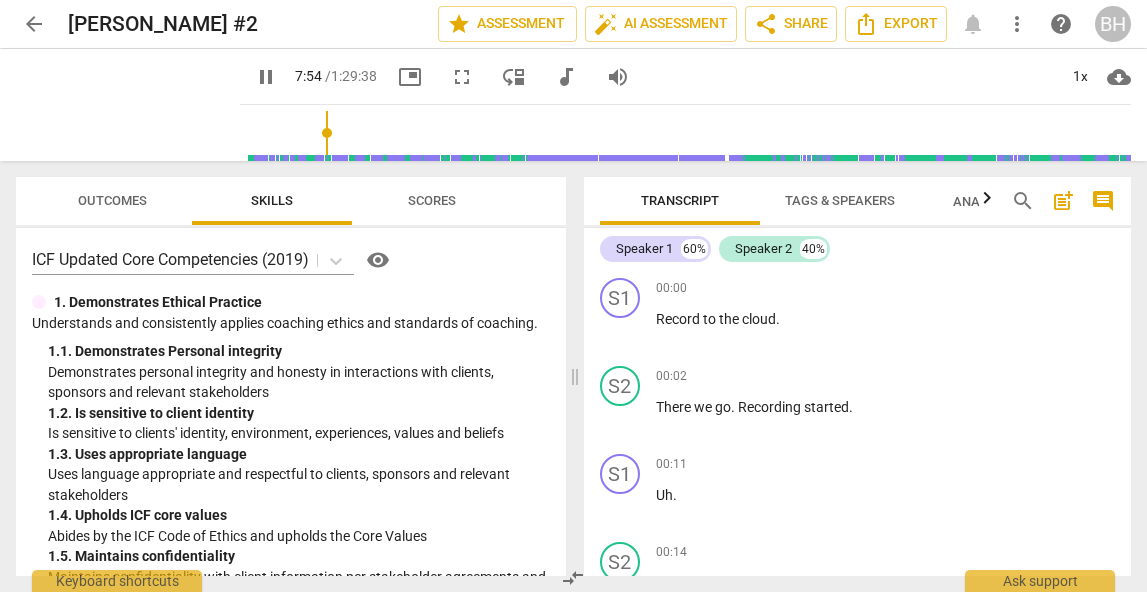 drag, startPoint x: 226, startPoint y: 130, endPoint x: 302, endPoint y: 130, distance: 76 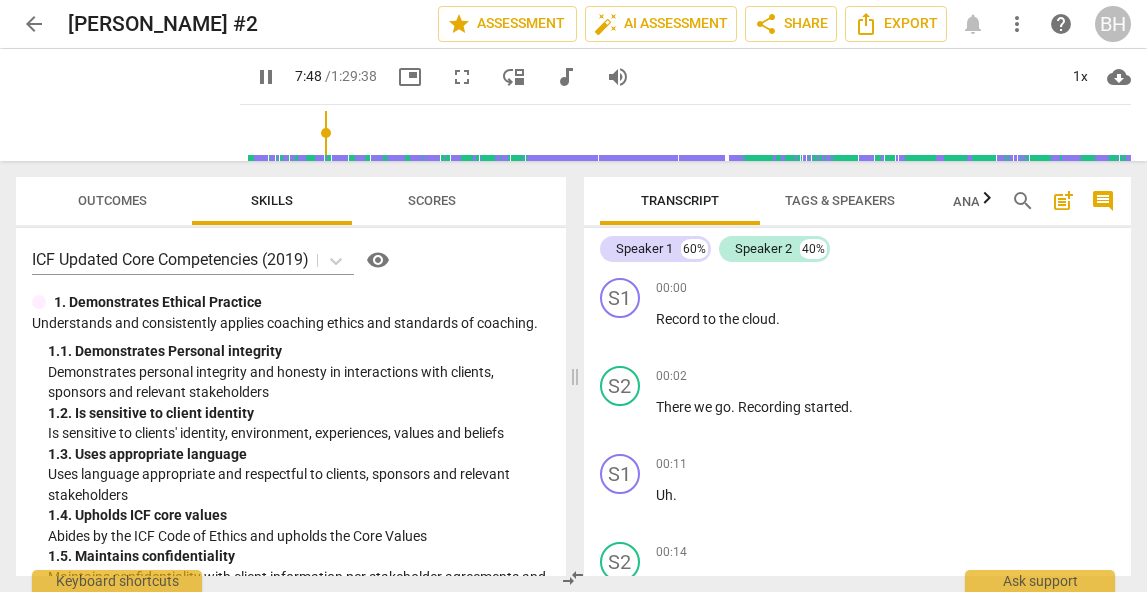 scroll, scrollTop: 2779, scrollLeft: 0, axis: vertical 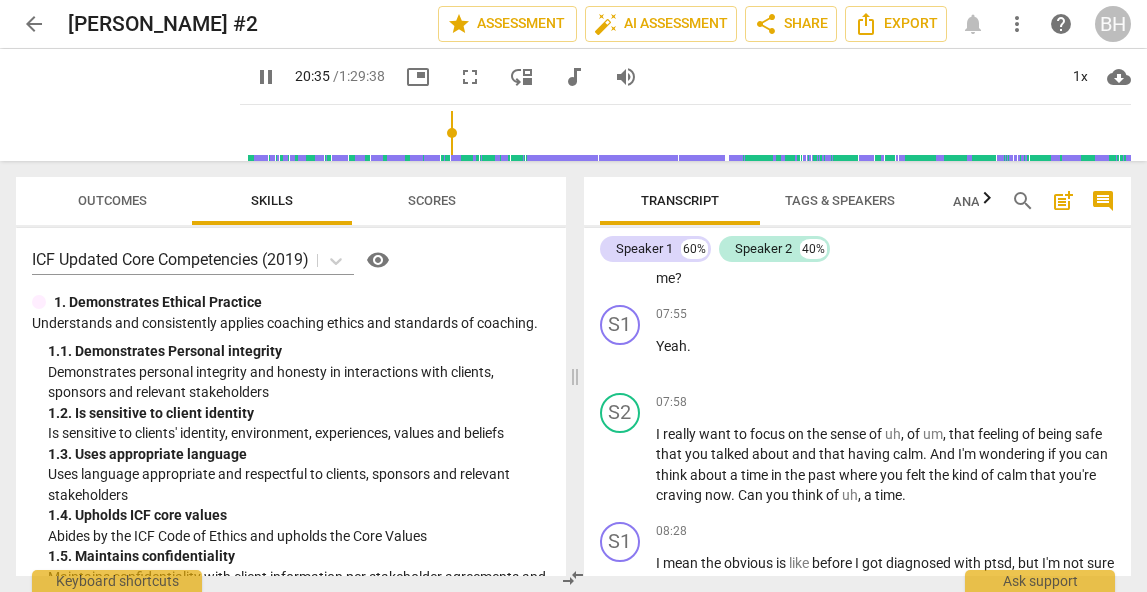 drag, startPoint x: 303, startPoint y: 133, endPoint x: 430, endPoint y: 134, distance: 127.00394 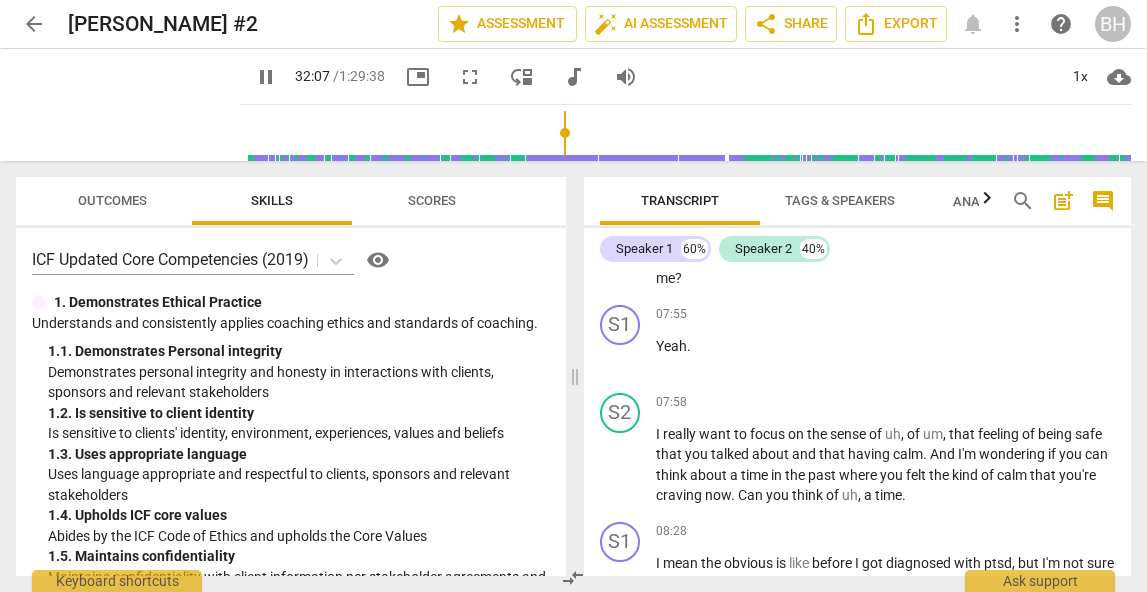 drag, startPoint x: 430, startPoint y: 134, endPoint x: 548, endPoint y: 133, distance: 118.004234 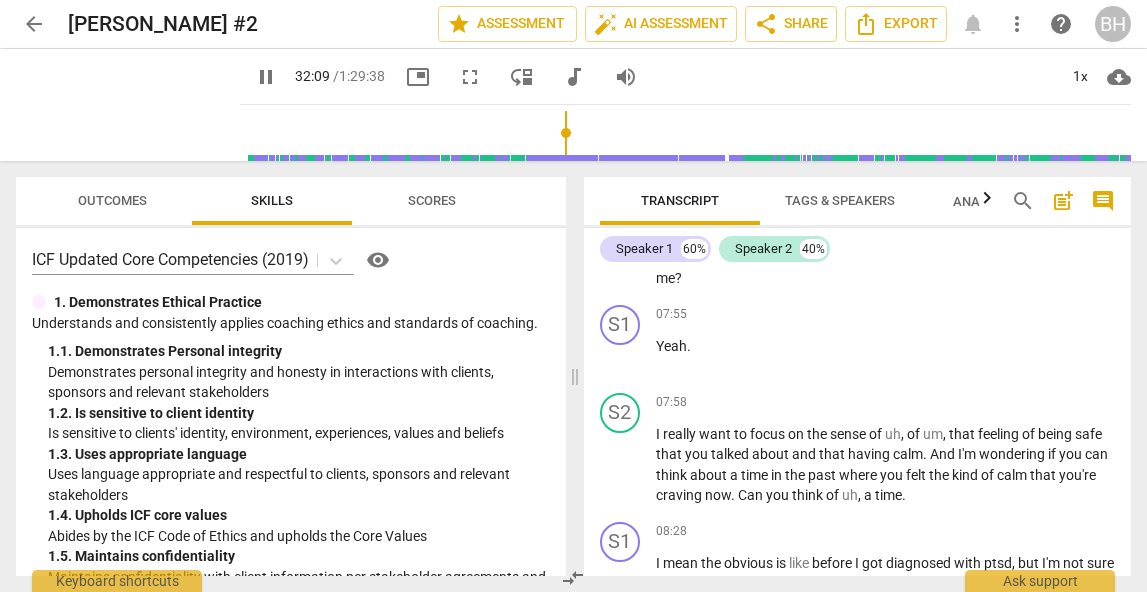 scroll, scrollTop: 11452, scrollLeft: 0, axis: vertical 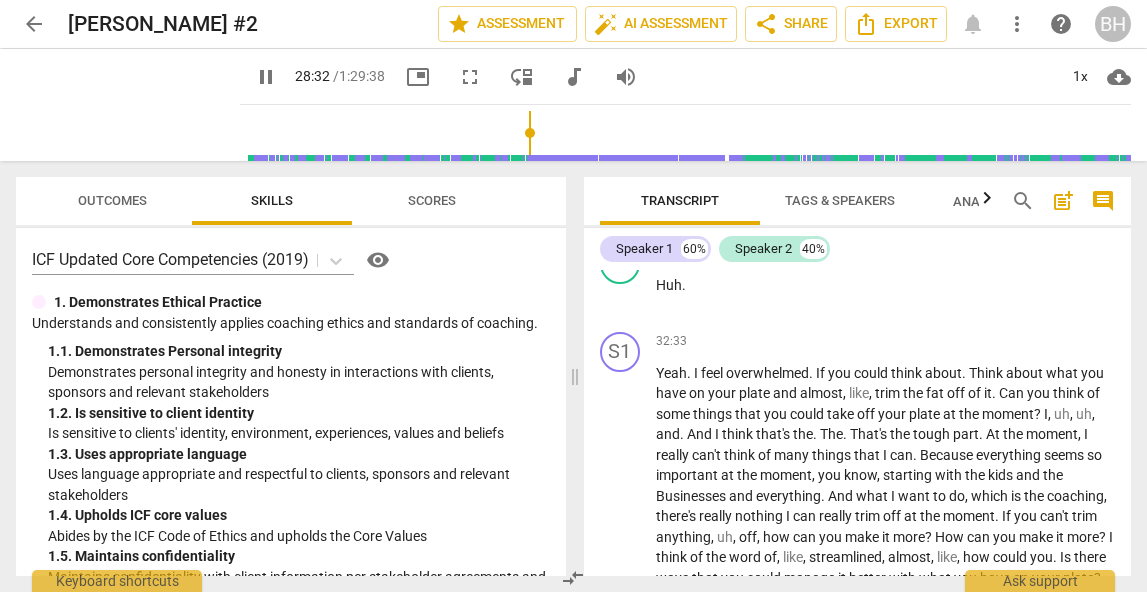 drag, startPoint x: 548, startPoint y: 133, endPoint x: 512, endPoint y: 130, distance: 36.124783 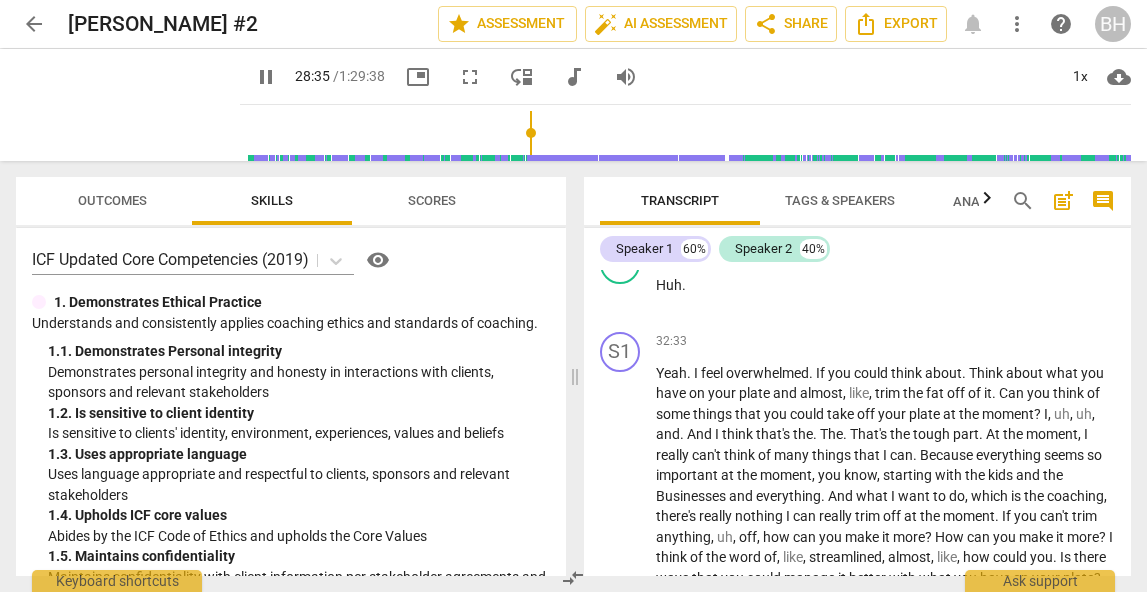 scroll, scrollTop: 10629, scrollLeft: 0, axis: vertical 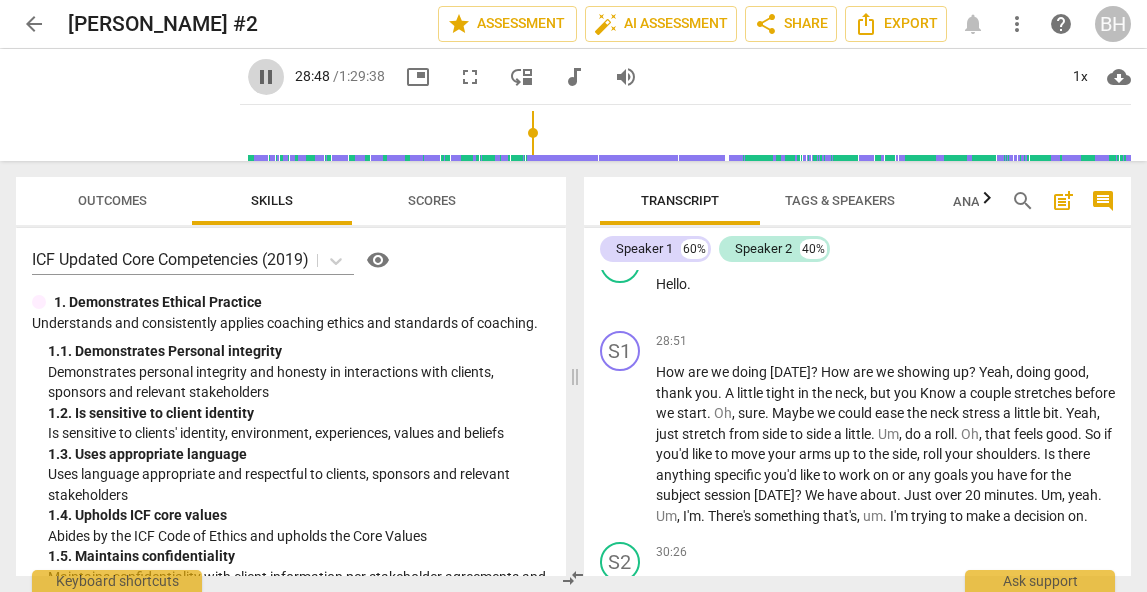 click on "pause" at bounding box center (266, 77) 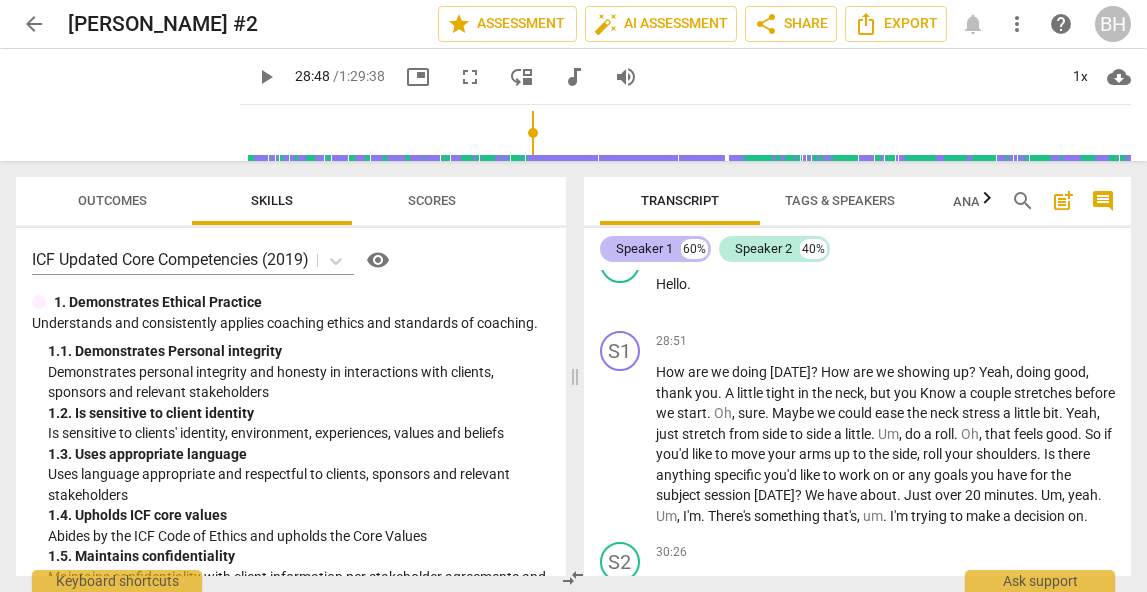 type on "1728" 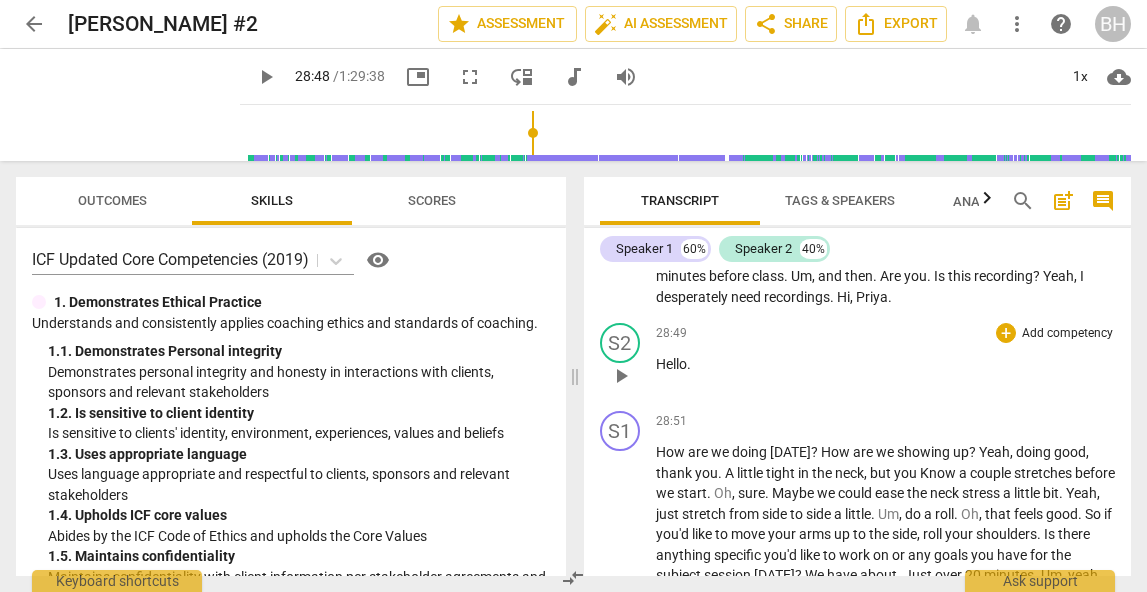 scroll, scrollTop: 10551, scrollLeft: 0, axis: vertical 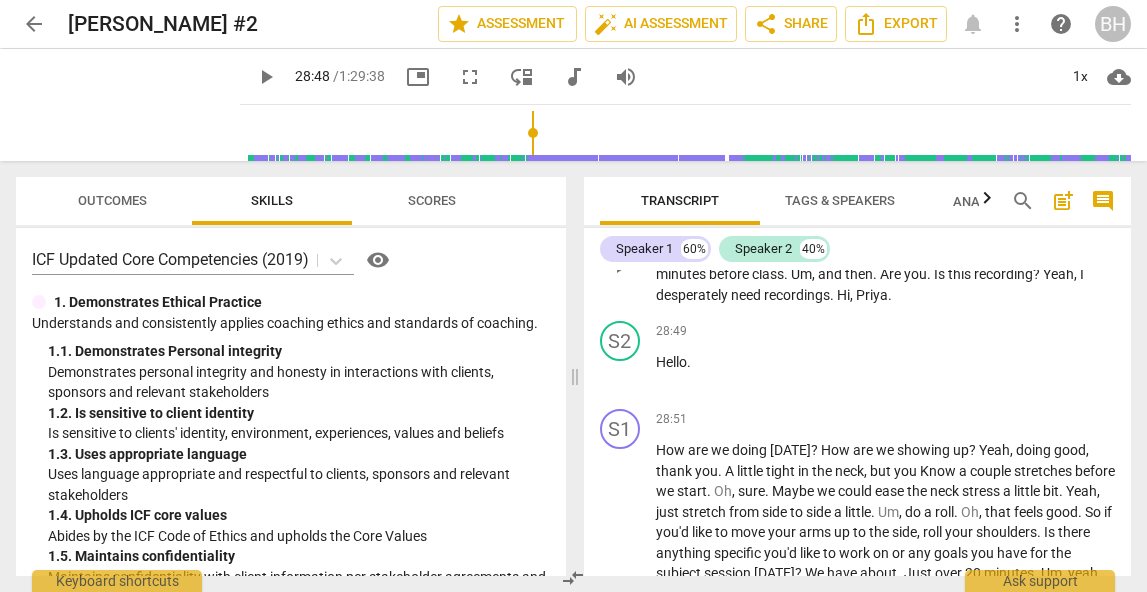 click on "S1" at bounding box center (620, 212) 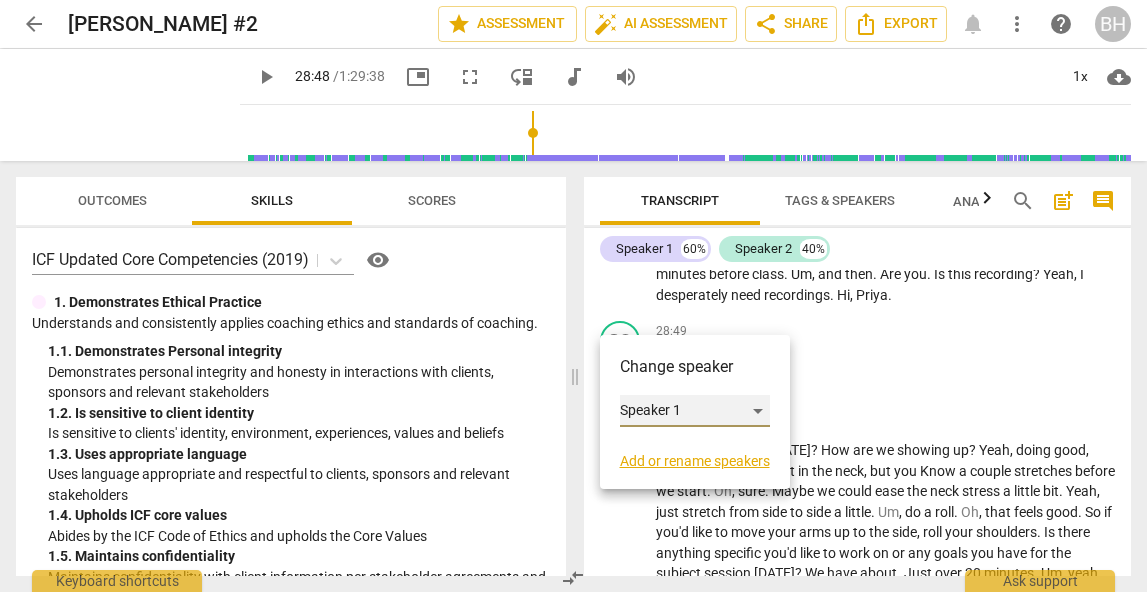 click on "Speaker 1" at bounding box center (695, 411) 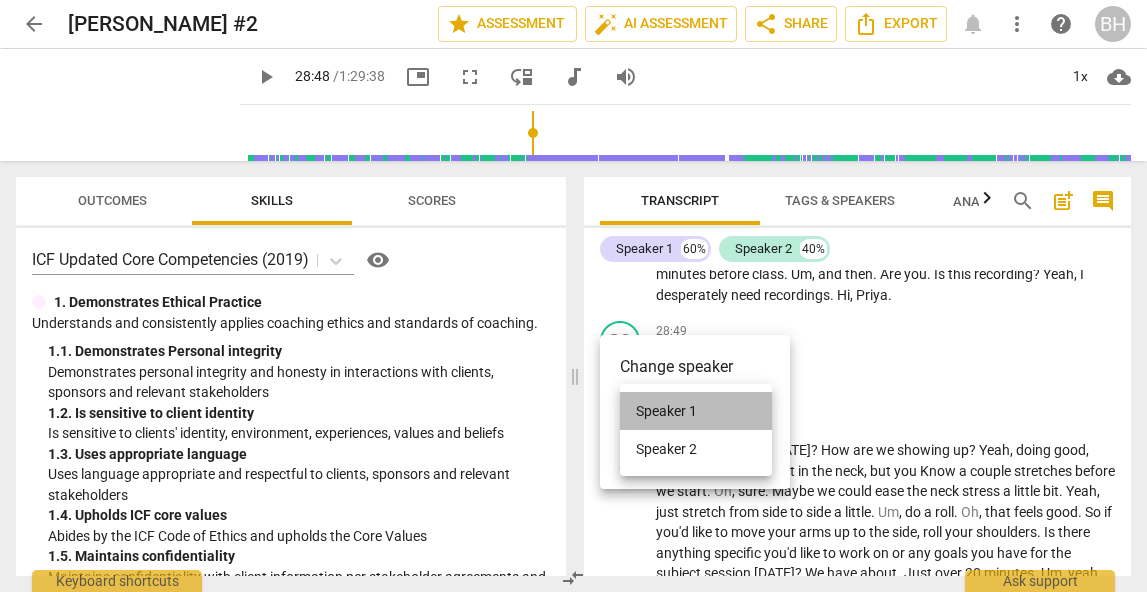 click on "Speaker 1" at bounding box center [696, 411] 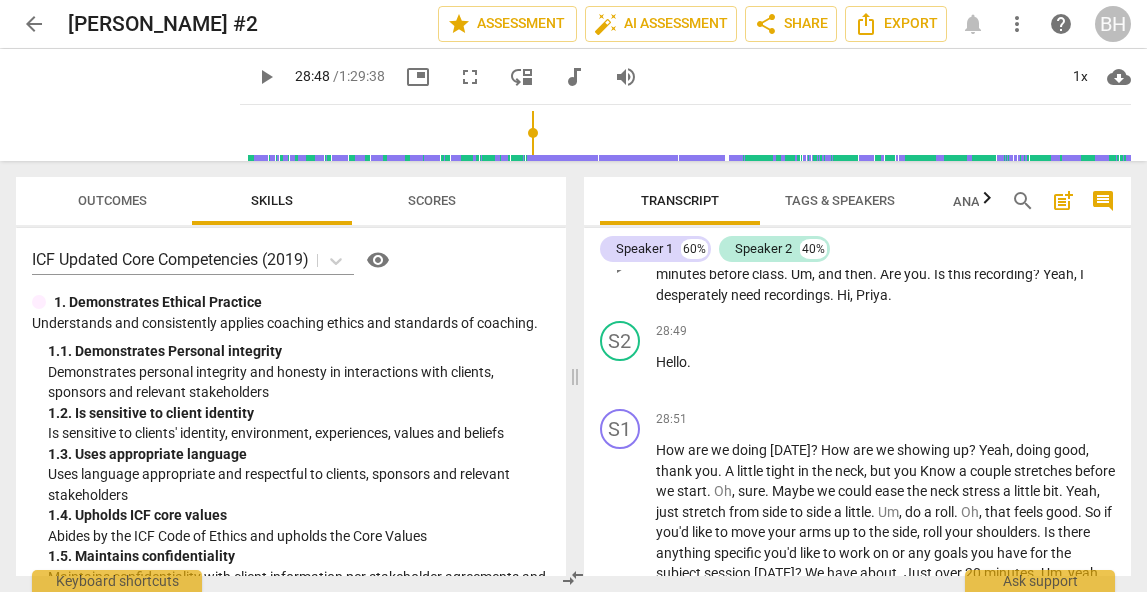 click on "S1" at bounding box center [620, 212] 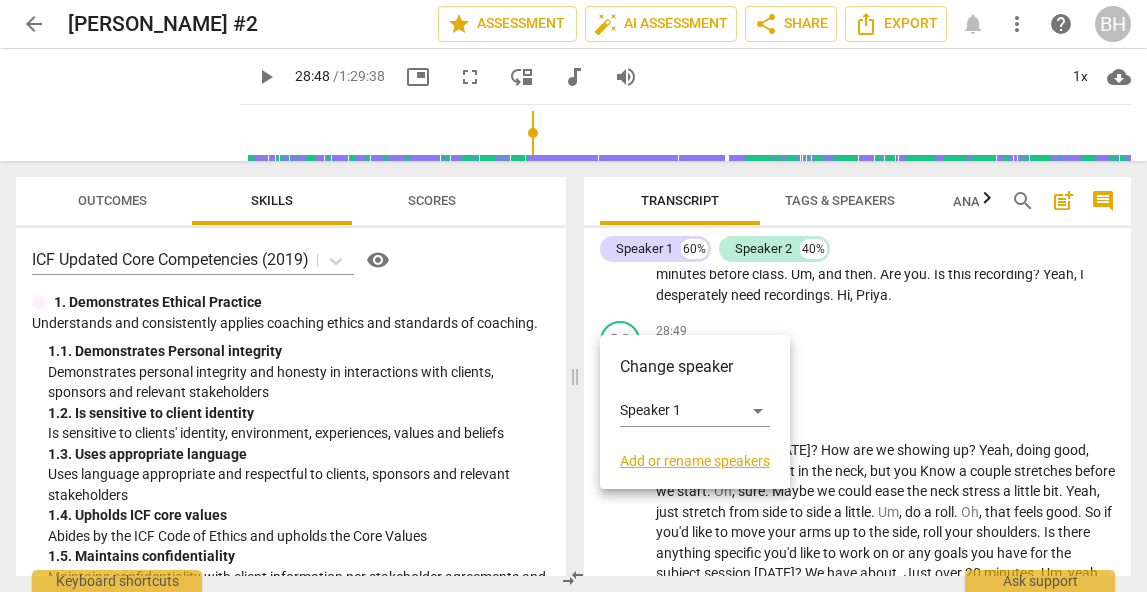 click on "Add or rename speakers" at bounding box center [695, 461] 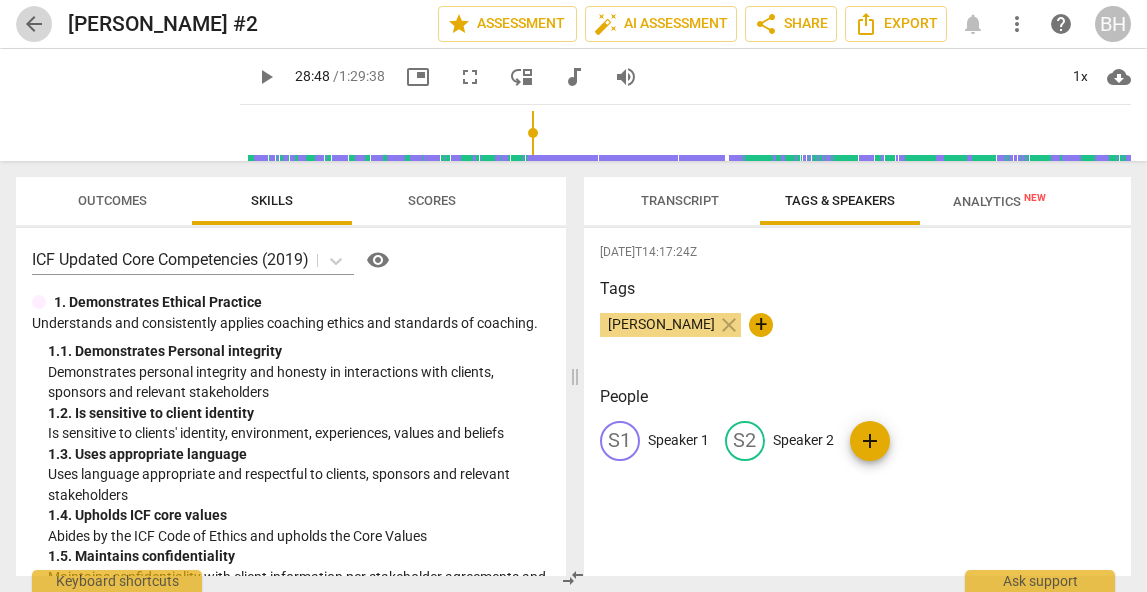 click on "arrow_back" at bounding box center (34, 24) 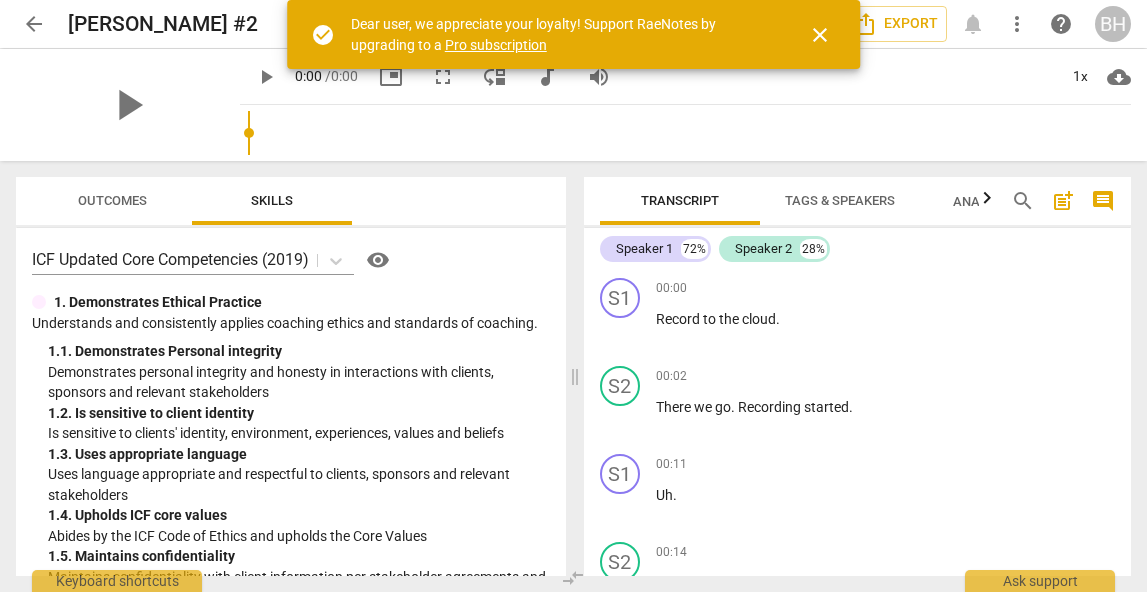 scroll, scrollTop: 0, scrollLeft: 0, axis: both 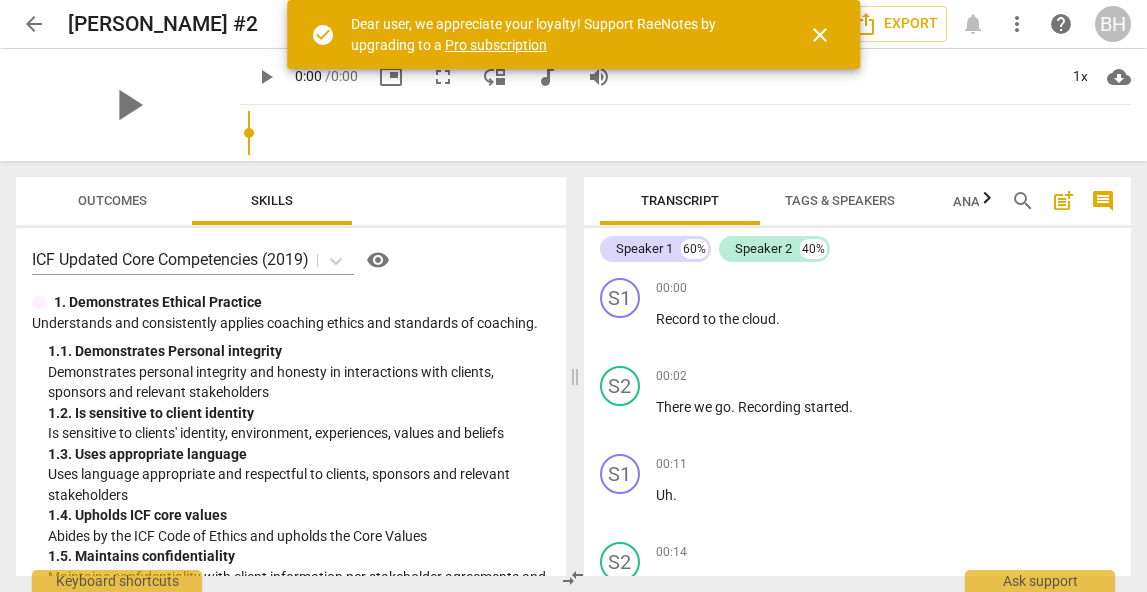 drag, startPoint x: 247, startPoint y: 131, endPoint x: 535, endPoint y: 116, distance: 288.39035 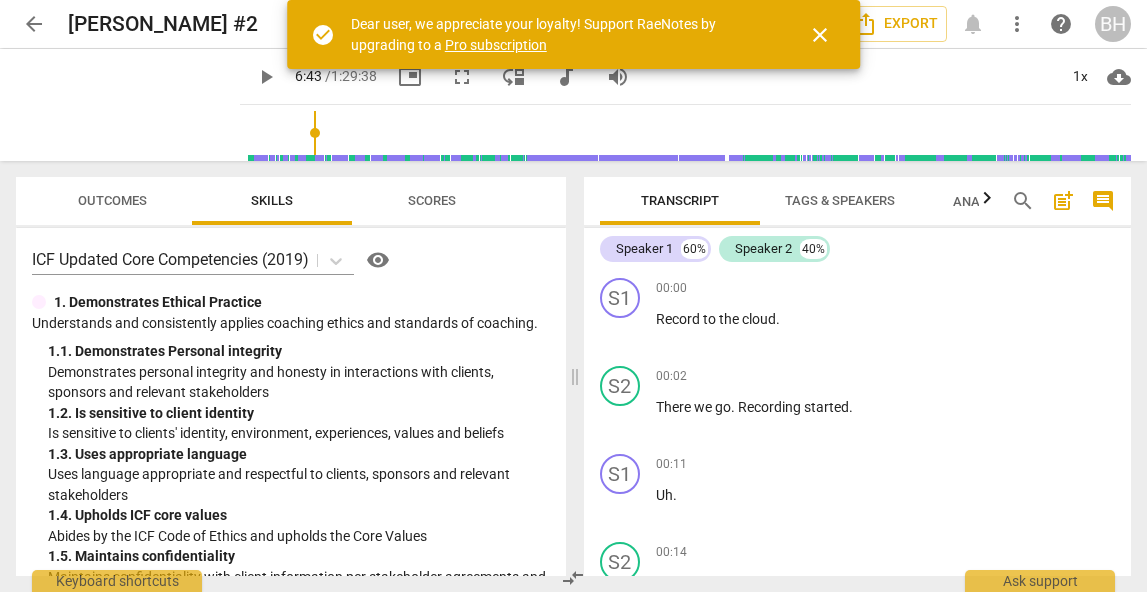 scroll, scrollTop: 346, scrollLeft: 0, axis: vertical 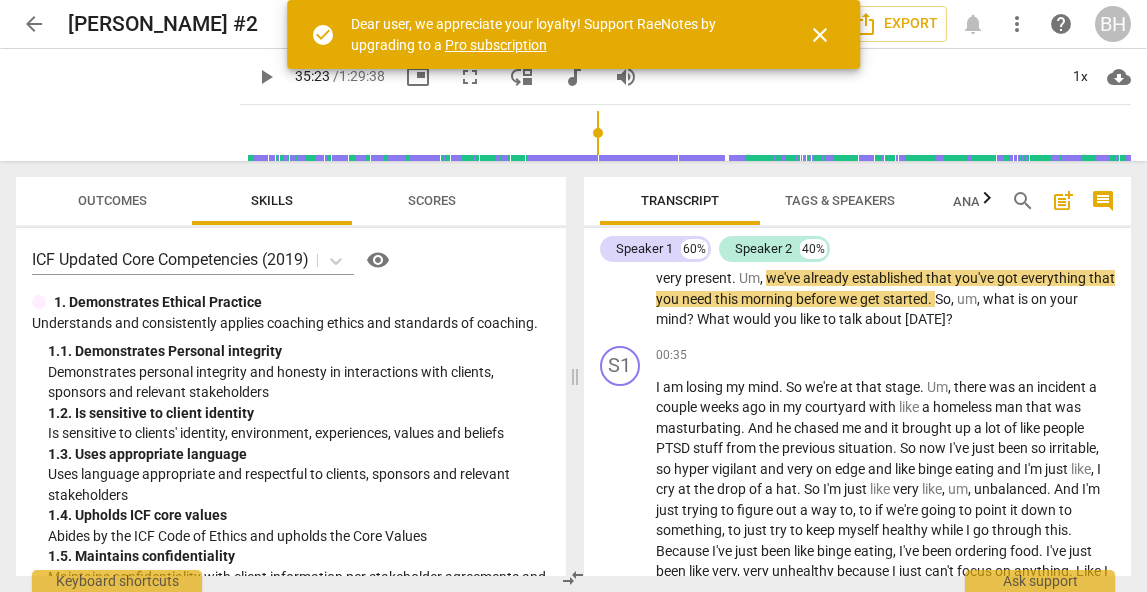 drag, startPoint x: 292, startPoint y: 127, endPoint x: 581, endPoint y: 132, distance: 289.04324 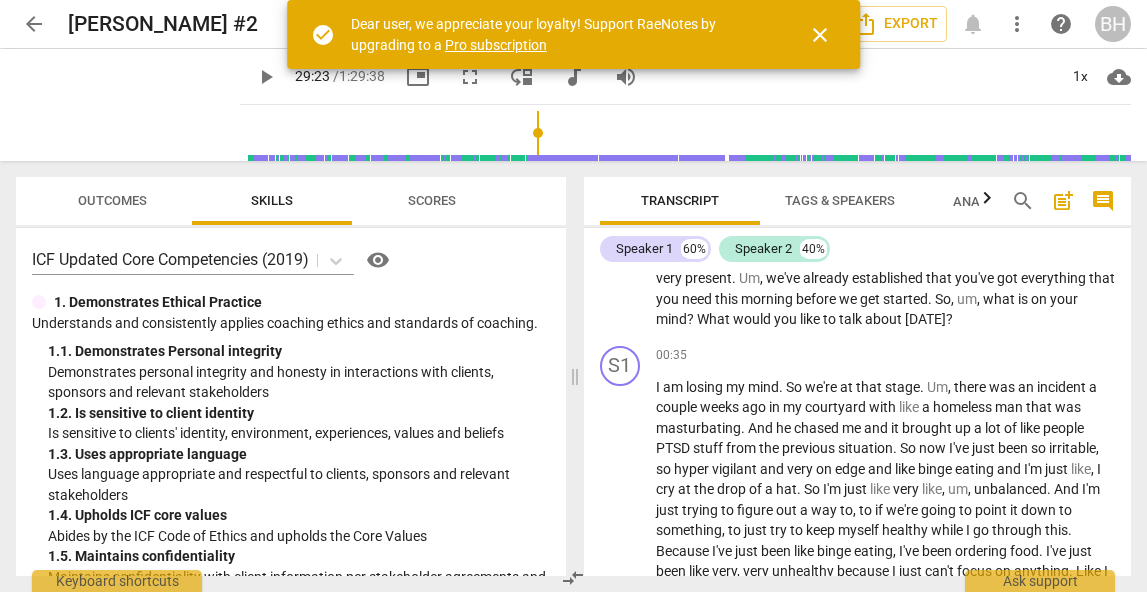 drag, startPoint x: 581, startPoint y: 132, endPoint x: 523, endPoint y: 129, distance: 58.077534 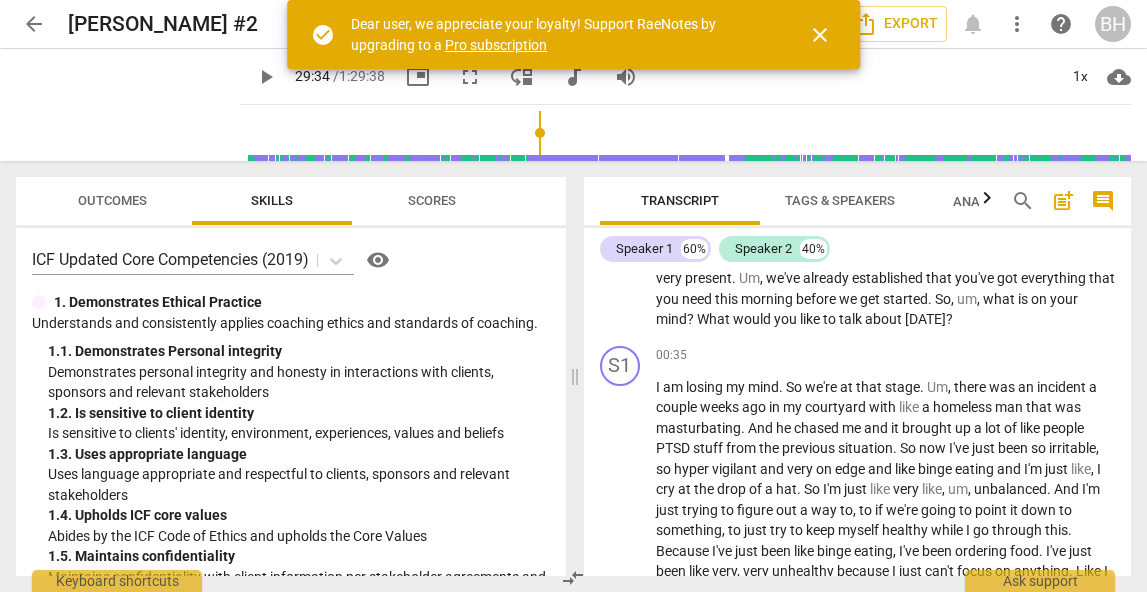click on "play_arrow" at bounding box center [266, 77] 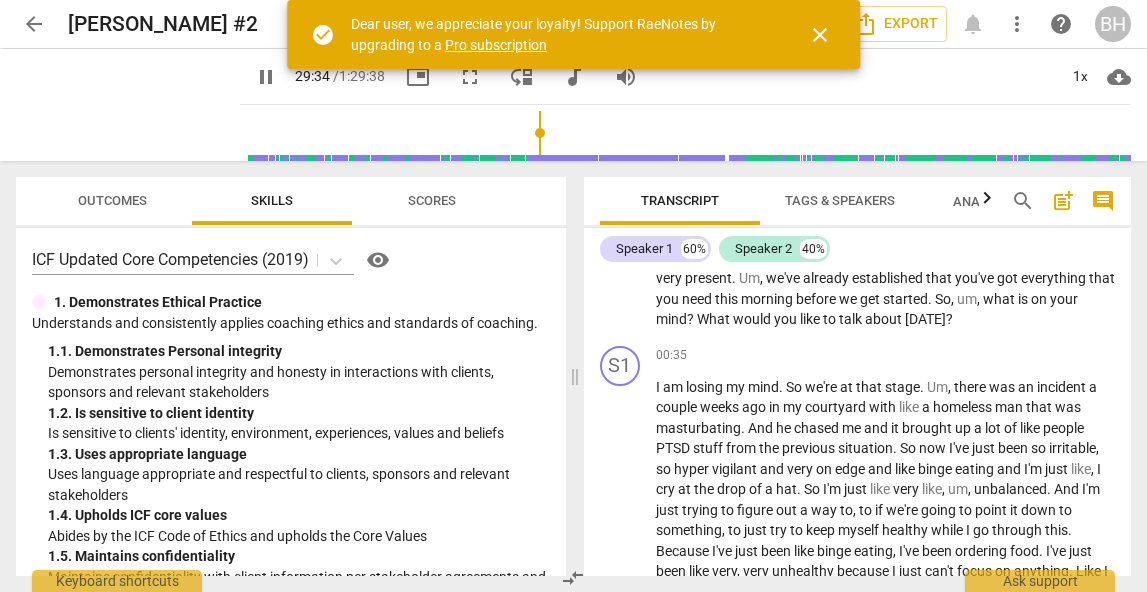 click on "close" at bounding box center (820, 35) 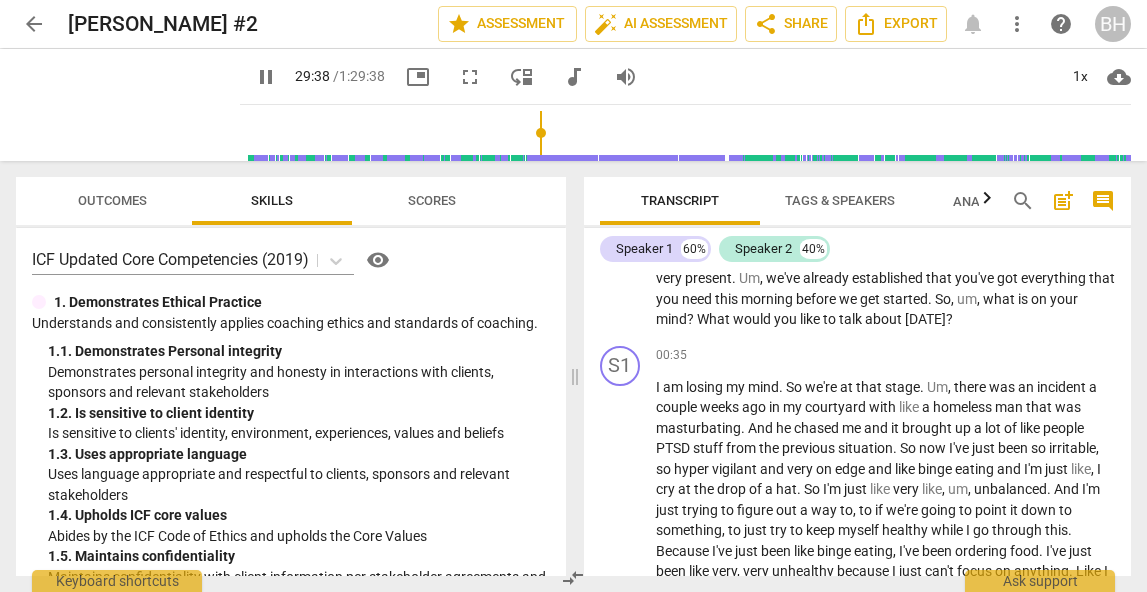scroll, scrollTop: 10907, scrollLeft: 0, axis: vertical 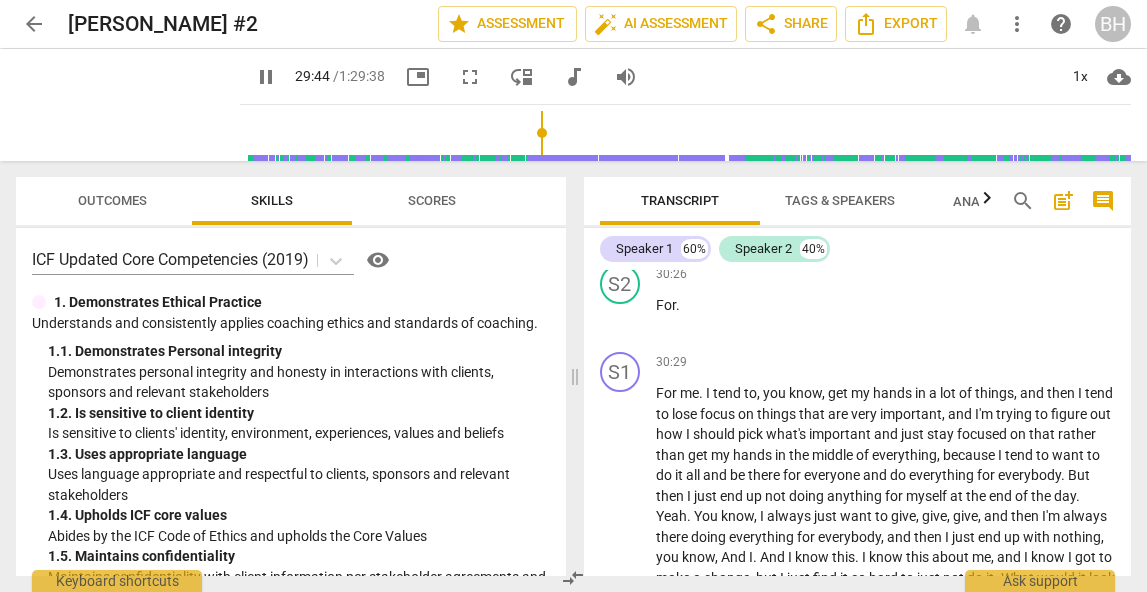 click on "pause" at bounding box center (266, 77) 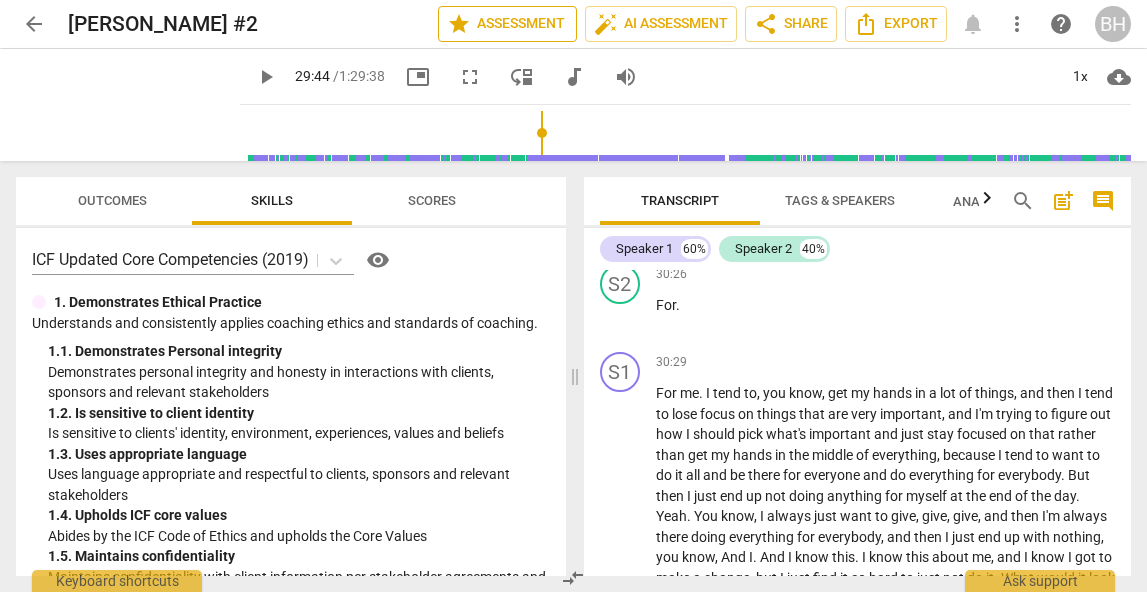 type on "1784" 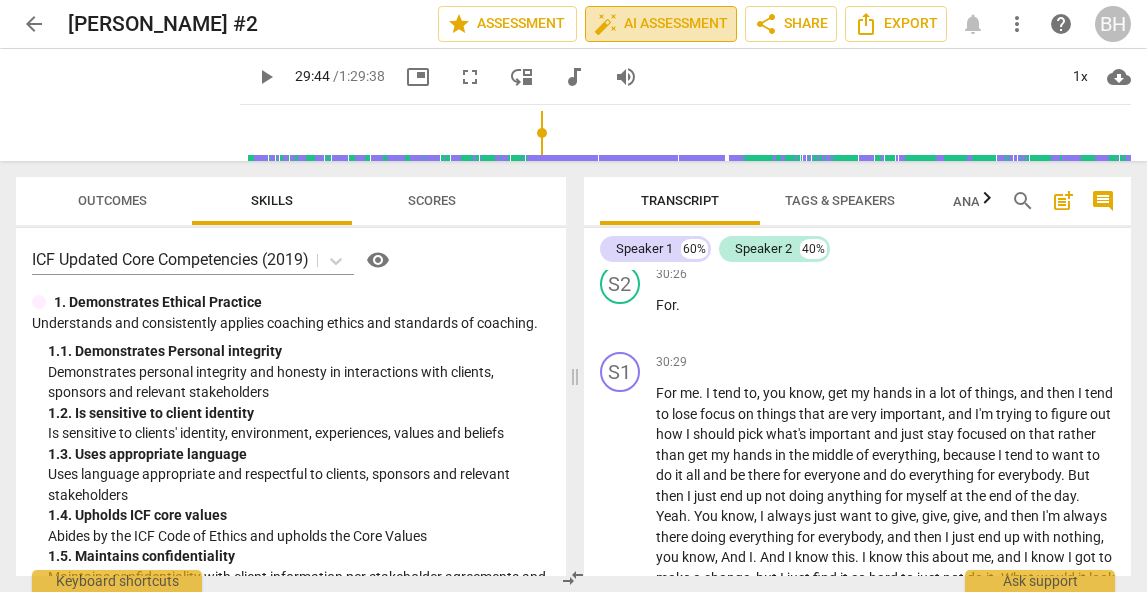 click on "auto_fix_high    AI Assessment" at bounding box center (661, 24) 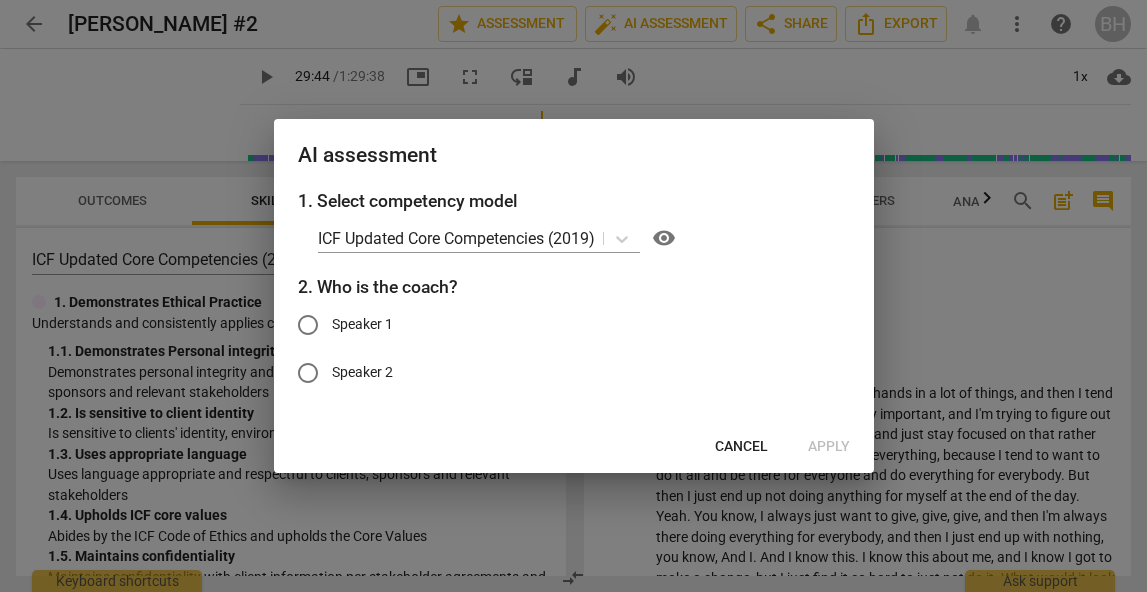 click on "Speaker 1" at bounding box center [362, 324] 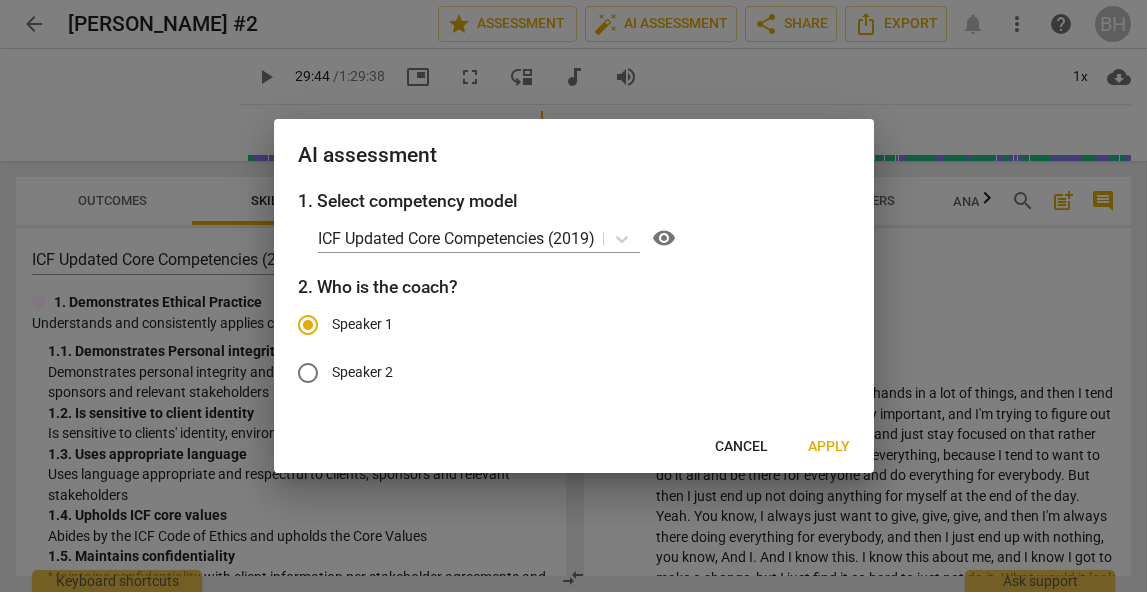 click on "Apply" at bounding box center (829, 447) 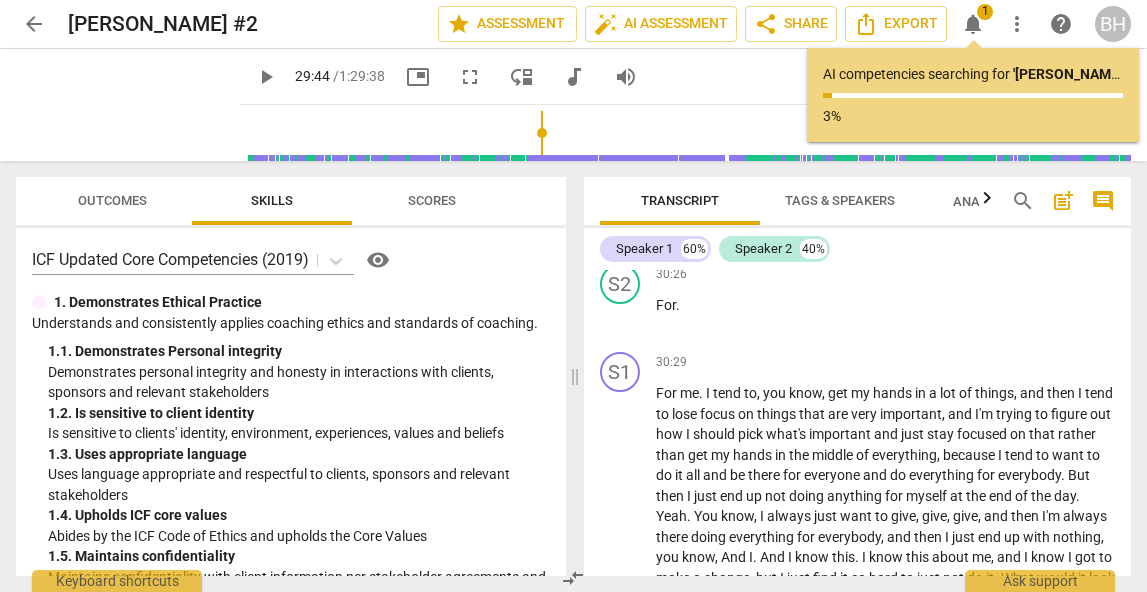 click on "Tags & Speakers" at bounding box center [840, 200] 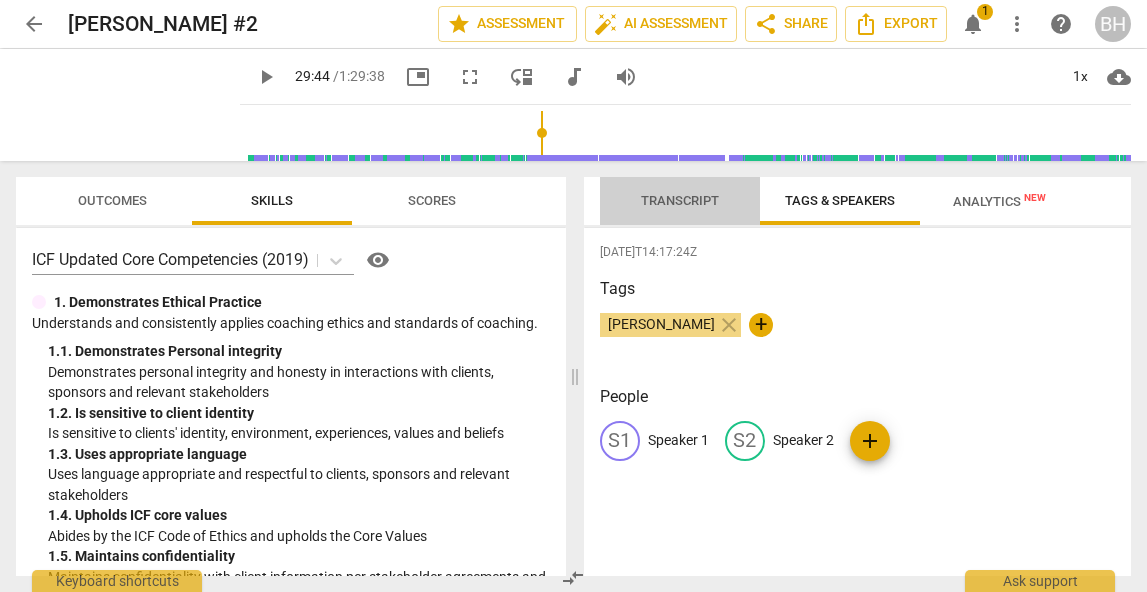 click on "Transcript" at bounding box center (680, 200) 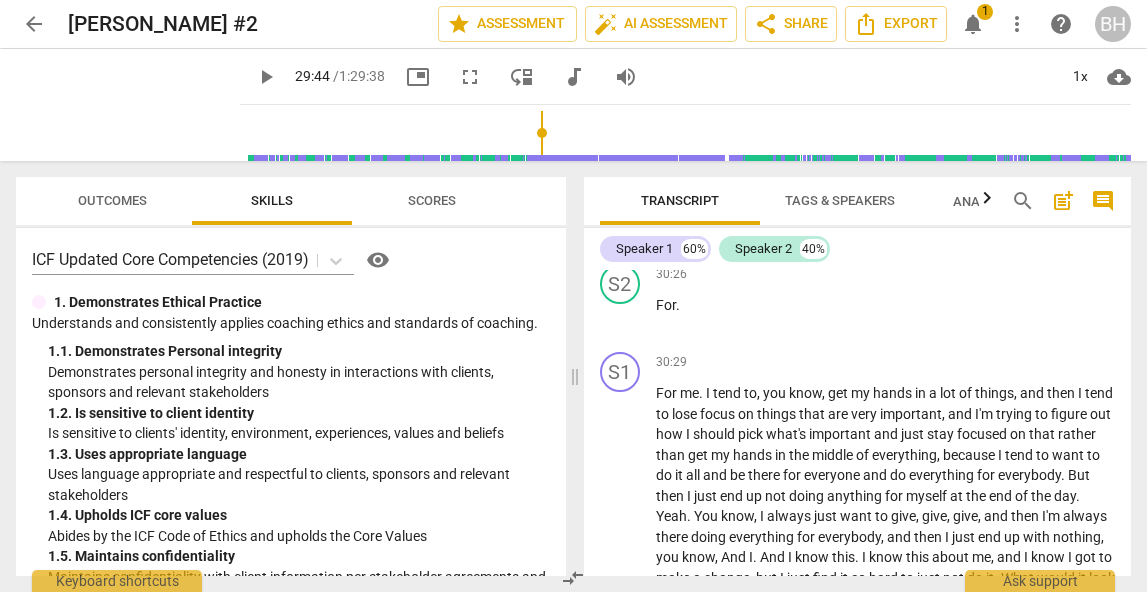 click on "Analytics   New" at bounding box center [999, 201] 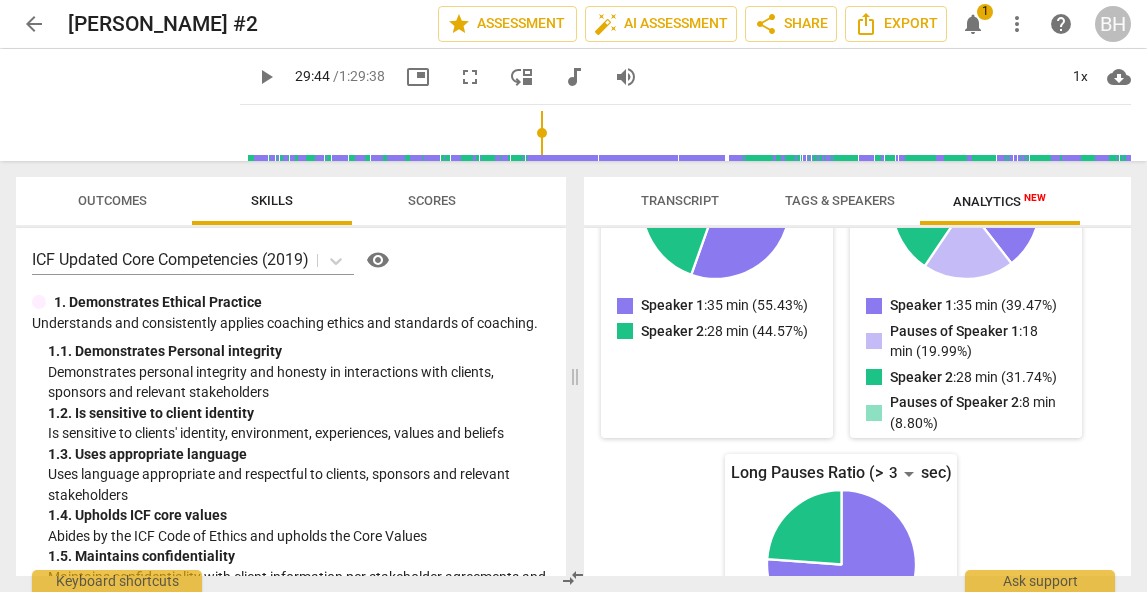 scroll, scrollTop: 382, scrollLeft: 0, axis: vertical 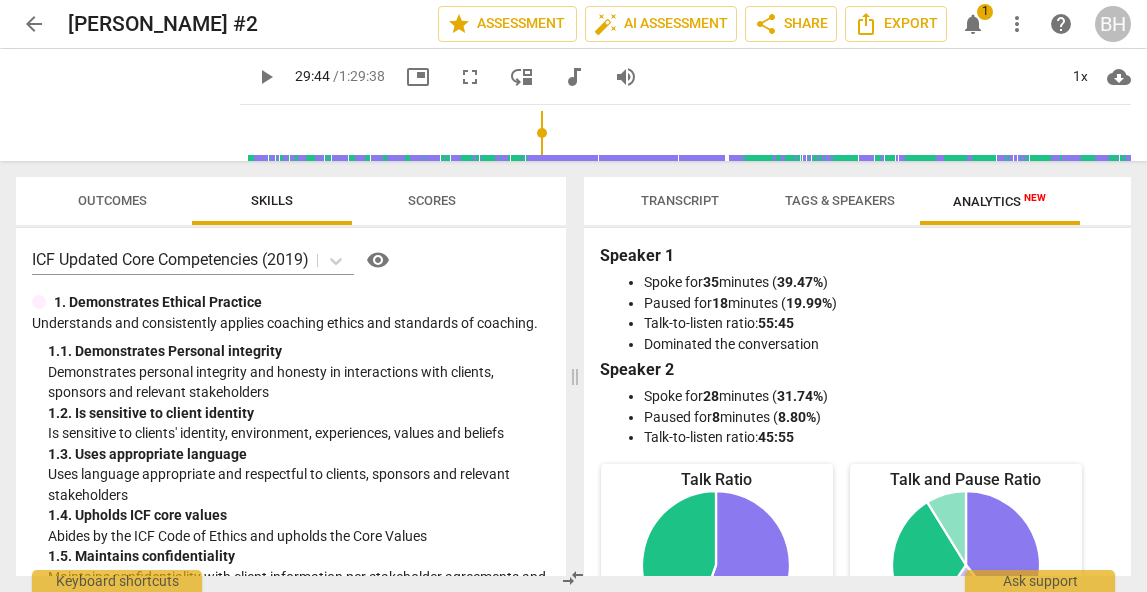 click on "Transcript" at bounding box center (680, 200) 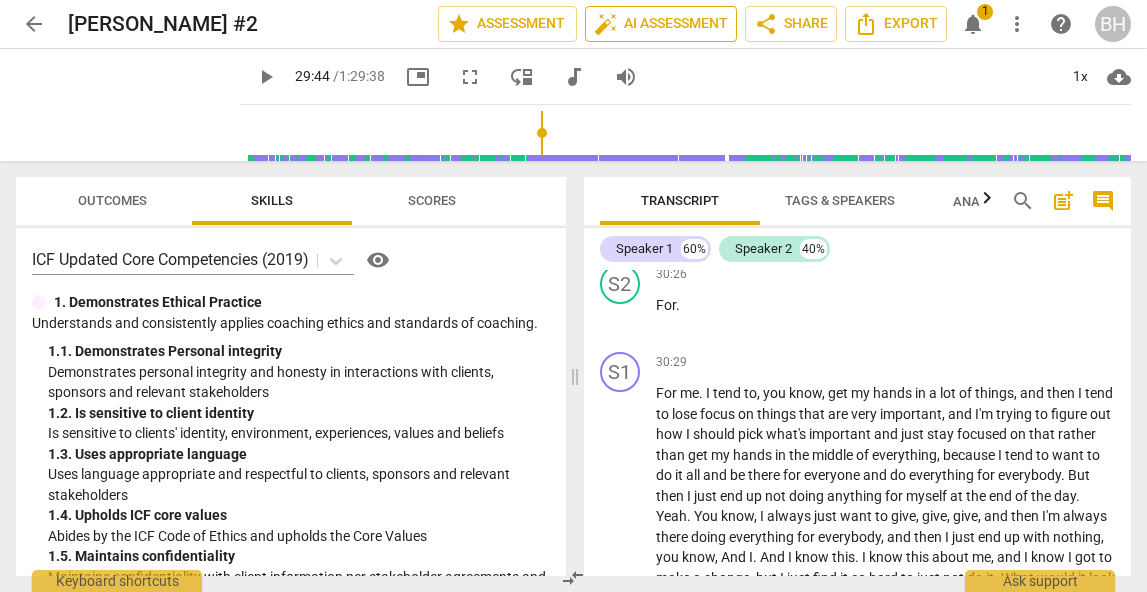 click on "auto_fix_high    AI Assessment" at bounding box center [661, 24] 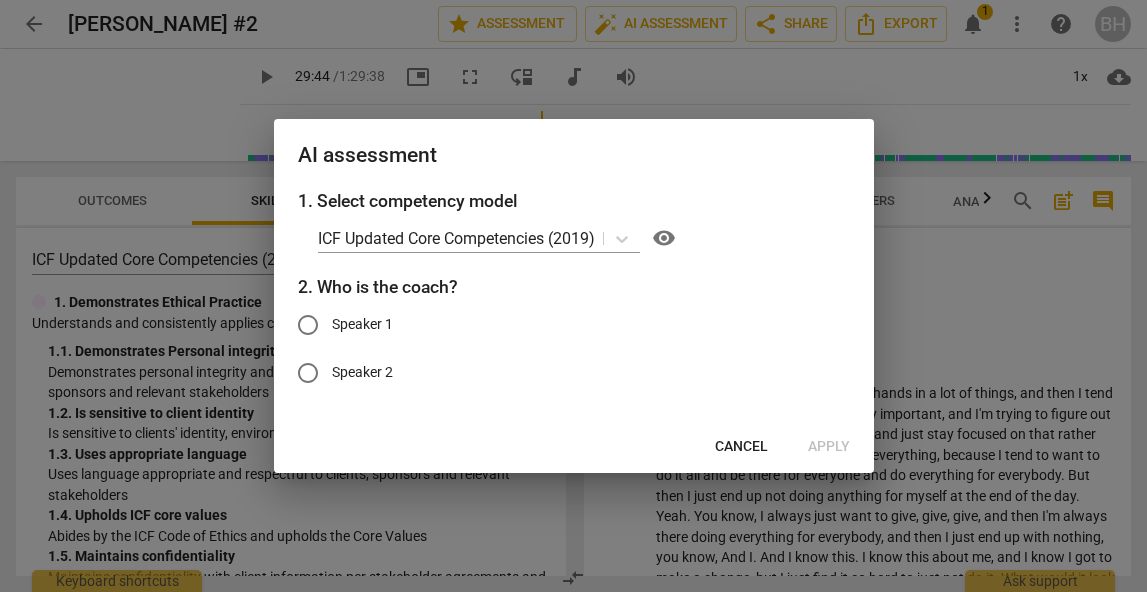 click on "Speaker 1" at bounding box center [308, 325] 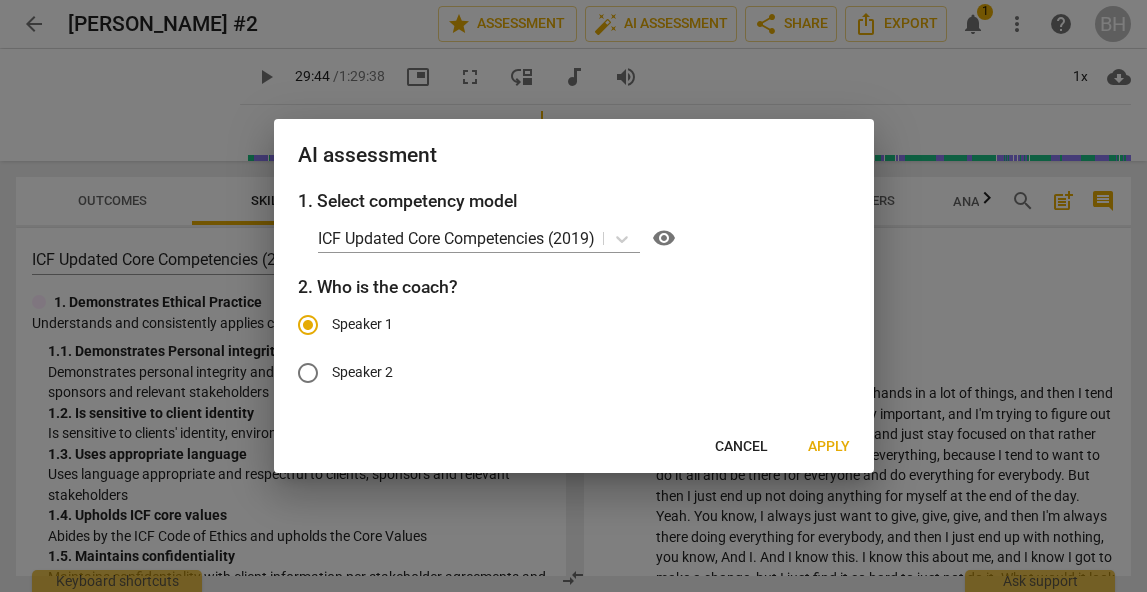 click on "Apply" at bounding box center (829, 447) 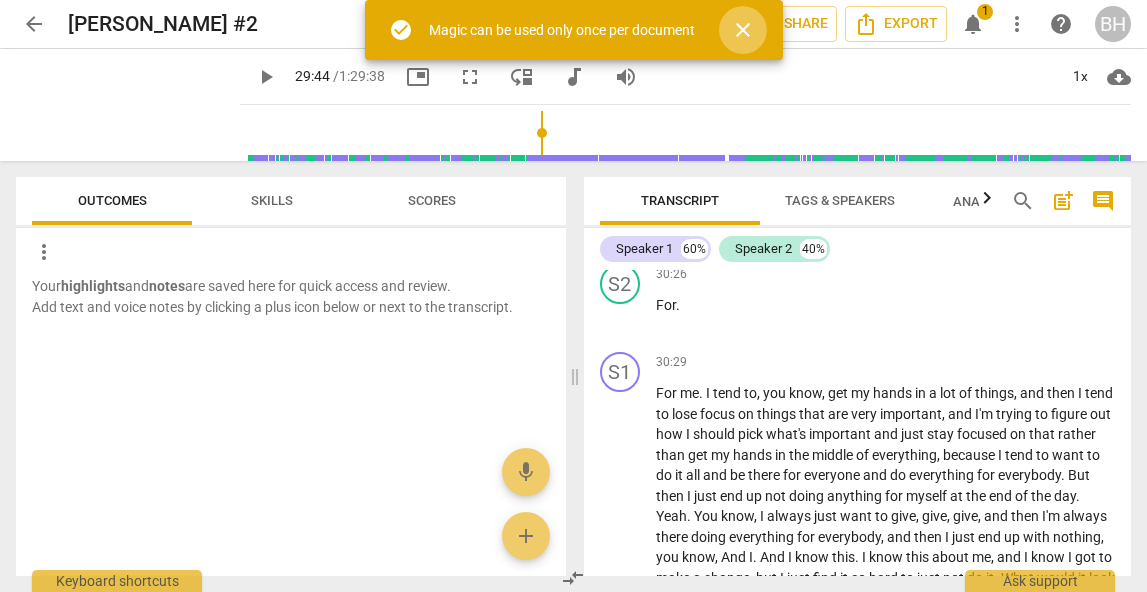 click on "close" at bounding box center (743, 30) 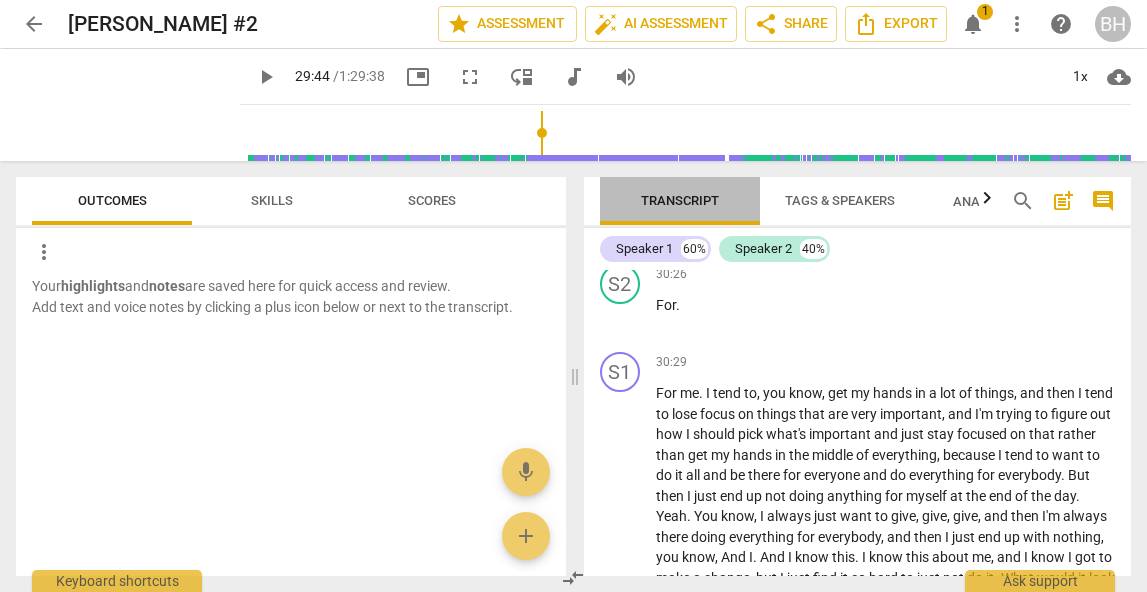 click on "Transcript" at bounding box center (680, 200) 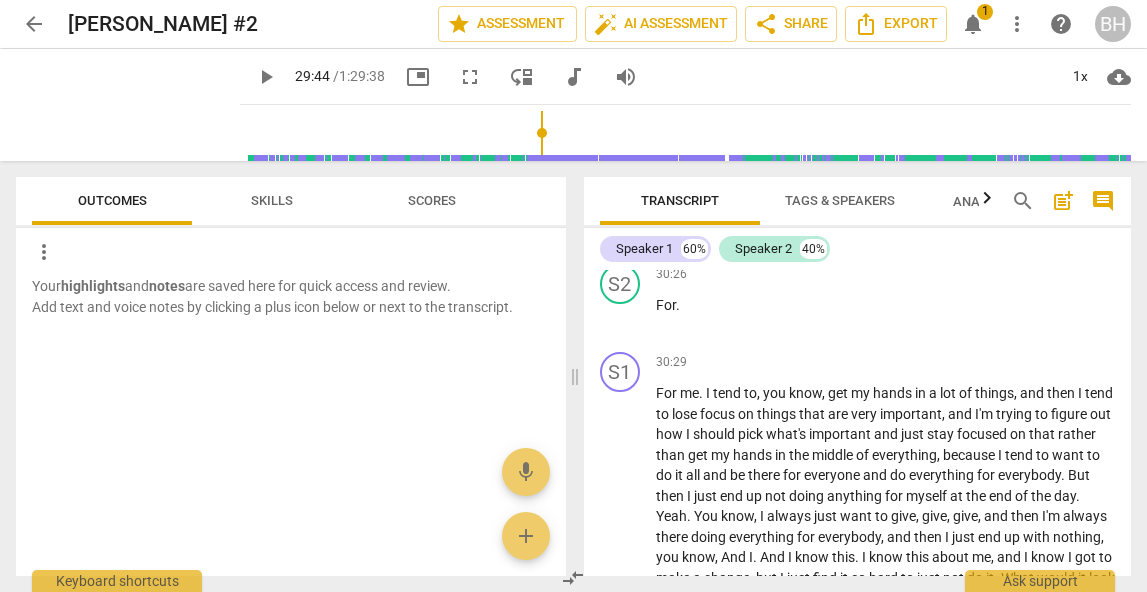 click on "Outcomes" at bounding box center [112, 200] 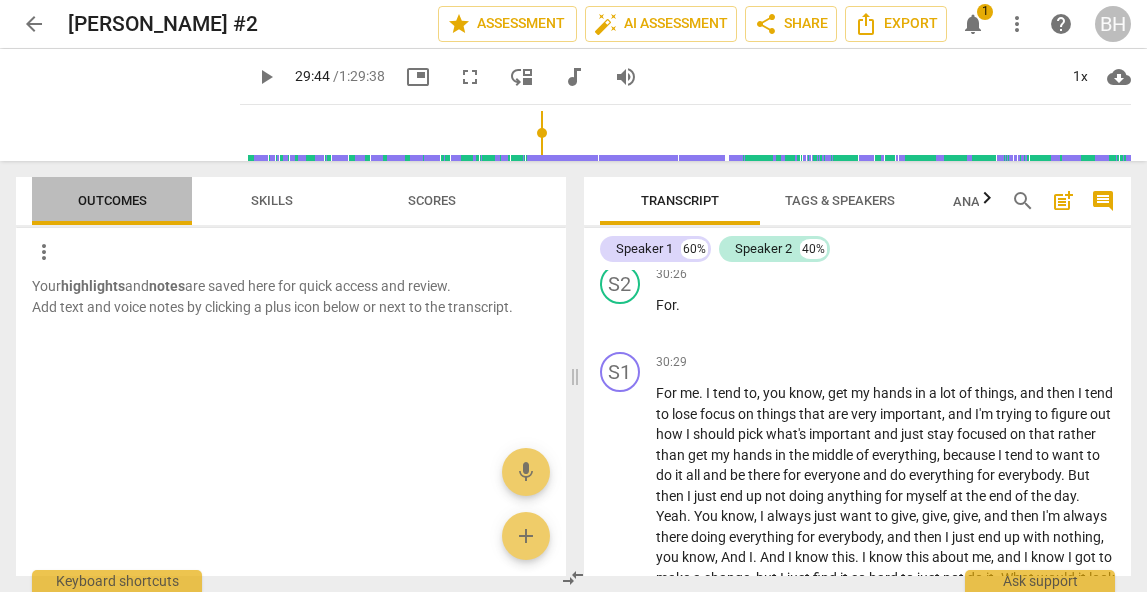 click on "Outcomes" at bounding box center (112, 200) 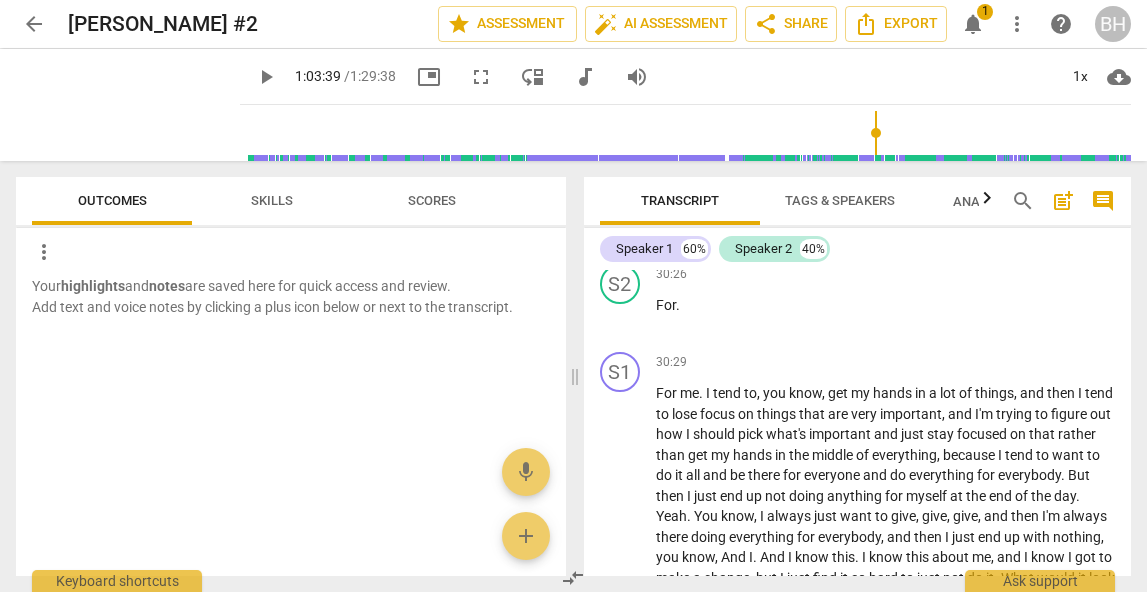 scroll, scrollTop: 21916, scrollLeft: 0, axis: vertical 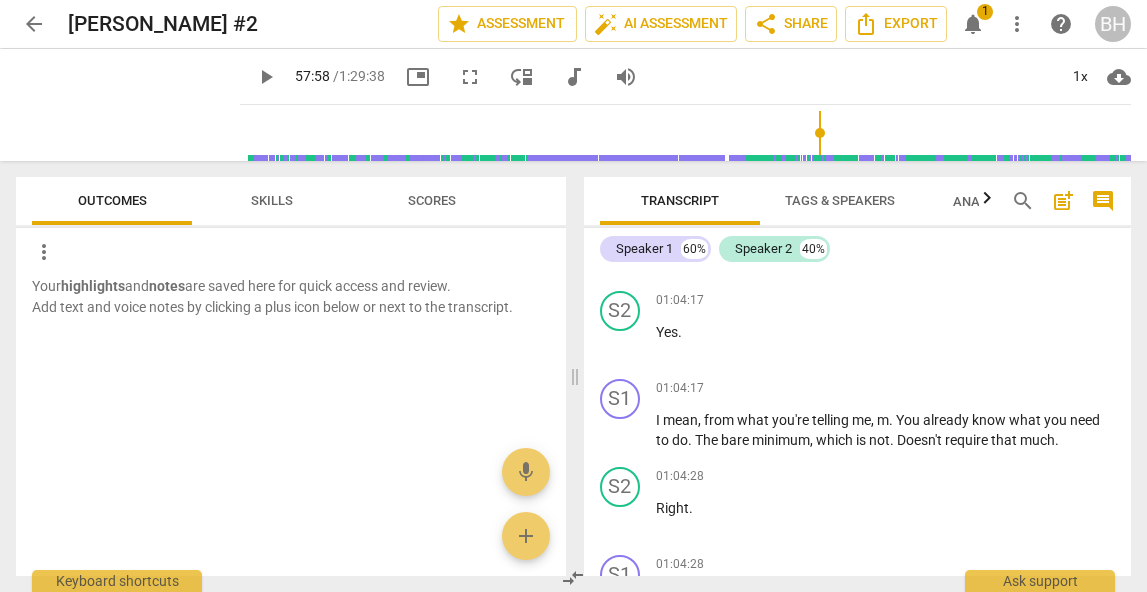 drag, startPoint x: 525, startPoint y: 128, endPoint x: 813, endPoint y: 113, distance: 288.39035 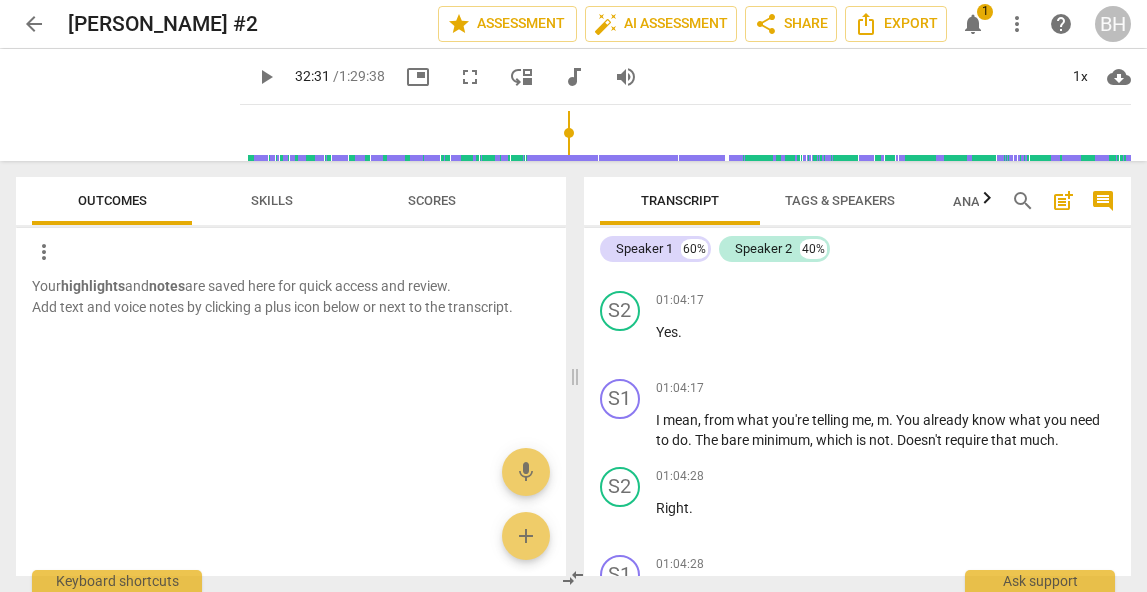 drag, startPoint x: 223, startPoint y: 123, endPoint x: 552, endPoint y: 114, distance: 329.12308 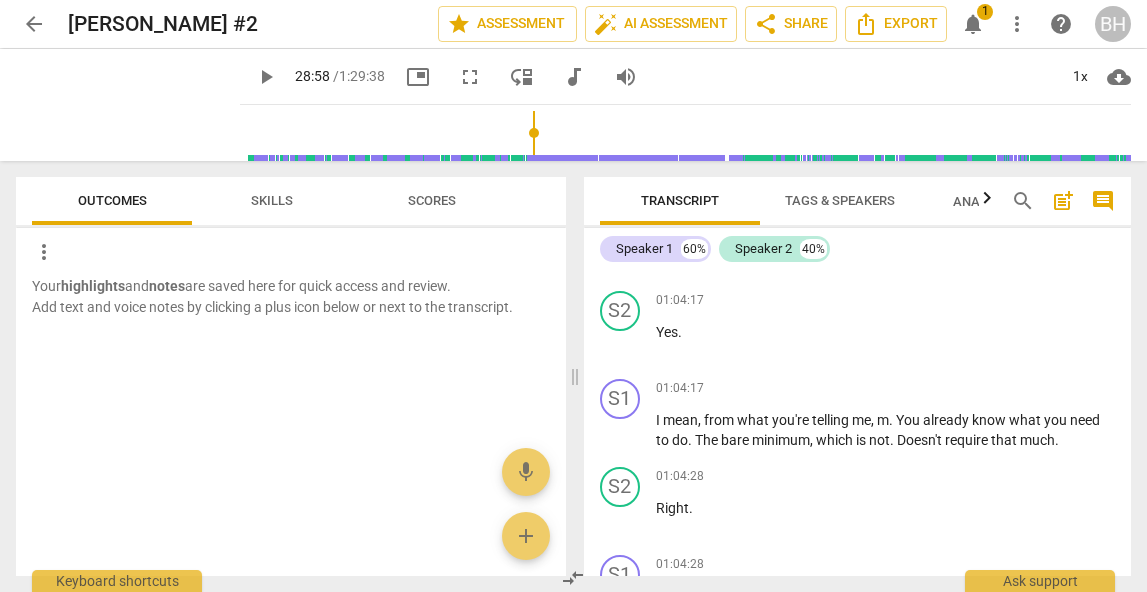 drag, startPoint x: 553, startPoint y: 131, endPoint x: 517, endPoint y: 129, distance: 36.05551 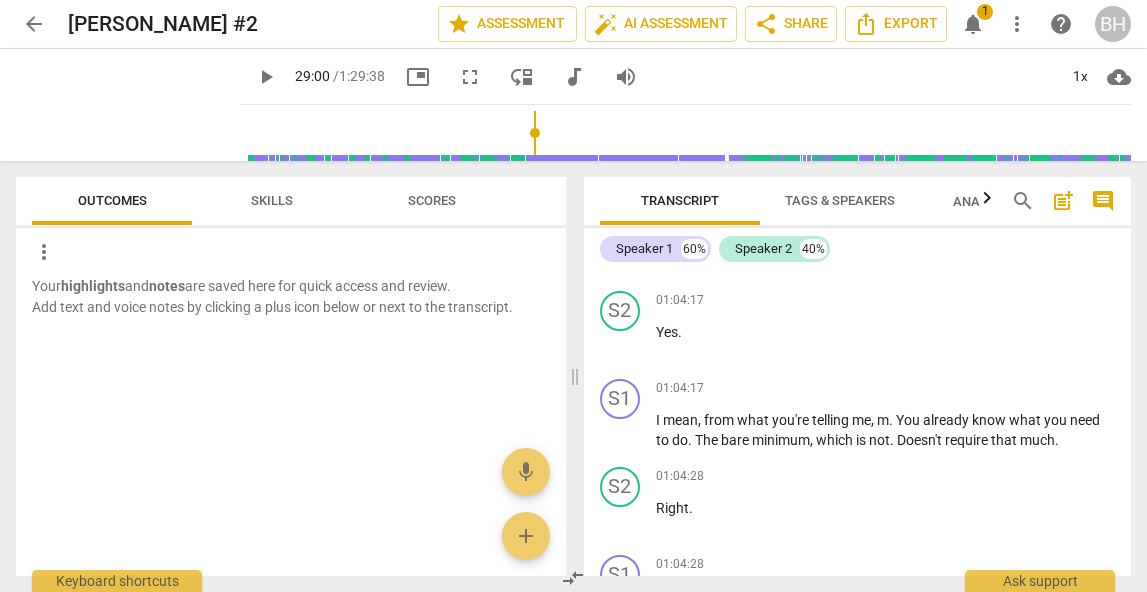 scroll, scrollTop: 10846, scrollLeft: 0, axis: vertical 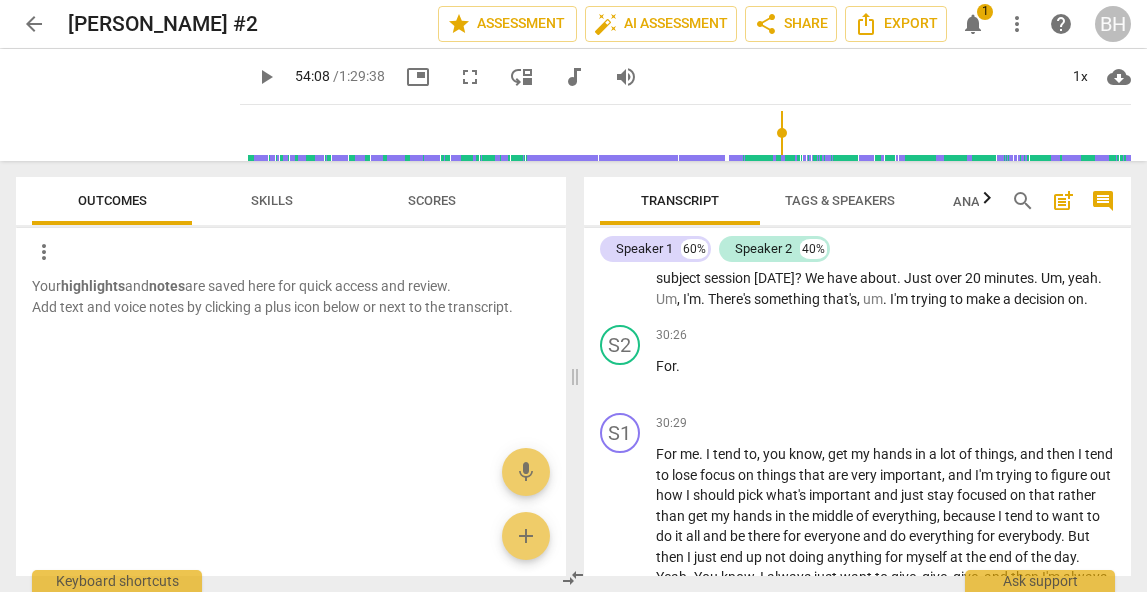 drag, startPoint x: 1130, startPoint y: 128, endPoint x: 767, endPoint y: 116, distance: 363.1983 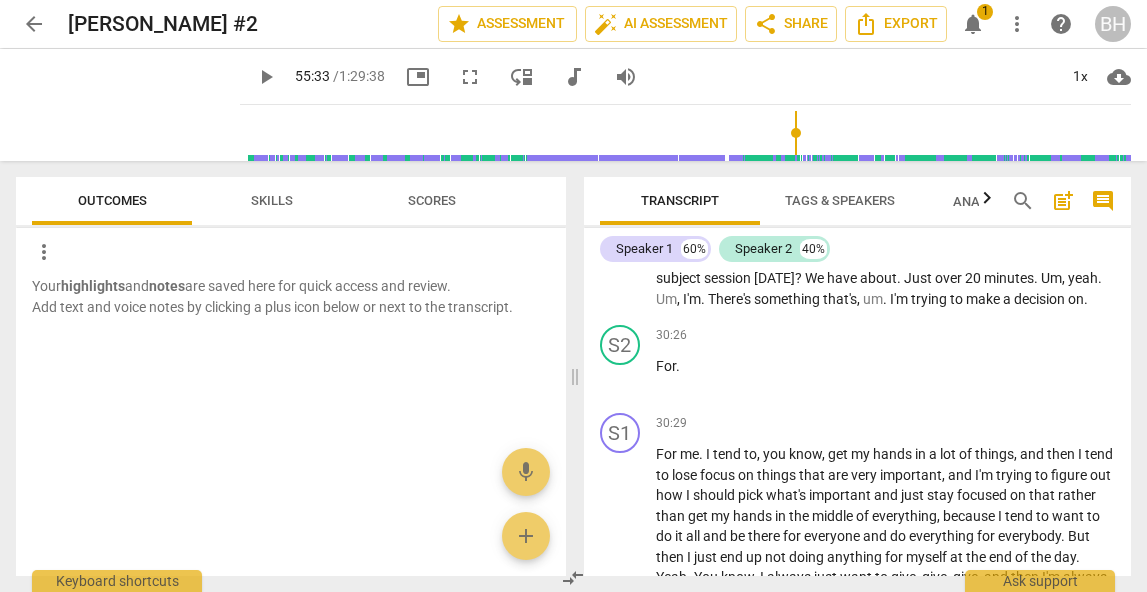 scroll, scrollTop: 17398, scrollLeft: 0, axis: vertical 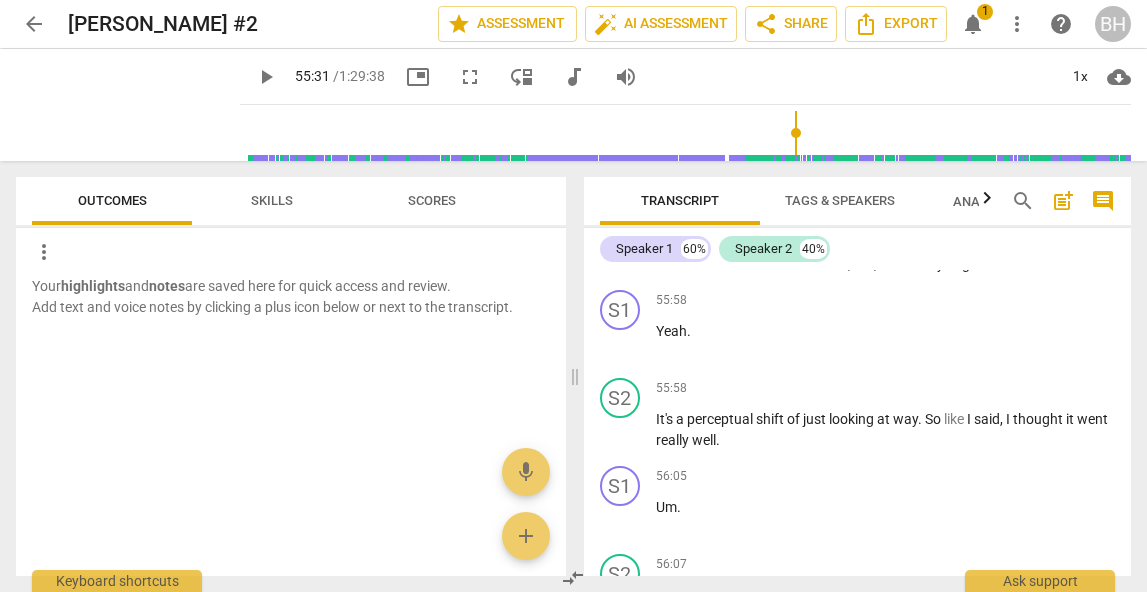 drag, startPoint x: 766, startPoint y: 119, endPoint x: 787, endPoint y: 120, distance: 21.023796 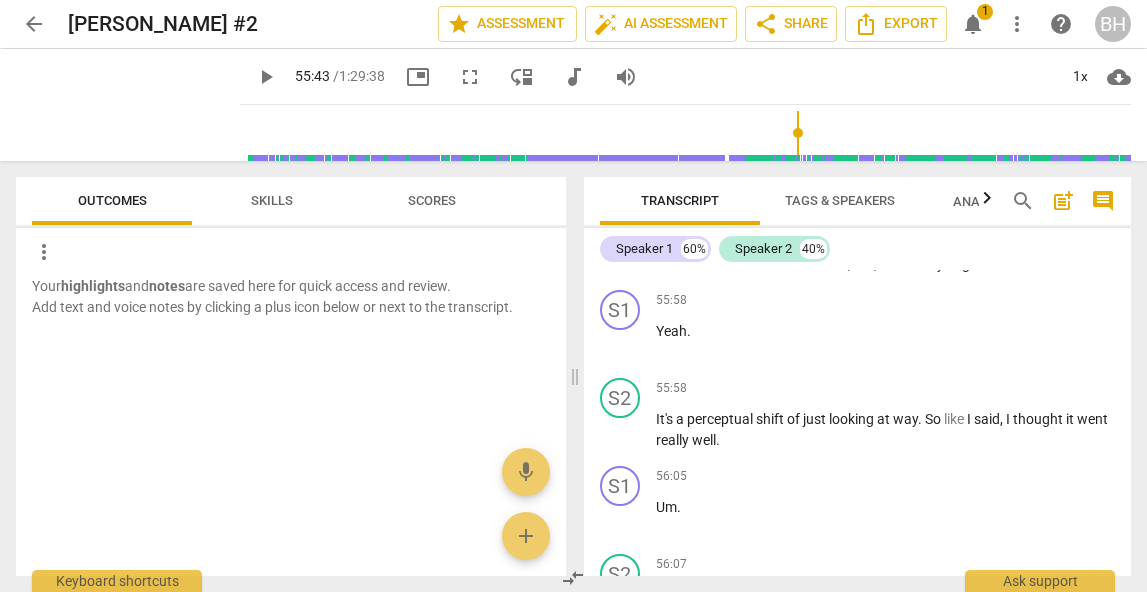 drag, startPoint x: 221, startPoint y: 128, endPoint x: 509, endPoint y: 136, distance: 288.11108 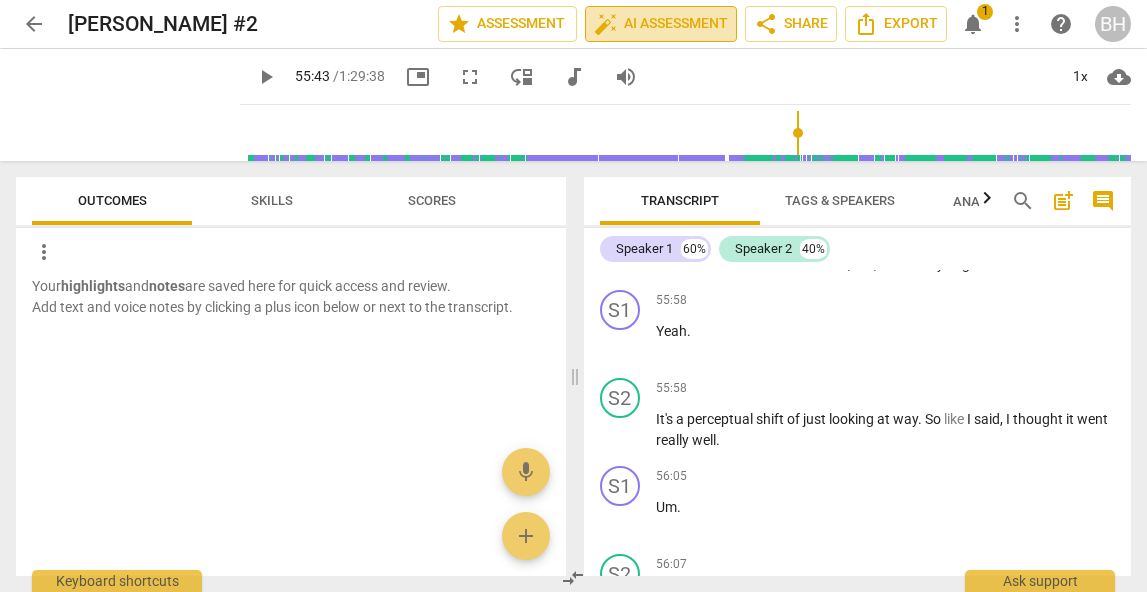 click on "auto_fix_high    AI Assessment" at bounding box center (661, 24) 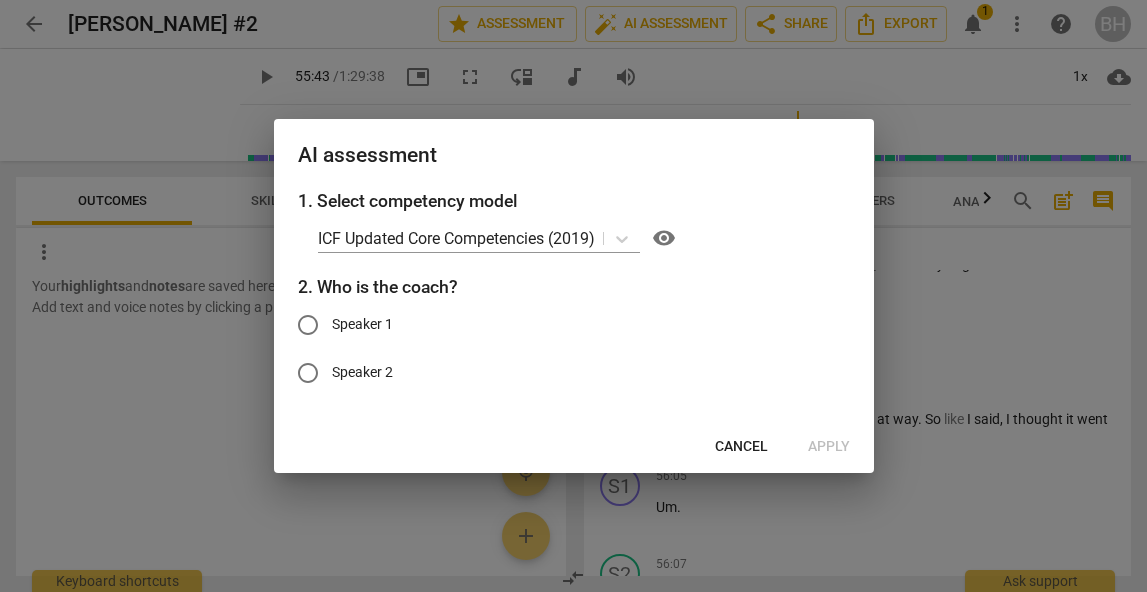 click on "Cancel" at bounding box center (741, 447) 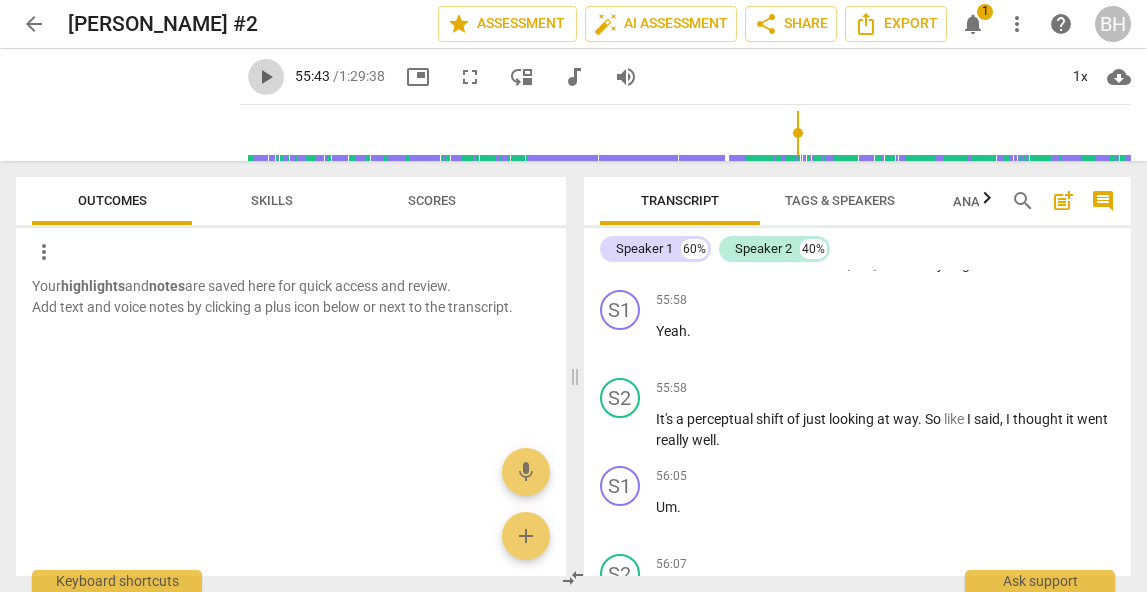 click on "play_arrow" at bounding box center [266, 77] 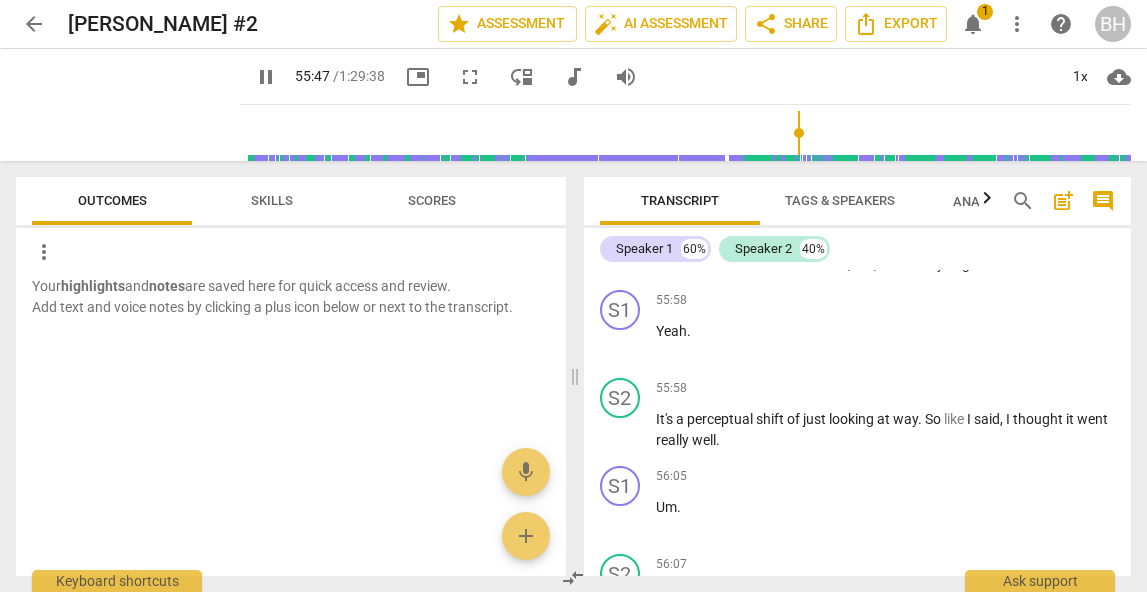 click on "pause" at bounding box center [266, 77] 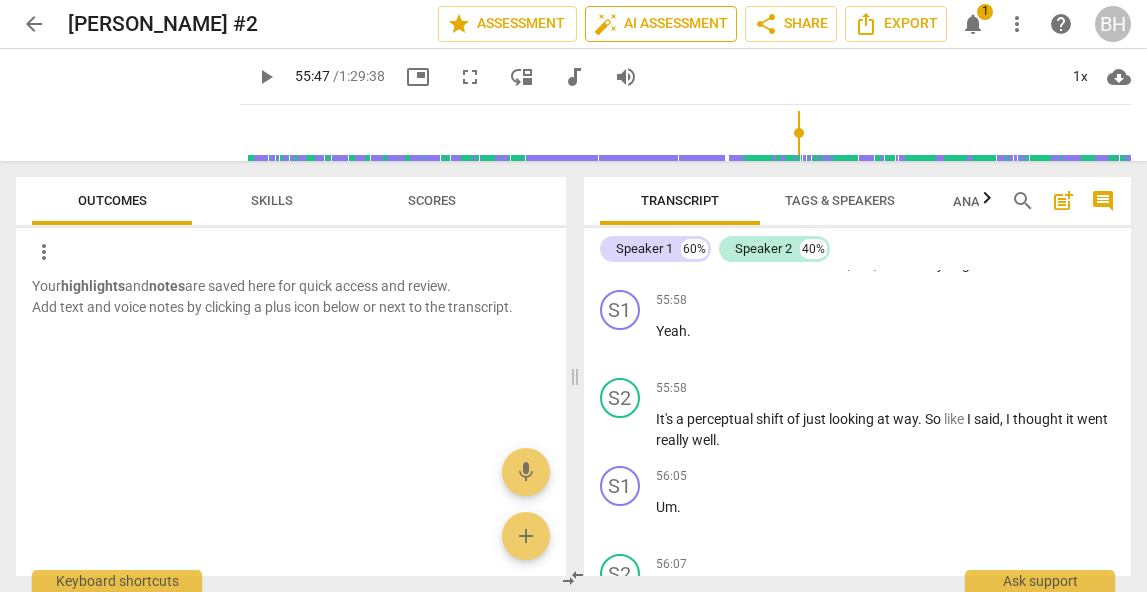 type on "3348" 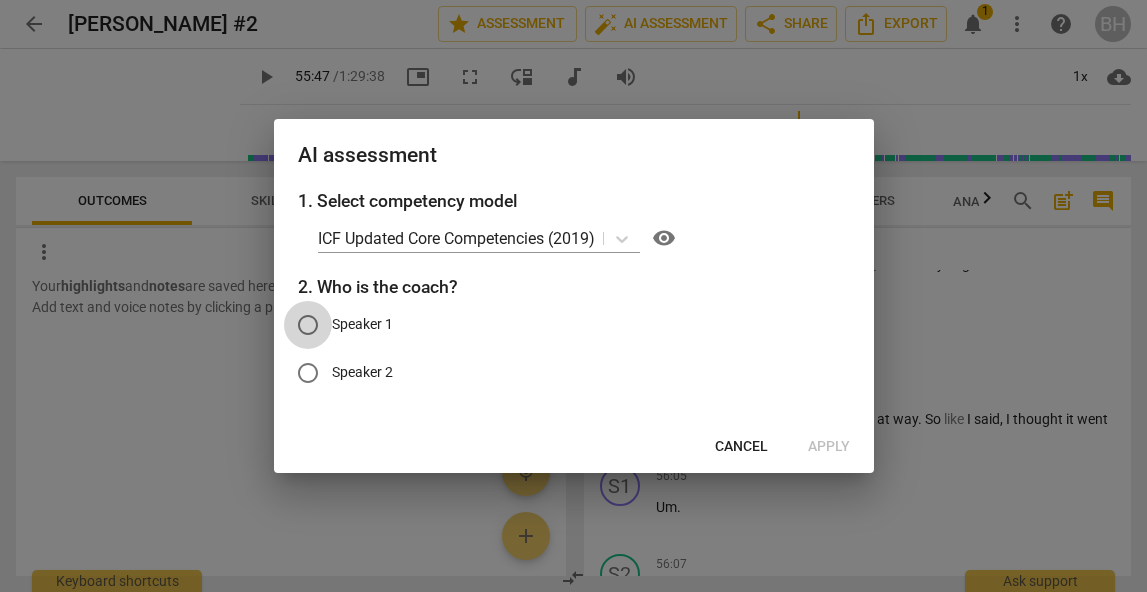 click on "Speaker 1" at bounding box center (308, 325) 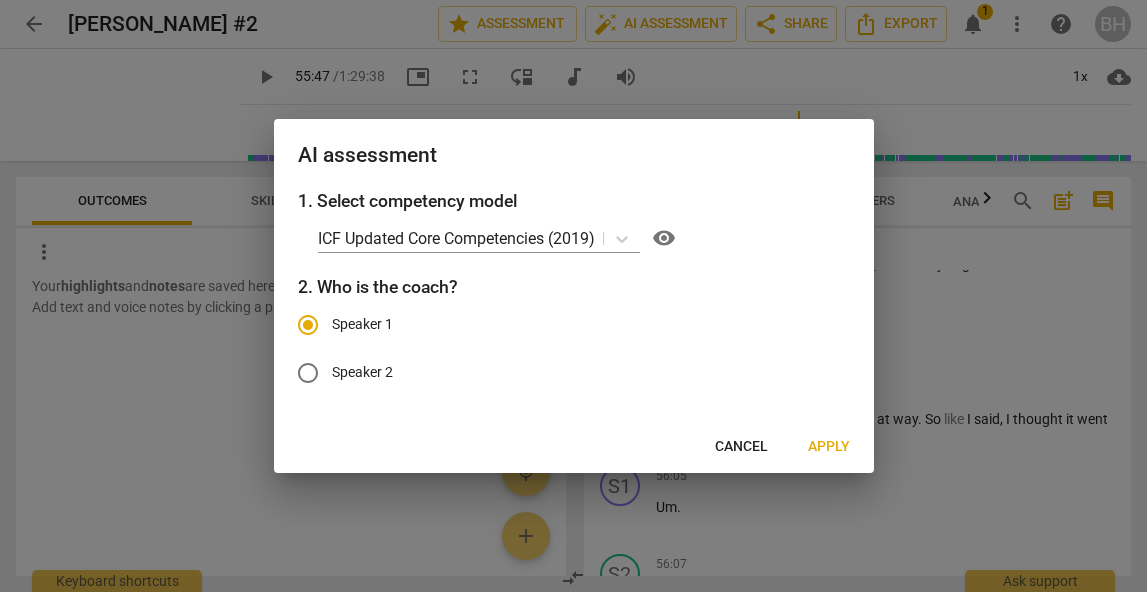click on "Apply" at bounding box center [829, 447] 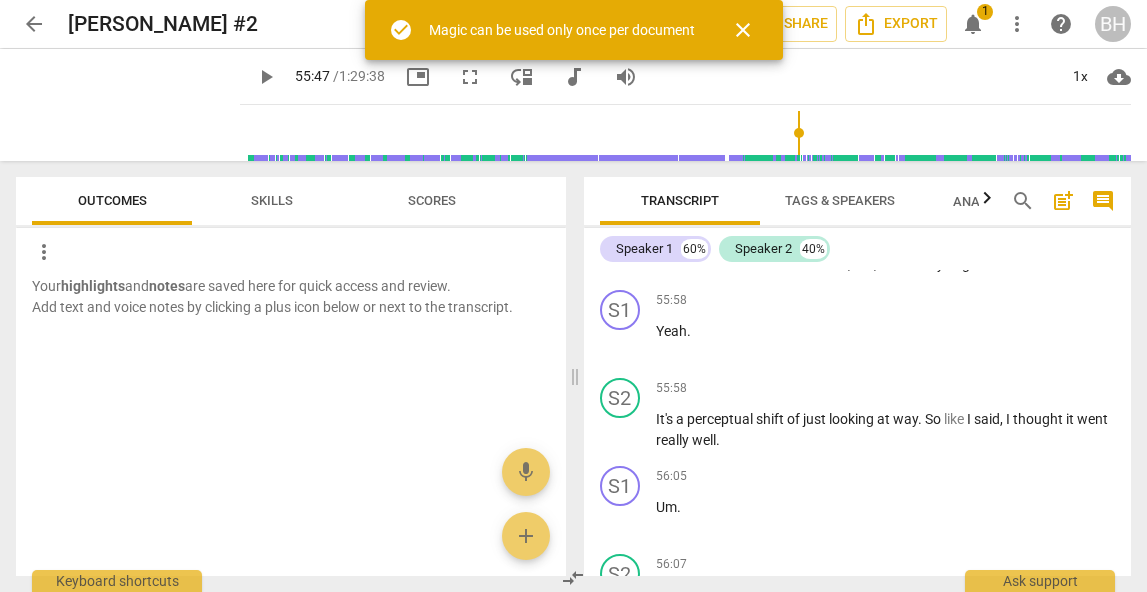 click on "close" at bounding box center [743, 30] 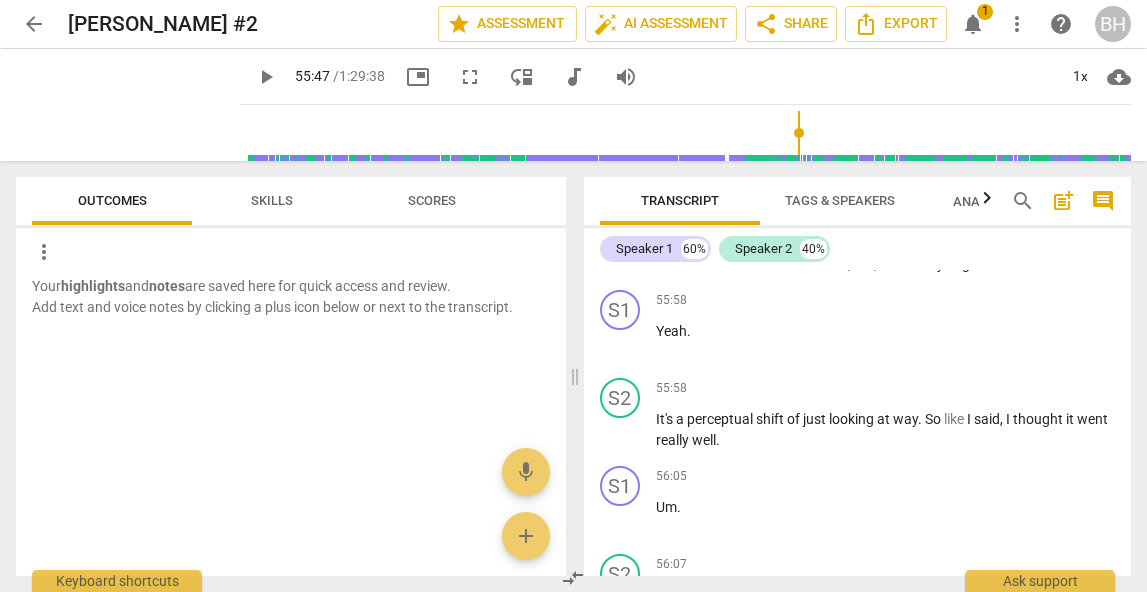 click on "Skills" at bounding box center [272, 200] 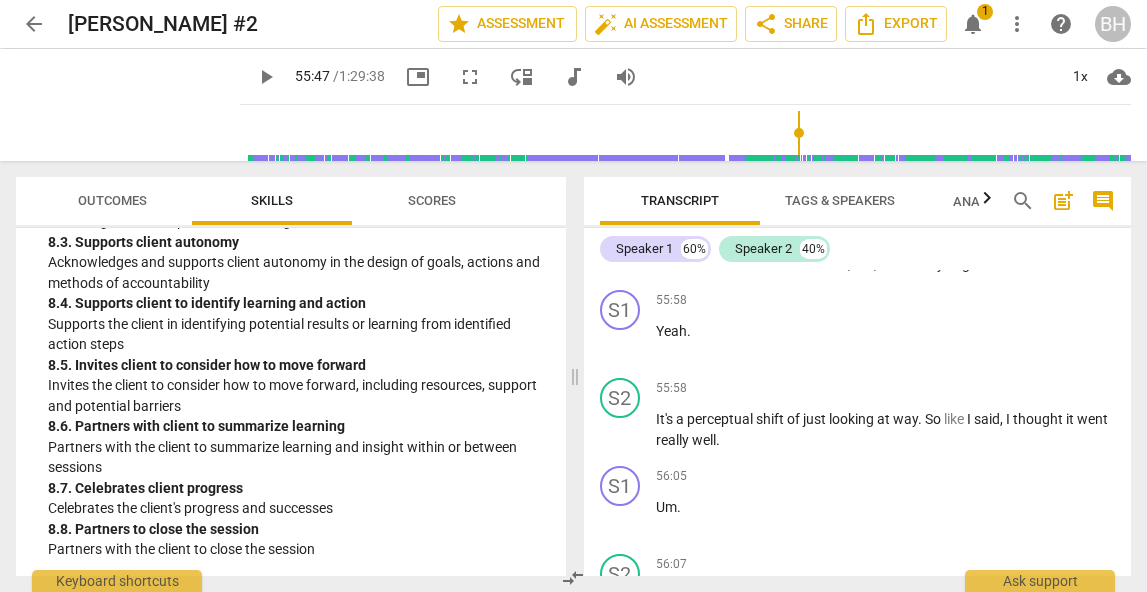 scroll, scrollTop: 3823, scrollLeft: 0, axis: vertical 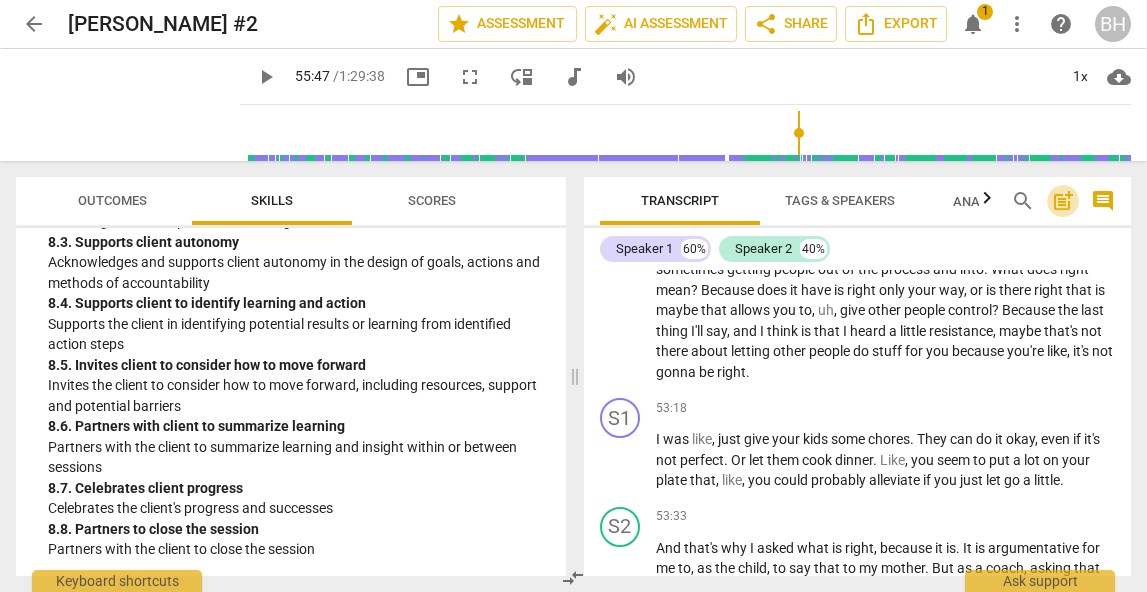 click on "post_add" at bounding box center (1063, 201) 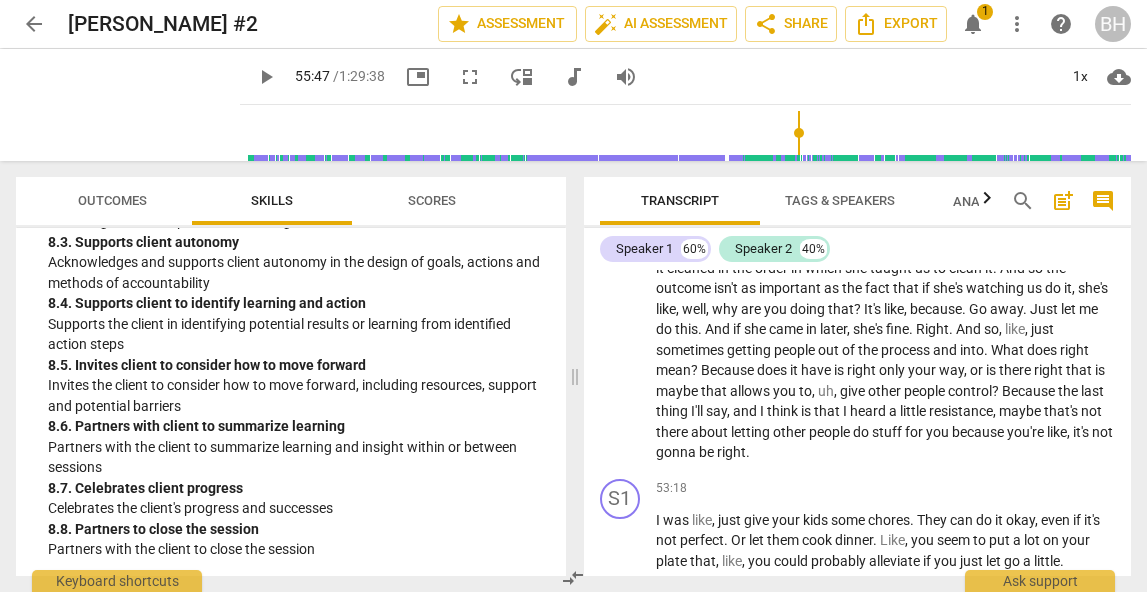 scroll, scrollTop: 45, scrollLeft: 0, axis: vertical 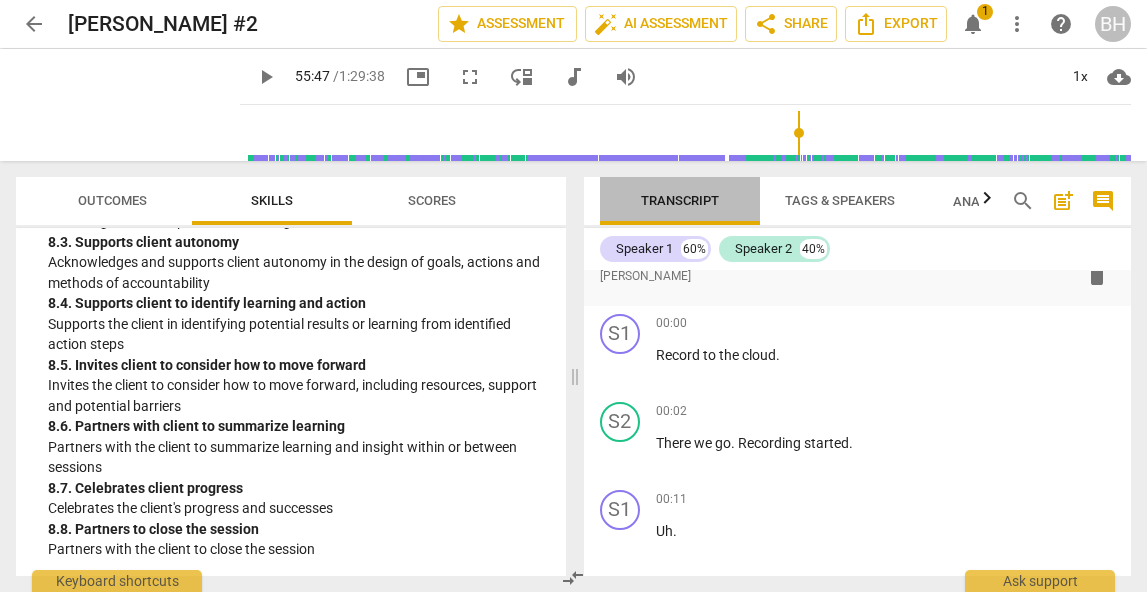 click on "Transcript" at bounding box center (680, 200) 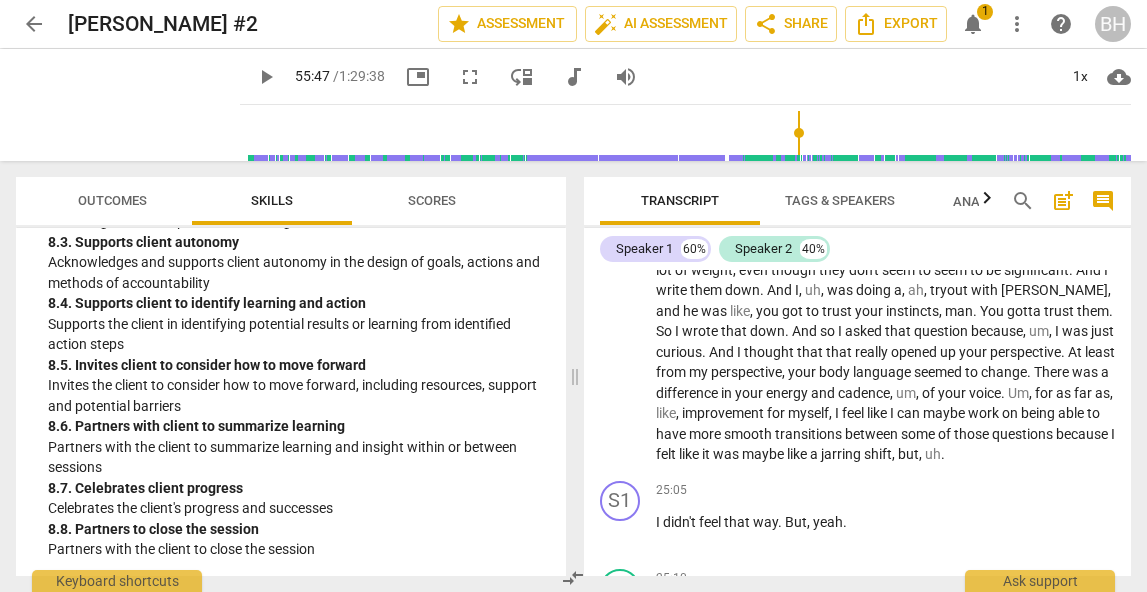 scroll, scrollTop: 8403, scrollLeft: 0, axis: vertical 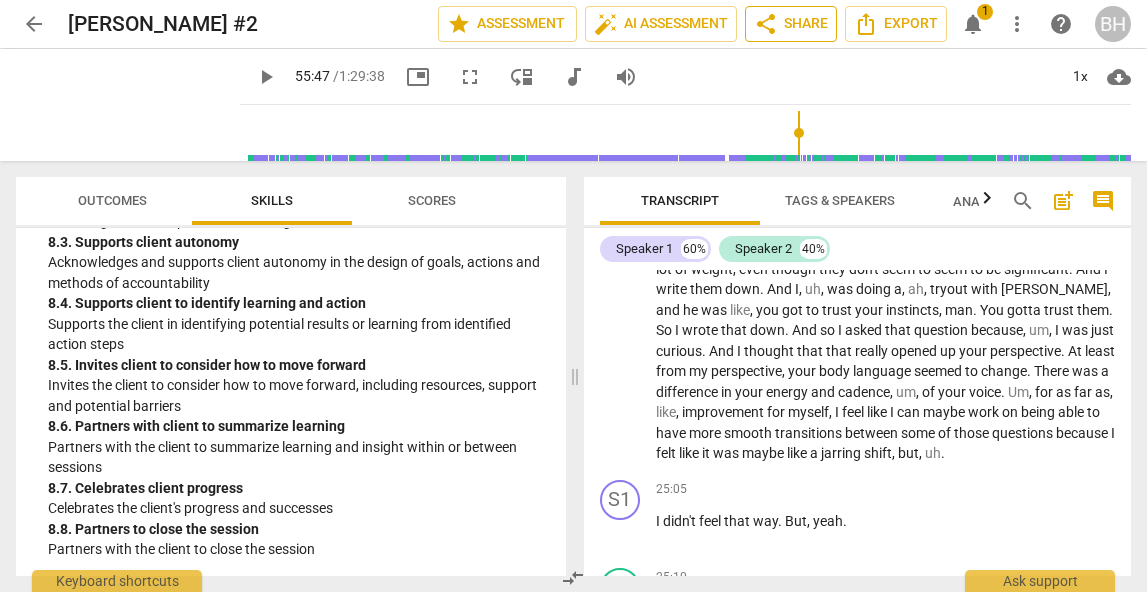 click on "share    Share" at bounding box center (791, 24) 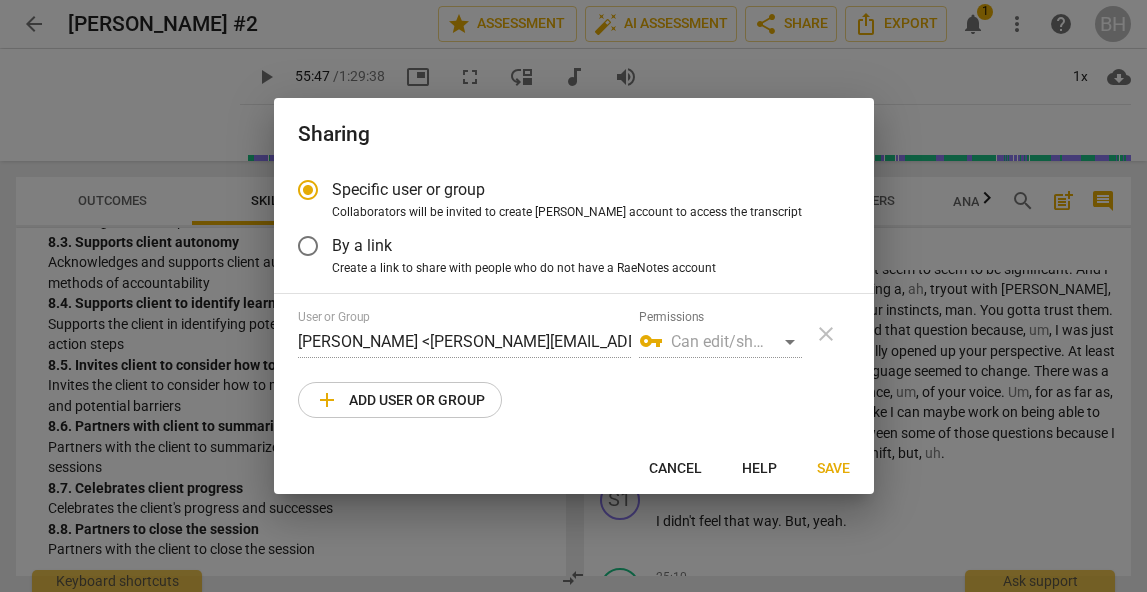 click at bounding box center (573, 296) 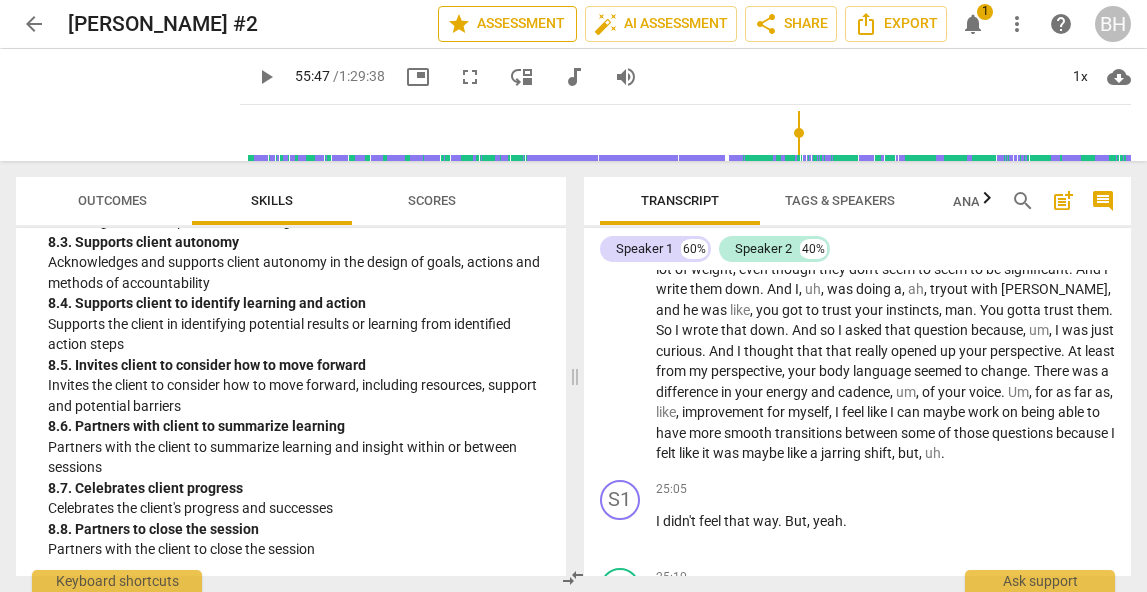 click on "star    Assessment" at bounding box center [507, 24] 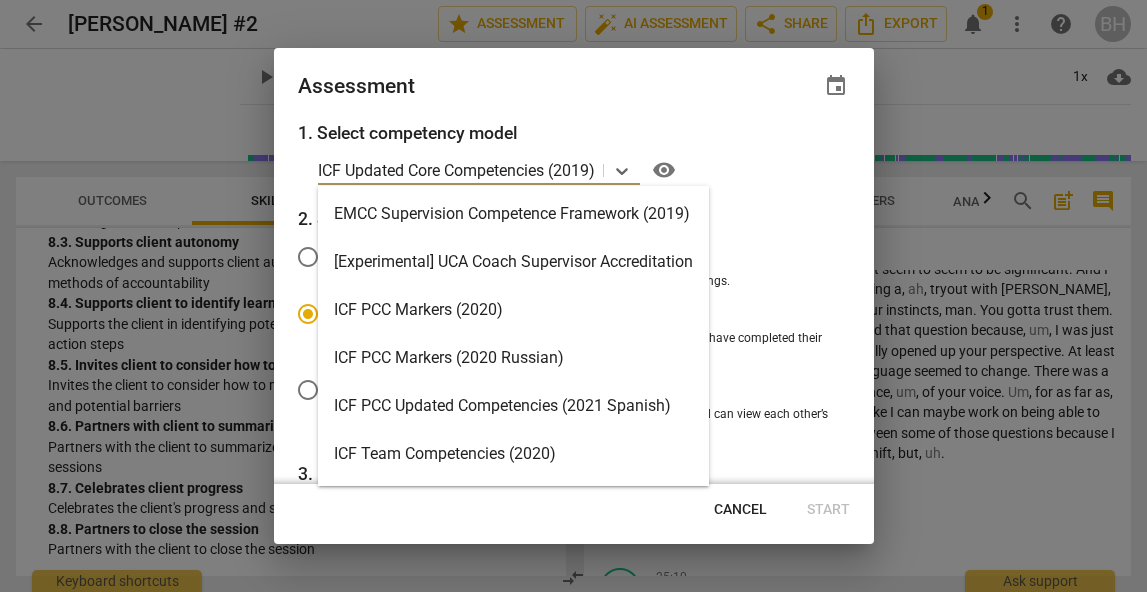 click on "ICF Updated Core Competencies (2019)" at bounding box center [456, 170] 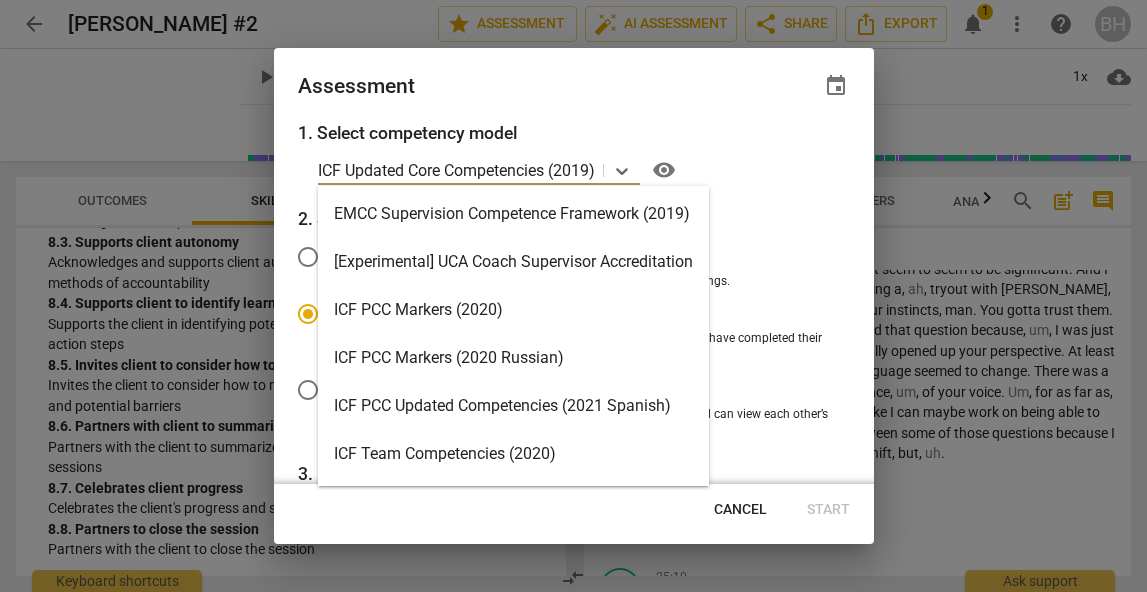 click on "1. Select competency model ICF Updated Core Competencies (2019) selected, 9 of 15. 15 results available. Use Up and Down to choose options, press Enter to select the currently focused option, press Escape to exit the menu, press Tab to select the option and exit the menu. ICF Updated Core Competencies (2019) visibility 2. Select assessment type Student review All reviewers have full control over the recording and assessment settings. Independent review All reviewers are unable to view feedback until ALL required assessors have completed their review. Requires at least one designated assessor. Multi-party review All users review independent versions of the same assessment file and can view each other’s feedback at any time. 3. Invite assessors Add the recording owner ([PERSON_NAME]) as an assessor Exclude the recording owner ([PERSON_NAME]) from this assessment Add me ([PERSON_NAME]) as an assessor E-mail Required or optional info Optional close add Add user or group" at bounding box center (574, 302) 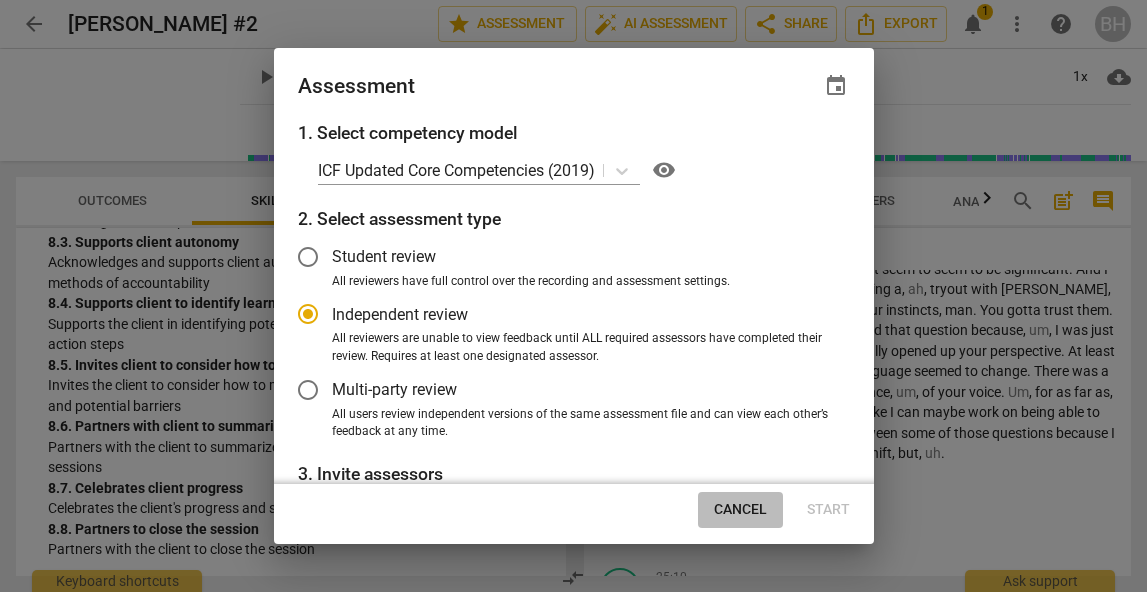 click on "Cancel" at bounding box center (740, 510) 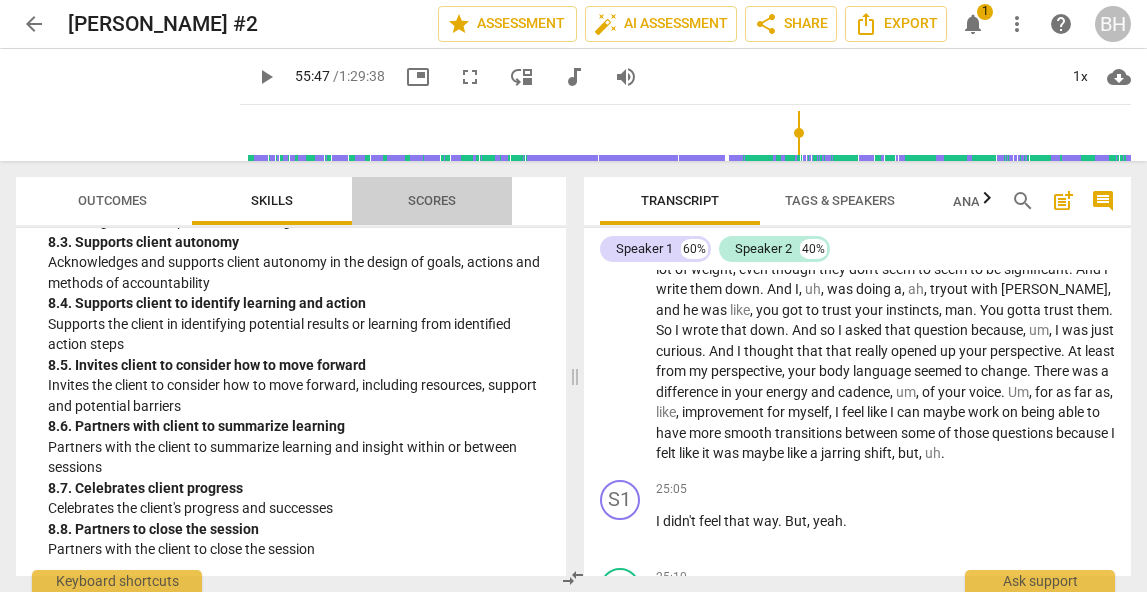 click on "Scores" at bounding box center [432, 201] 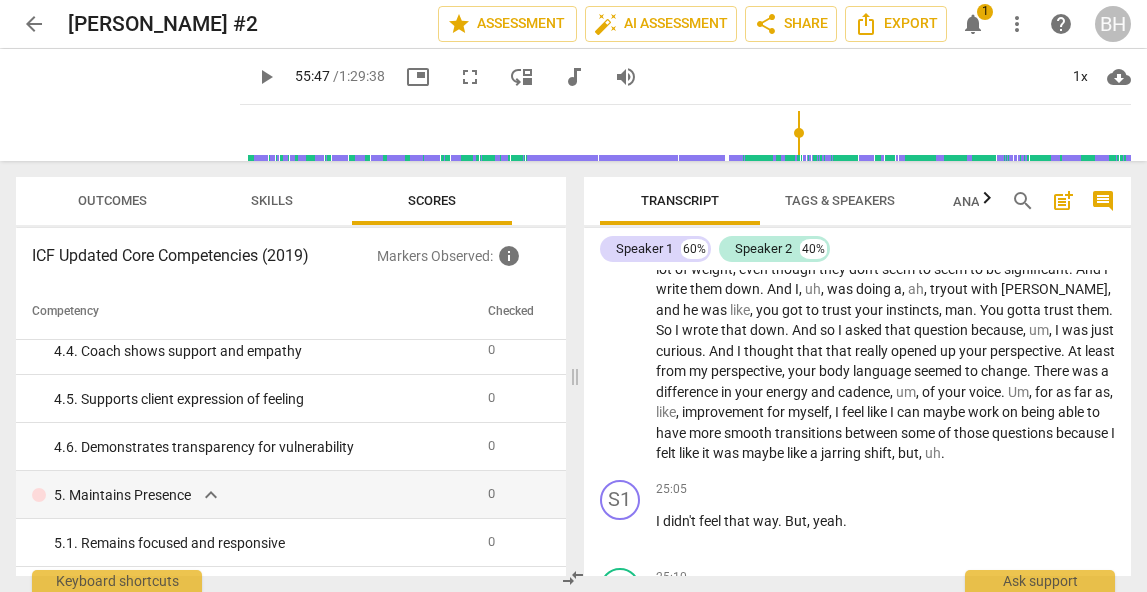 scroll, scrollTop: 1780, scrollLeft: 0, axis: vertical 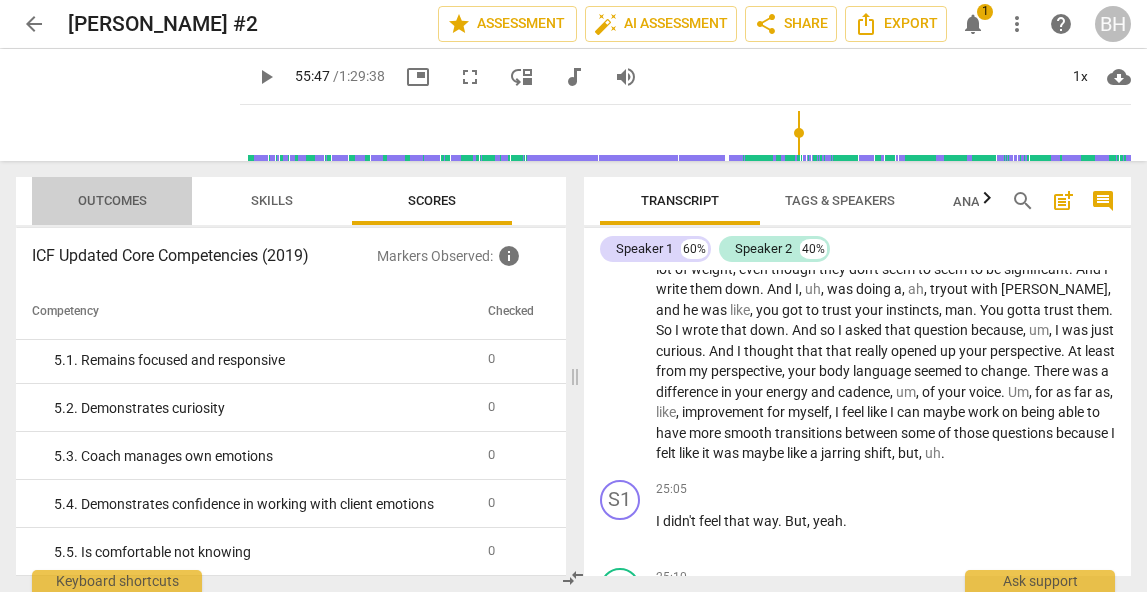 click on "Outcomes" at bounding box center (112, 200) 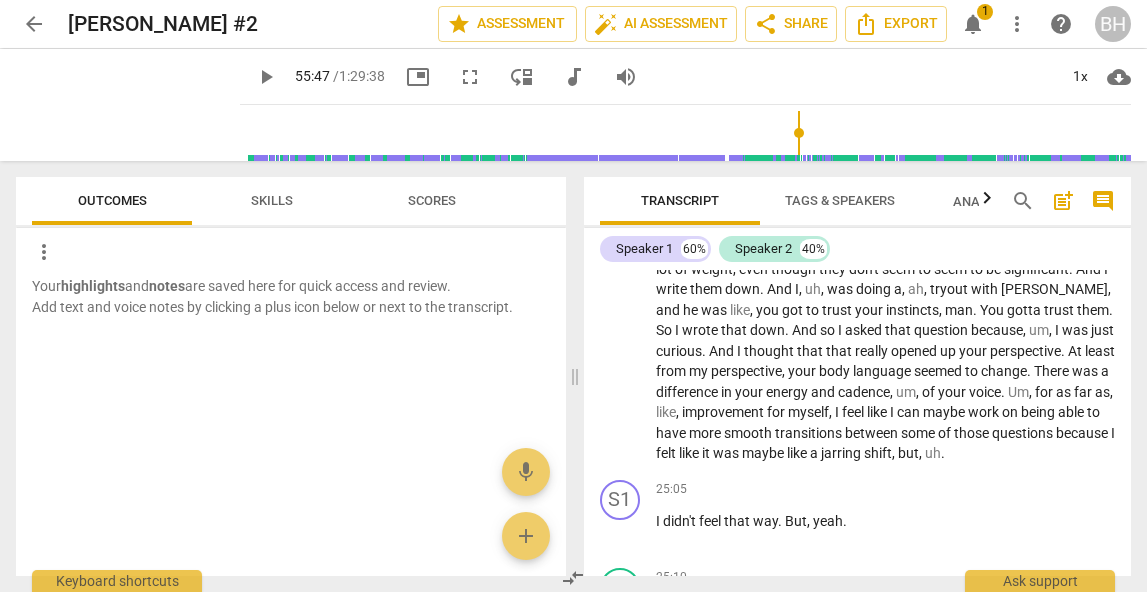 click on "notifications" at bounding box center [973, 24] 